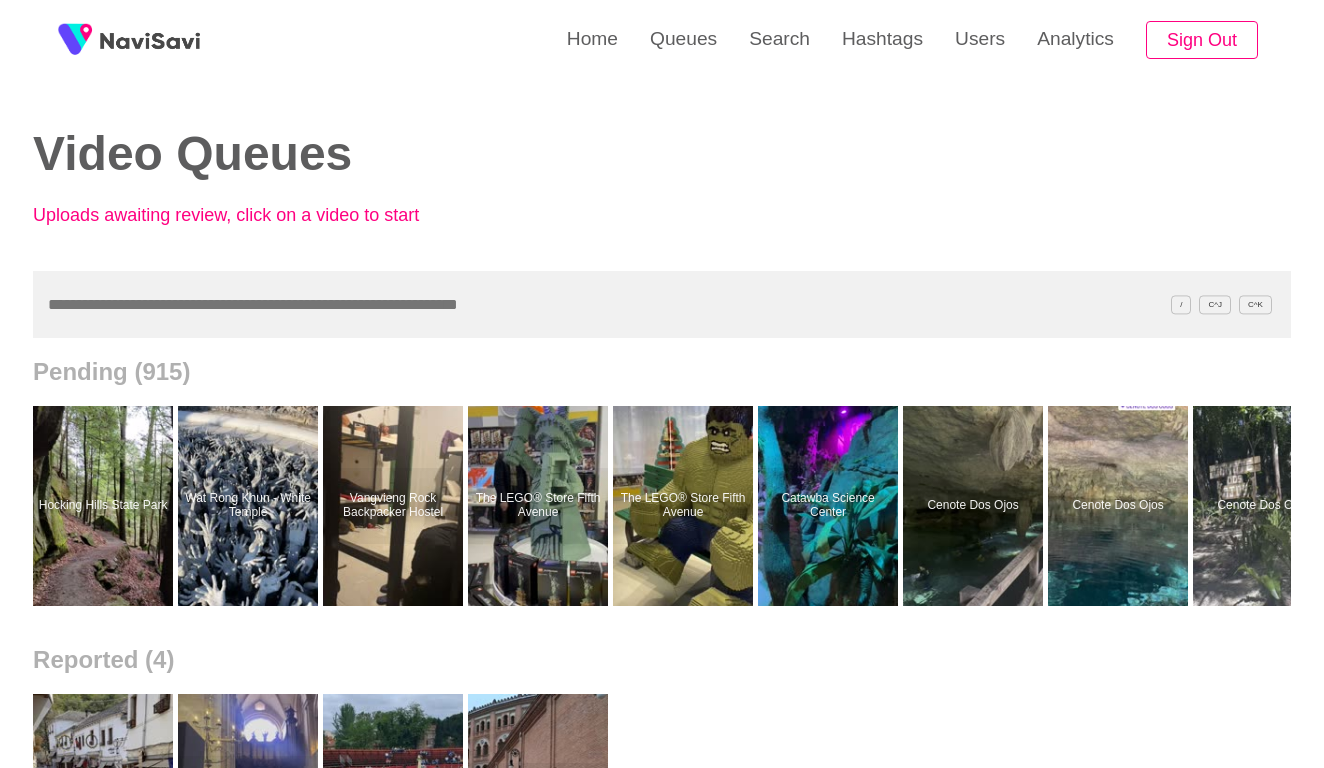 scroll, scrollTop: 0, scrollLeft: 0, axis: both 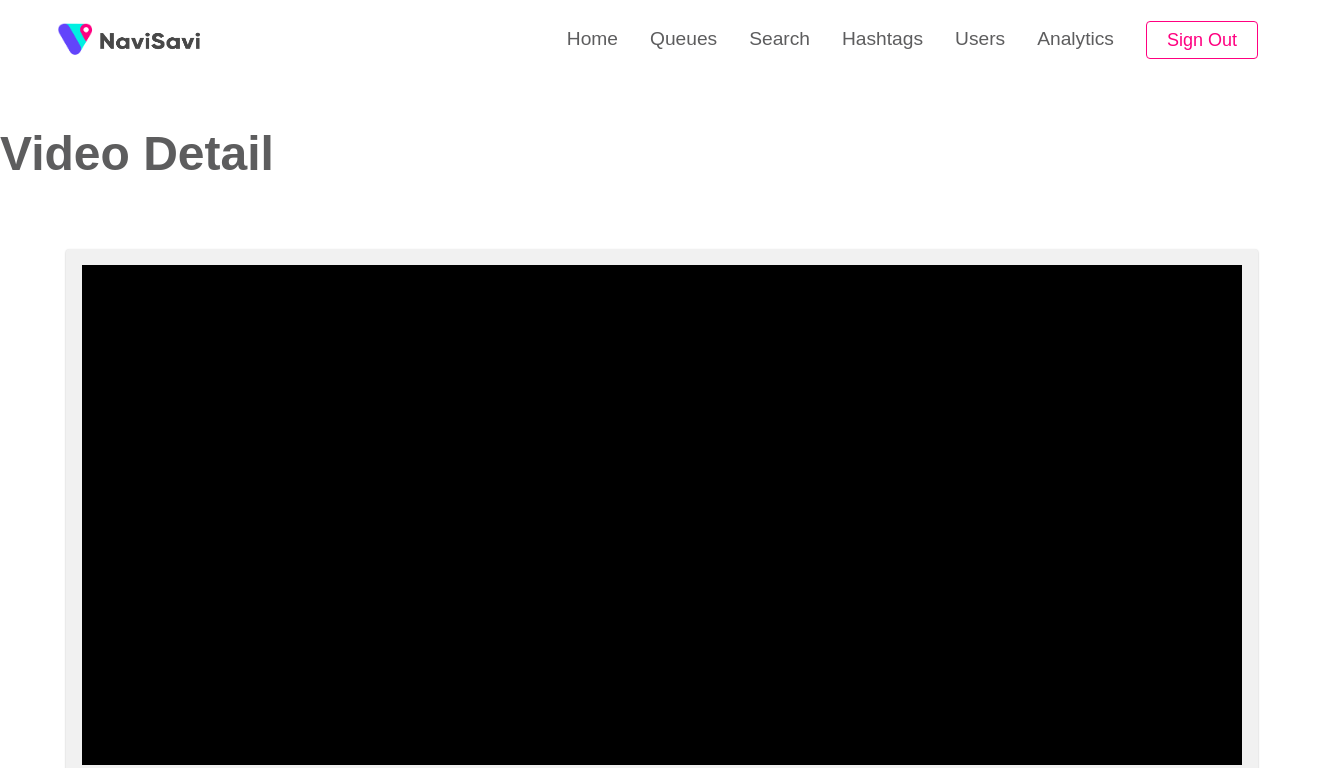 select on "**********" 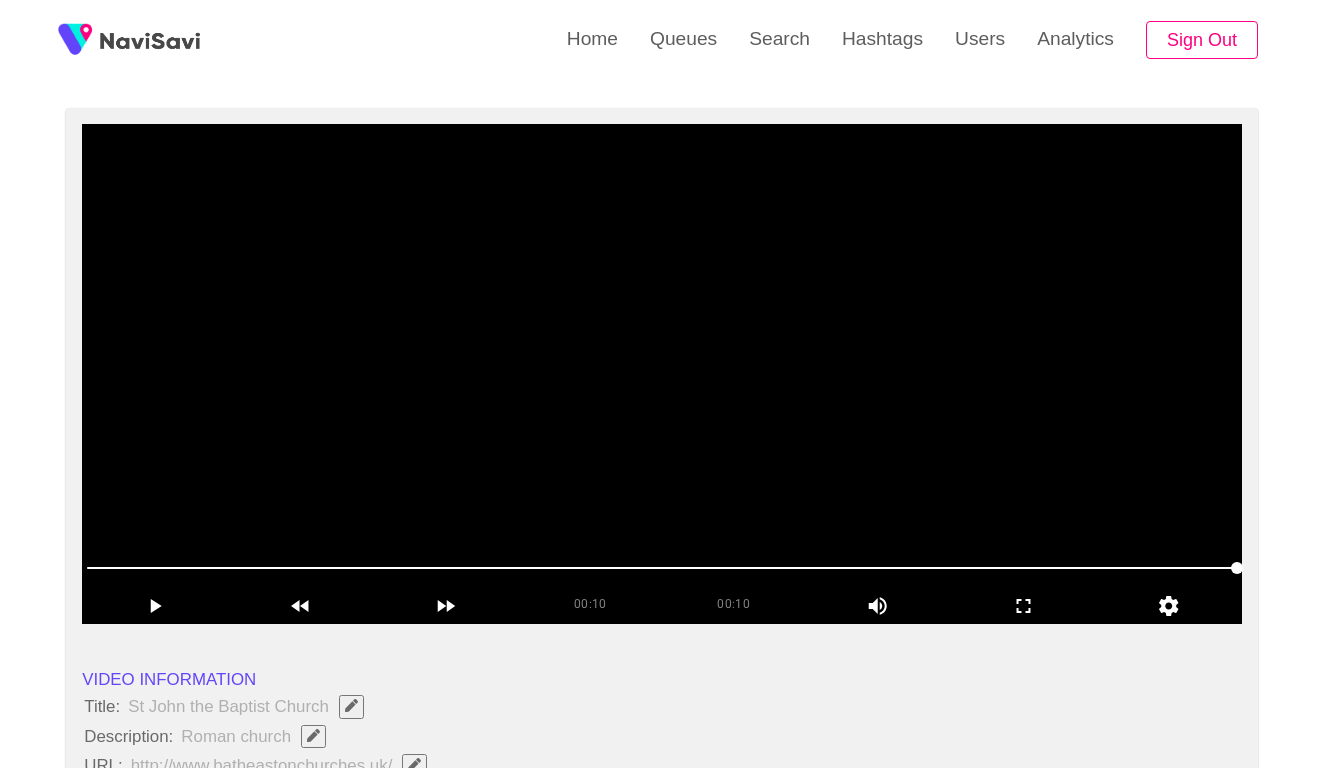 scroll, scrollTop: 146, scrollLeft: 0, axis: vertical 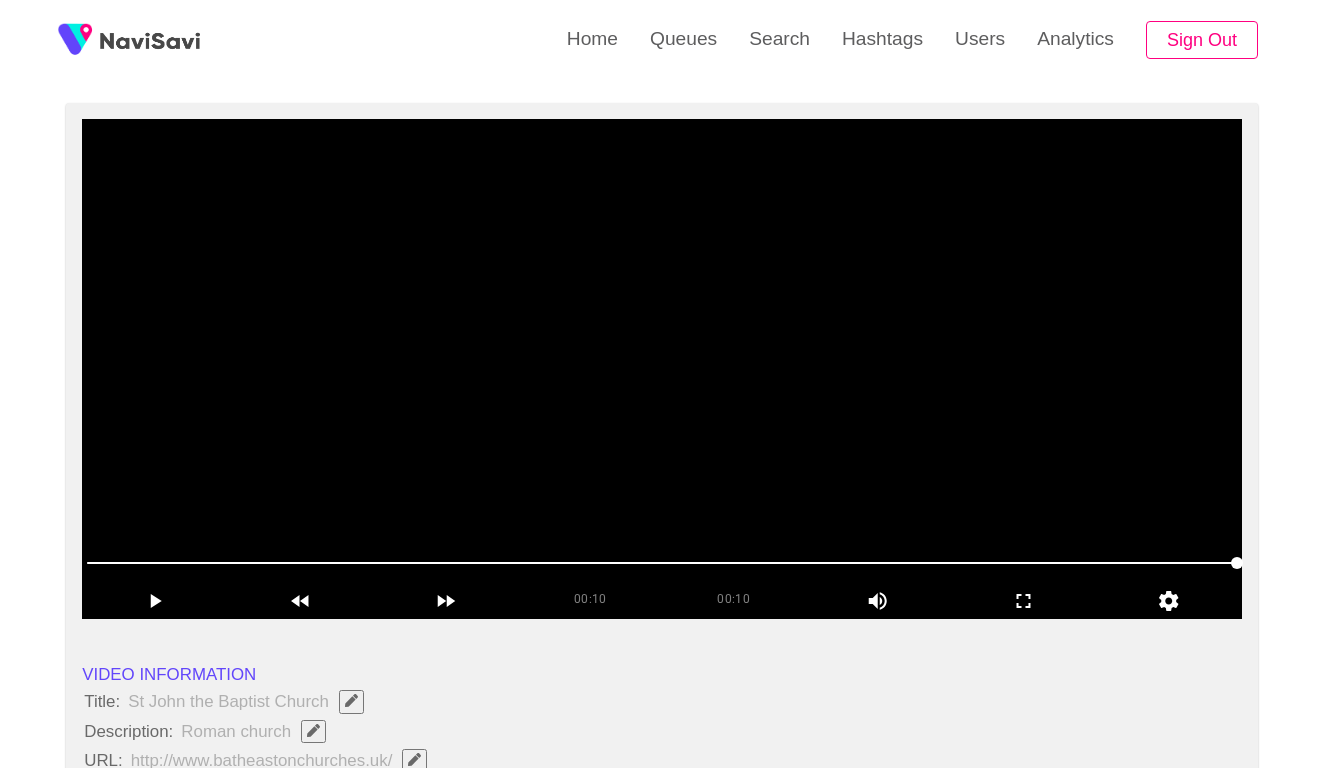 click at bounding box center [662, 369] 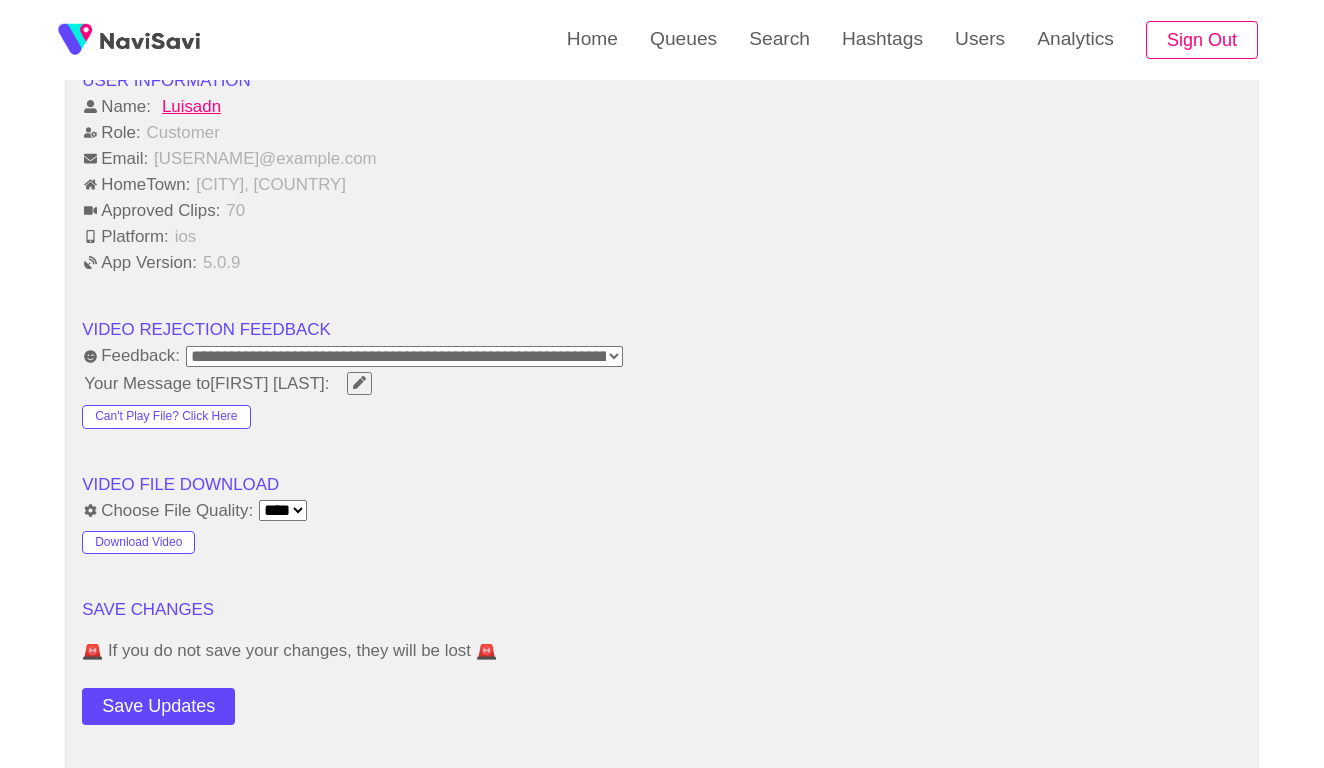 scroll, scrollTop: 1962, scrollLeft: 0, axis: vertical 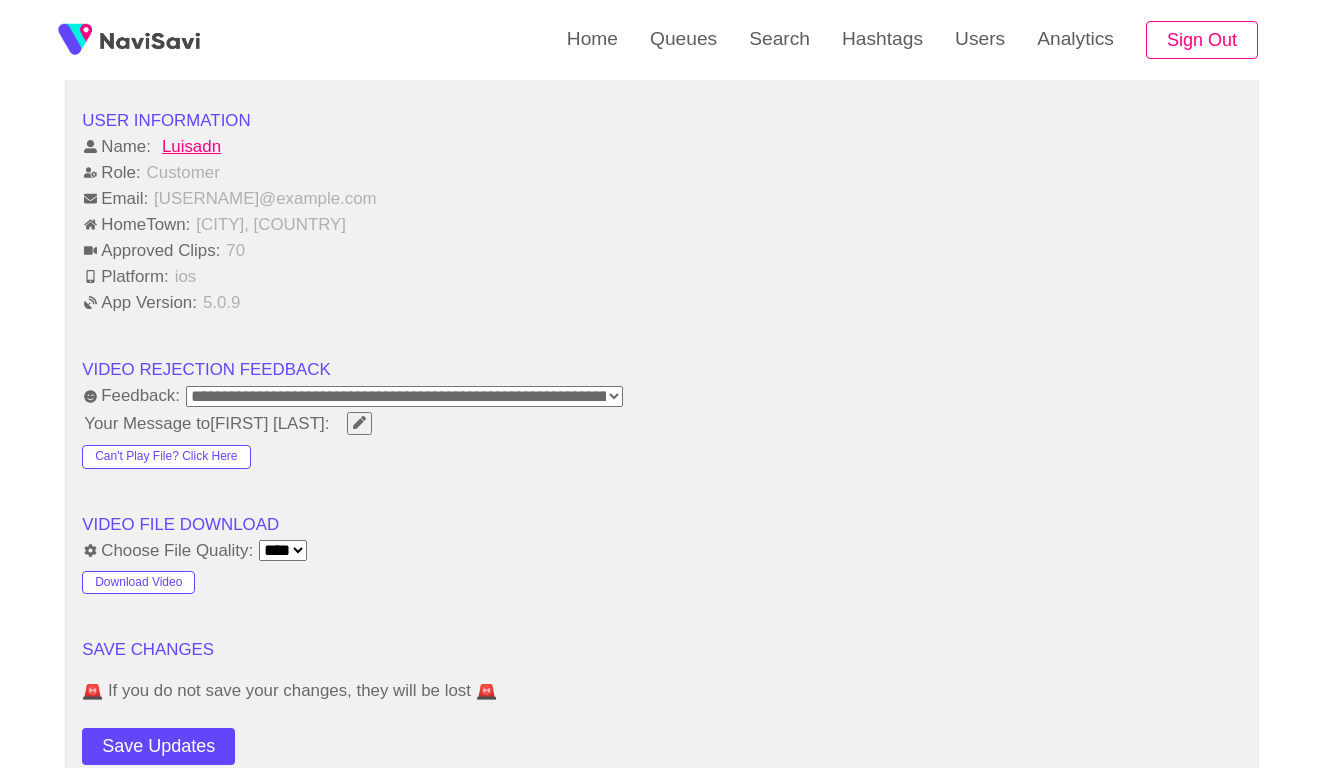 click on "**********" at bounding box center (404, 396) 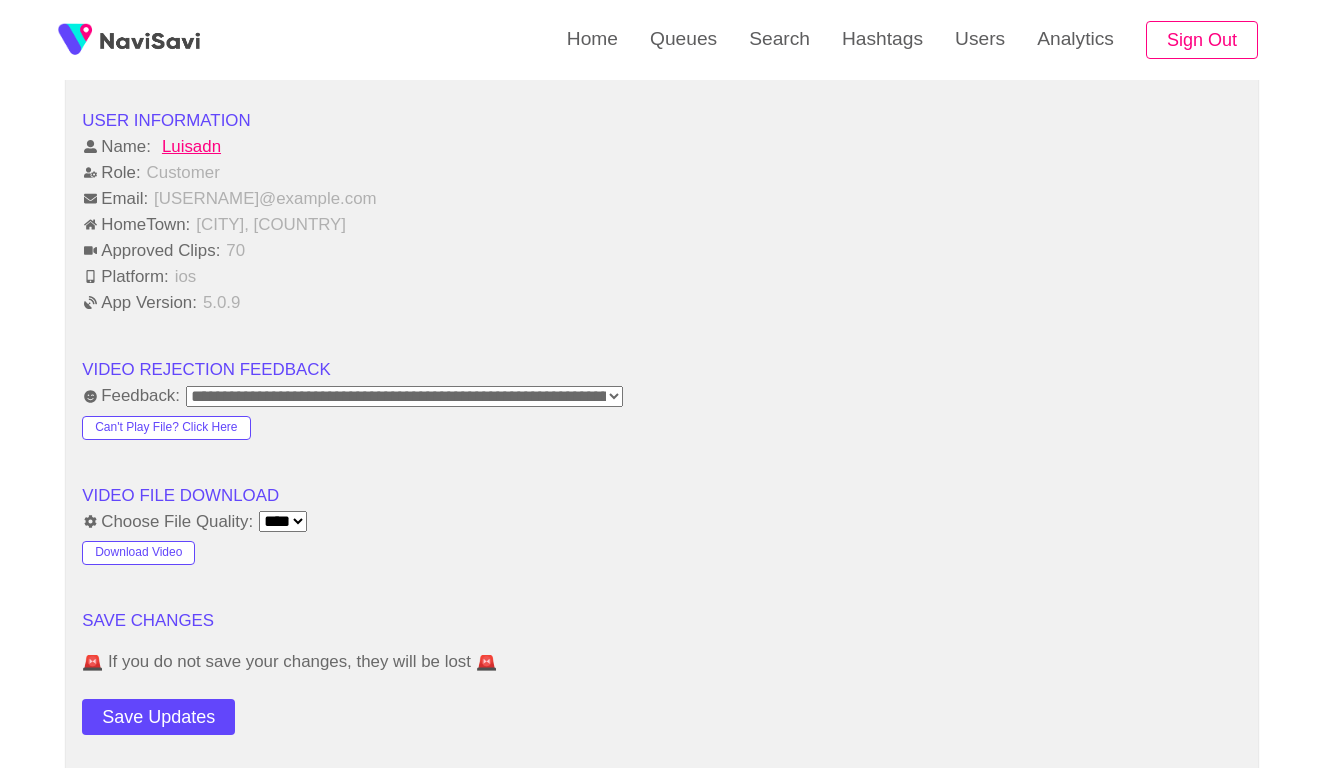 click on "**********" at bounding box center [662, -221] 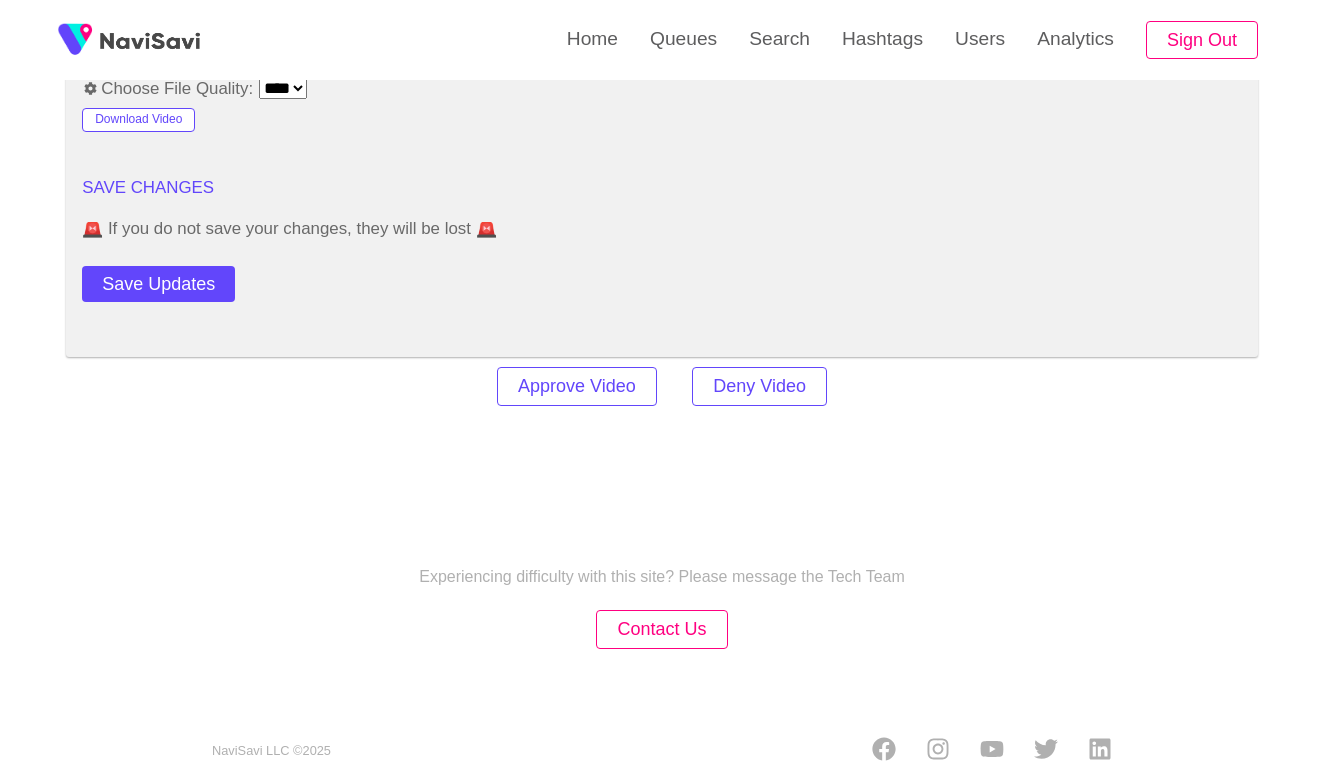 scroll, scrollTop: 2394, scrollLeft: 0, axis: vertical 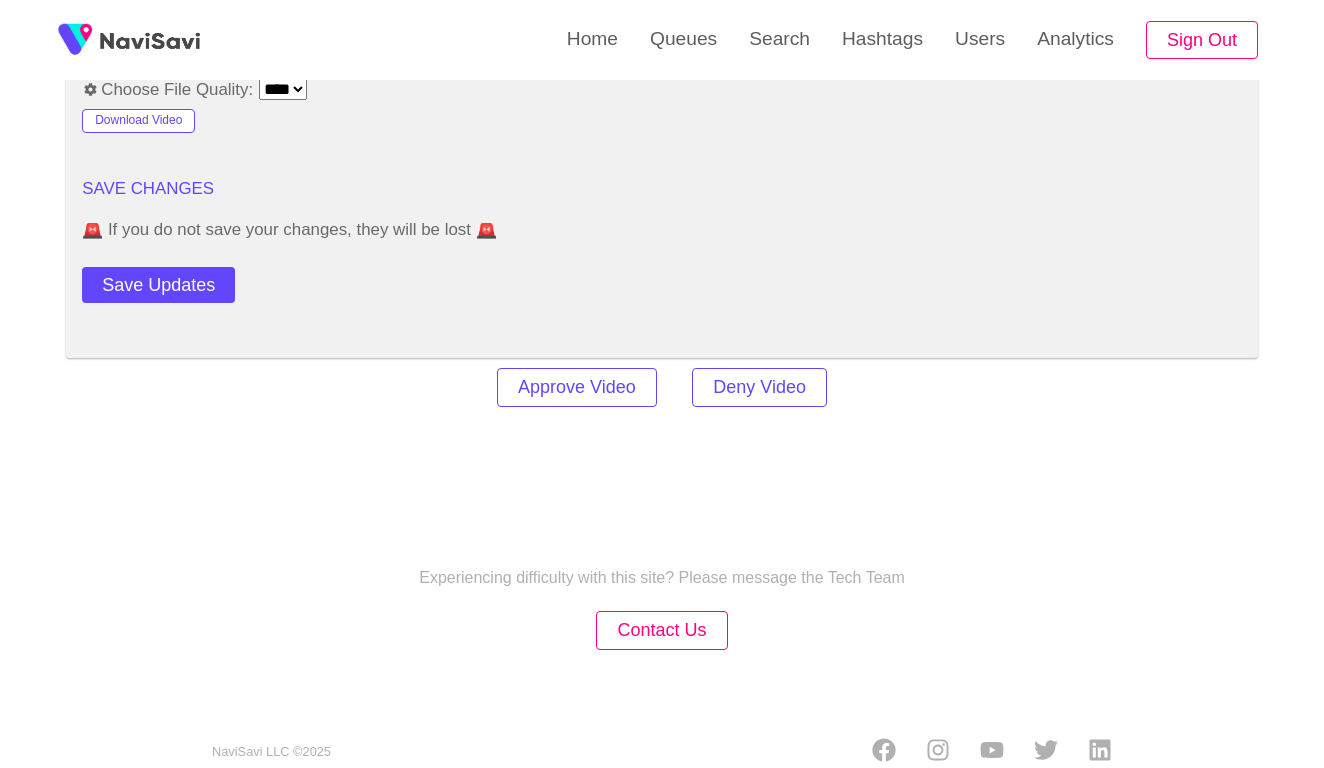 click on "Approve Video Deny Video" at bounding box center [662, 387] 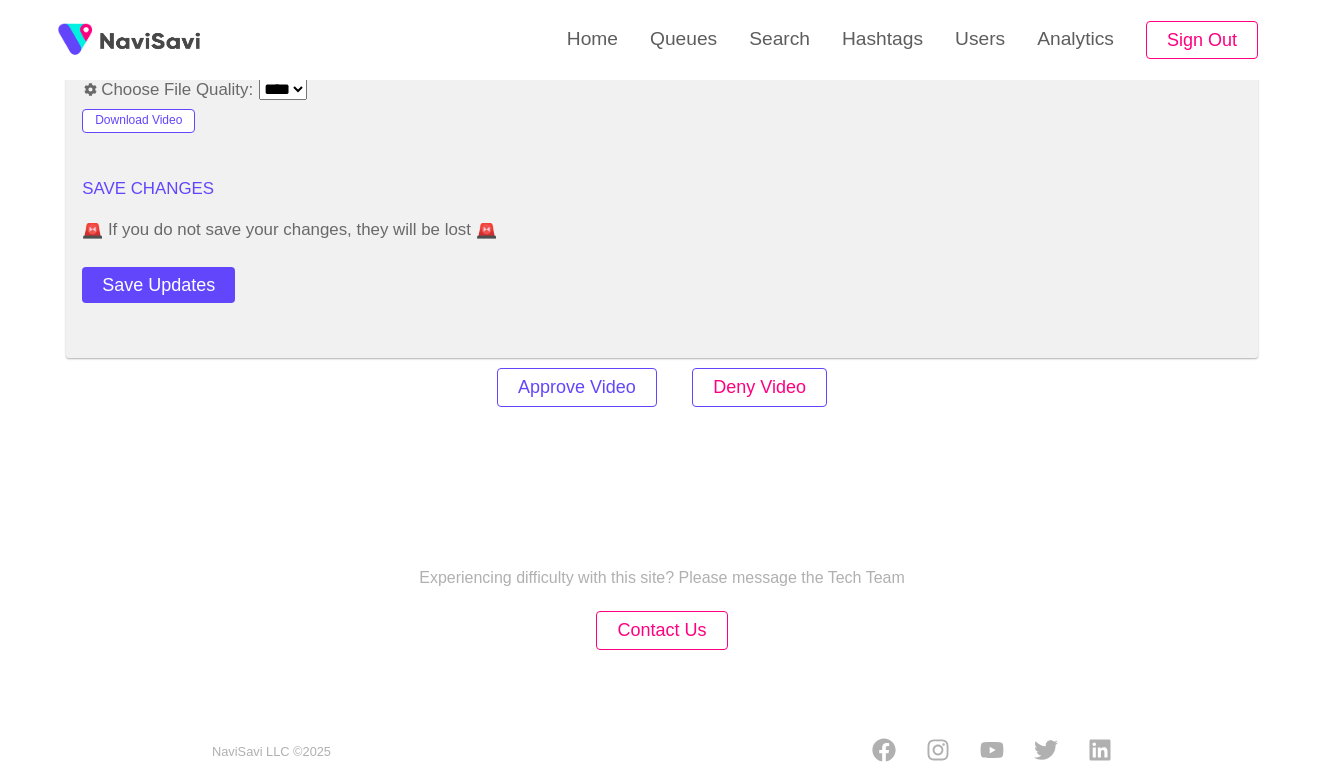 click on "Deny Video" at bounding box center [759, 387] 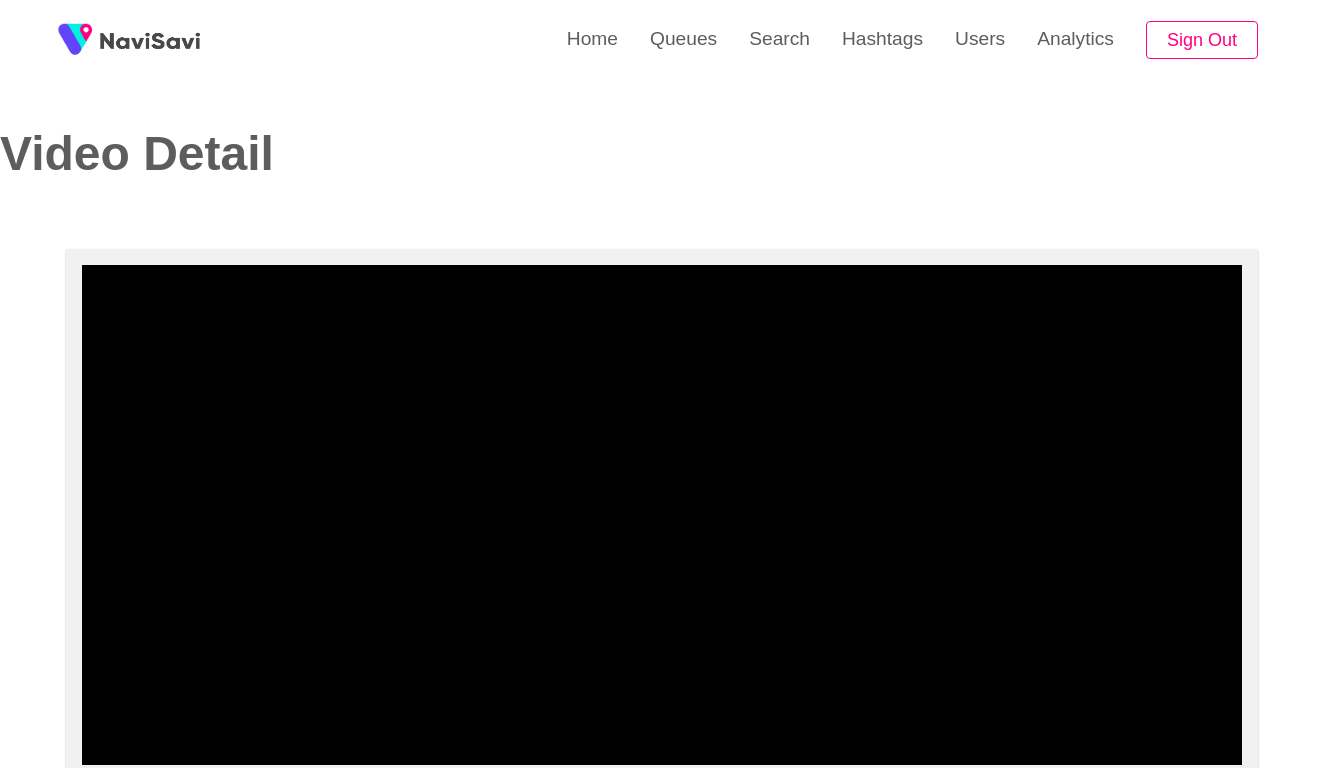 scroll, scrollTop: 0, scrollLeft: 0, axis: both 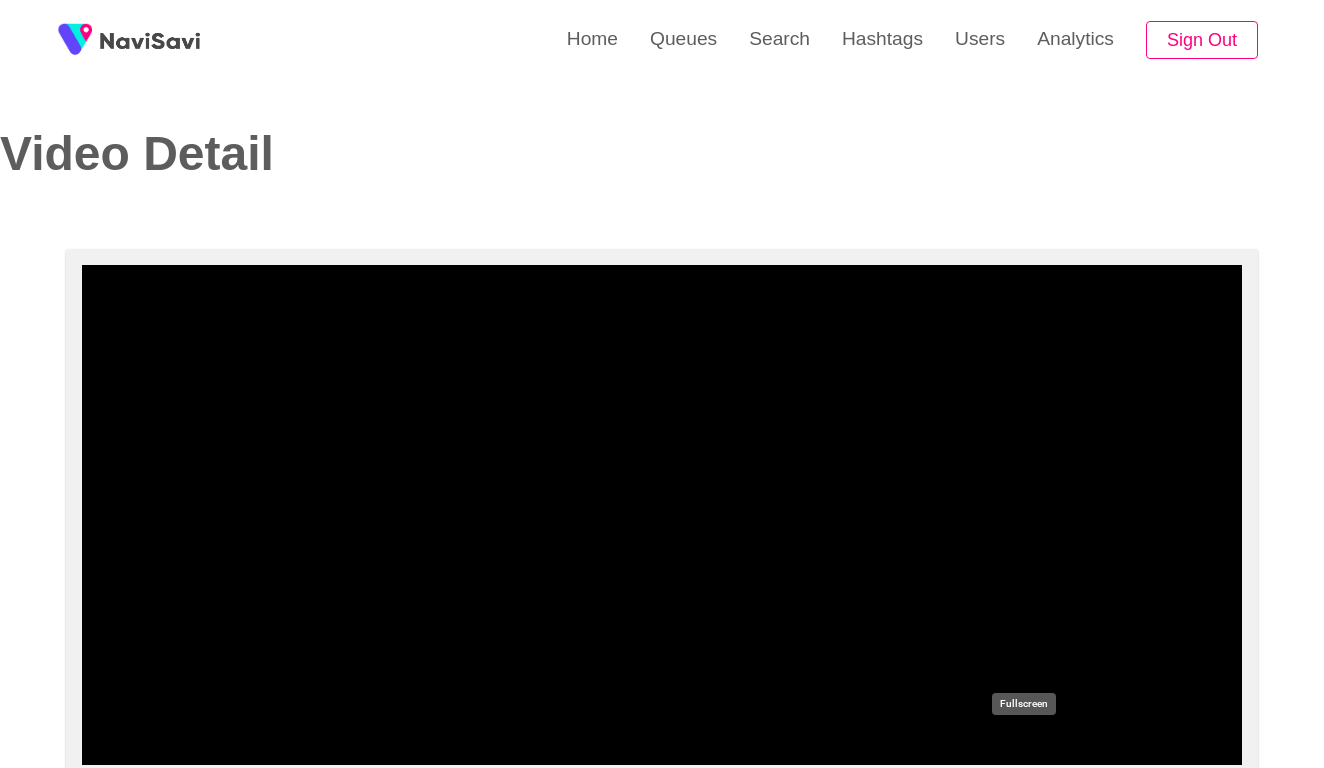 select on "**********" 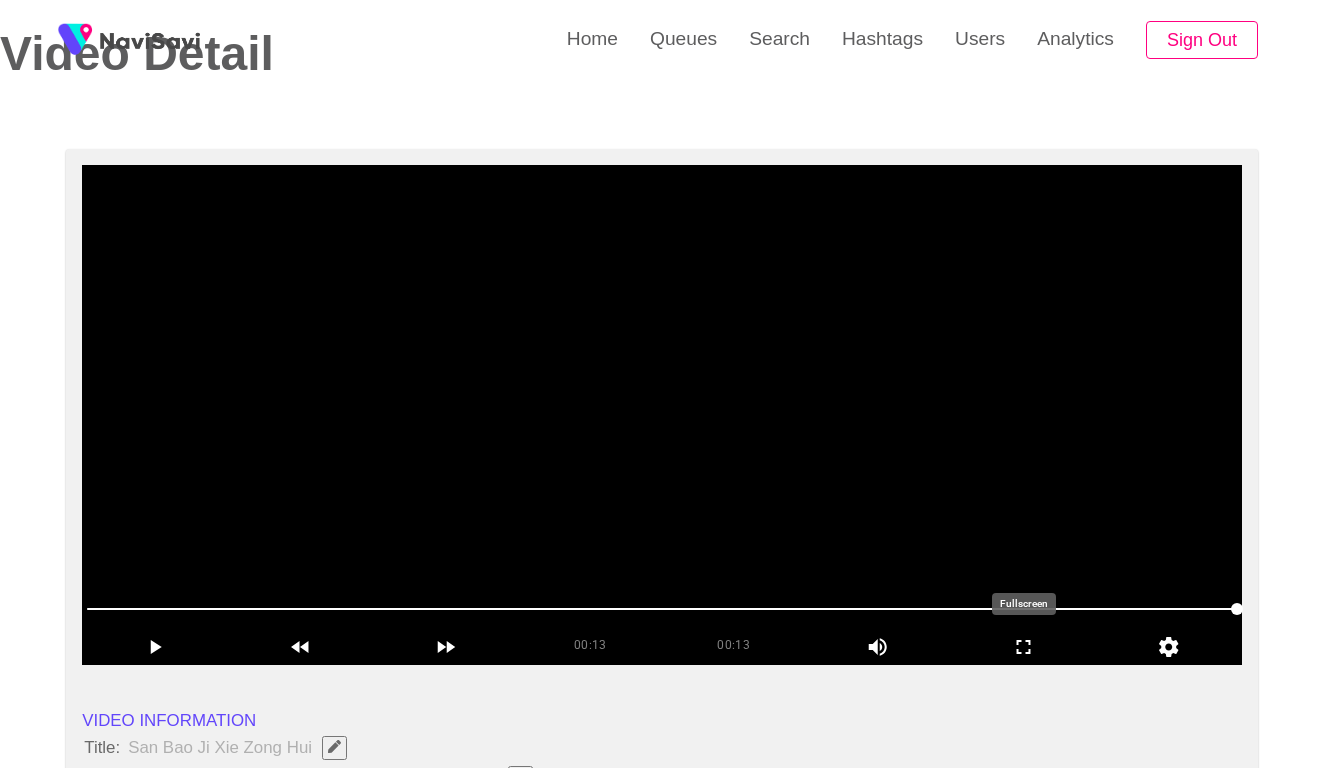 scroll, scrollTop: 184, scrollLeft: 0, axis: vertical 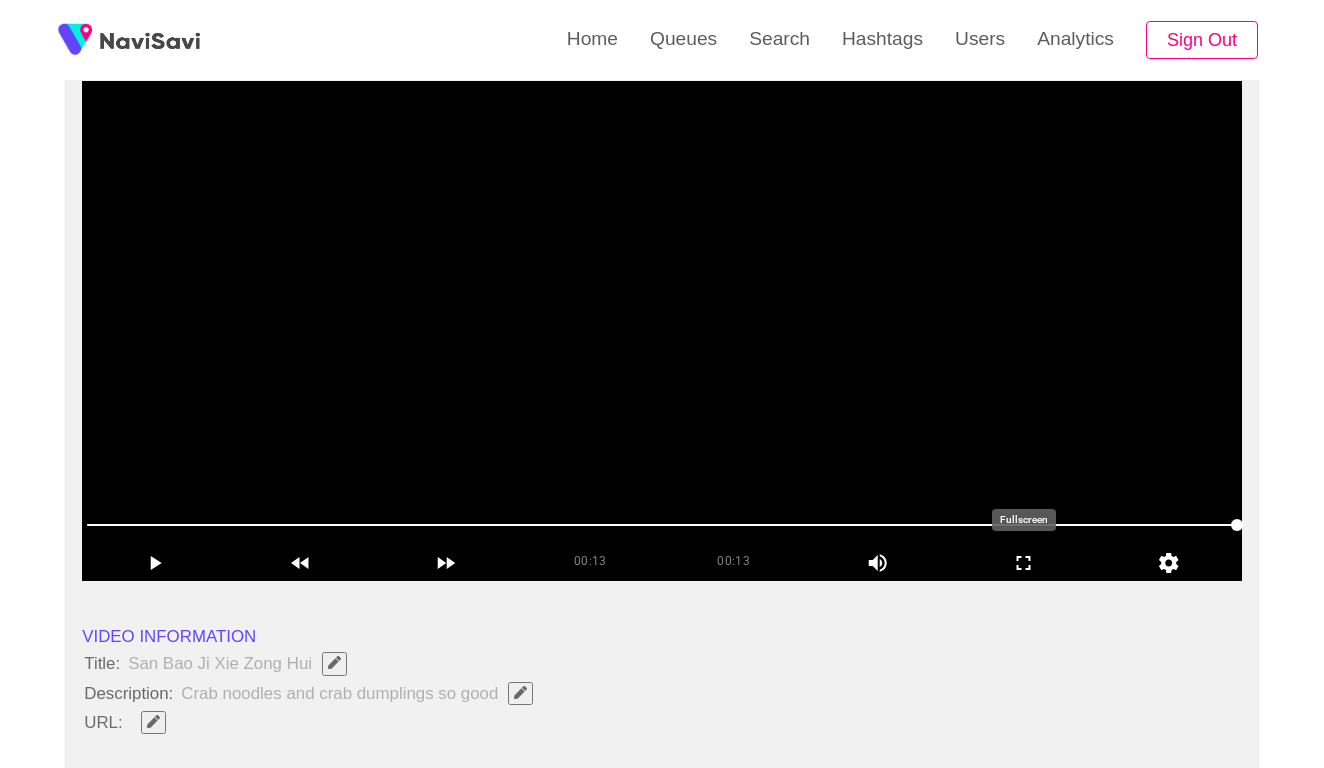 click at bounding box center [662, 331] 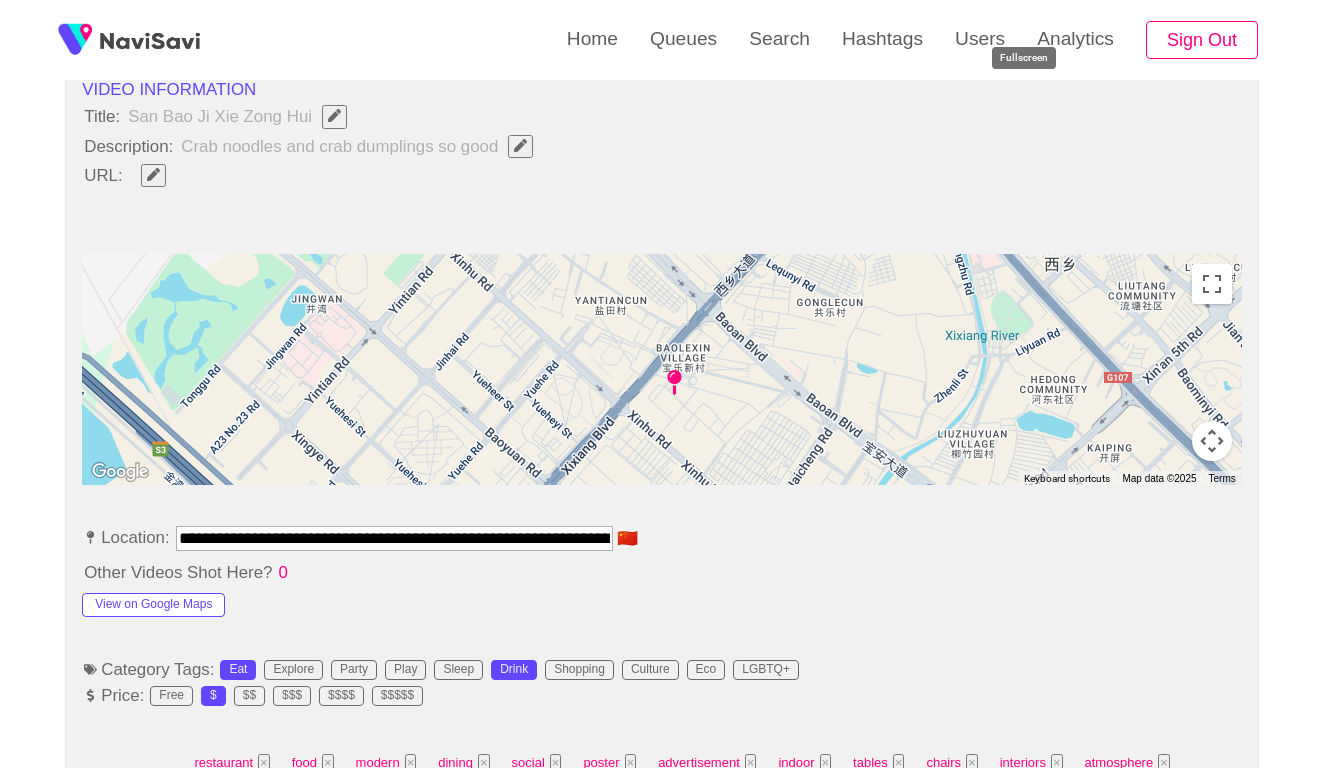 scroll, scrollTop: 912, scrollLeft: 0, axis: vertical 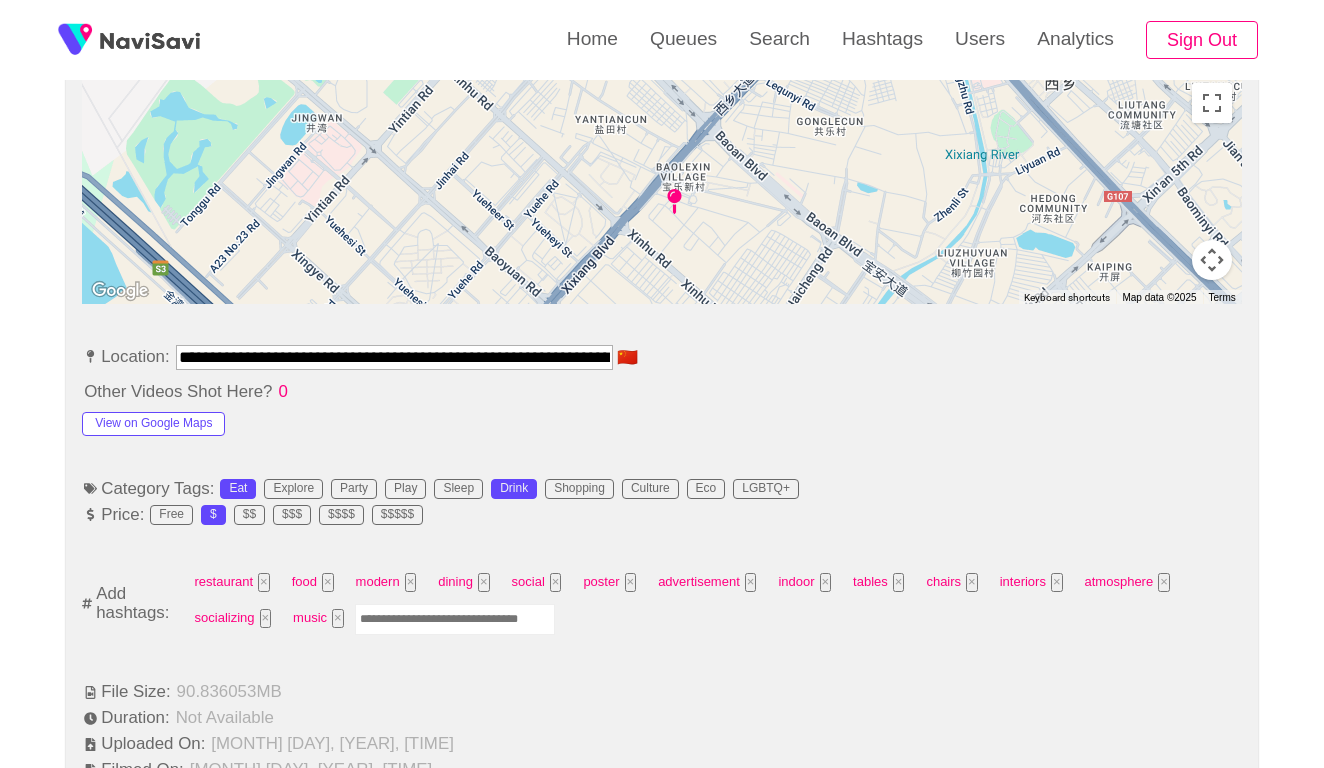 click on "**********" at bounding box center [394, 357] 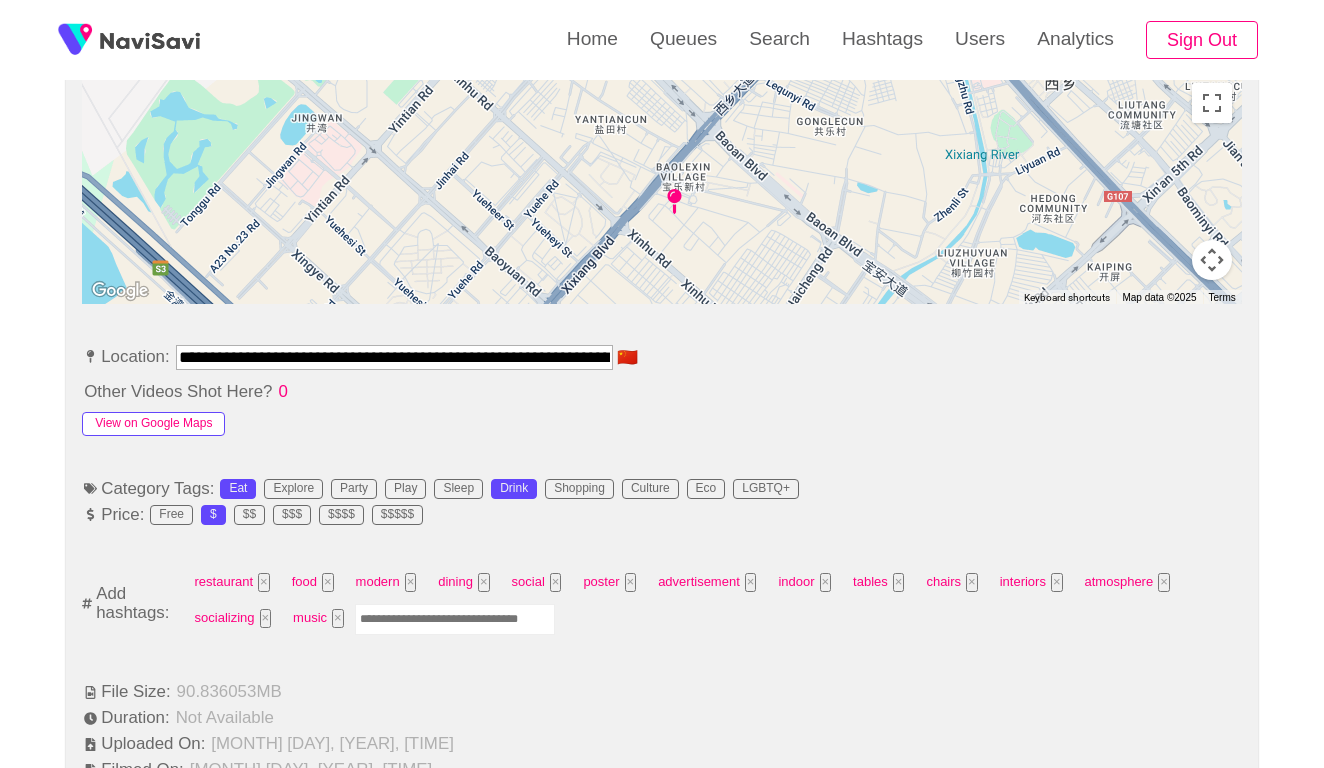 click on "View on Google Maps" at bounding box center [153, 424] 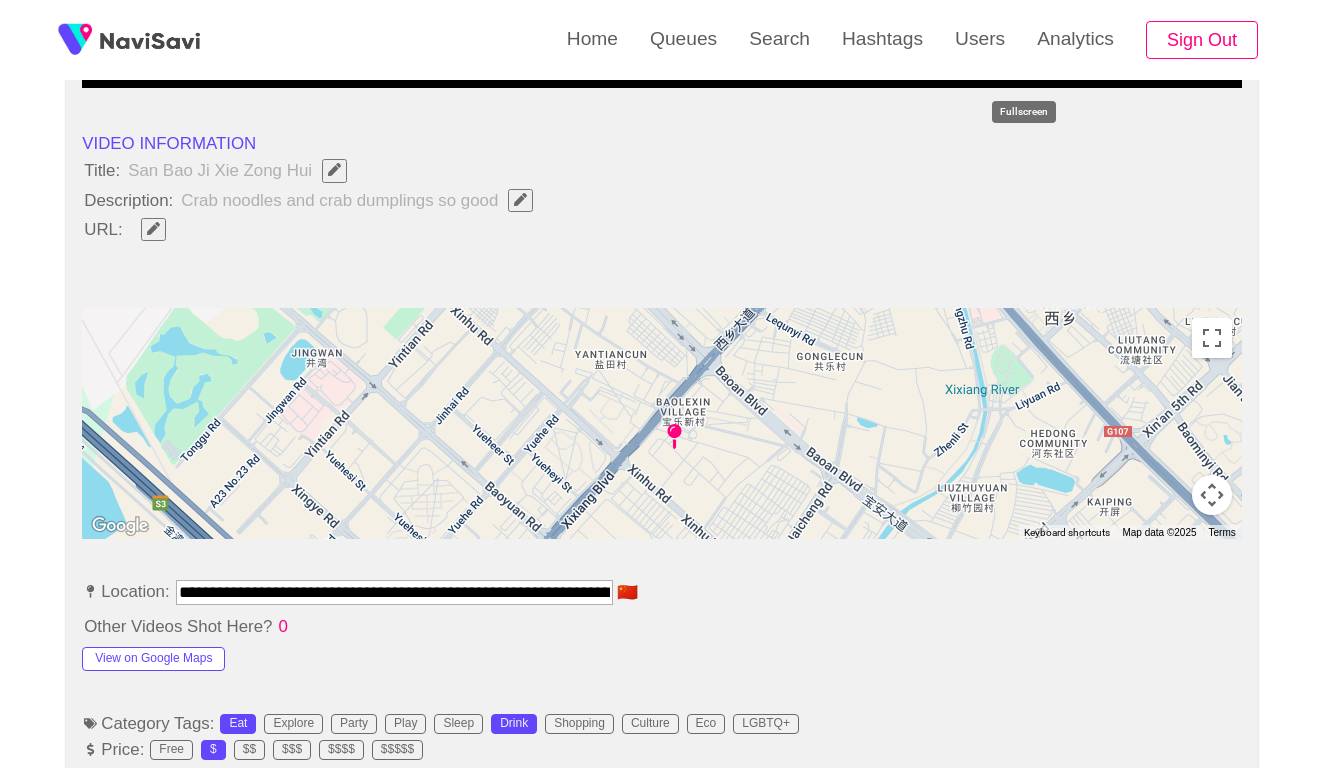 scroll, scrollTop: 662, scrollLeft: 0, axis: vertical 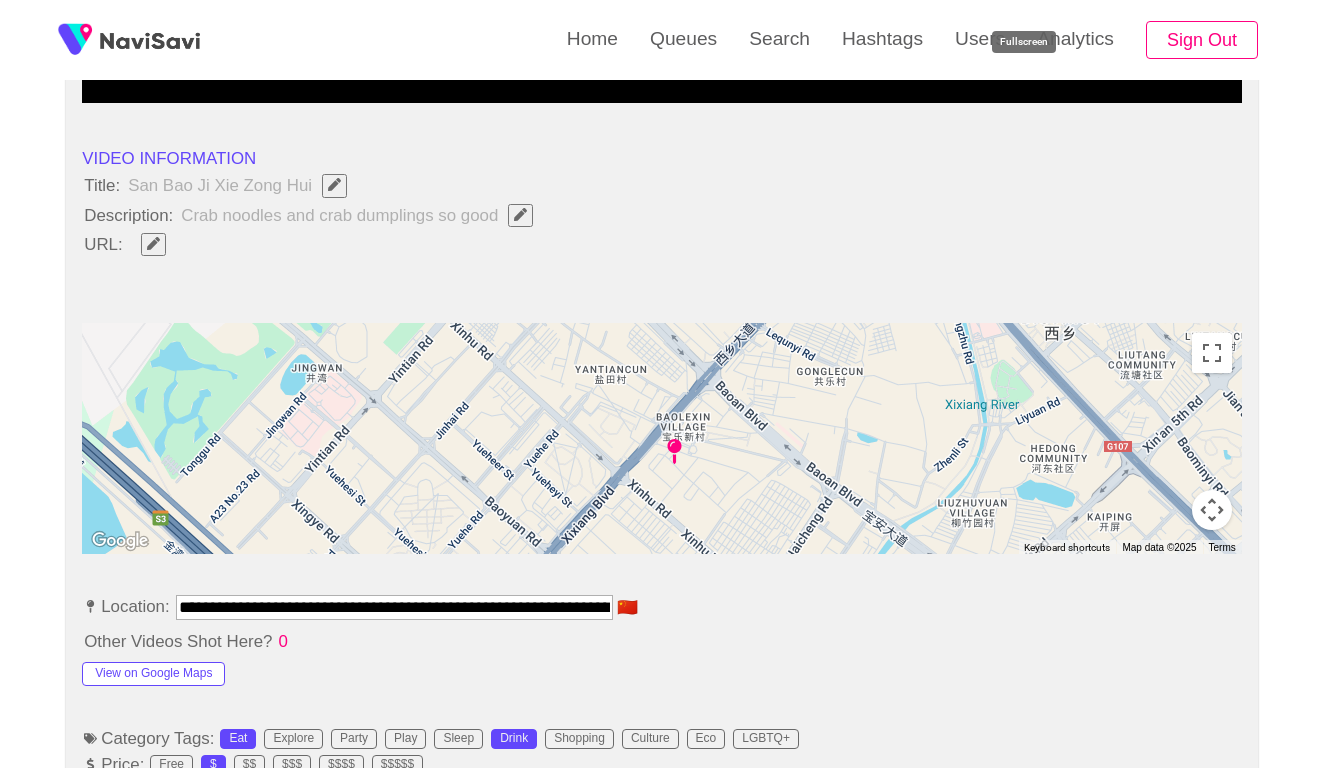 click 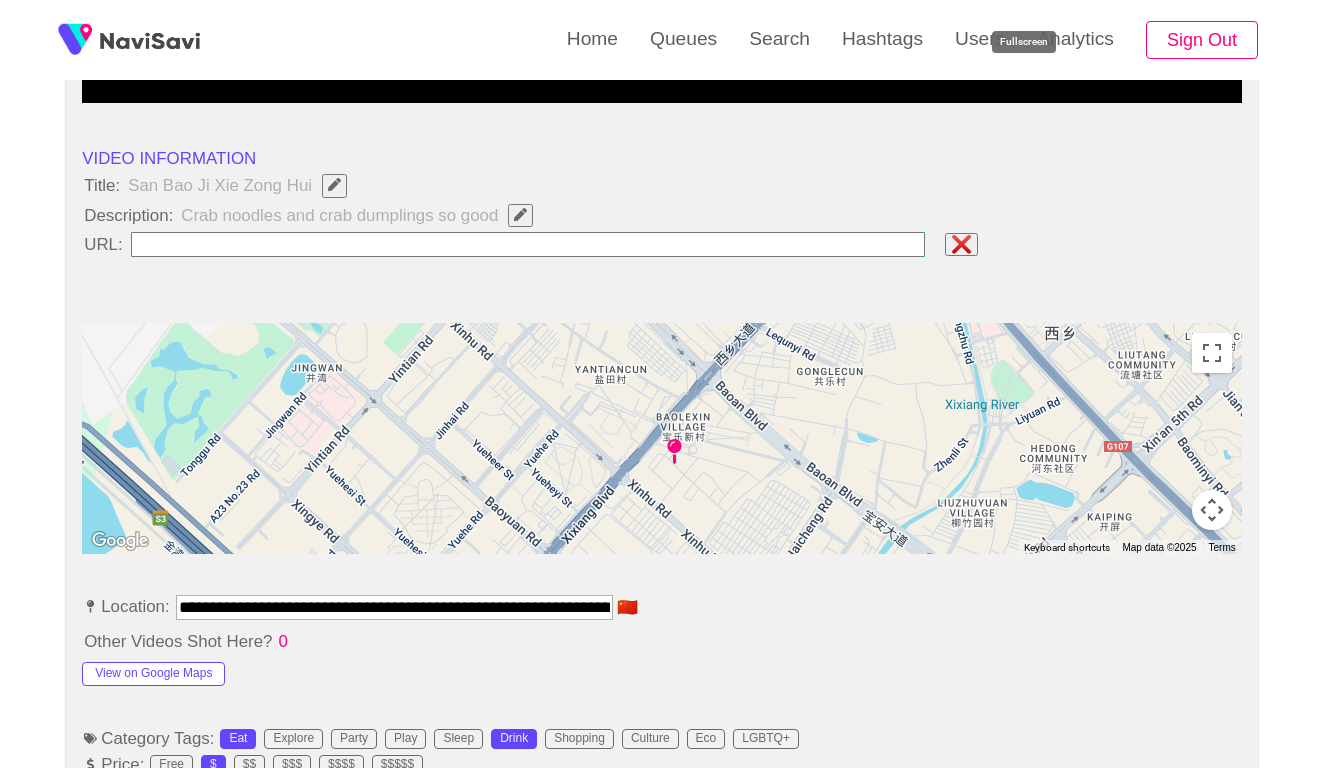 type on "**********" 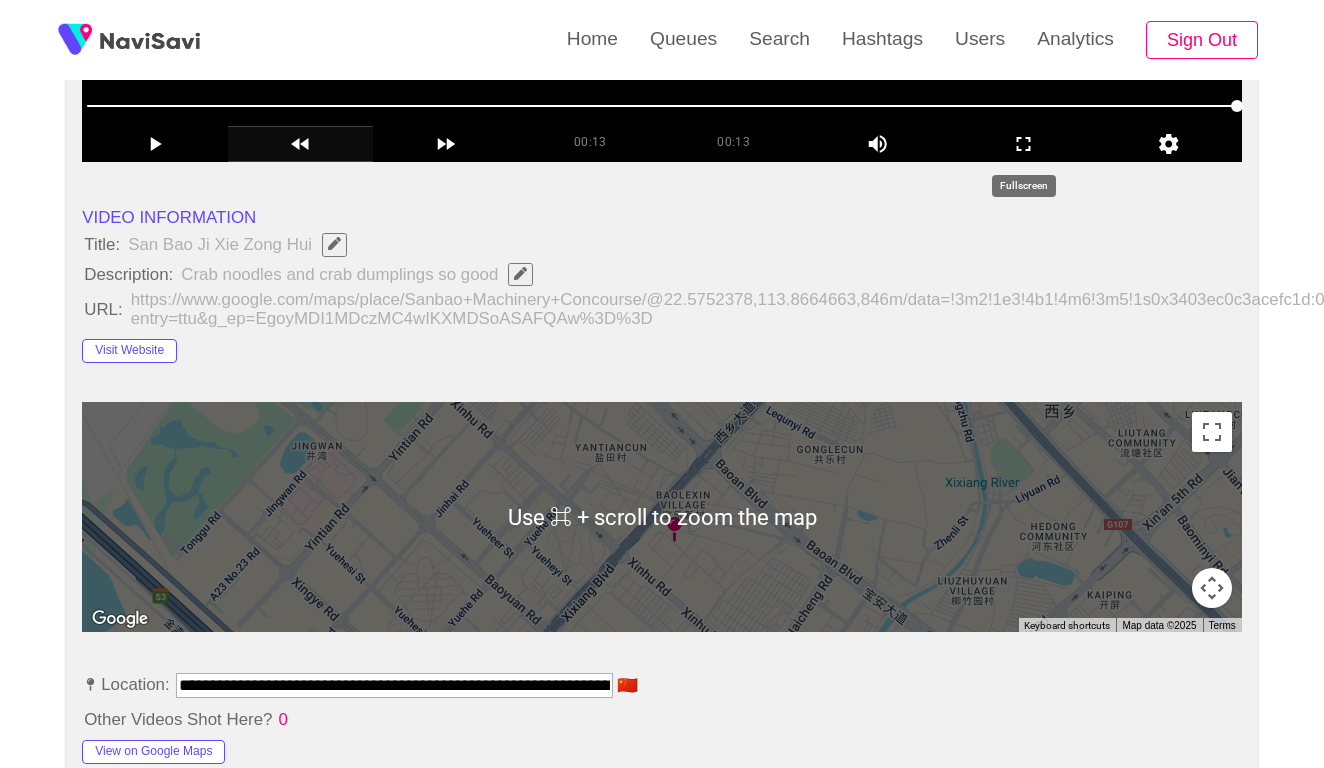 scroll, scrollTop: 266, scrollLeft: 0, axis: vertical 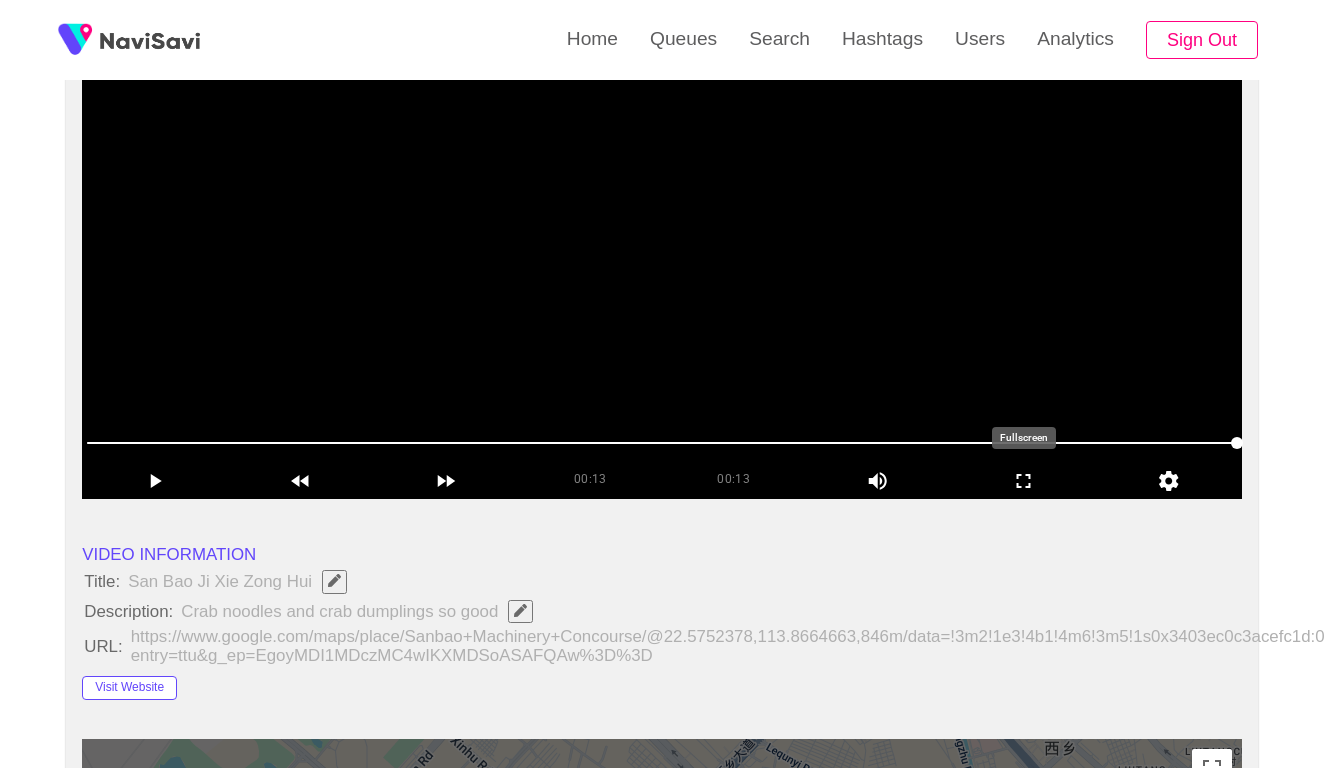 click at bounding box center (662, 249) 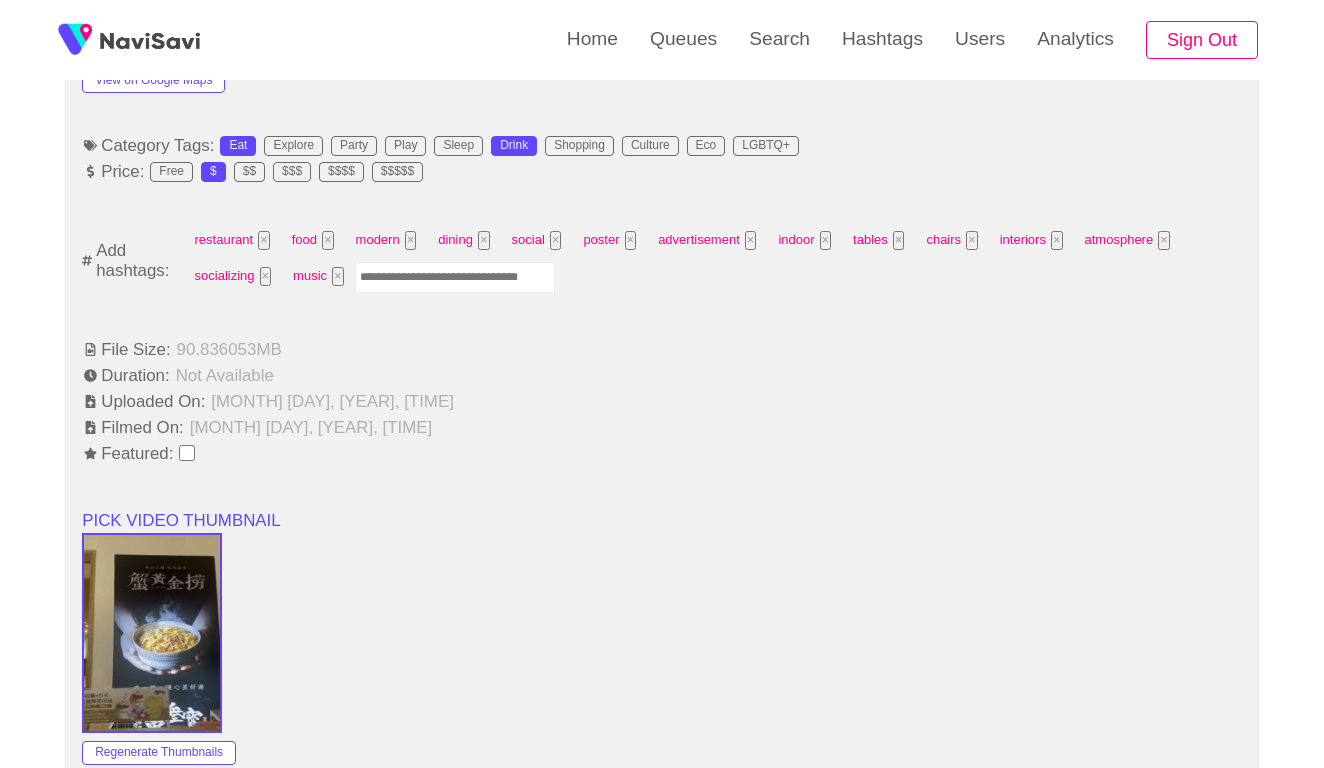 scroll, scrollTop: 1307, scrollLeft: 0, axis: vertical 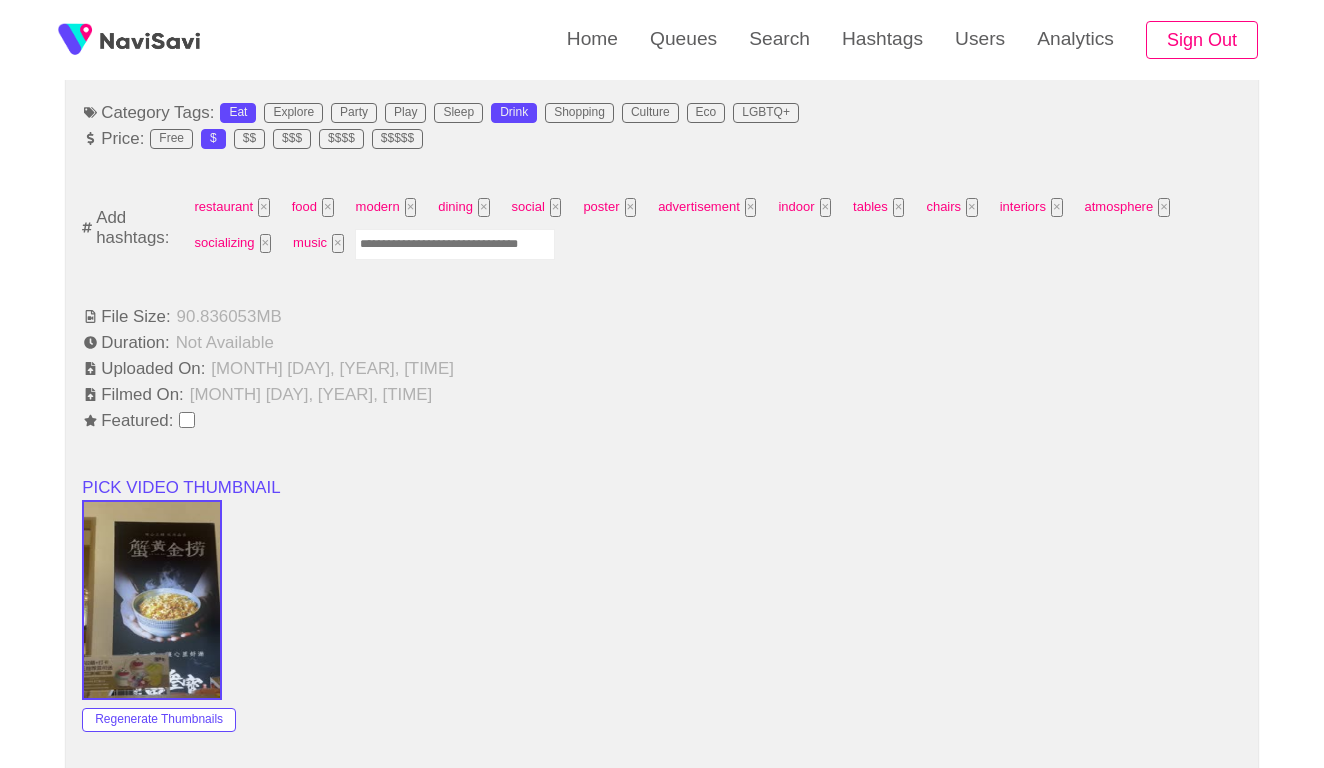 click at bounding box center (455, 244) 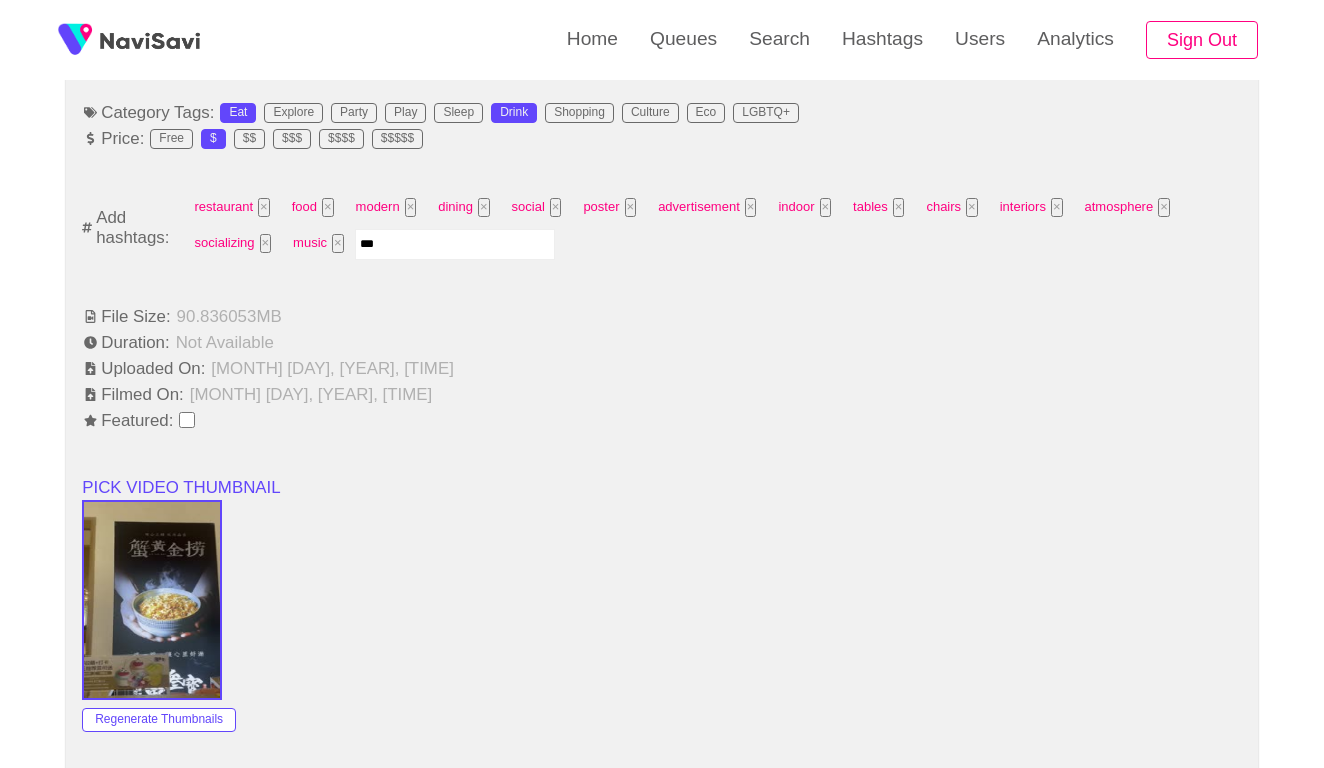 type on "****" 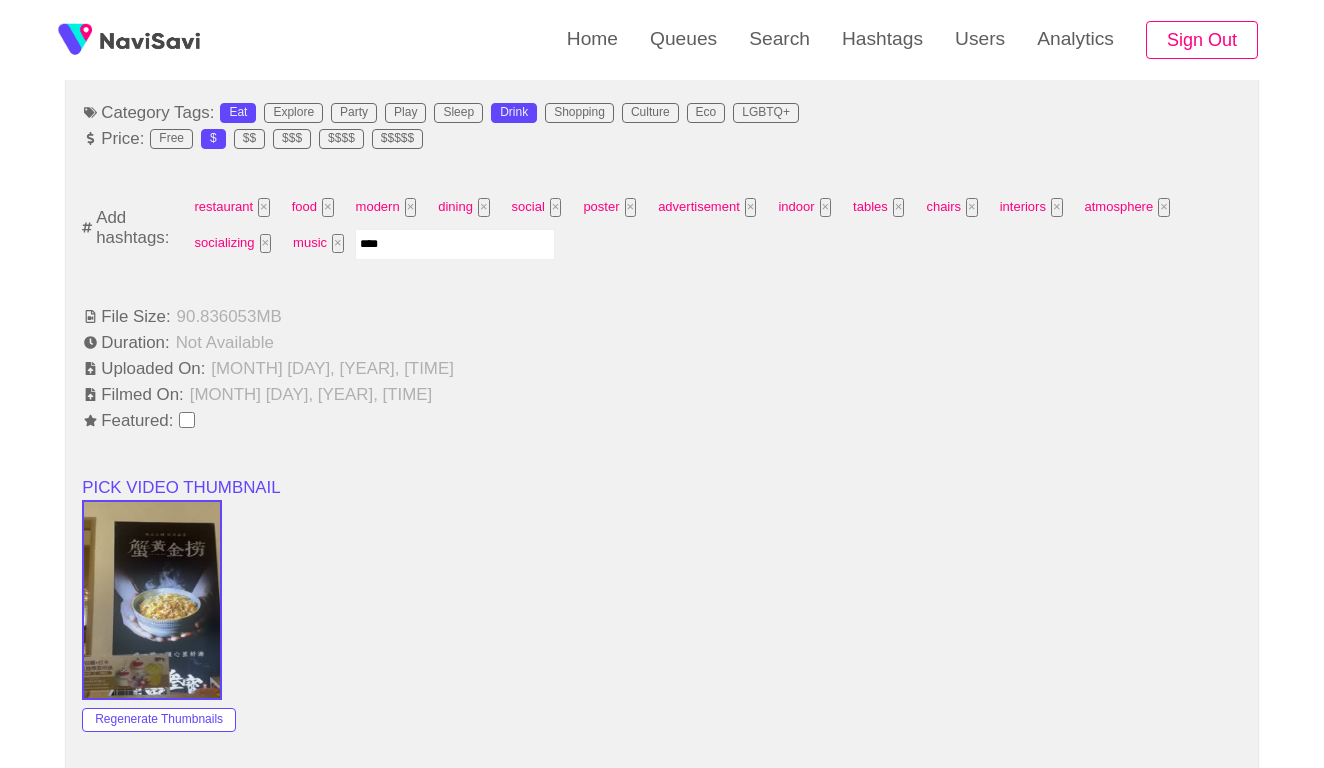 type 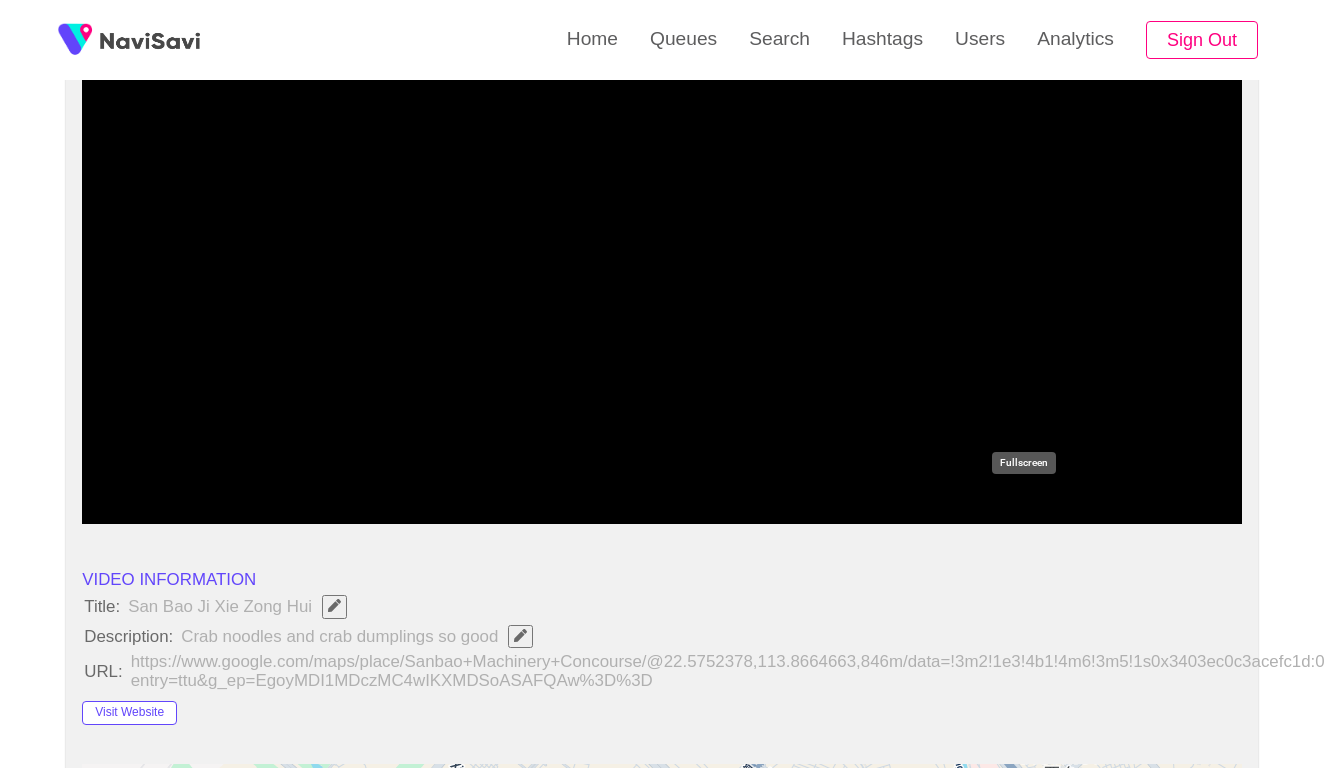 scroll, scrollTop: 60, scrollLeft: 0, axis: vertical 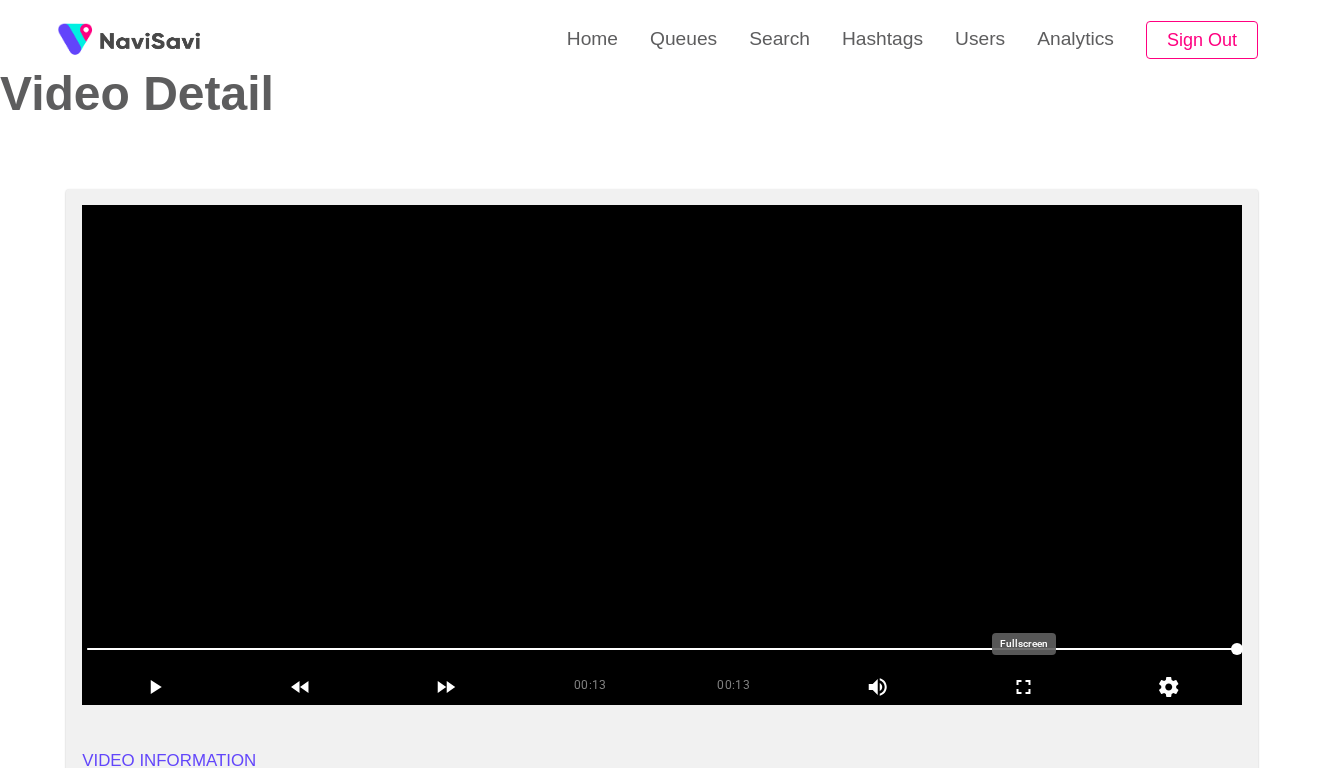 click at bounding box center [662, 455] 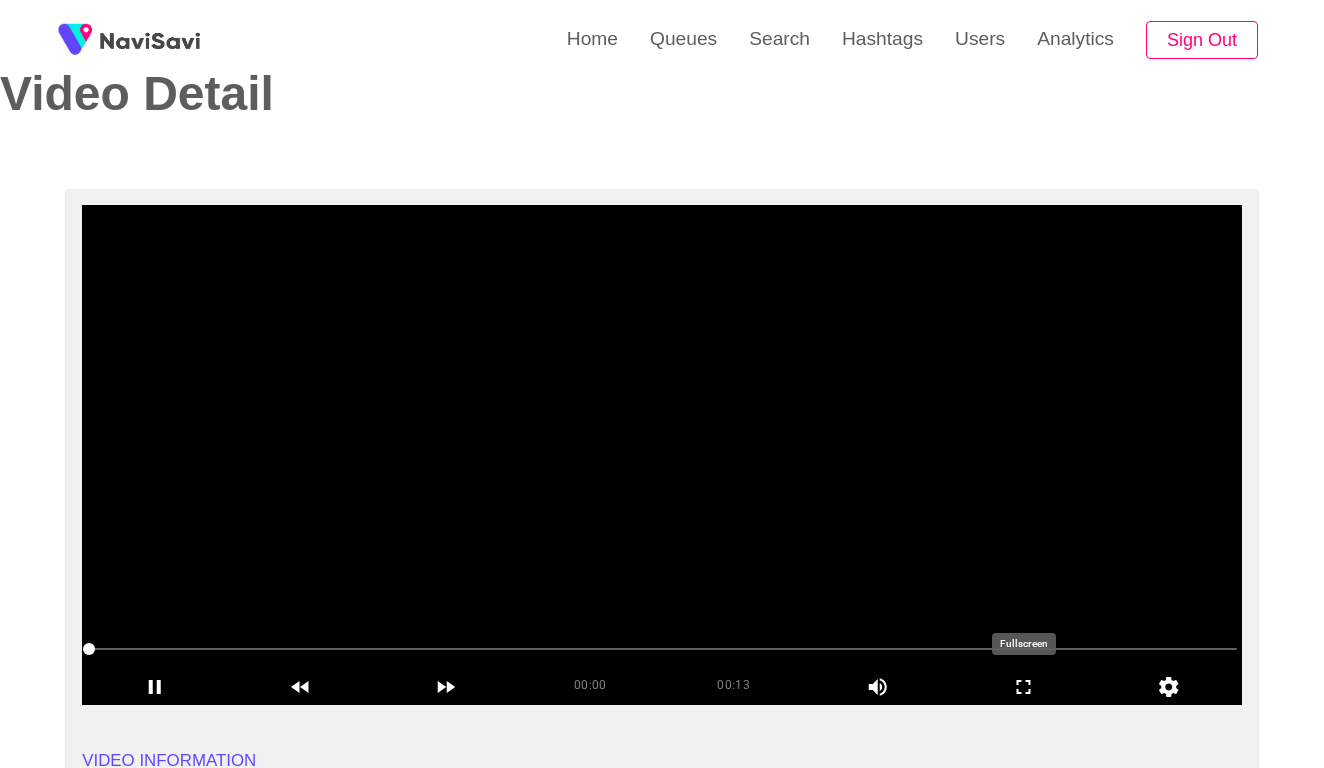 click at bounding box center (662, 649) 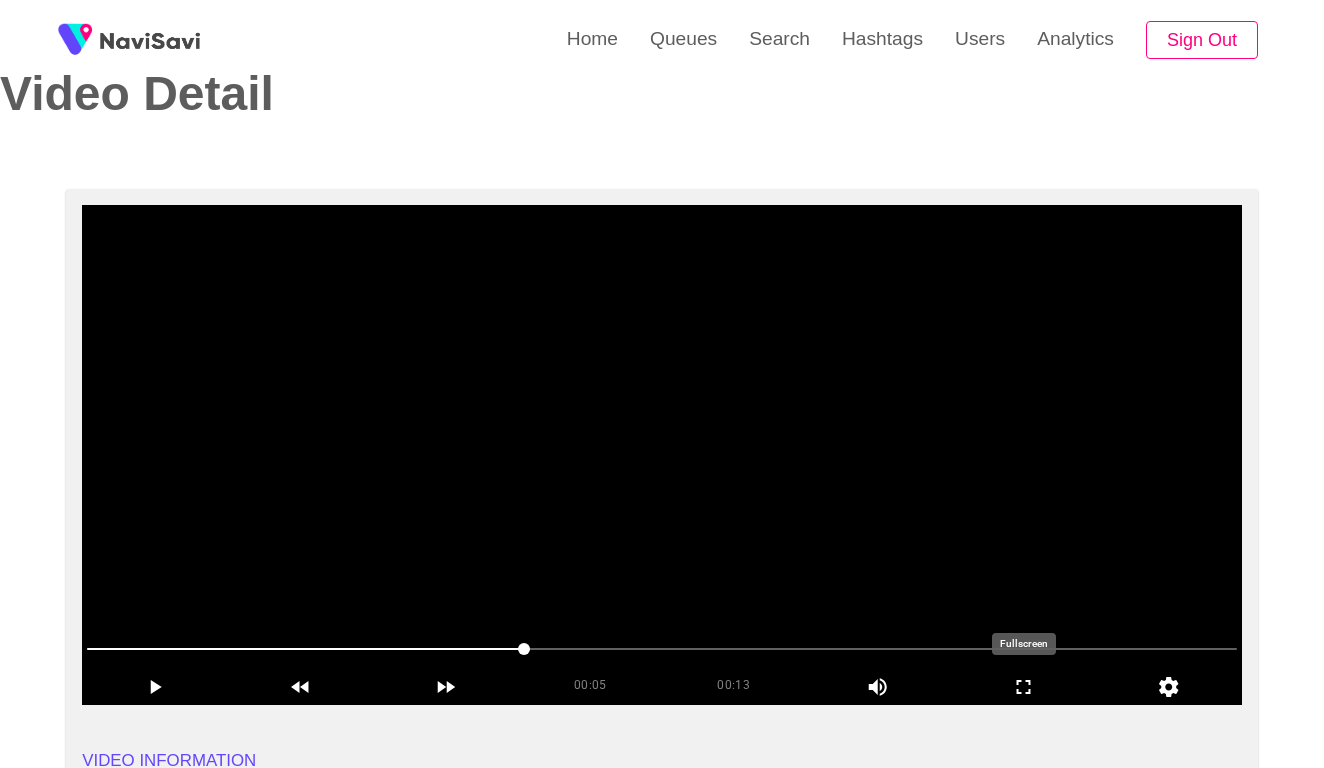 click at bounding box center (662, 649) 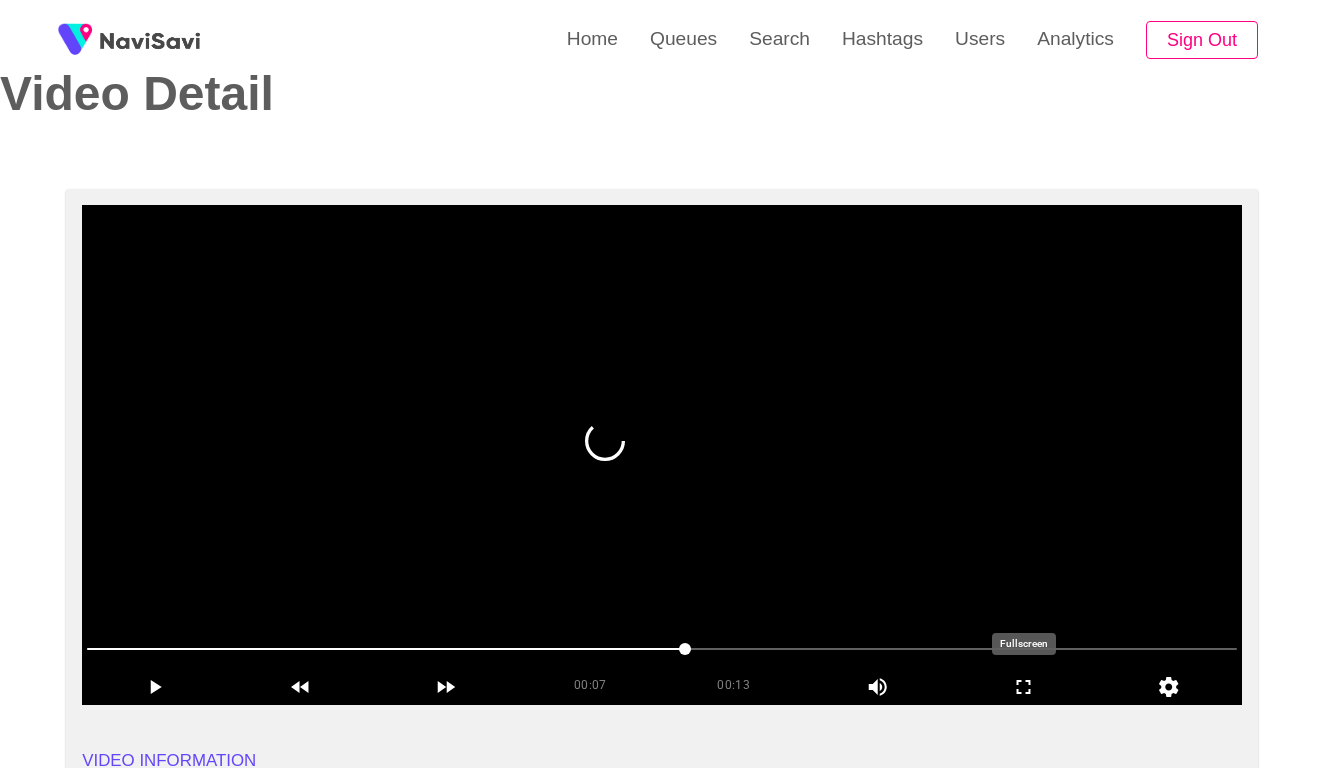click at bounding box center [662, 649] 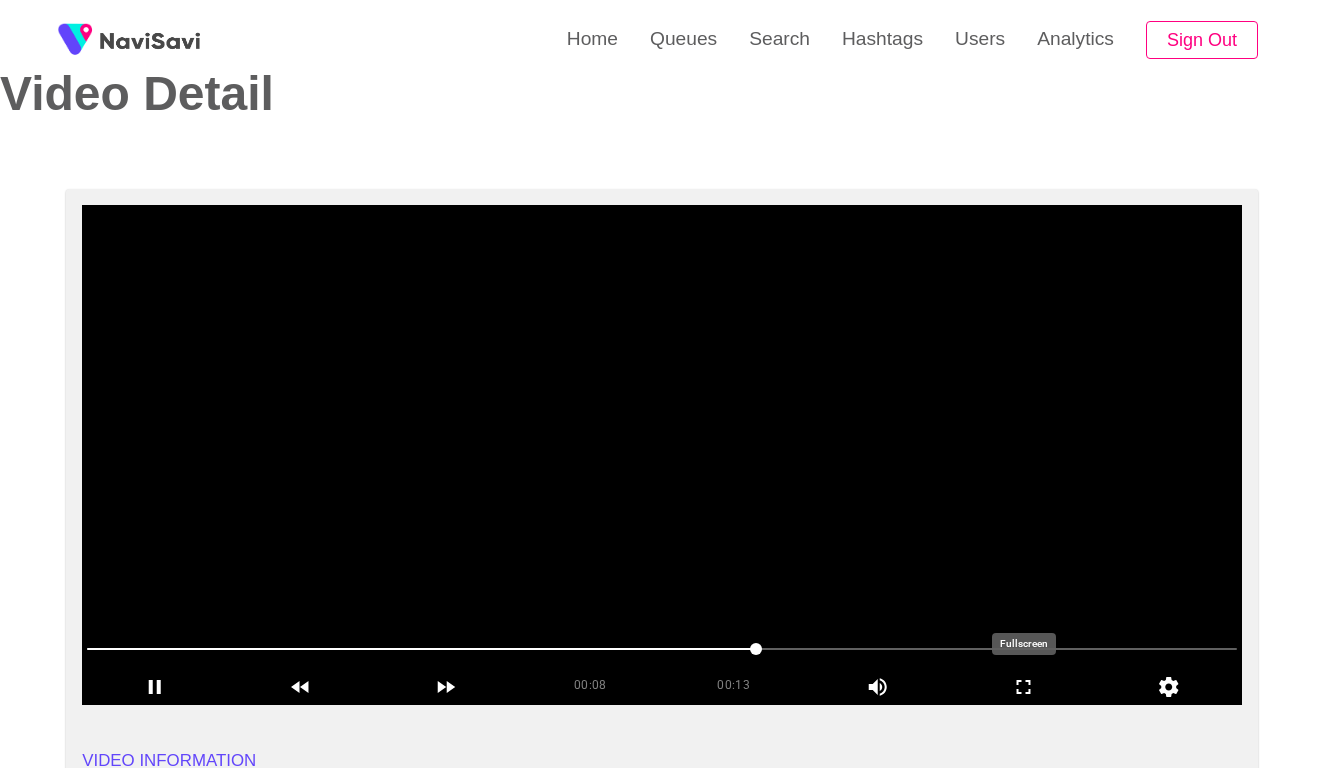 click at bounding box center [662, 455] 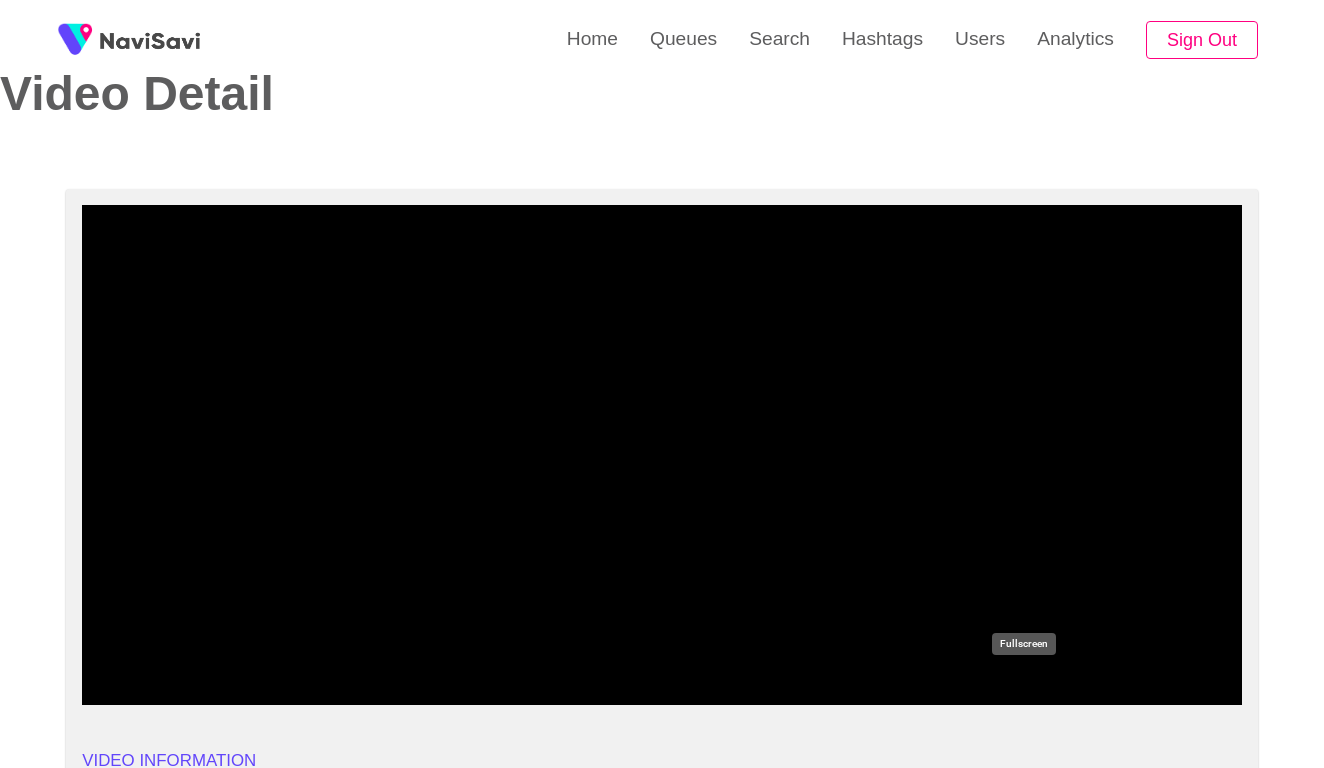click 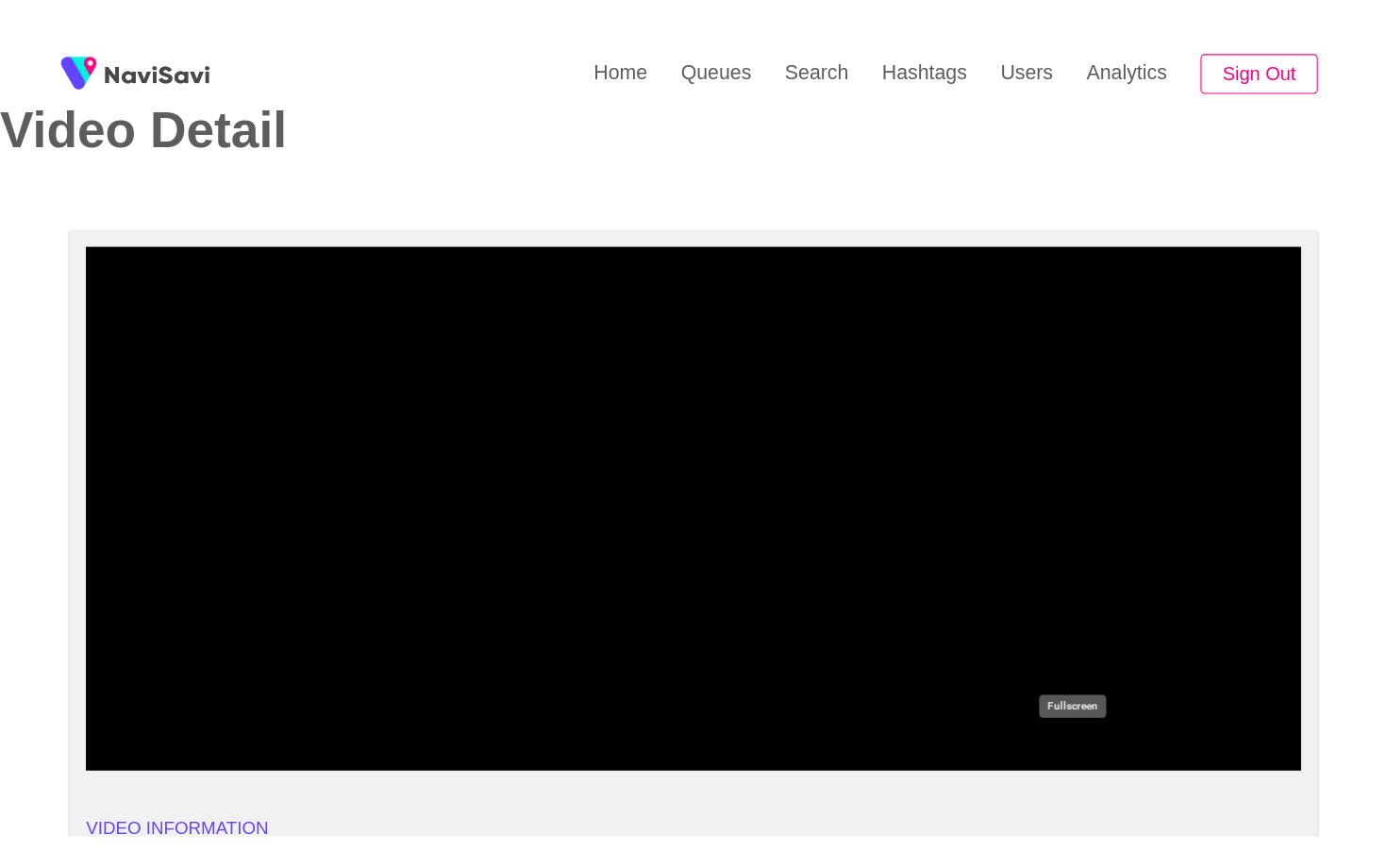 scroll, scrollTop: 0, scrollLeft: 0, axis: both 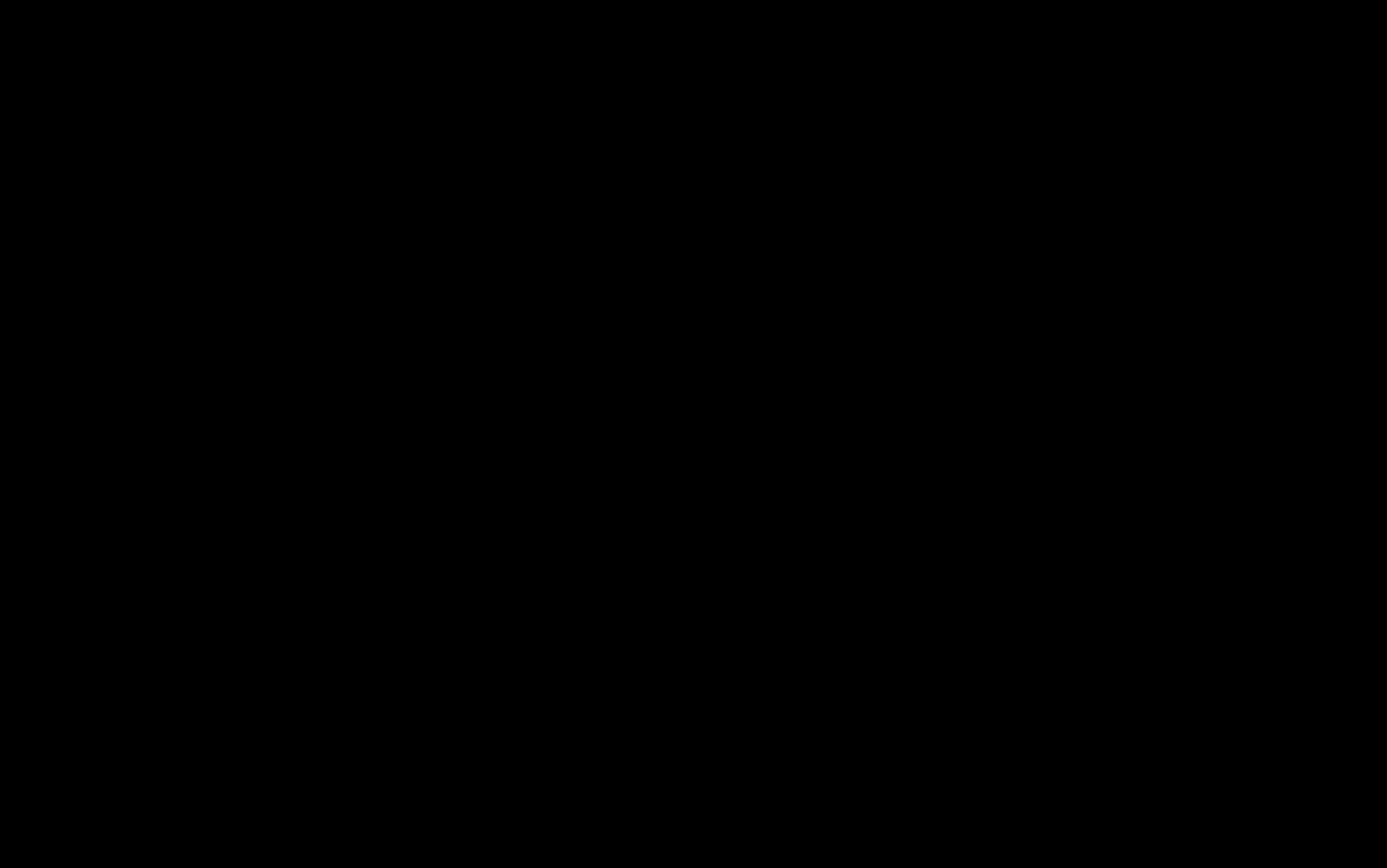 click at bounding box center (694, 813) 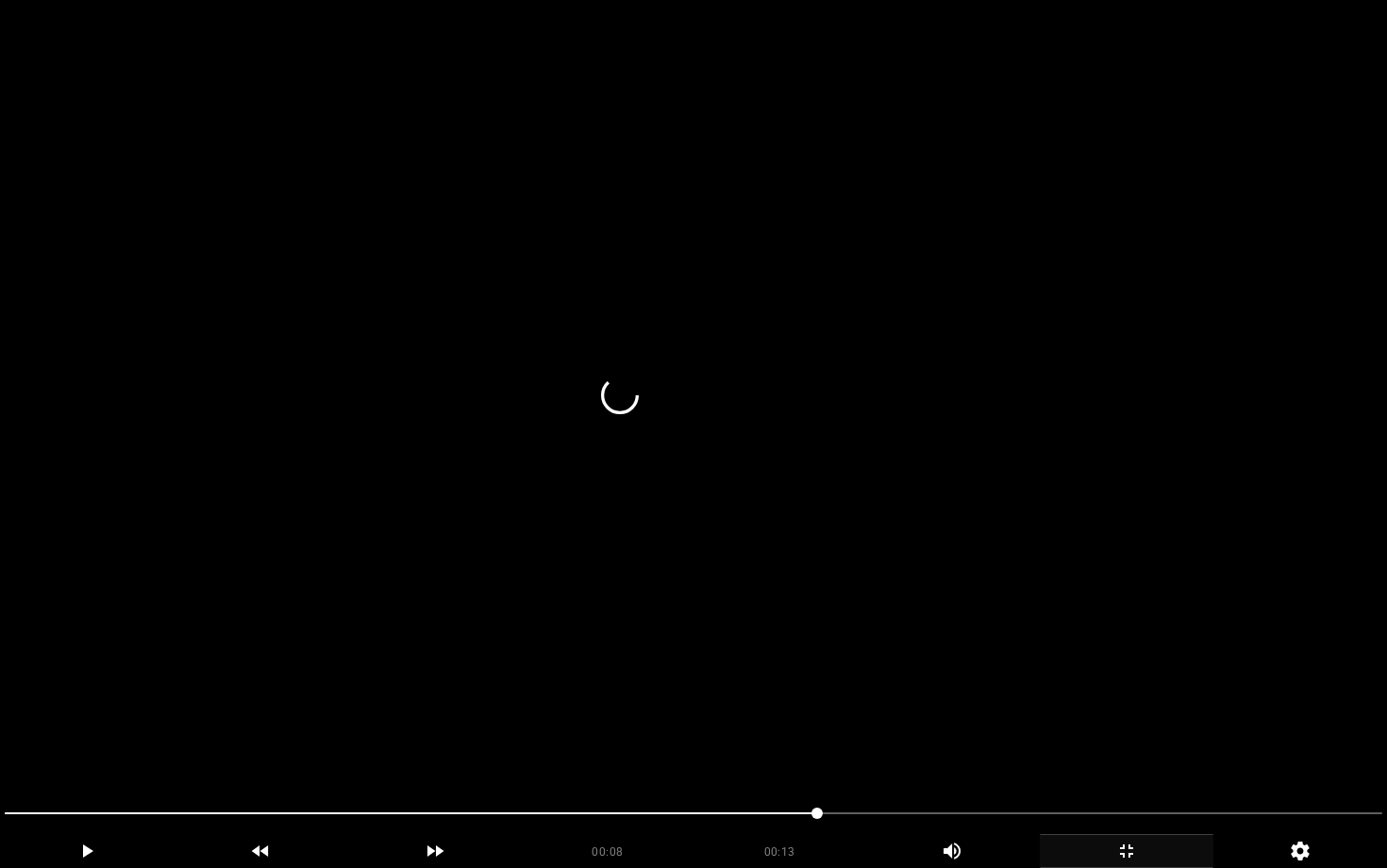 click at bounding box center (694, 434) 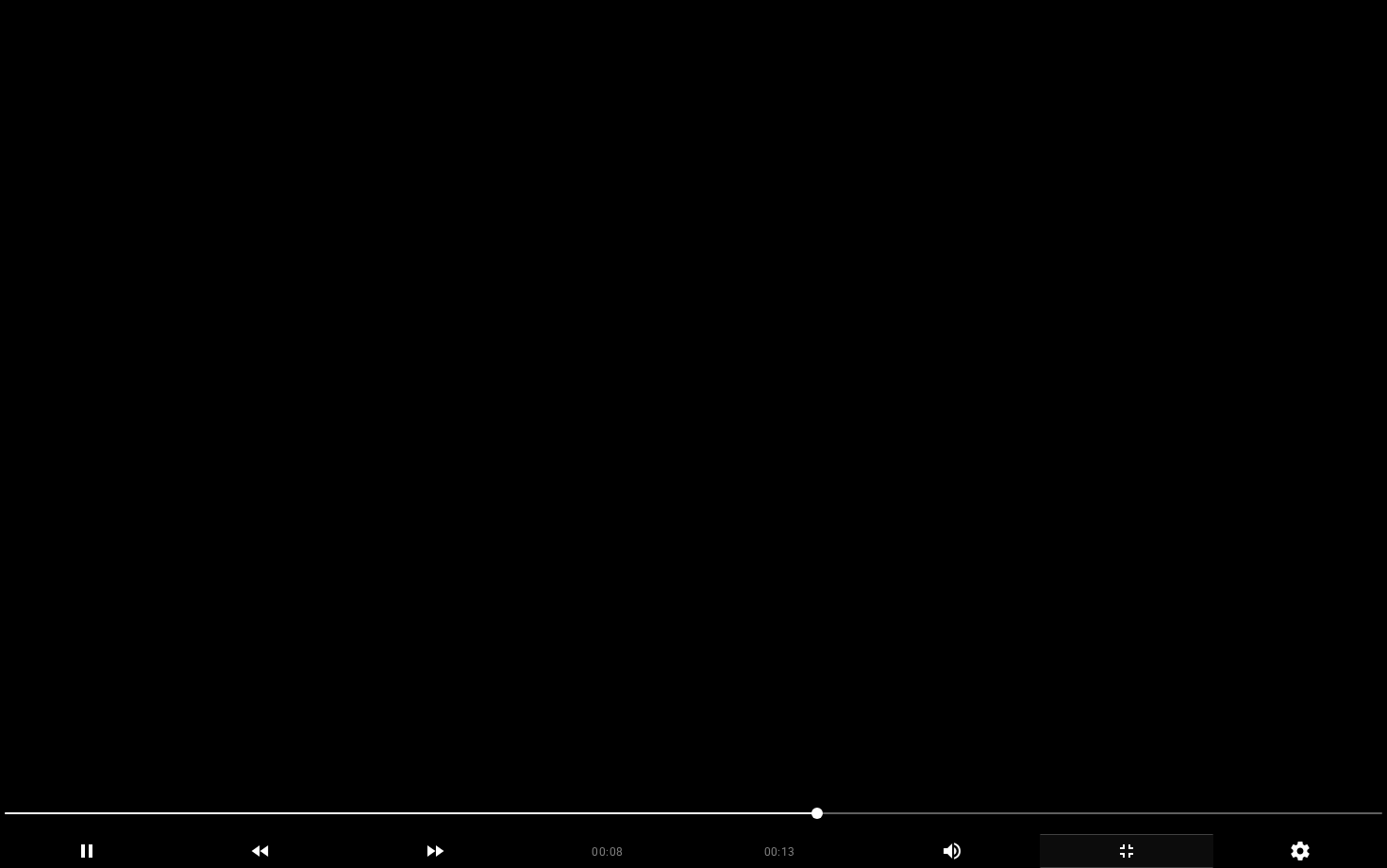 click at bounding box center [694, 434] 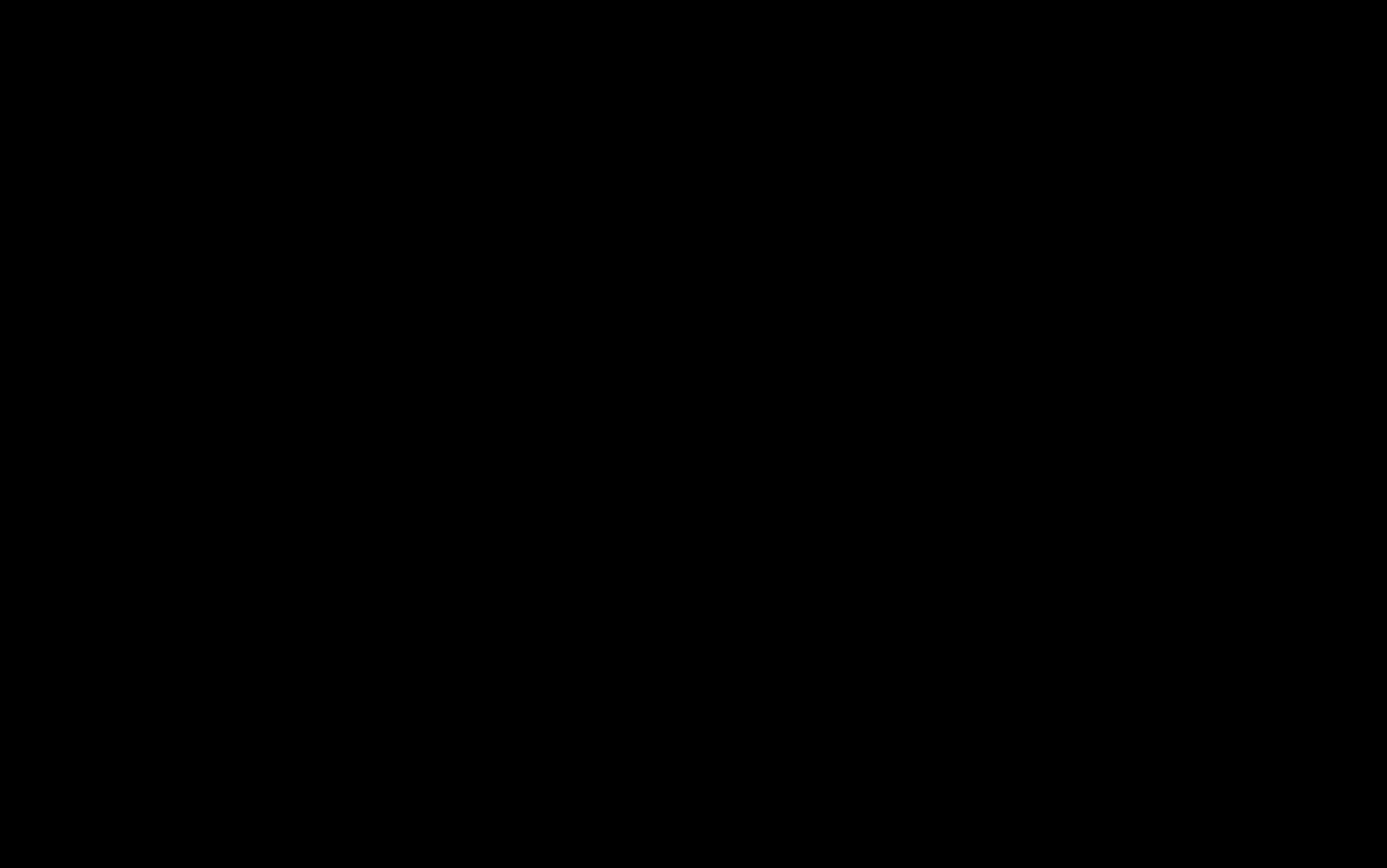 scroll, scrollTop: 73, scrollLeft: 0, axis: vertical 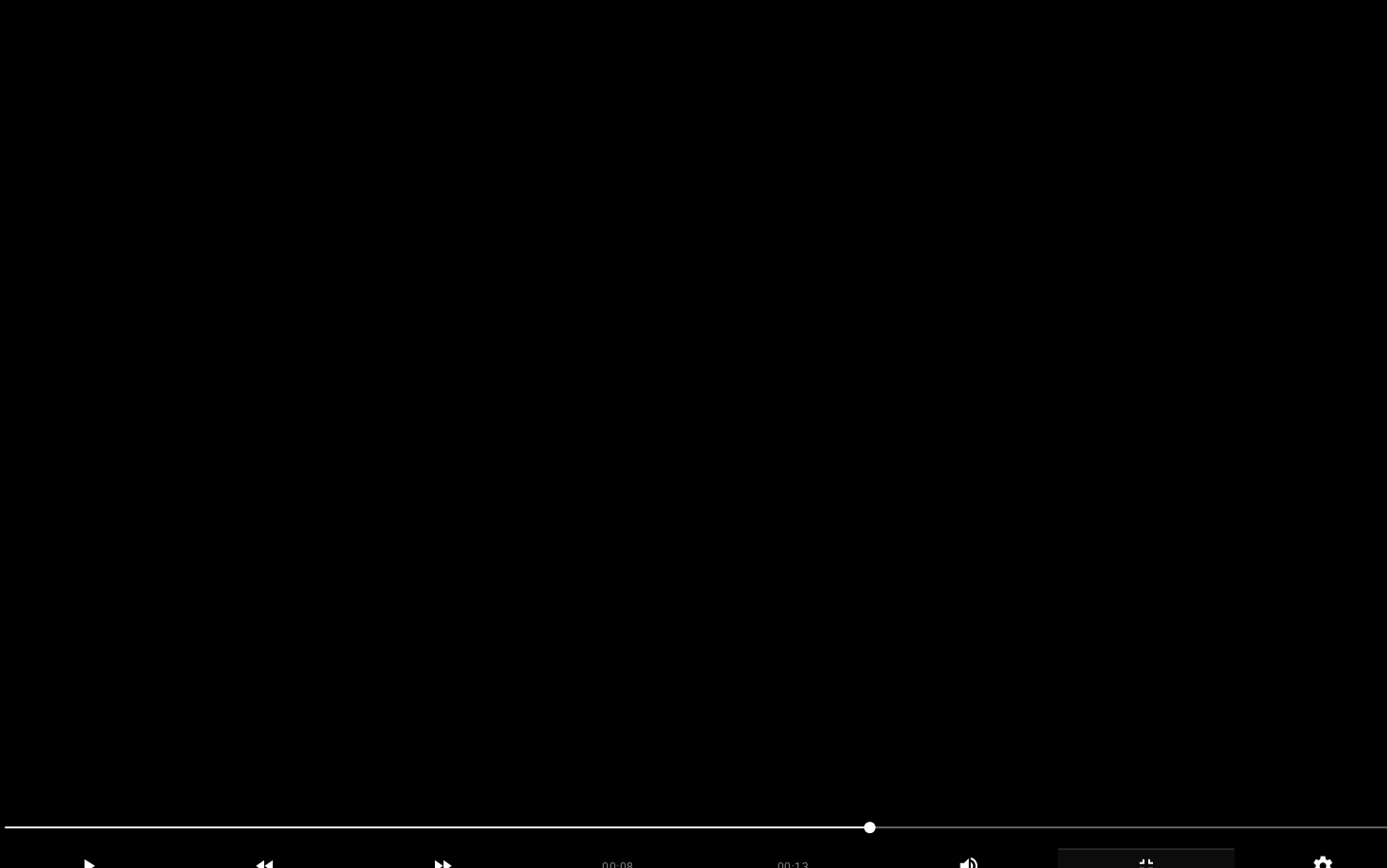 click at bounding box center [694, 434] 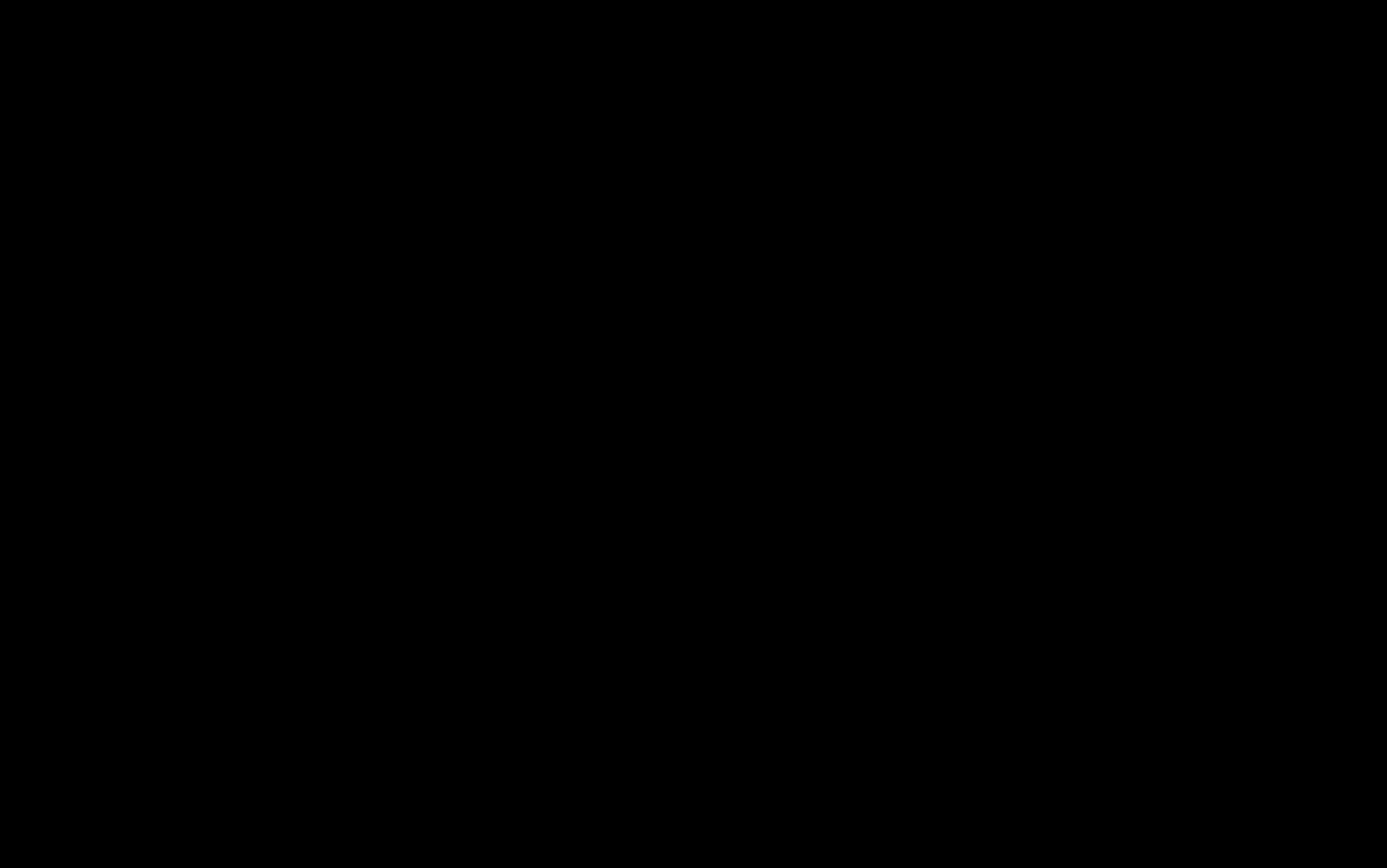 click at bounding box center [694, 813] 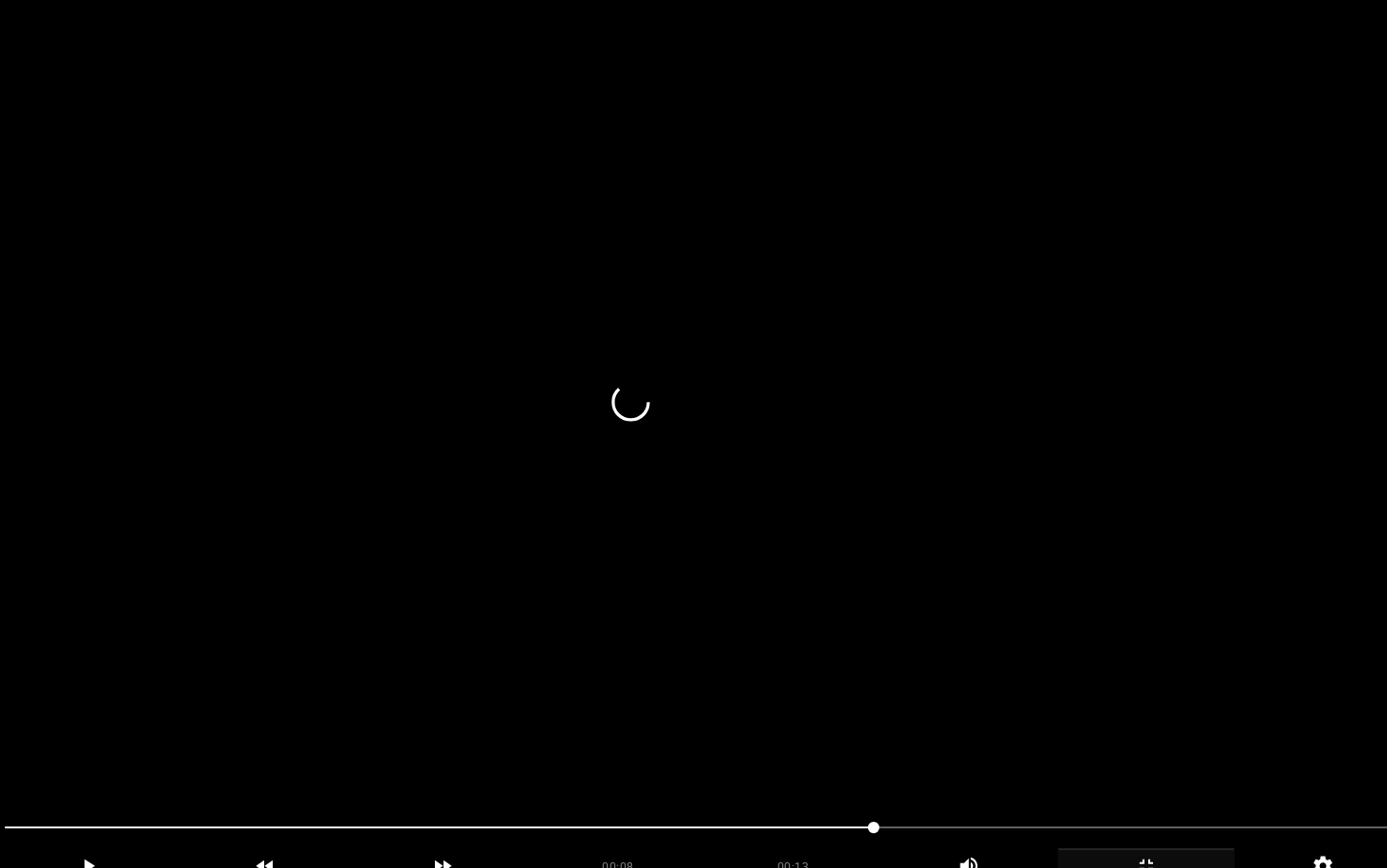 click at bounding box center (694, 434) 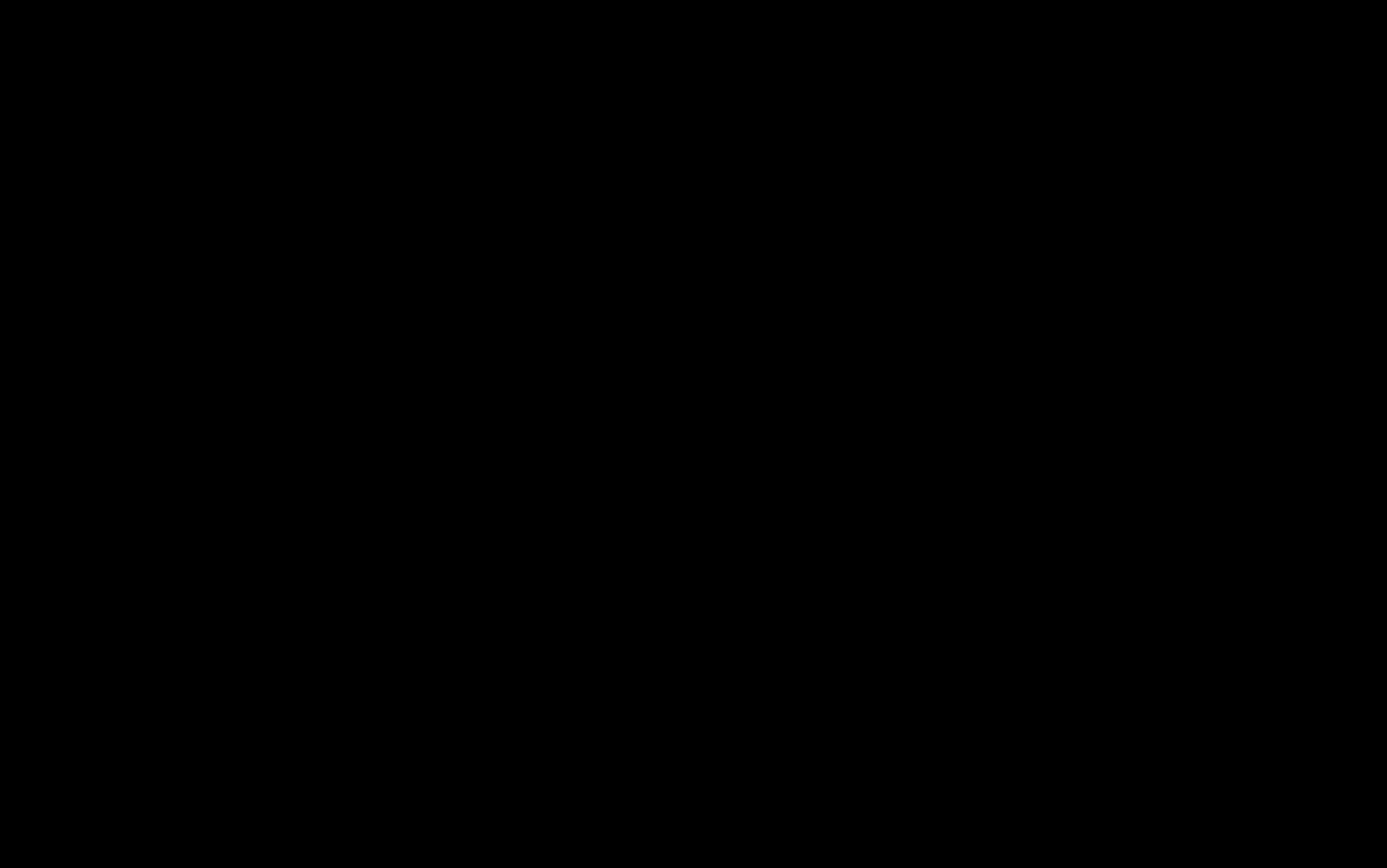 click 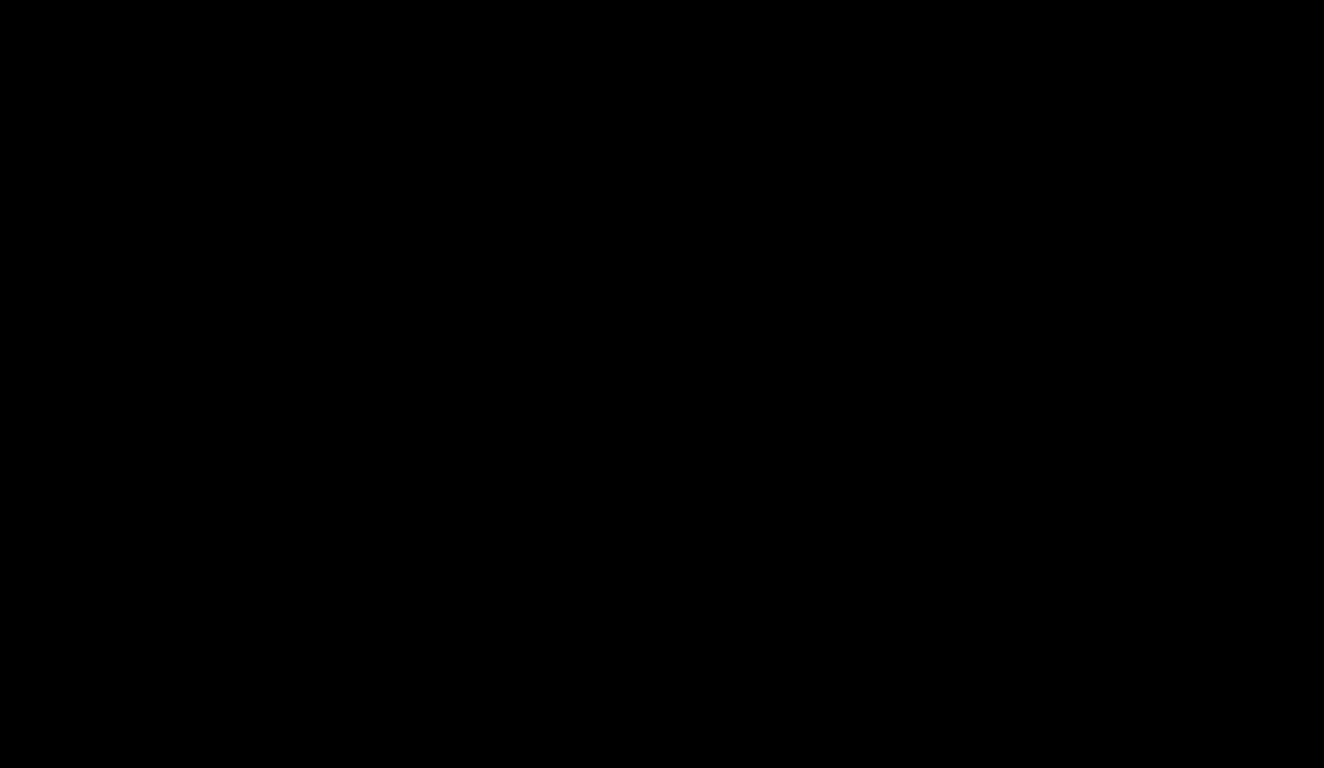scroll, scrollTop: 480, scrollLeft: 649, axis: both 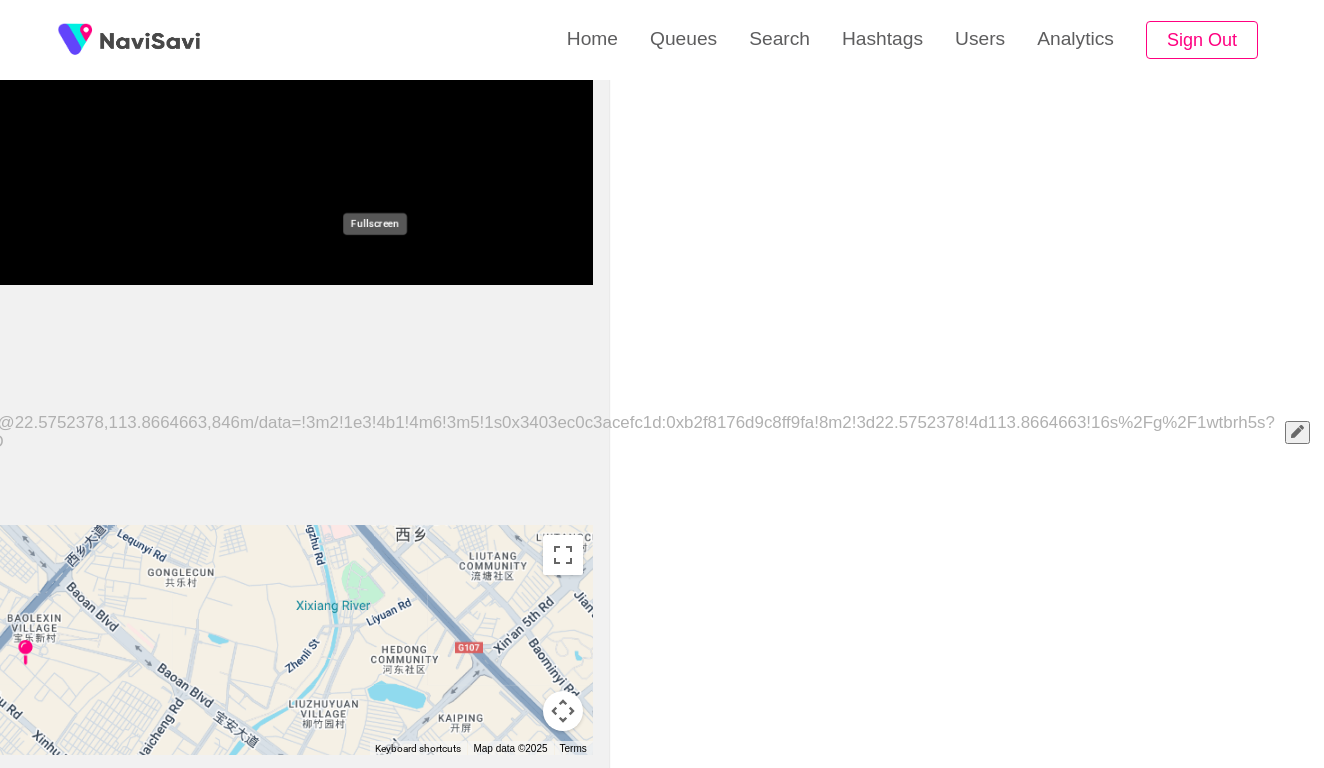 click 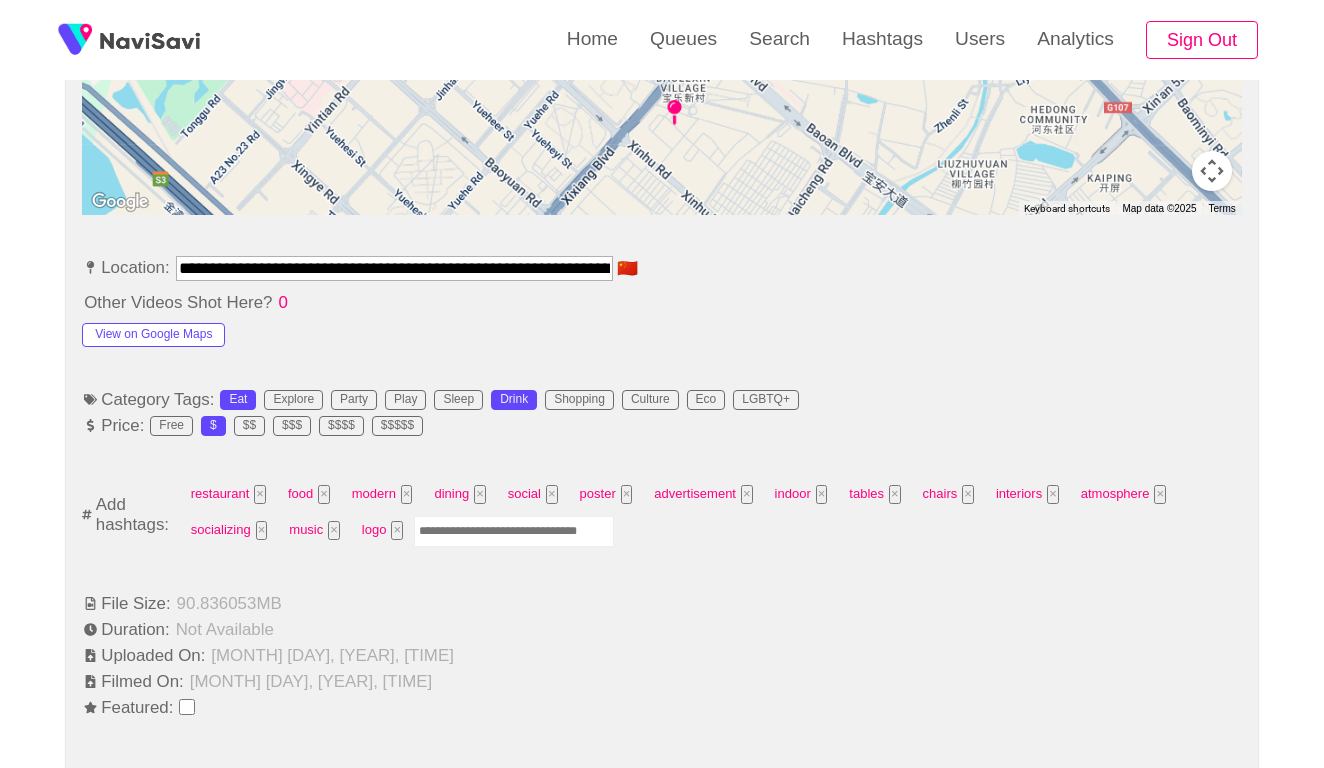 scroll, scrollTop: 1044, scrollLeft: 0, axis: vertical 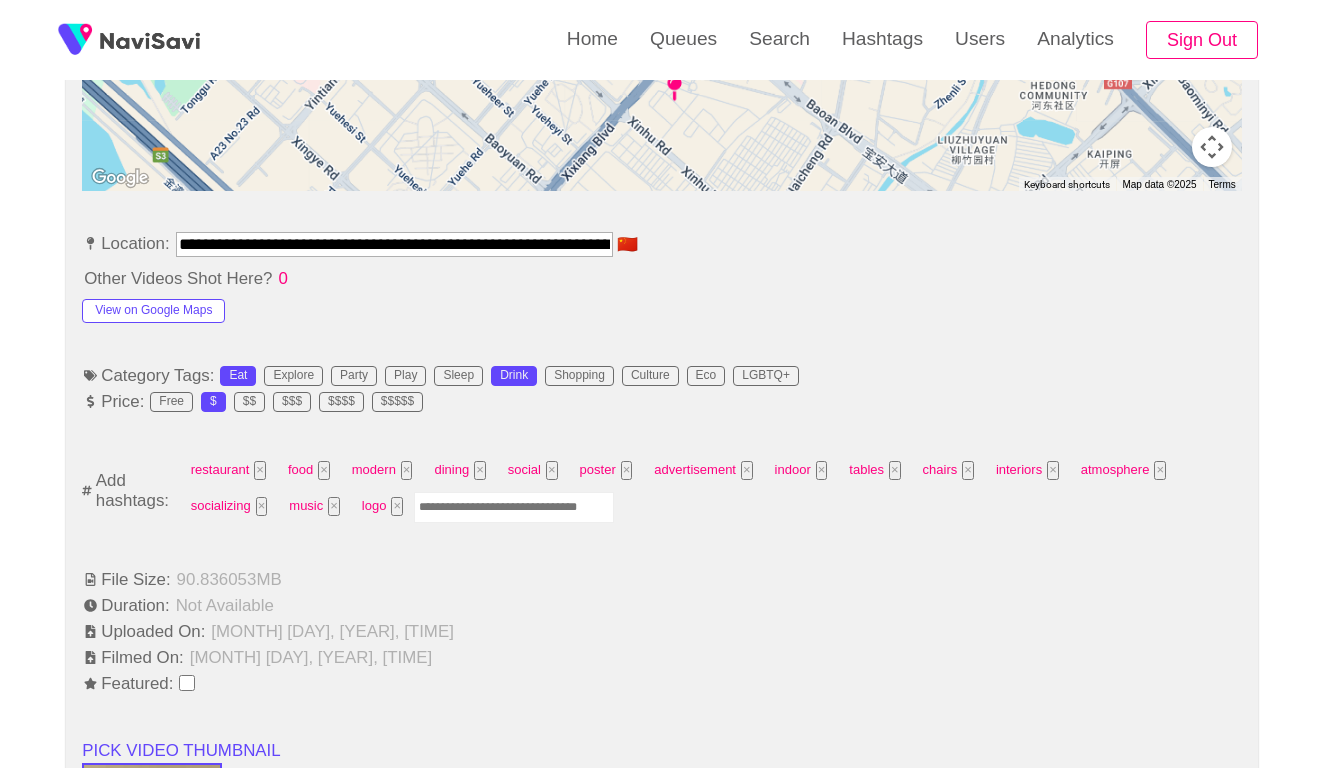 click at bounding box center [514, 507] 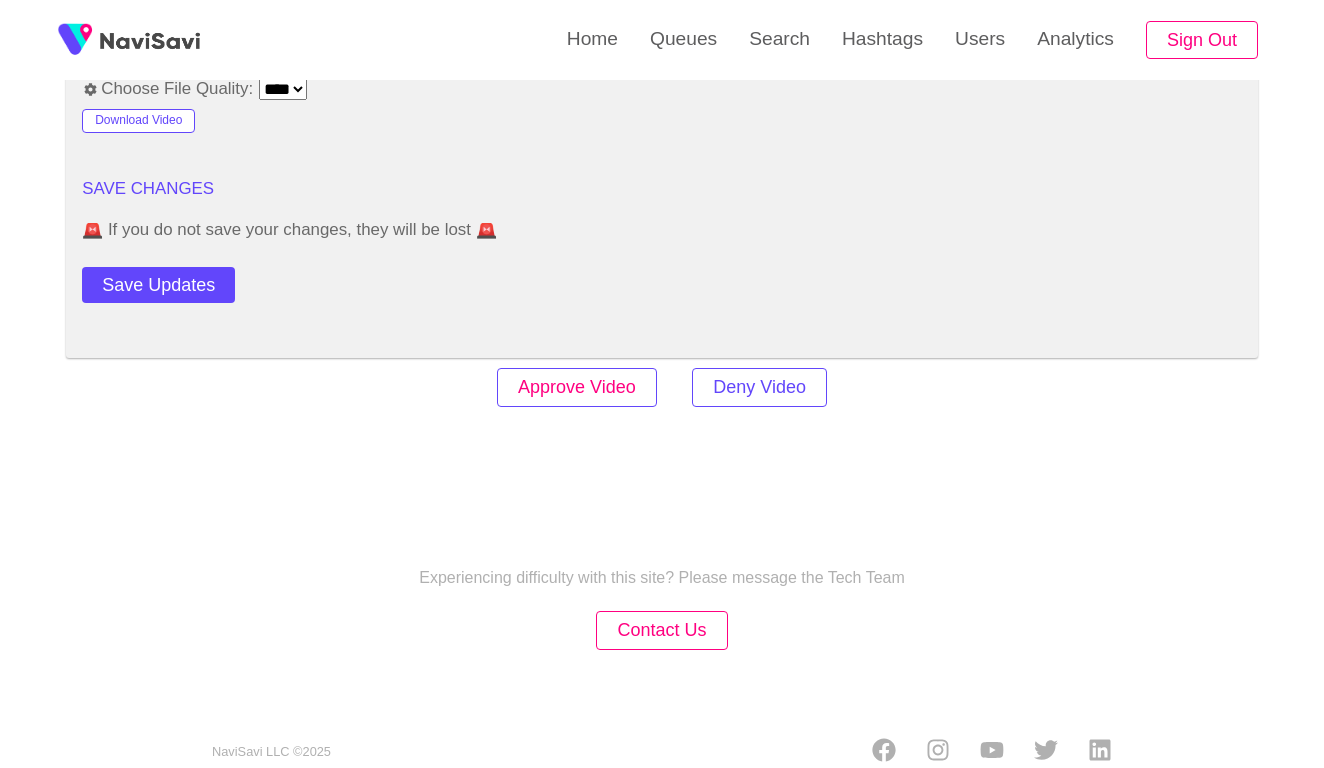 scroll, scrollTop: 2460, scrollLeft: 0, axis: vertical 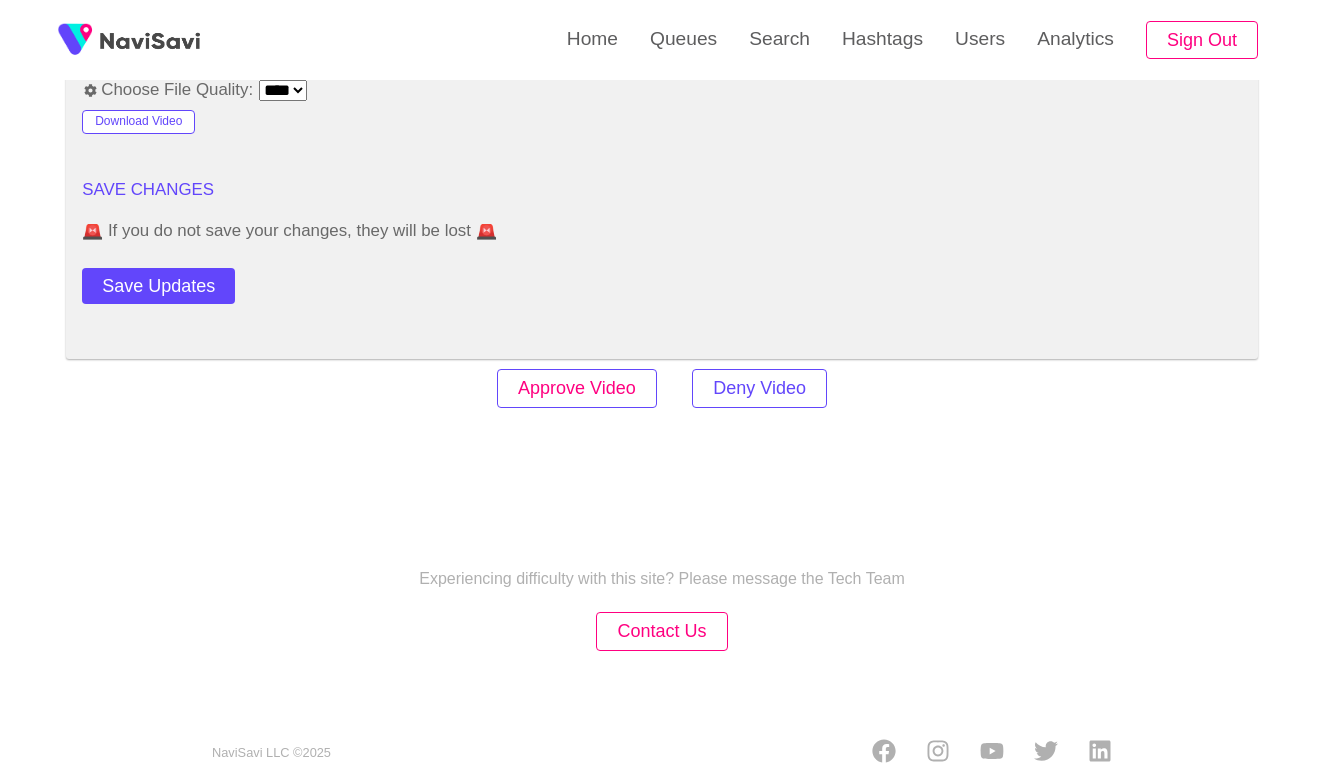 click on "Approve Video" at bounding box center (577, 388) 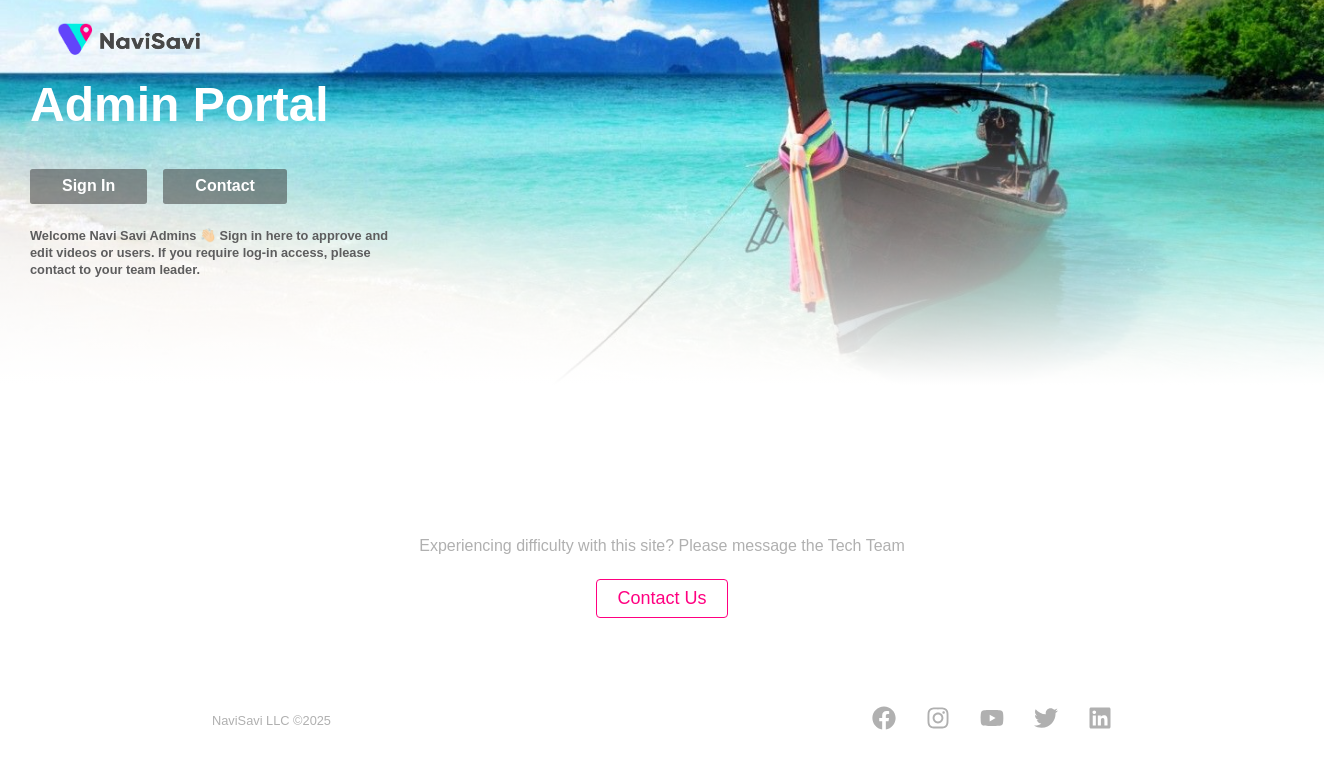 scroll, scrollTop: 0, scrollLeft: 0, axis: both 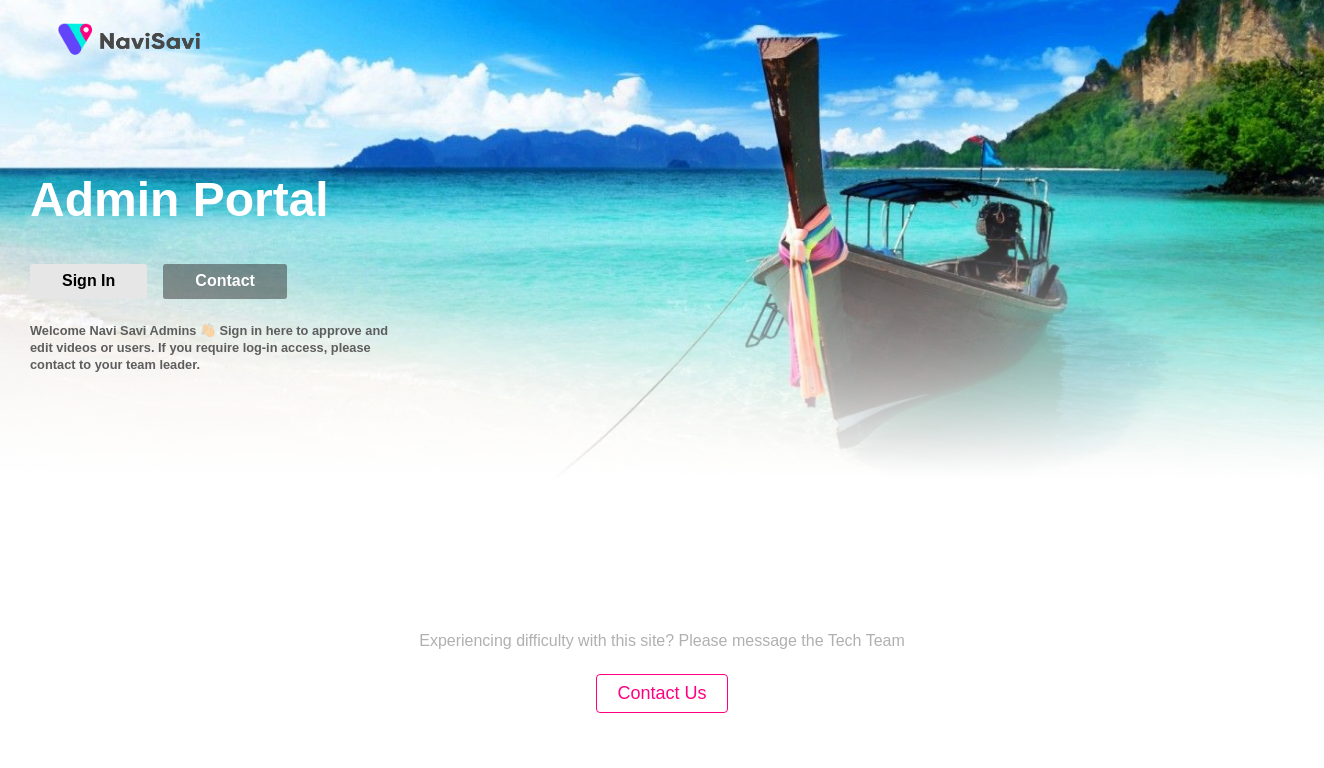 click on "Sign In" at bounding box center [88, 281] 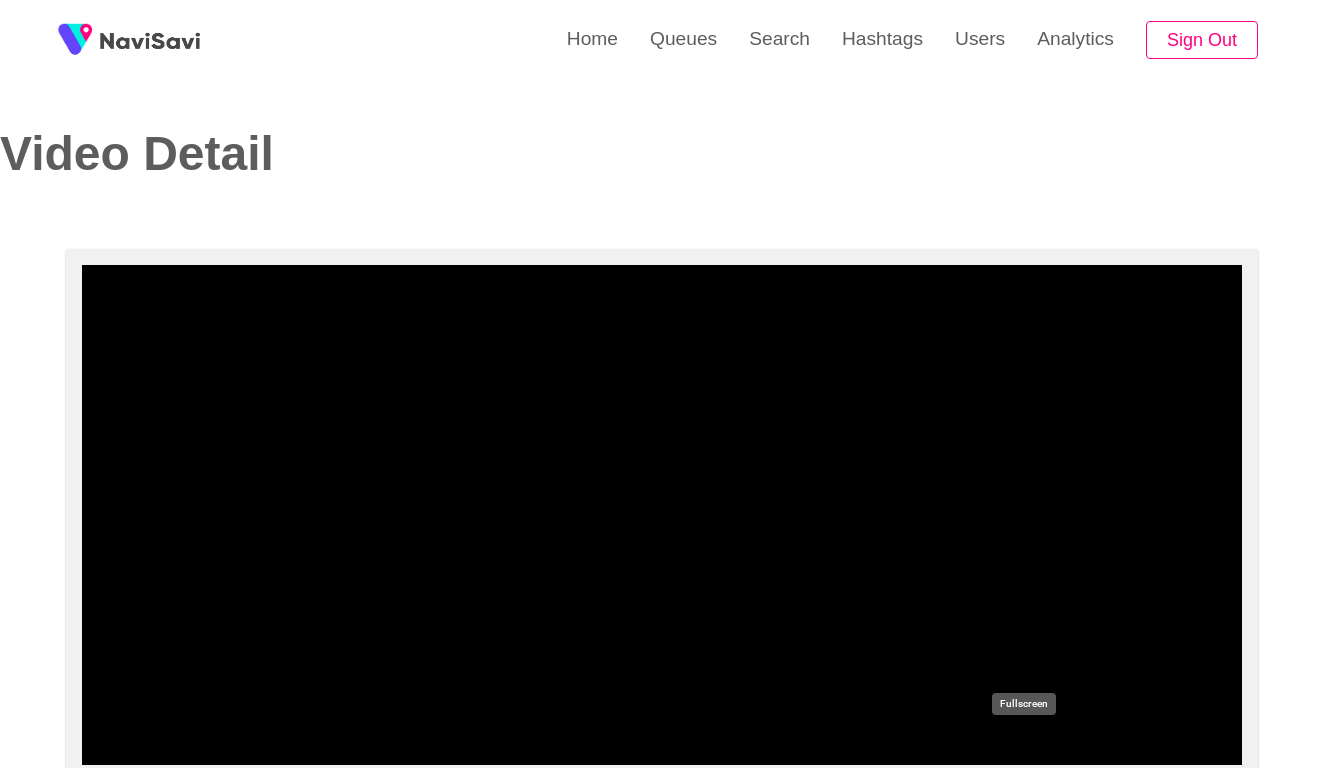 select on "**********" 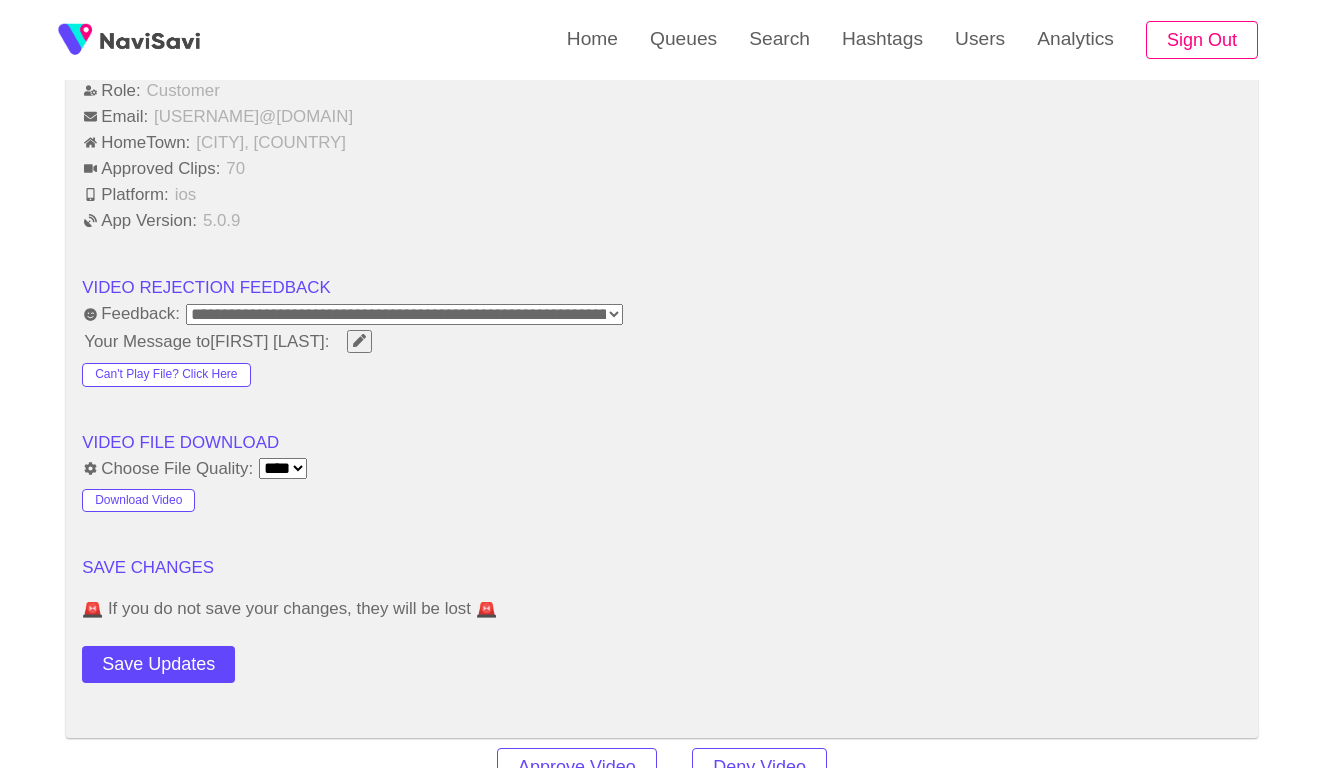 scroll, scrollTop: 2058, scrollLeft: 0, axis: vertical 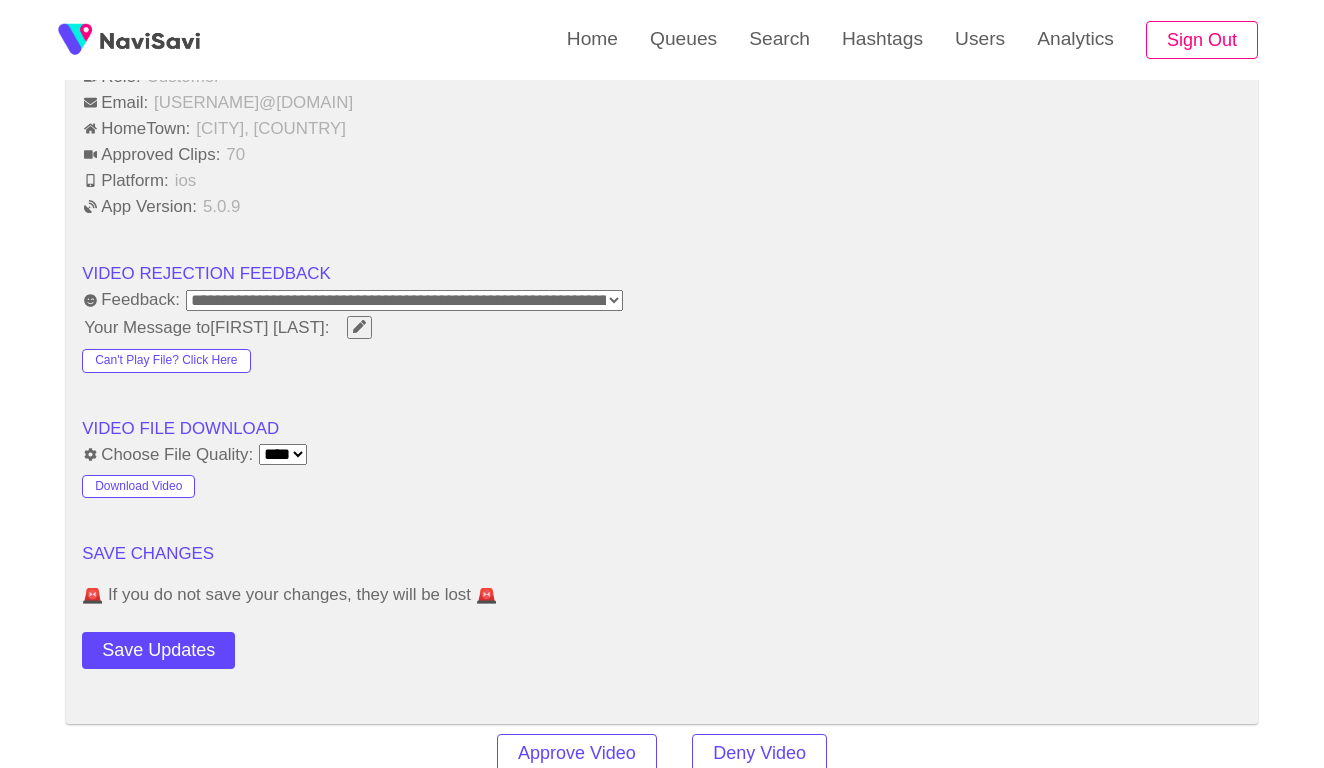 click on "**********" at bounding box center (404, 300) 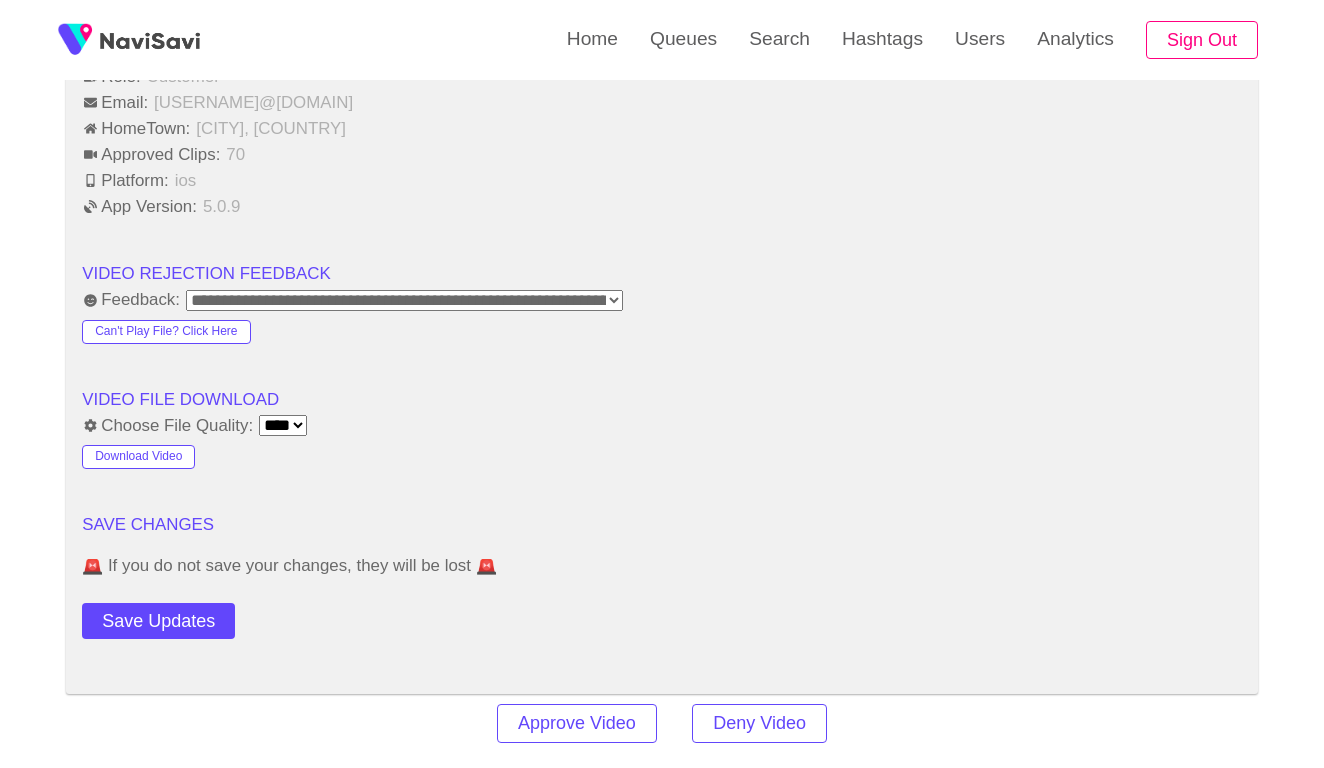 click on "**********" at bounding box center [662, -317] 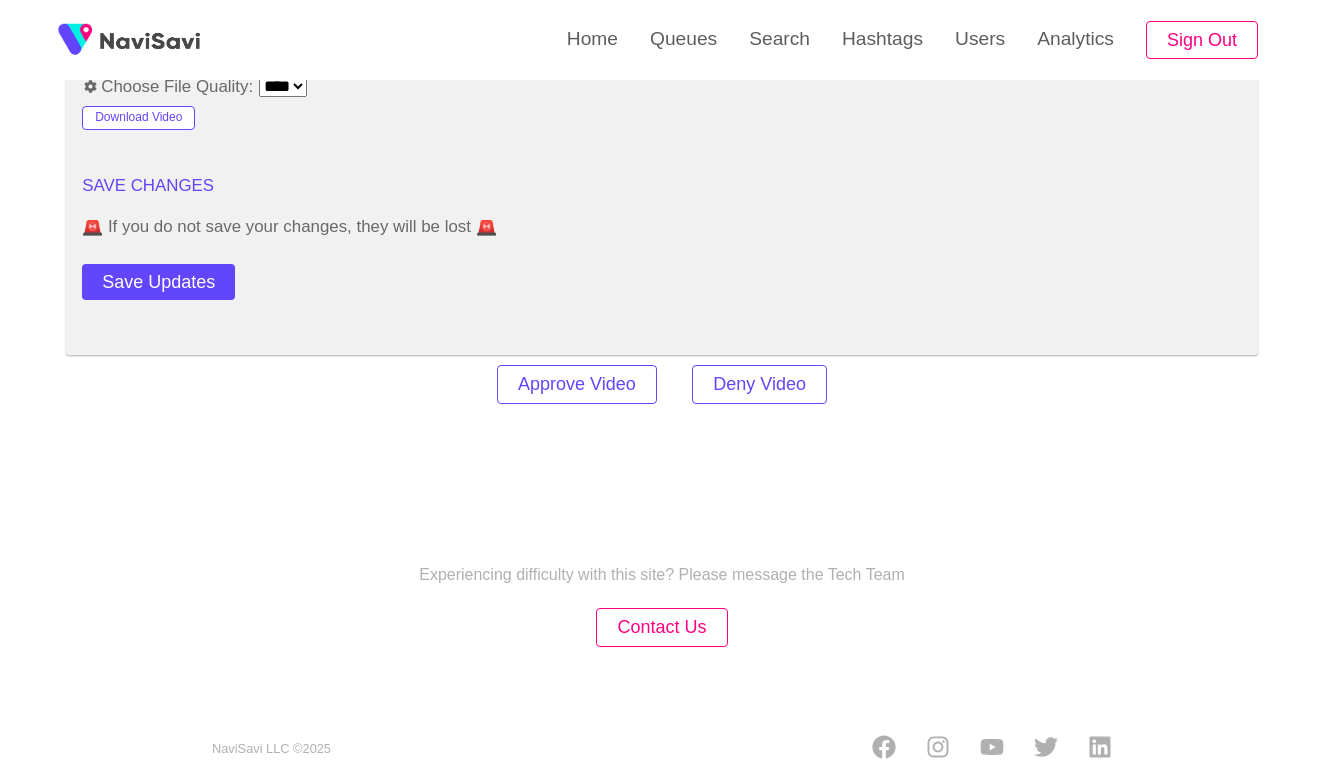scroll, scrollTop: 2394, scrollLeft: 0, axis: vertical 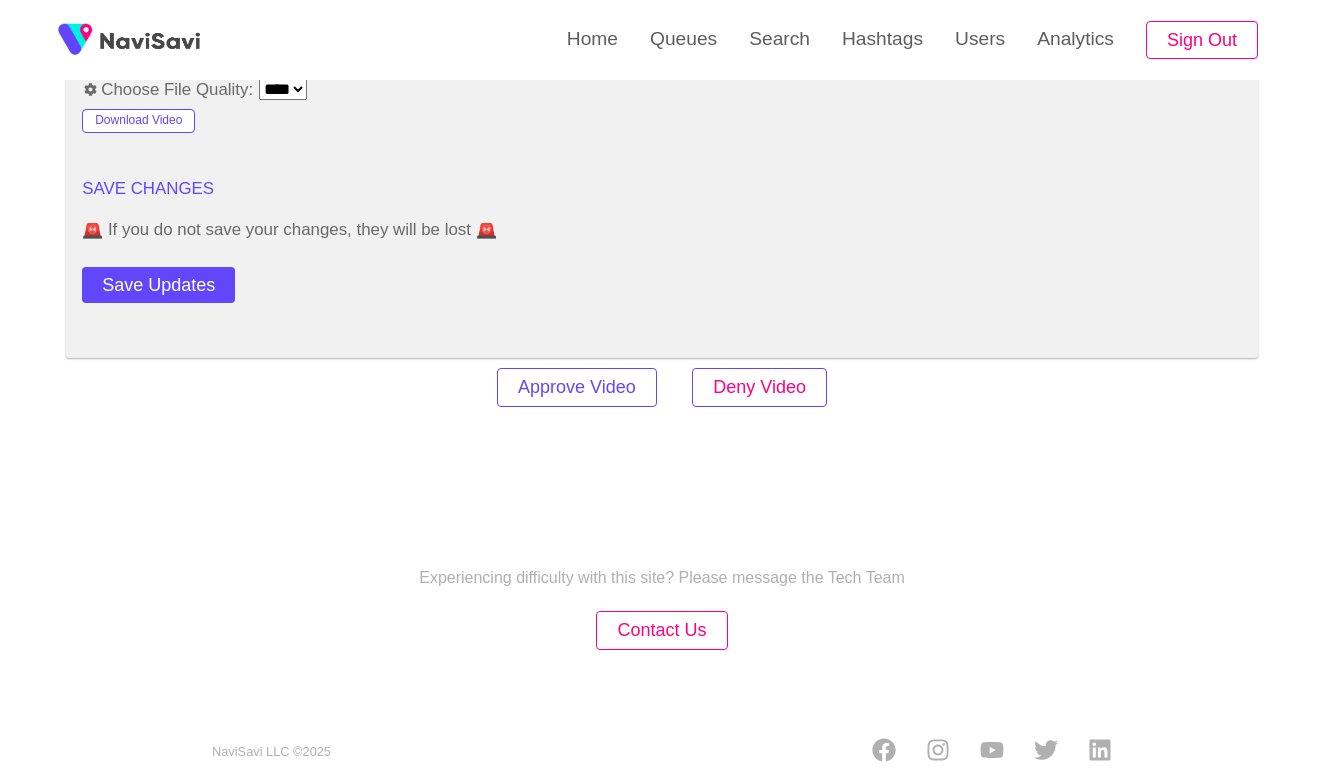 click on "Deny Video" at bounding box center (759, 387) 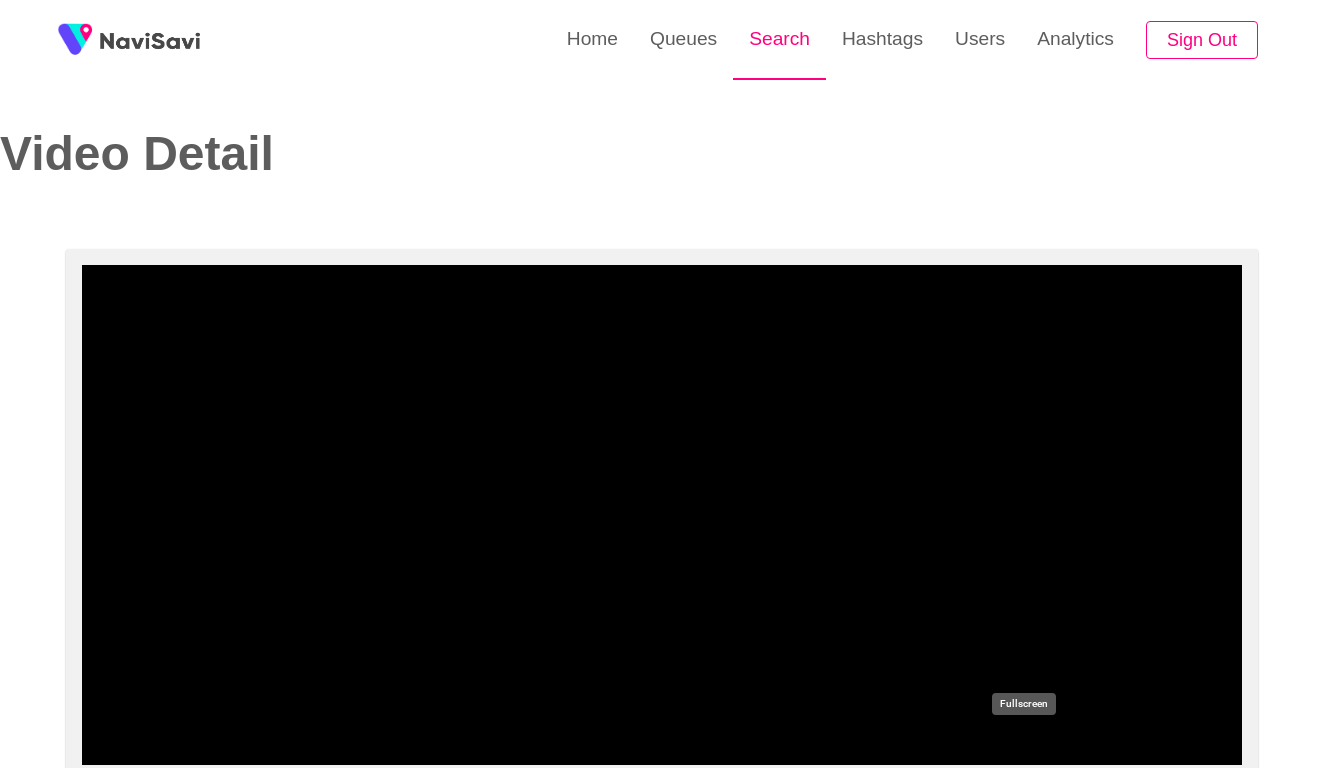 scroll, scrollTop: 0, scrollLeft: 0, axis: both 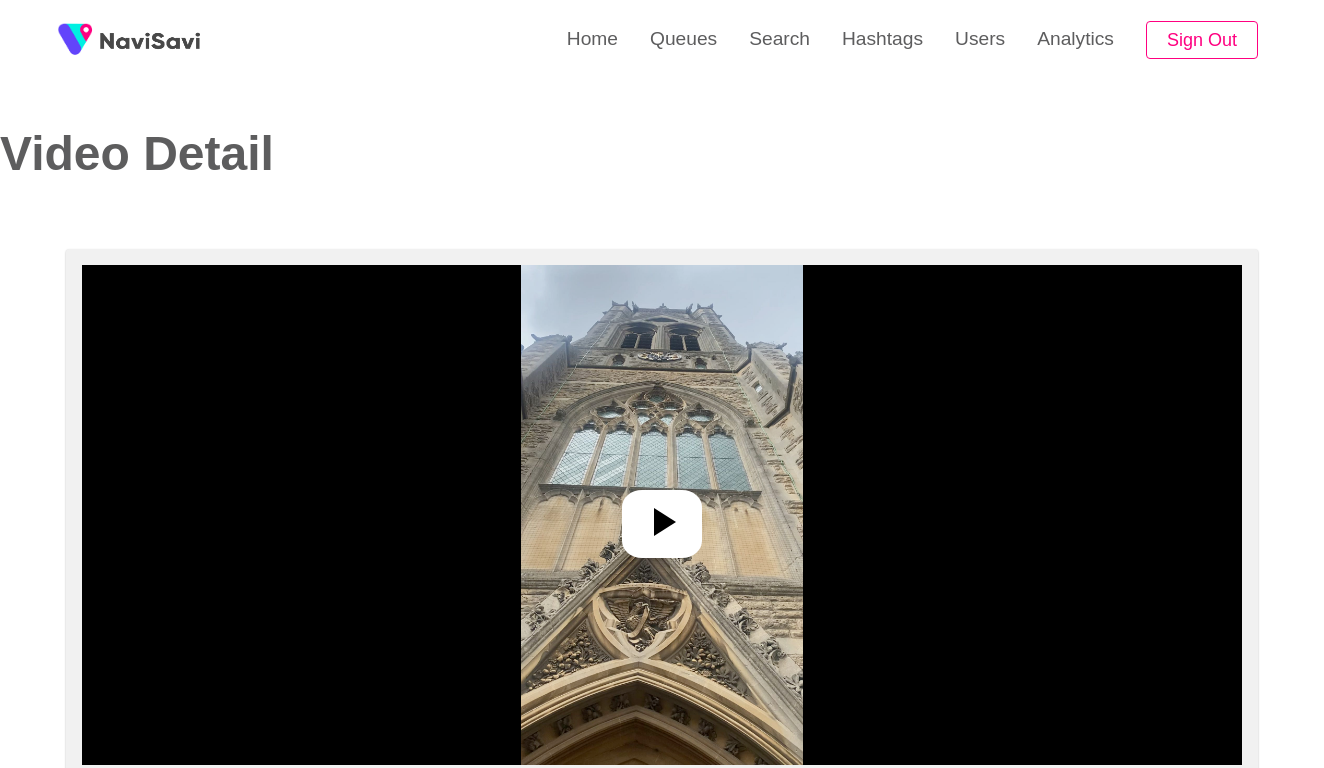 select on "****" 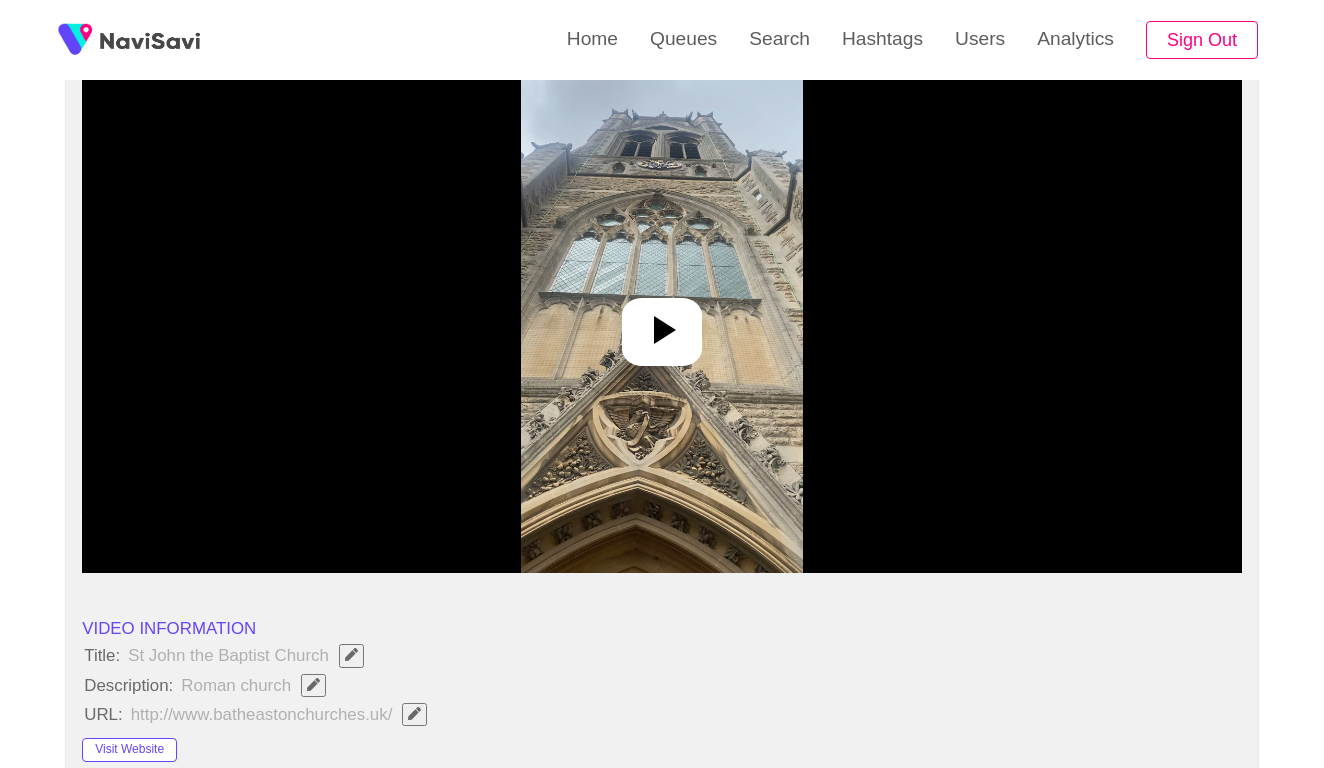 scroll, scrollTop: 255, scrollLeft: 0, axis: vertical 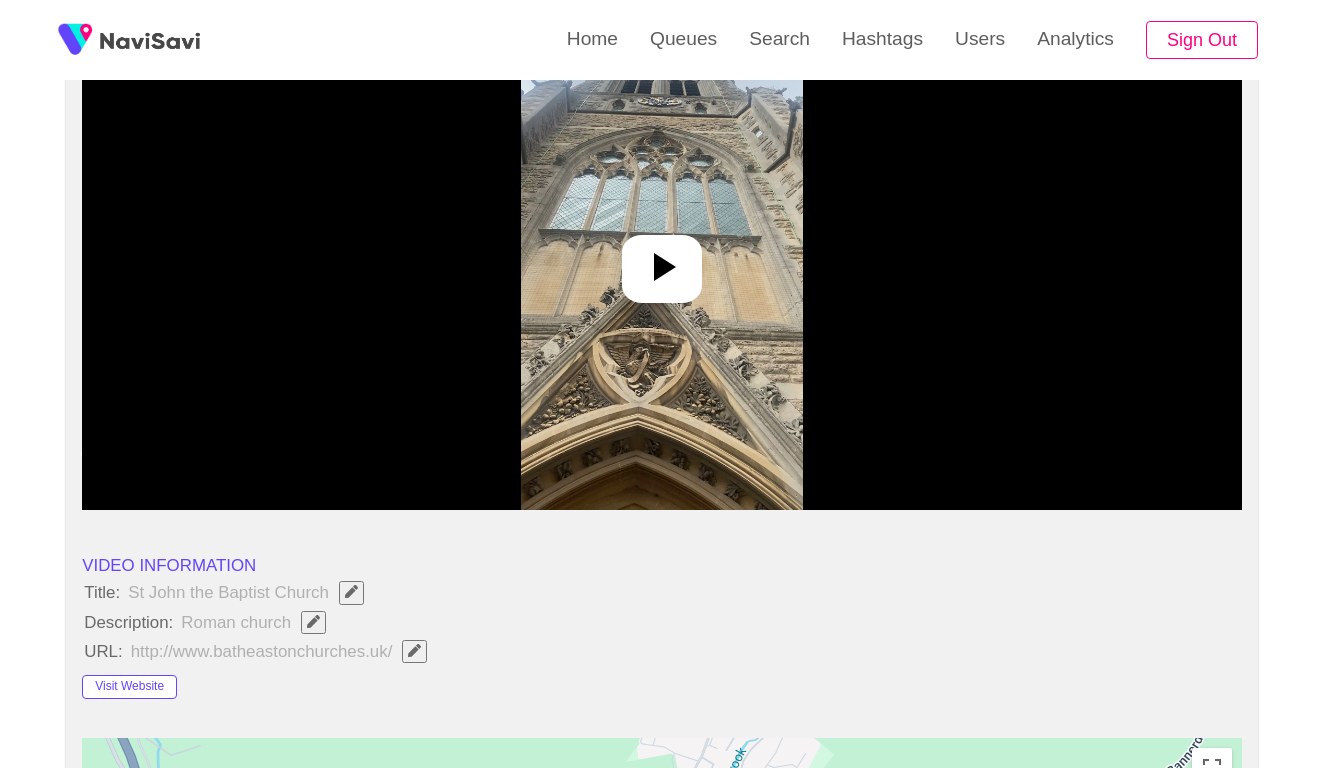 click at bounding box center (661, 260) 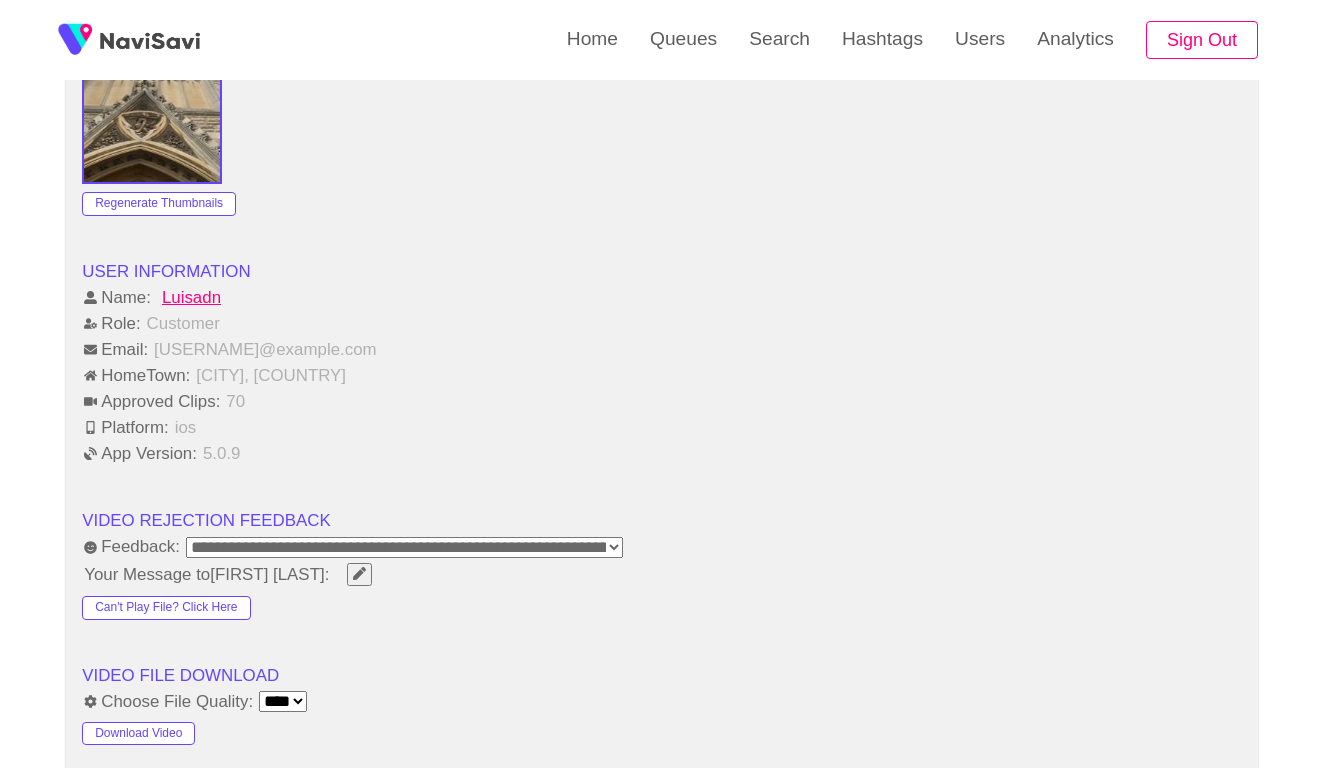 scroll, scrollTop: 1802, scrollLeft: 0, axis: vertical 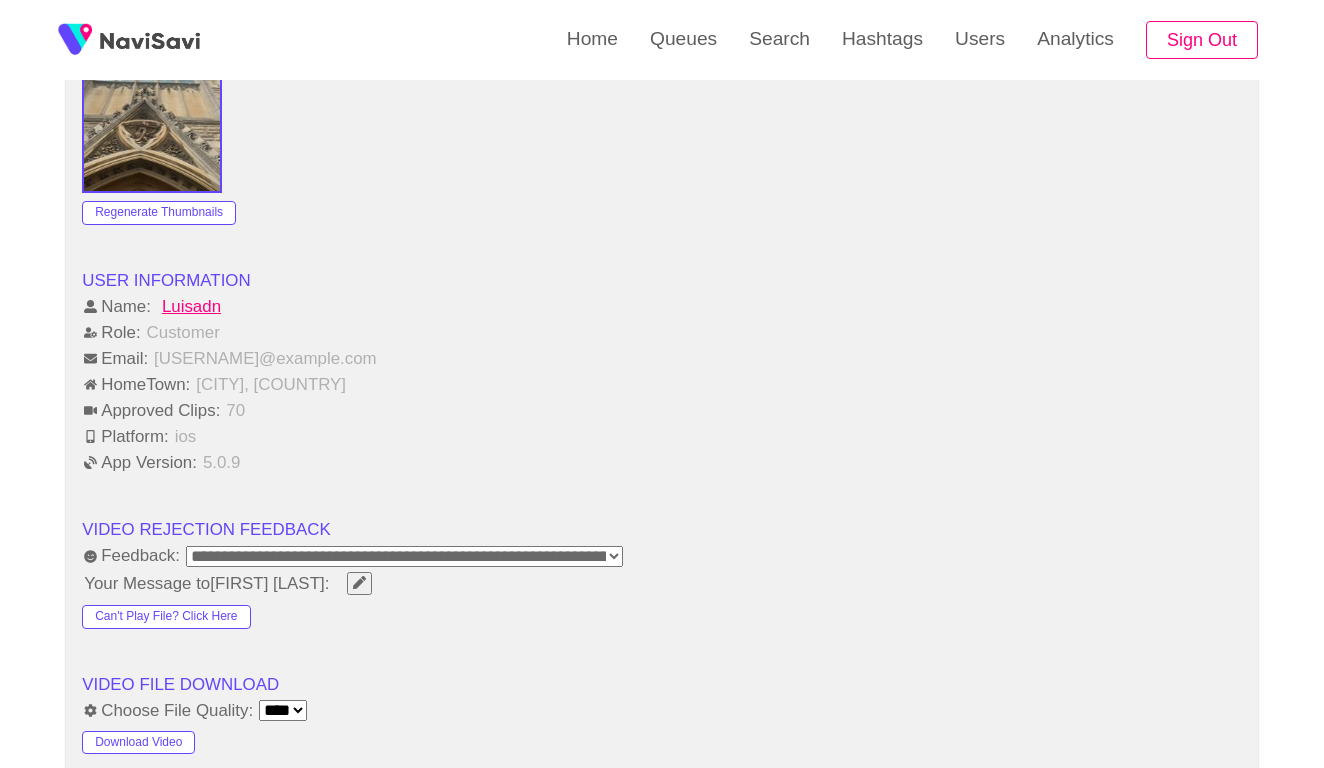 click on "**********" at bounding box center (404, 556) 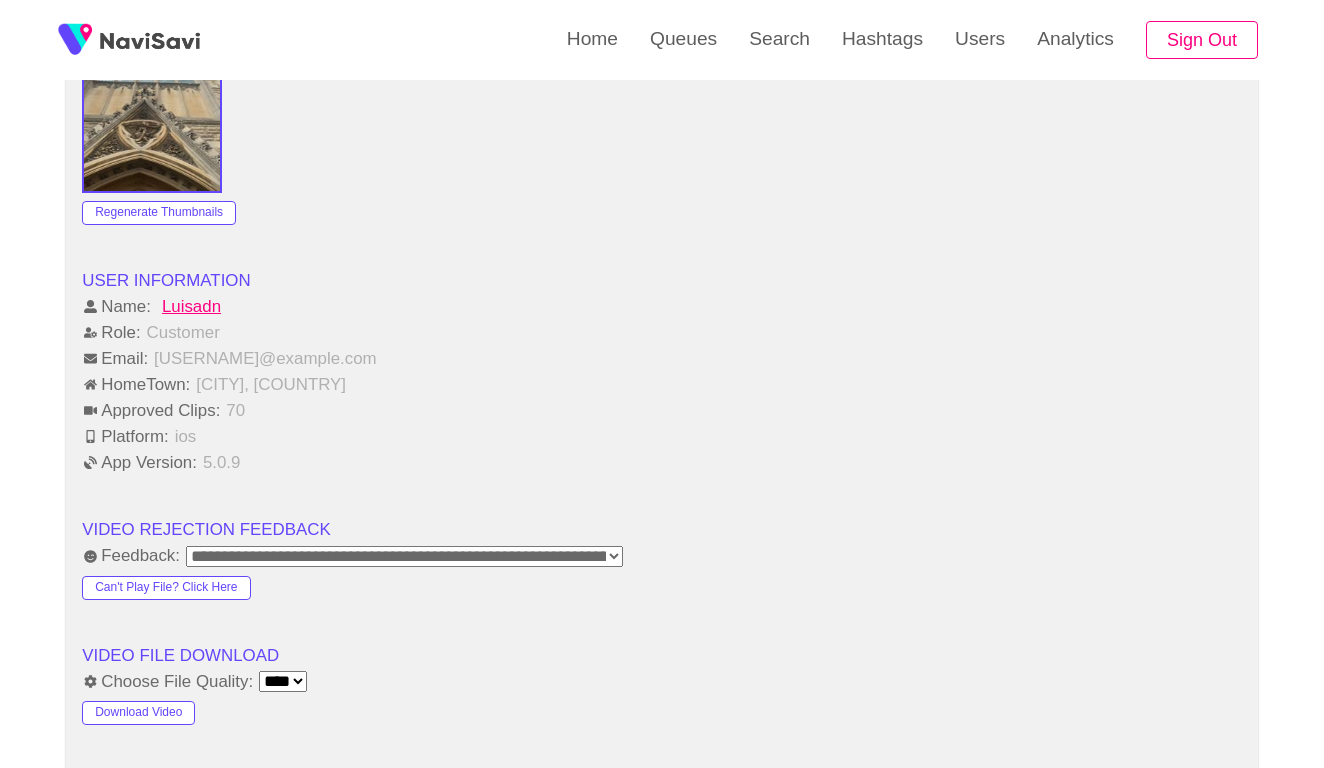 click on "**********" at bounding box center (662, -61) 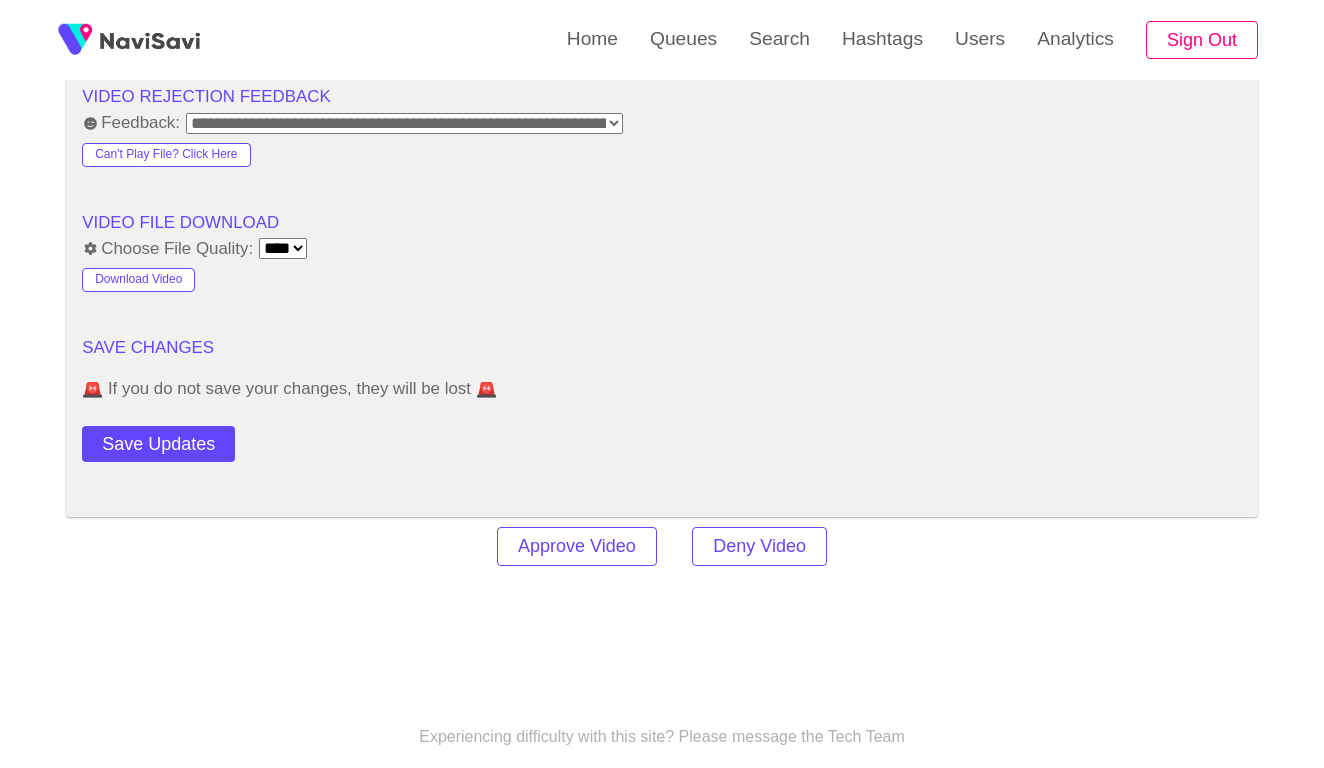 scroll, scrollTop: 2359, scrollLeft: 0, axis: vertical 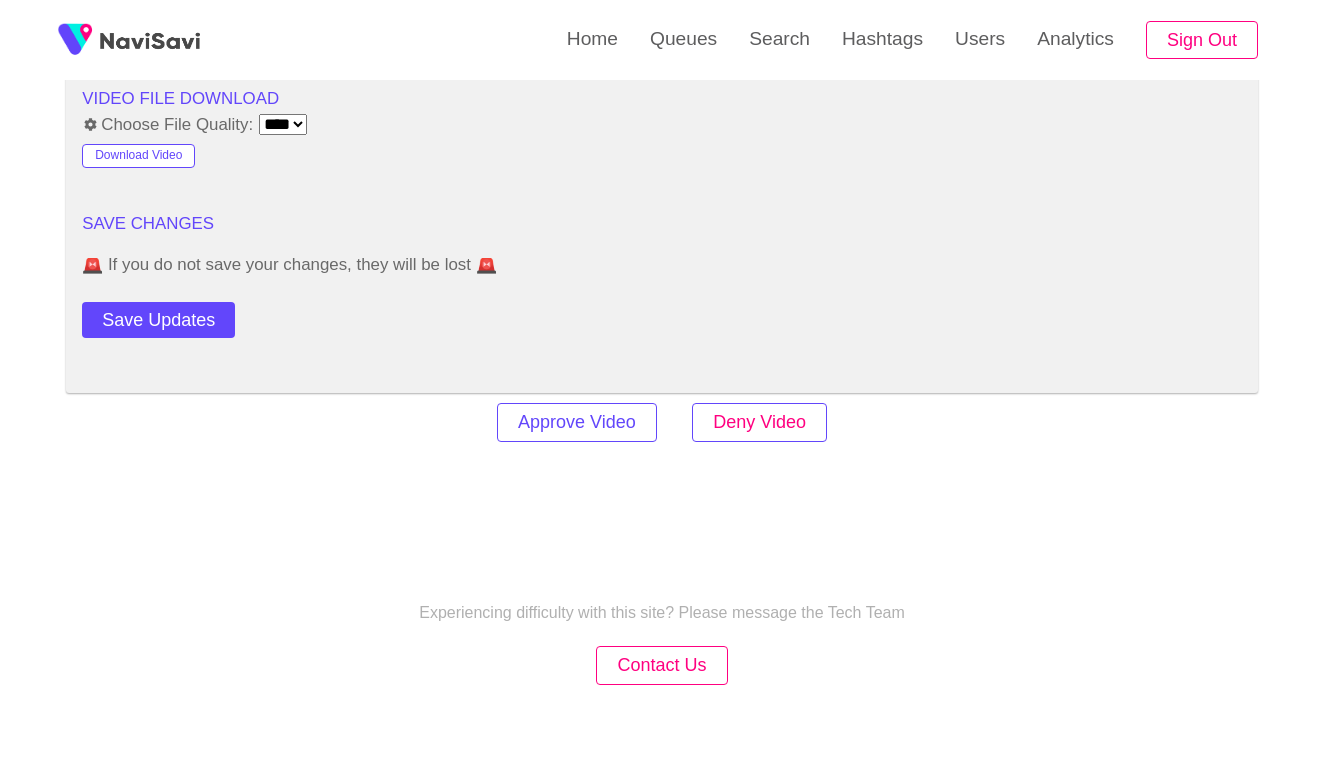 click on "Deny Video" at bounding box center (759, 422) 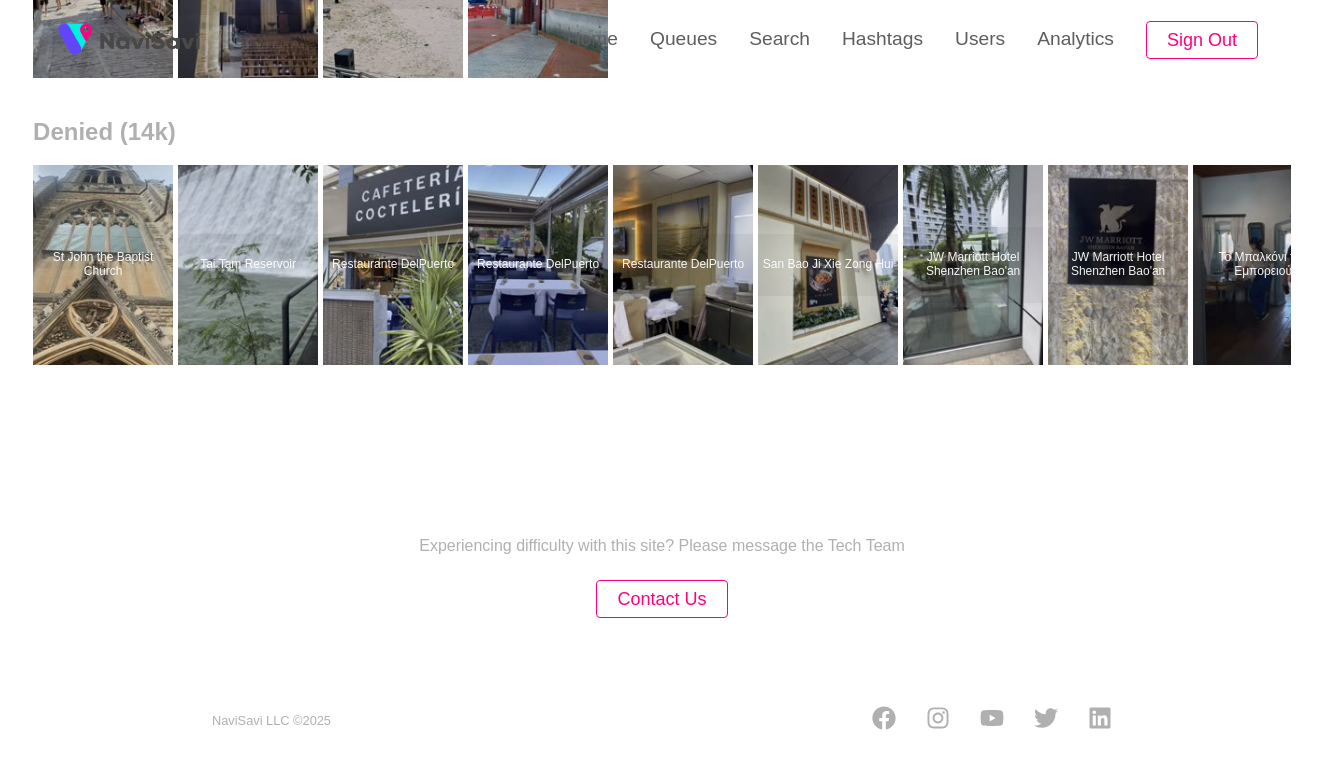 scroll, scrollTop: 0, scrollLeft: 0, axis: both 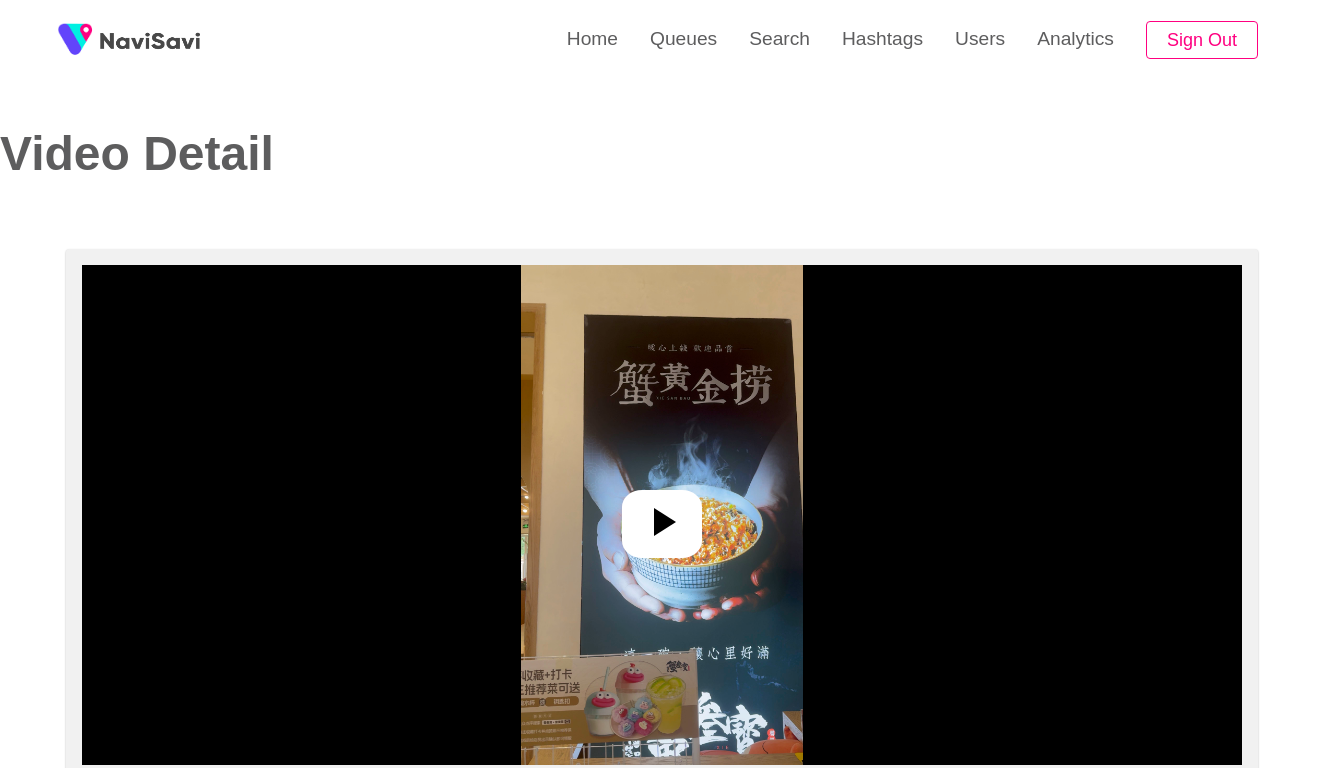 select on "**********" 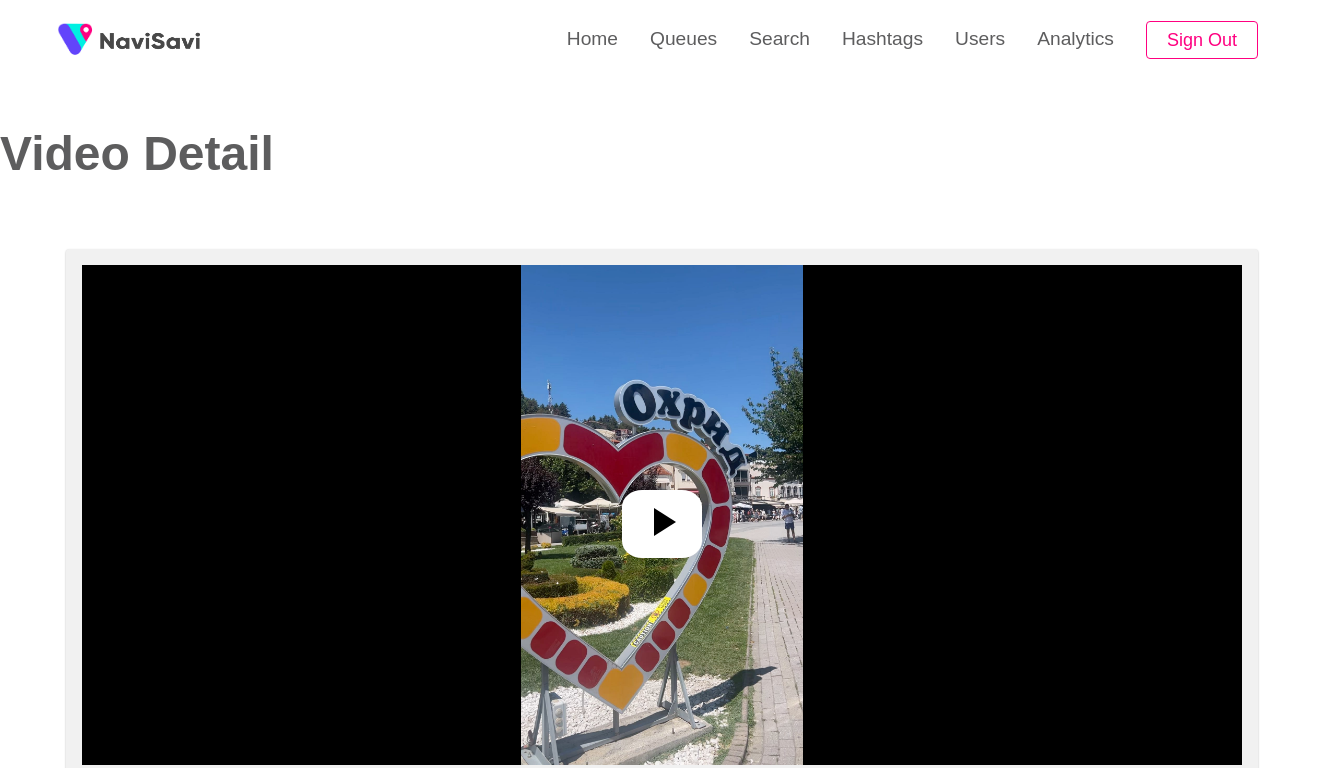 select on "**********" 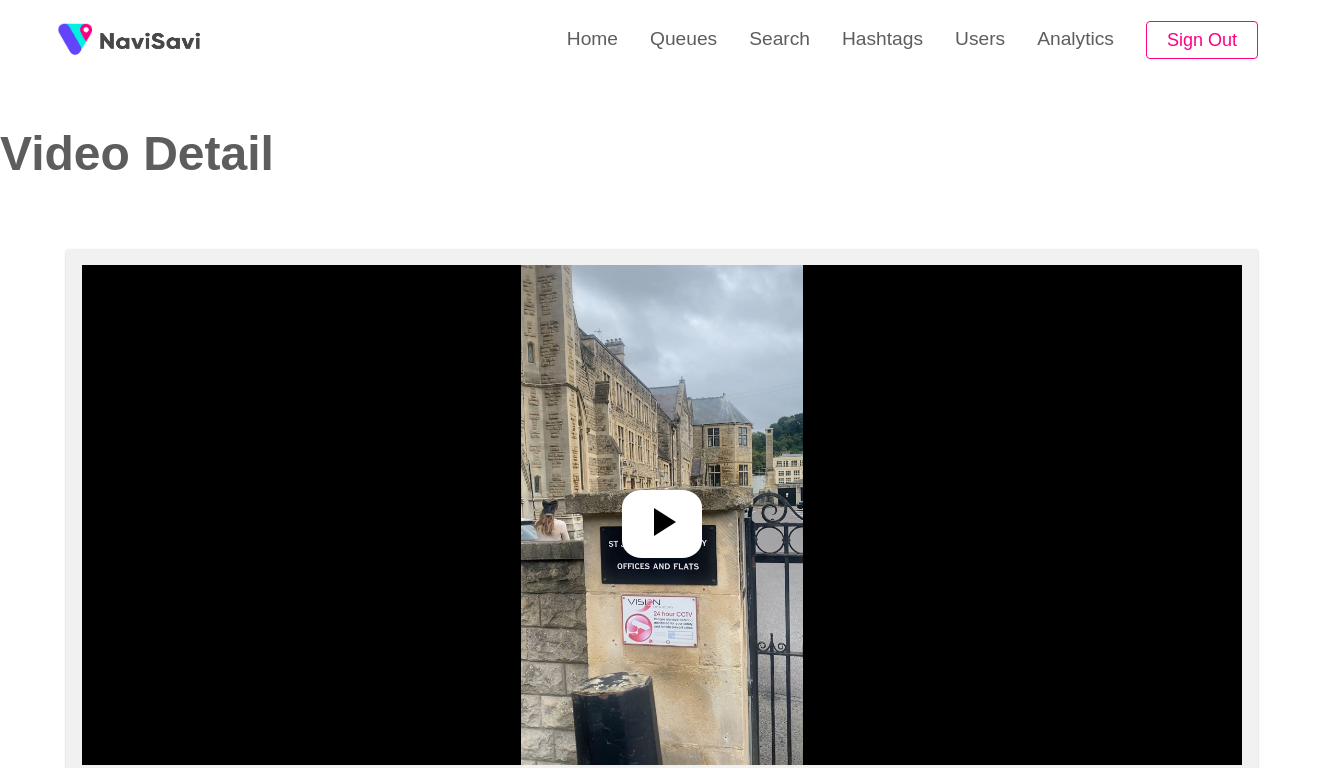 select on "**********" 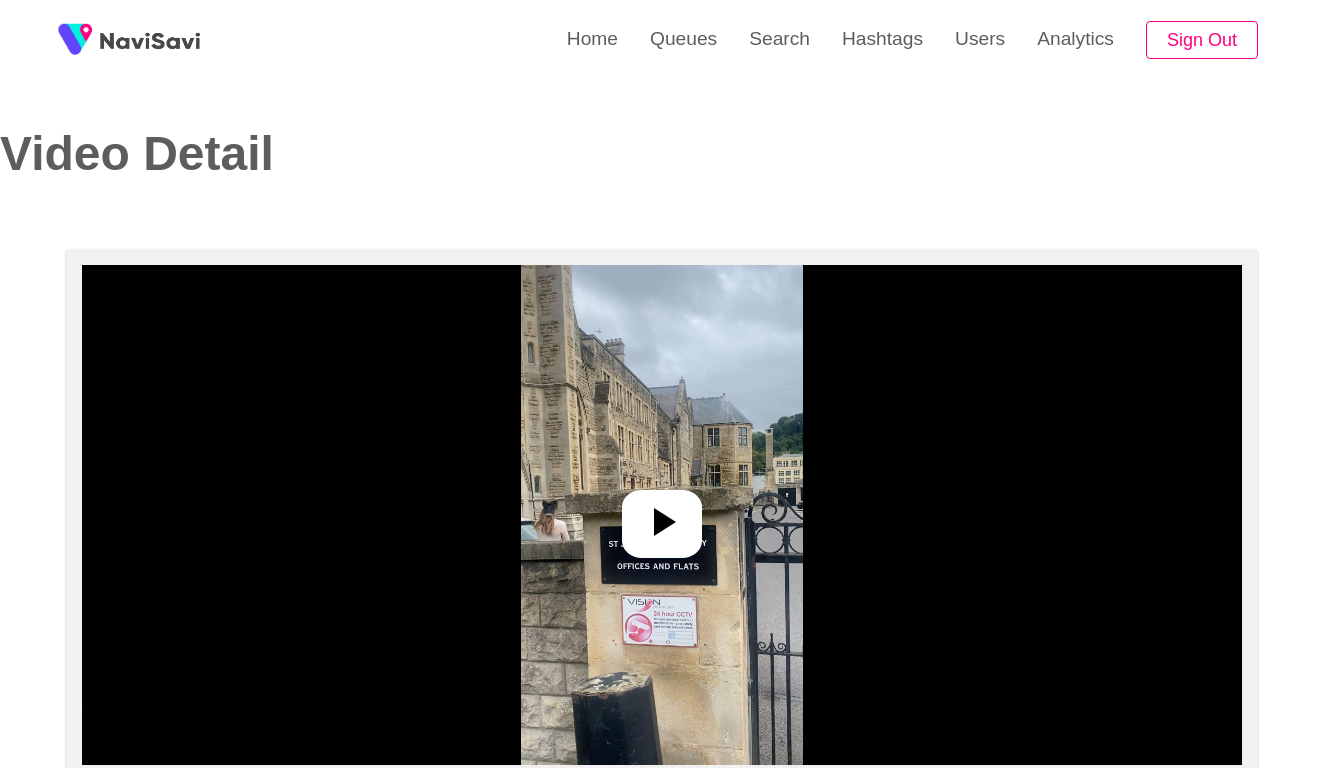 scroll, scrollTop: -2, scrollLeft: 0, axis: vertical 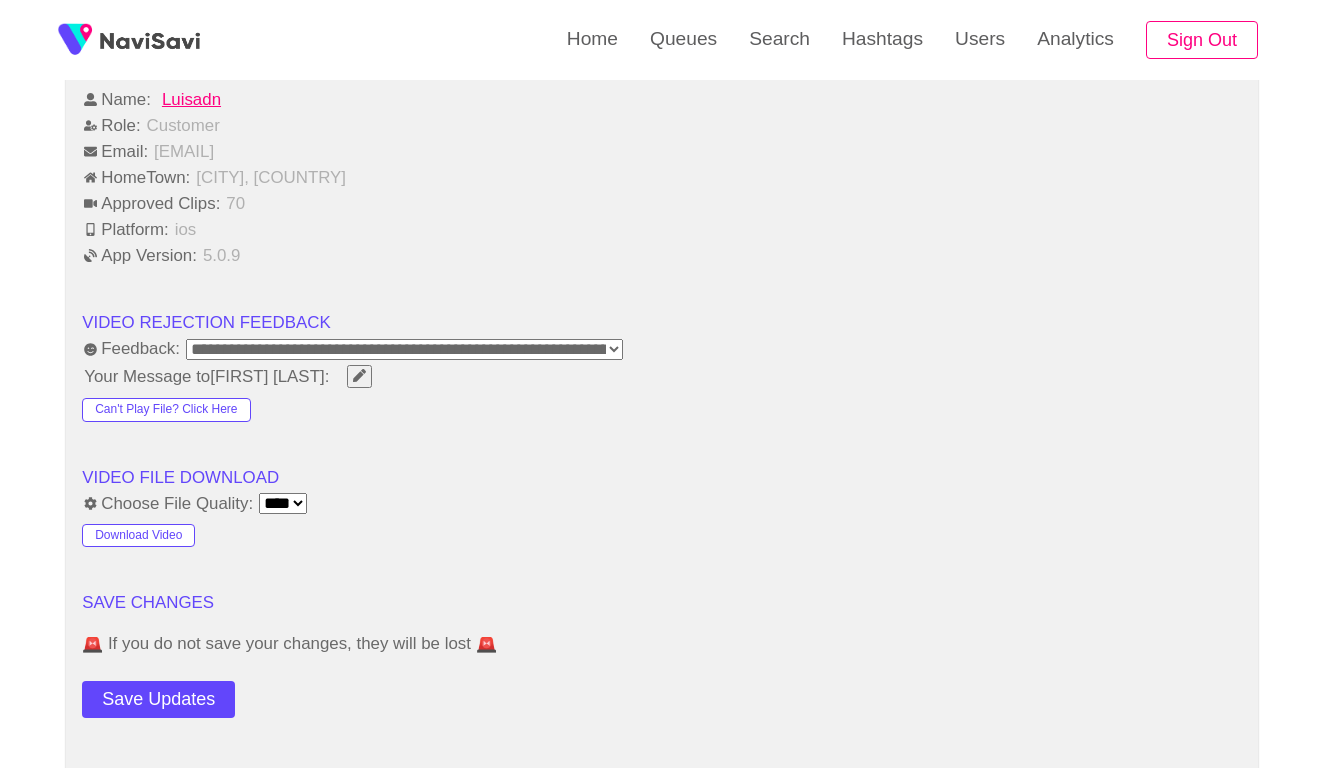 click on "**********" at bounding box center [404, 349] 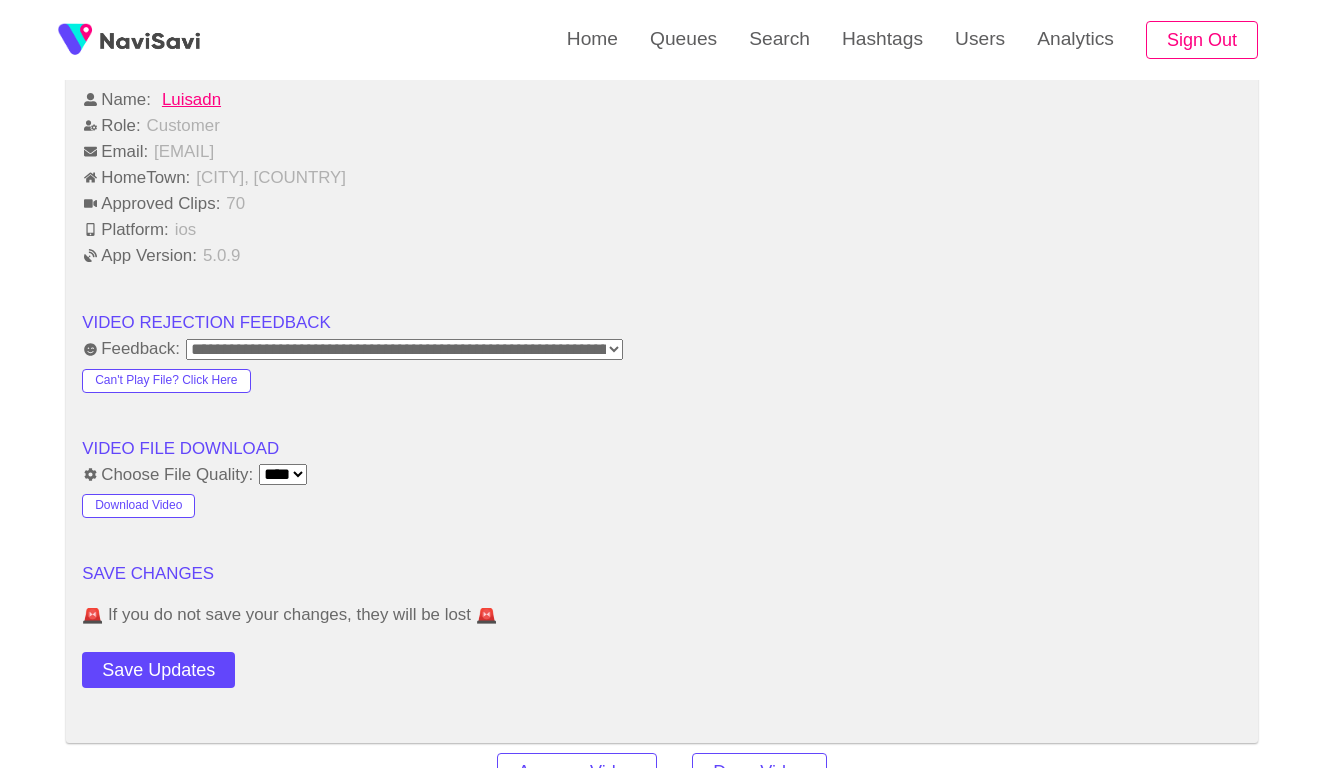 click on "VIDEO FILE DOWNLOAD" 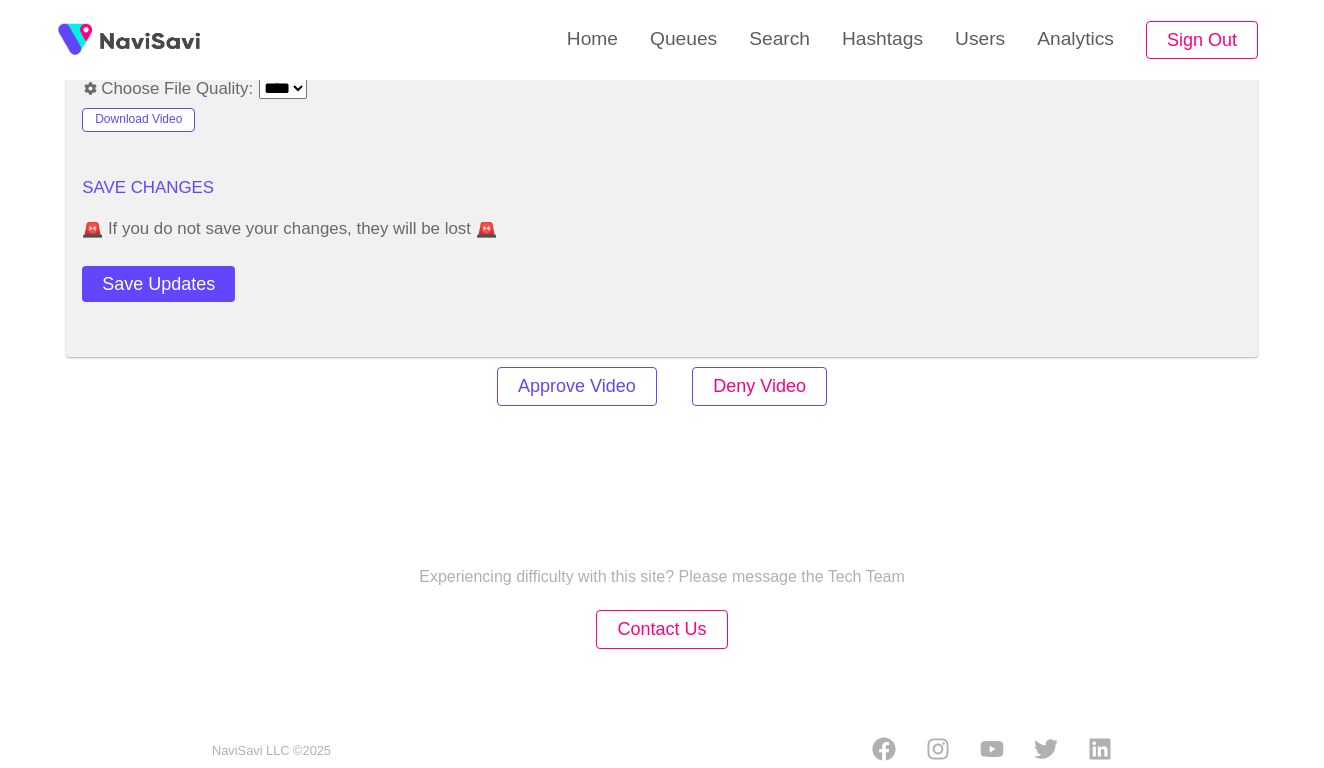 scroll, scrollTop: 2394, scrollLeft: 0, axis: vertical 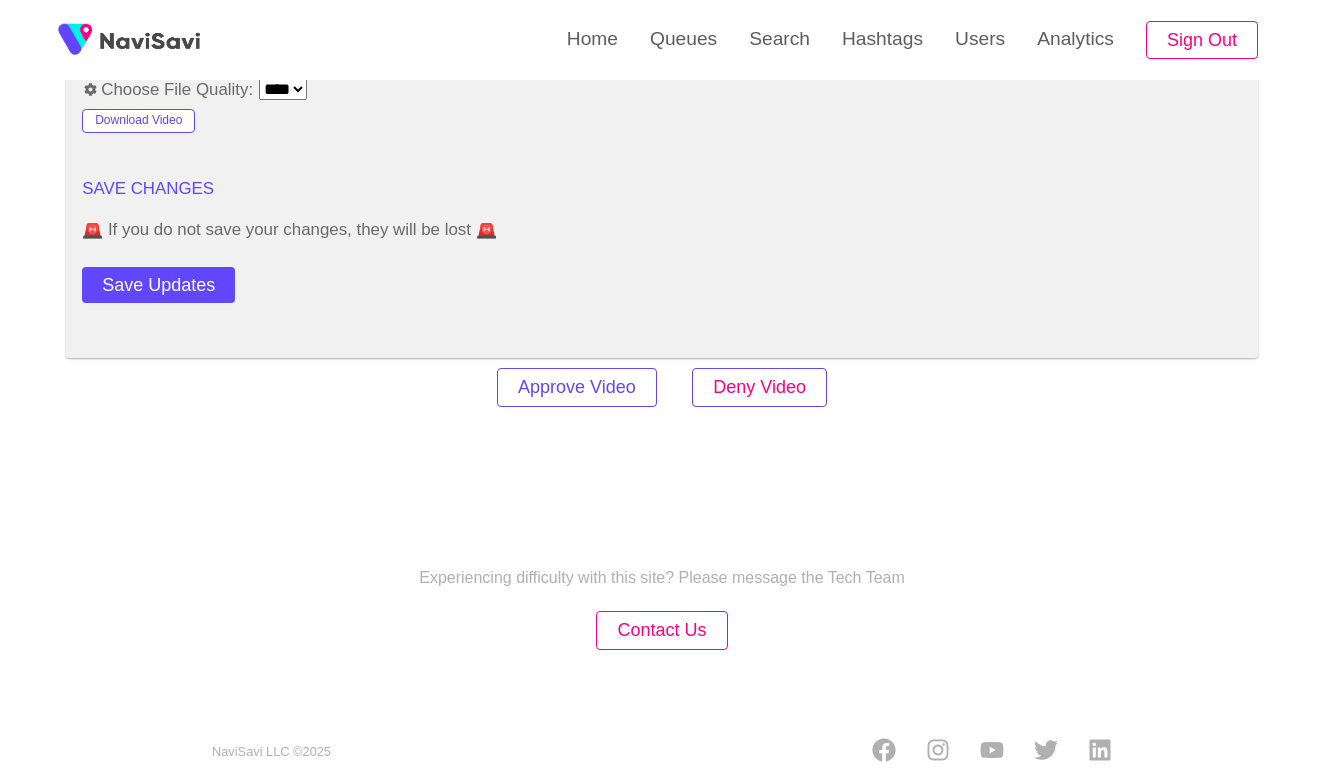 click on "Deny Video" 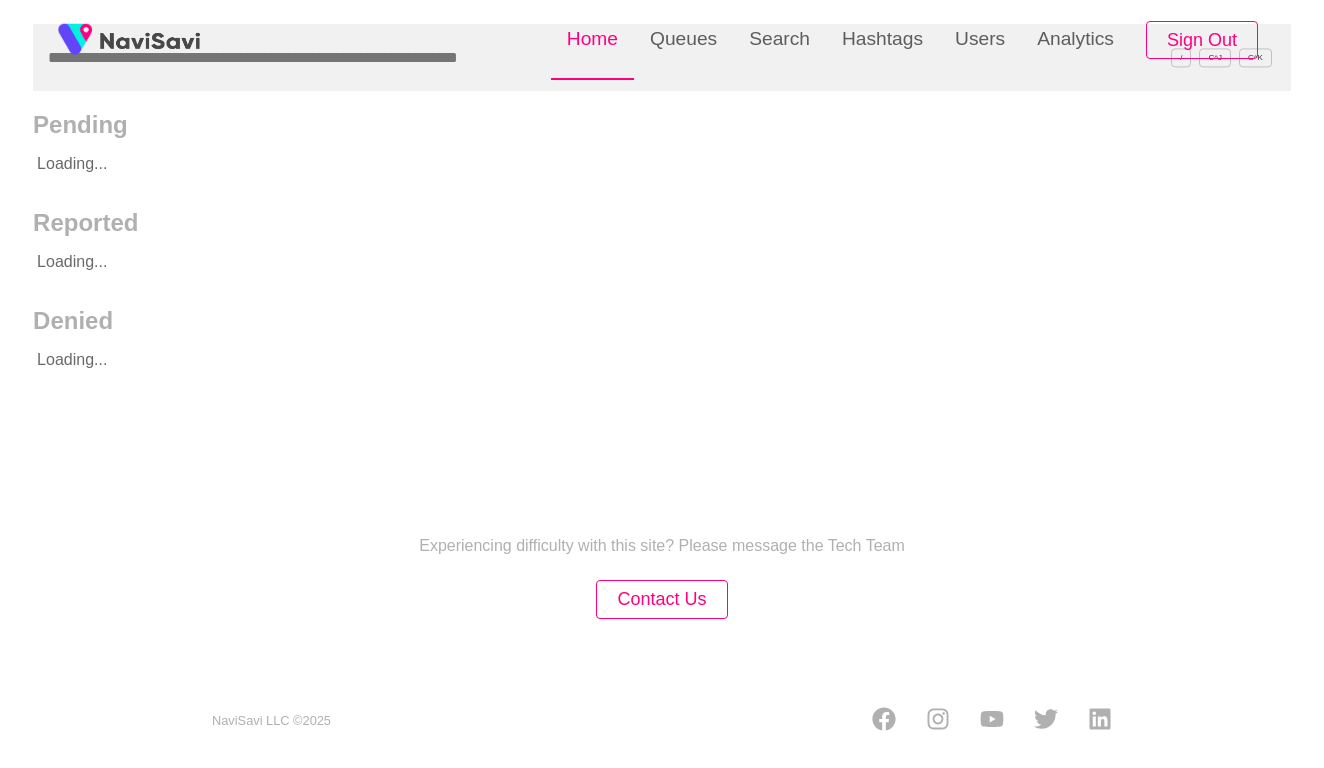 scroll, scrollTop: 0, scrollLeft: 0, axis: both 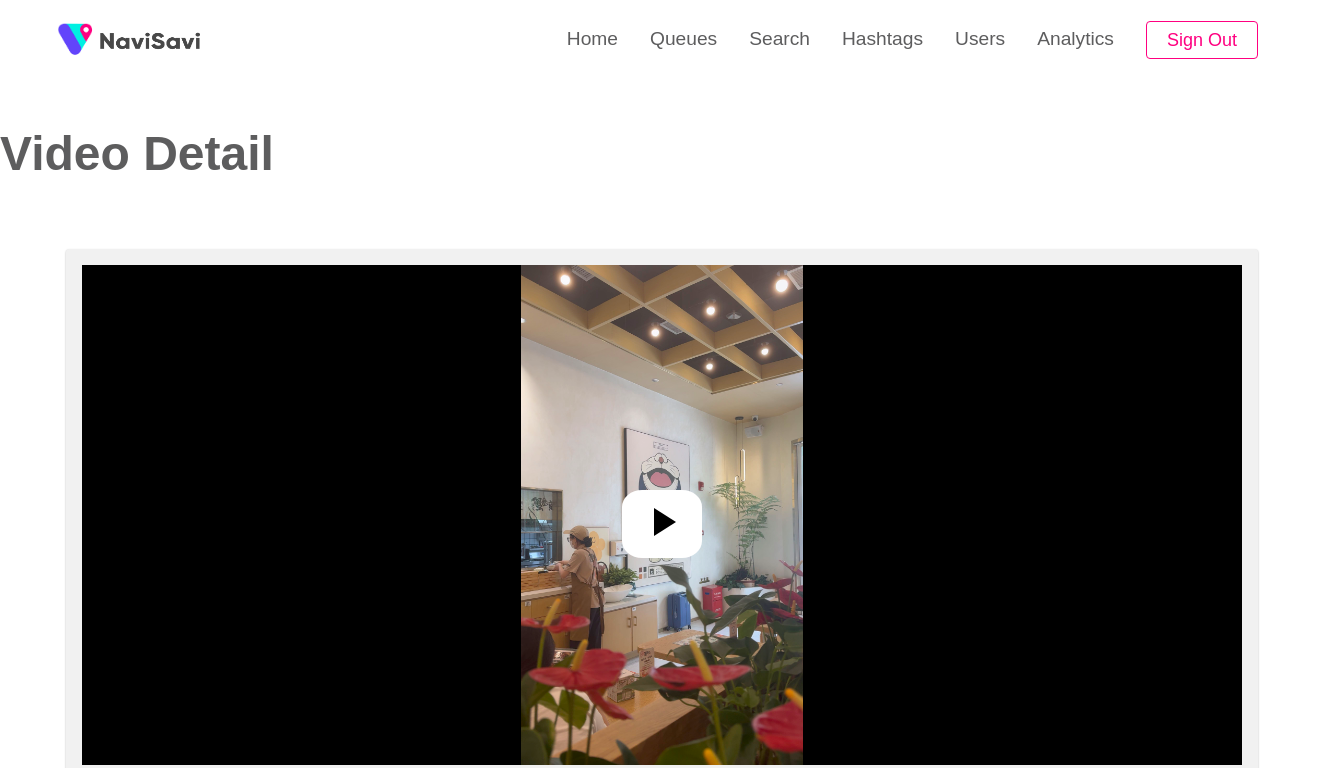 select on "**********" 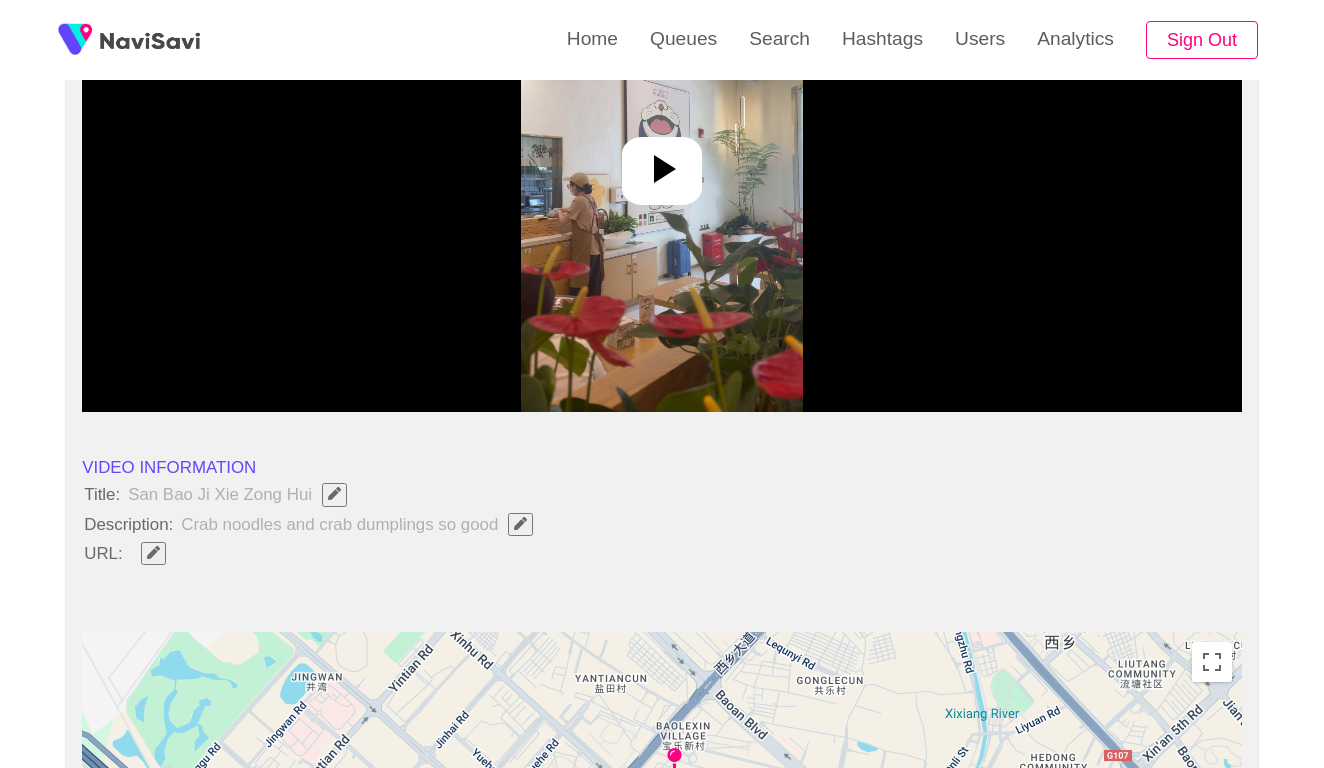 scroll, scrollTop: 353, scrollLeft: 0, axis: vertical 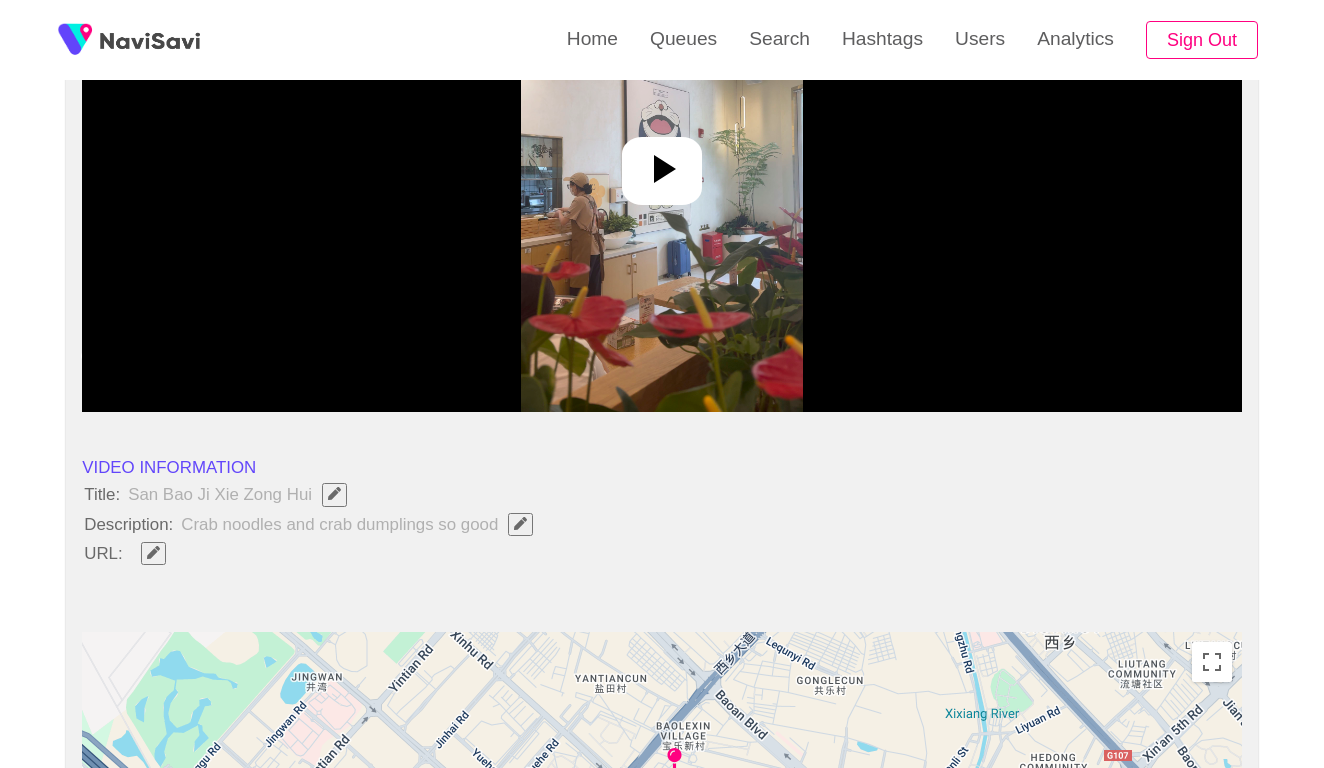 click at bounding box center [661, 162] 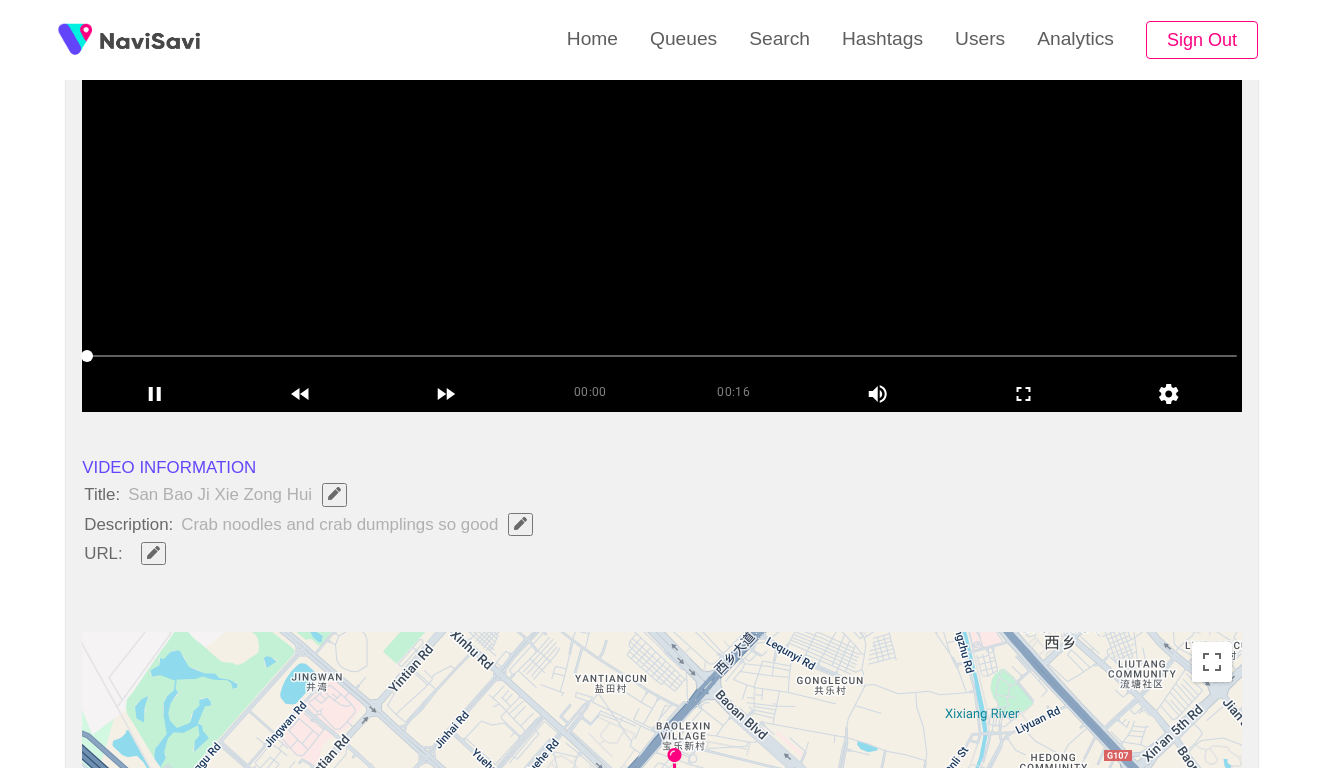 click 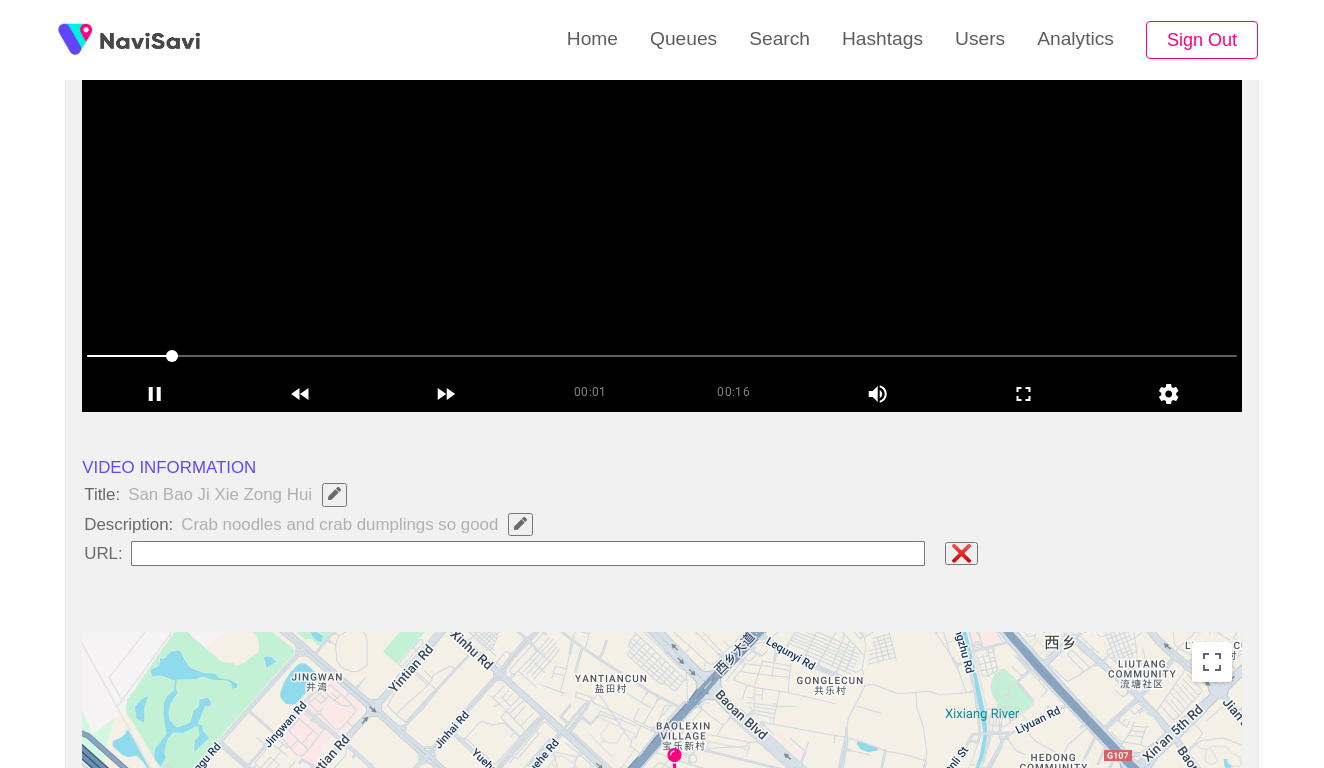 type on "**********" 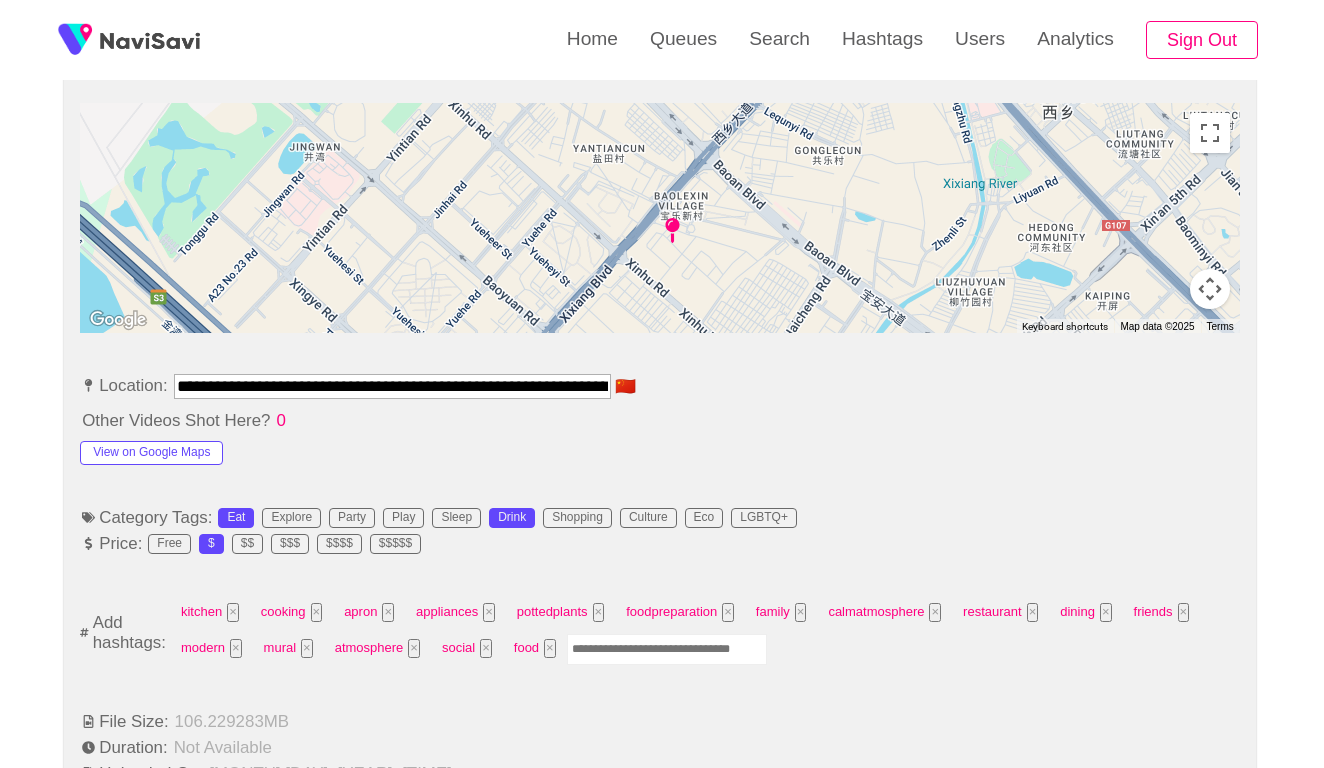 scroll, scrollTop: 906, scrollLeft: 2, axis: both 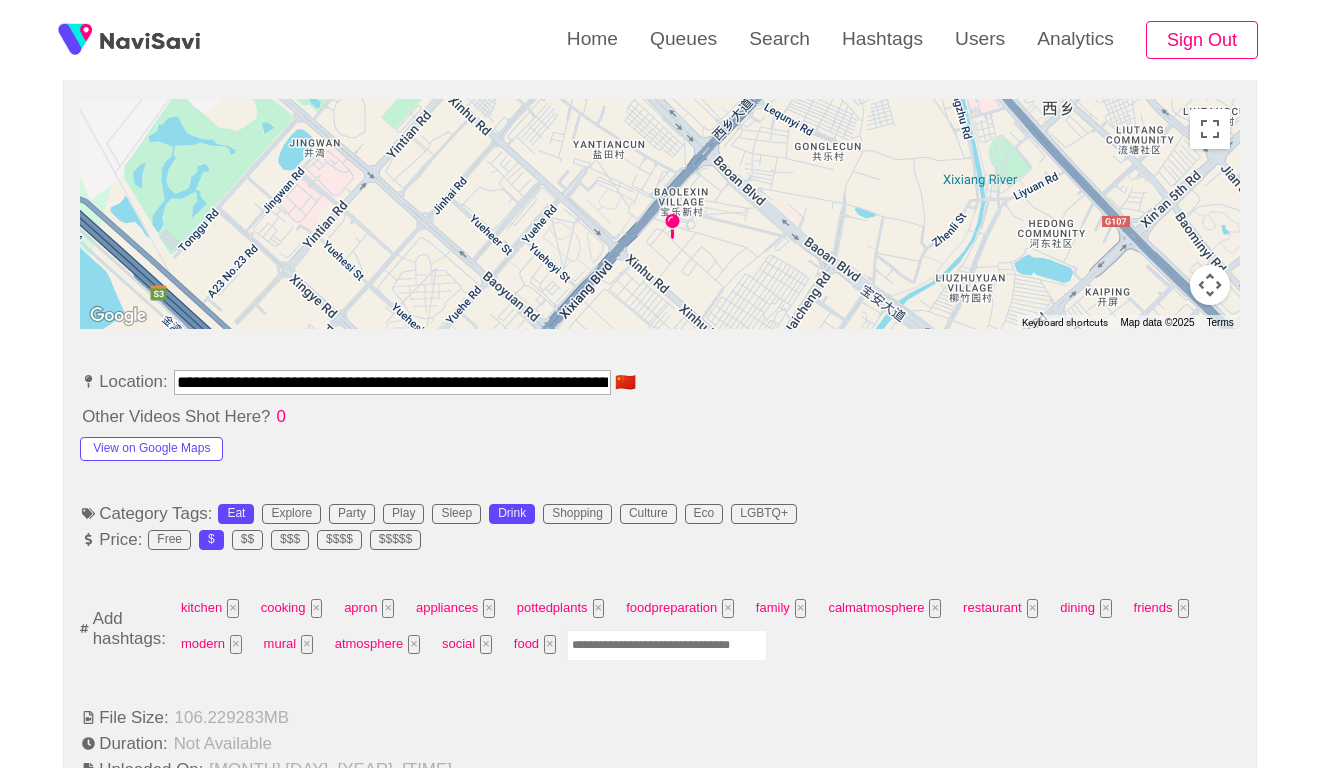 click at bounding box center [667, 645] 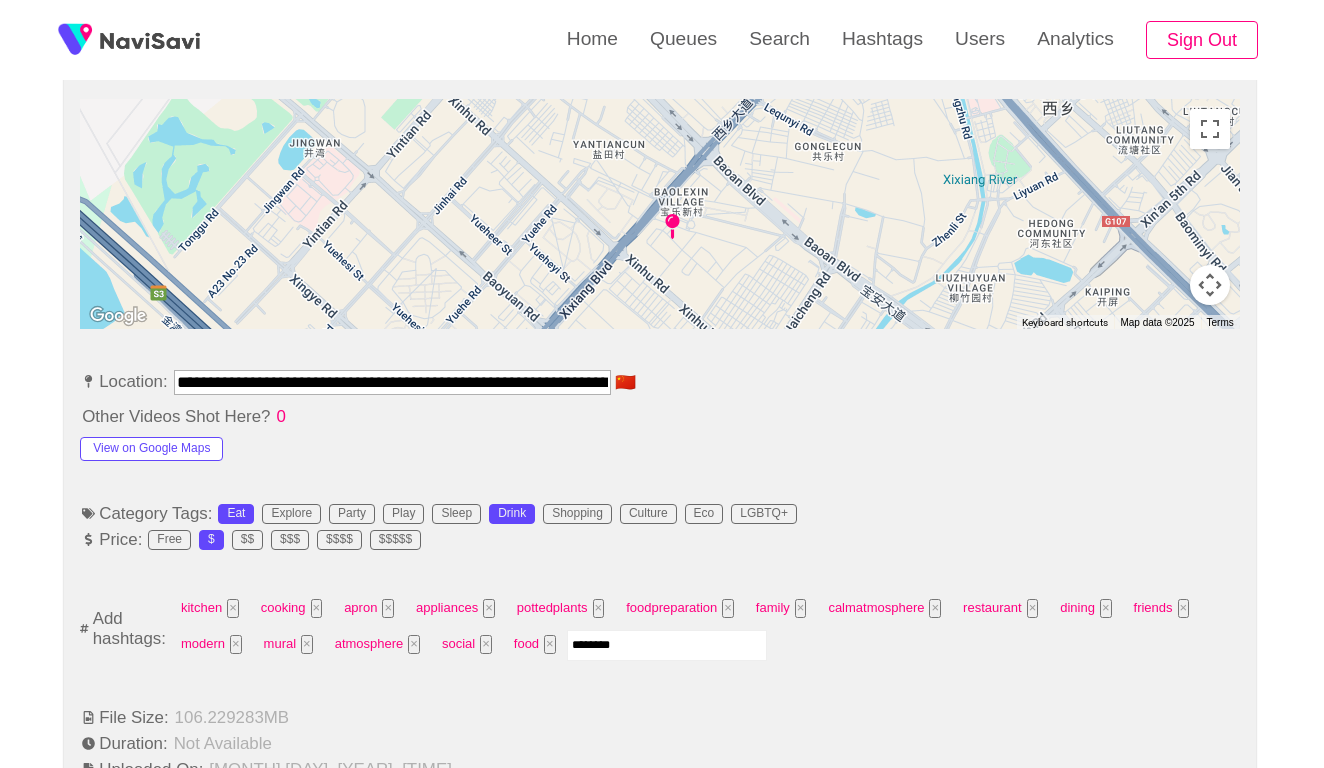 type on "*********" 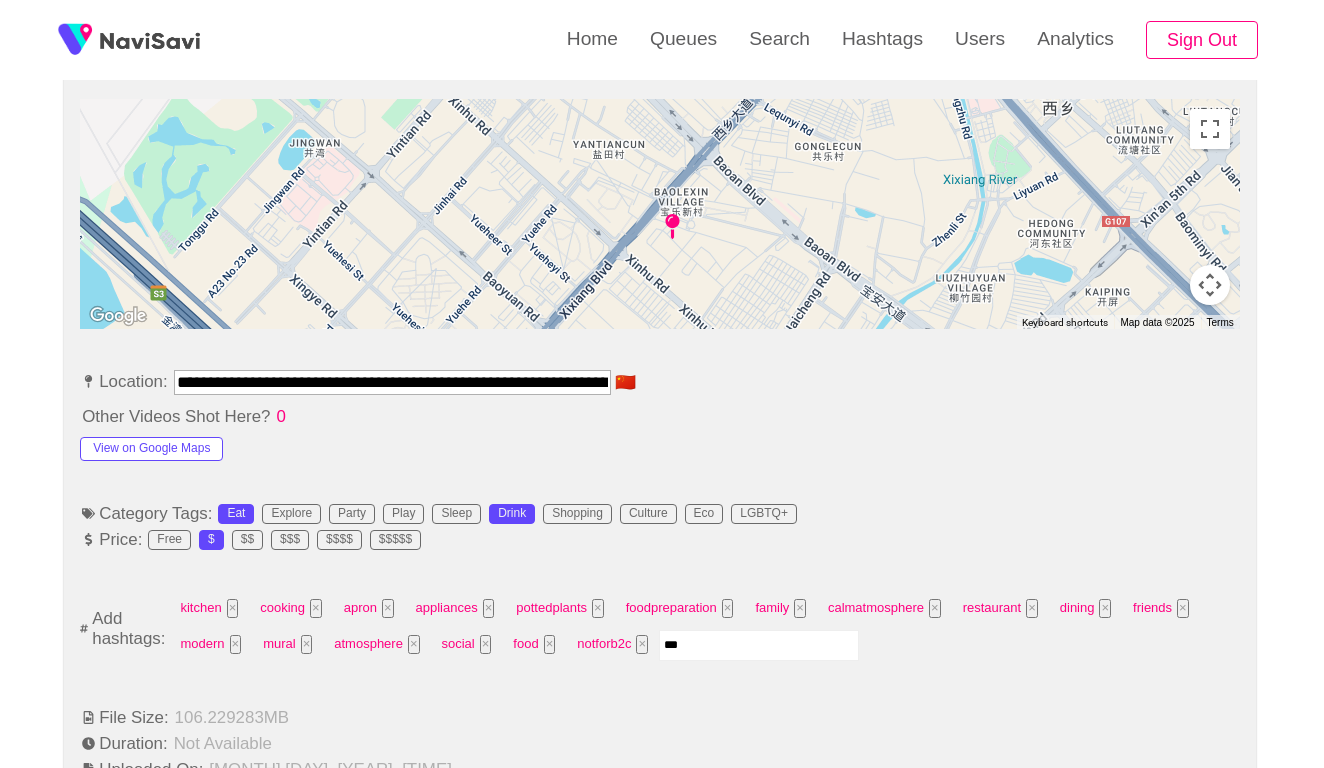 type on "****" 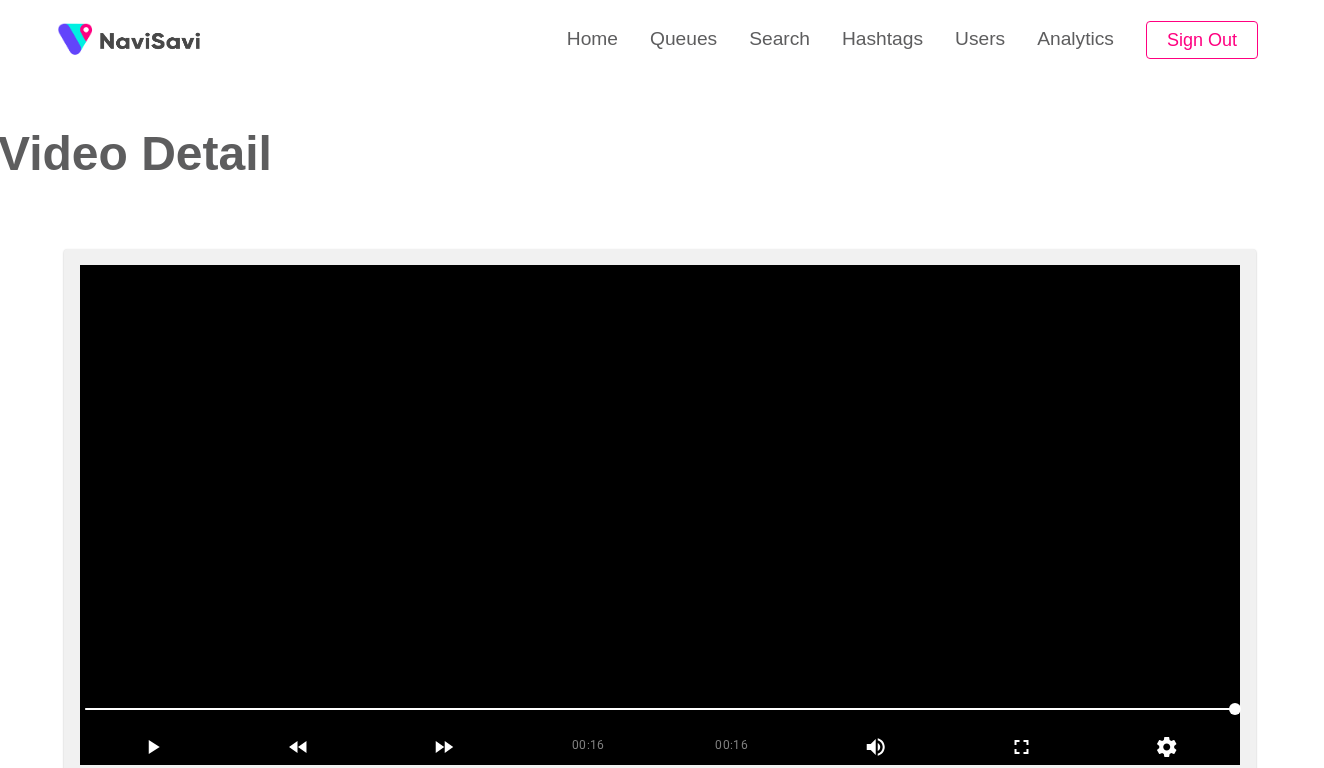 scroll, scrollTop: 0, scrollLeft: 2, axis: horizontal 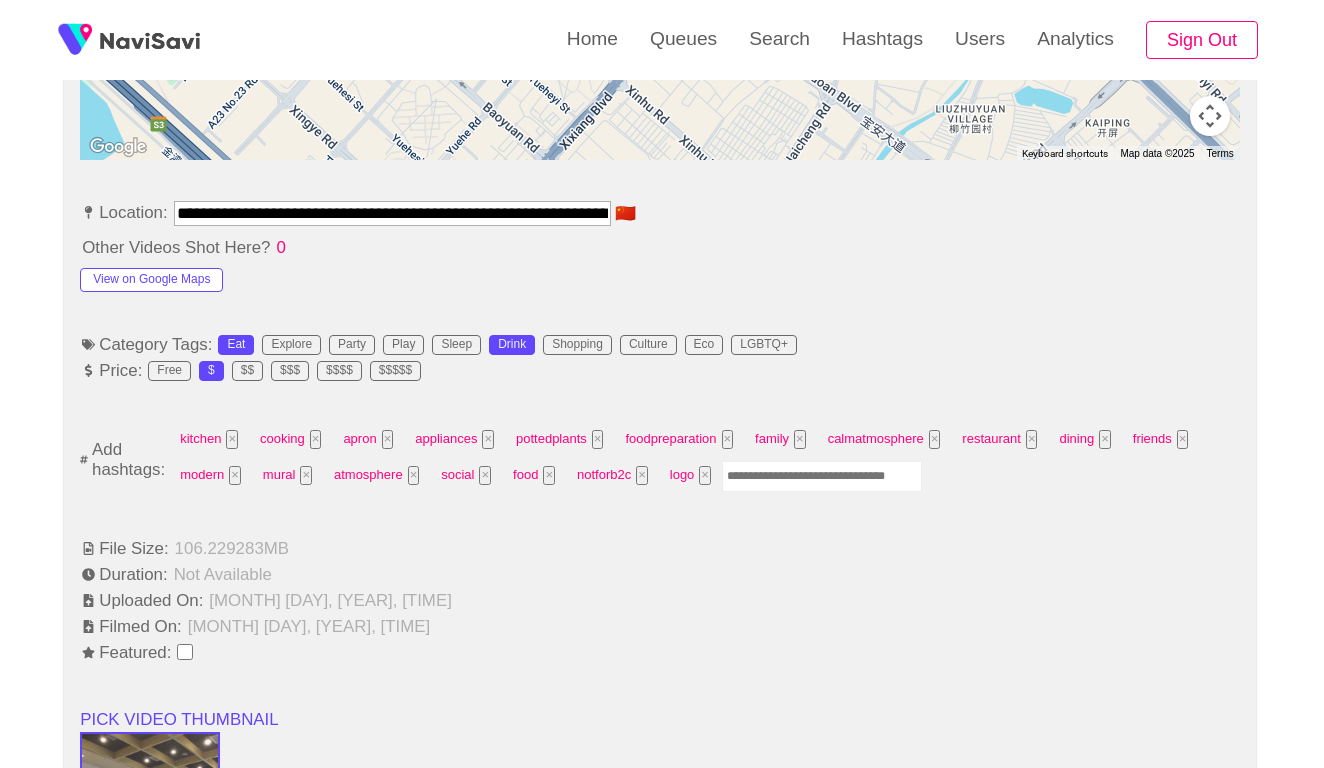click at bounding box center (822, 476) 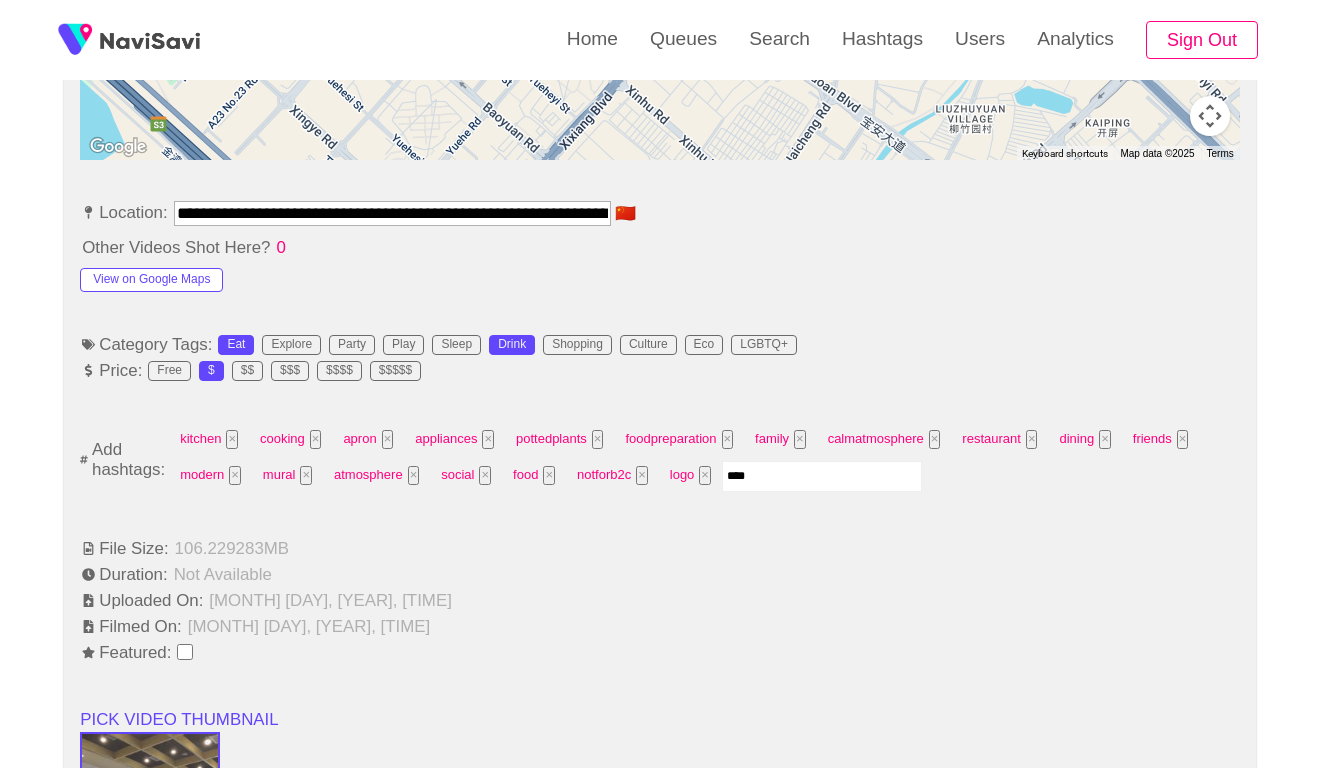 type on "*****" 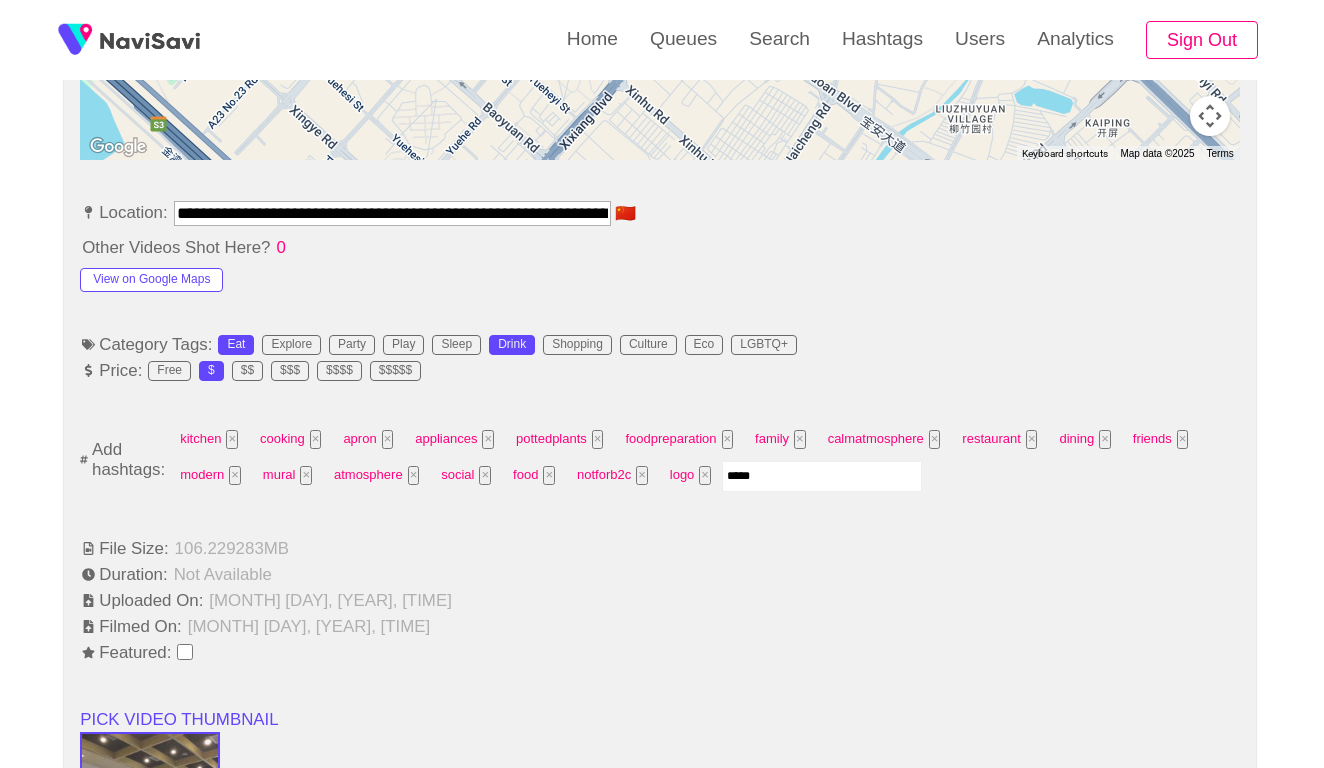 click on "*****" at bounding box center [822, 476] 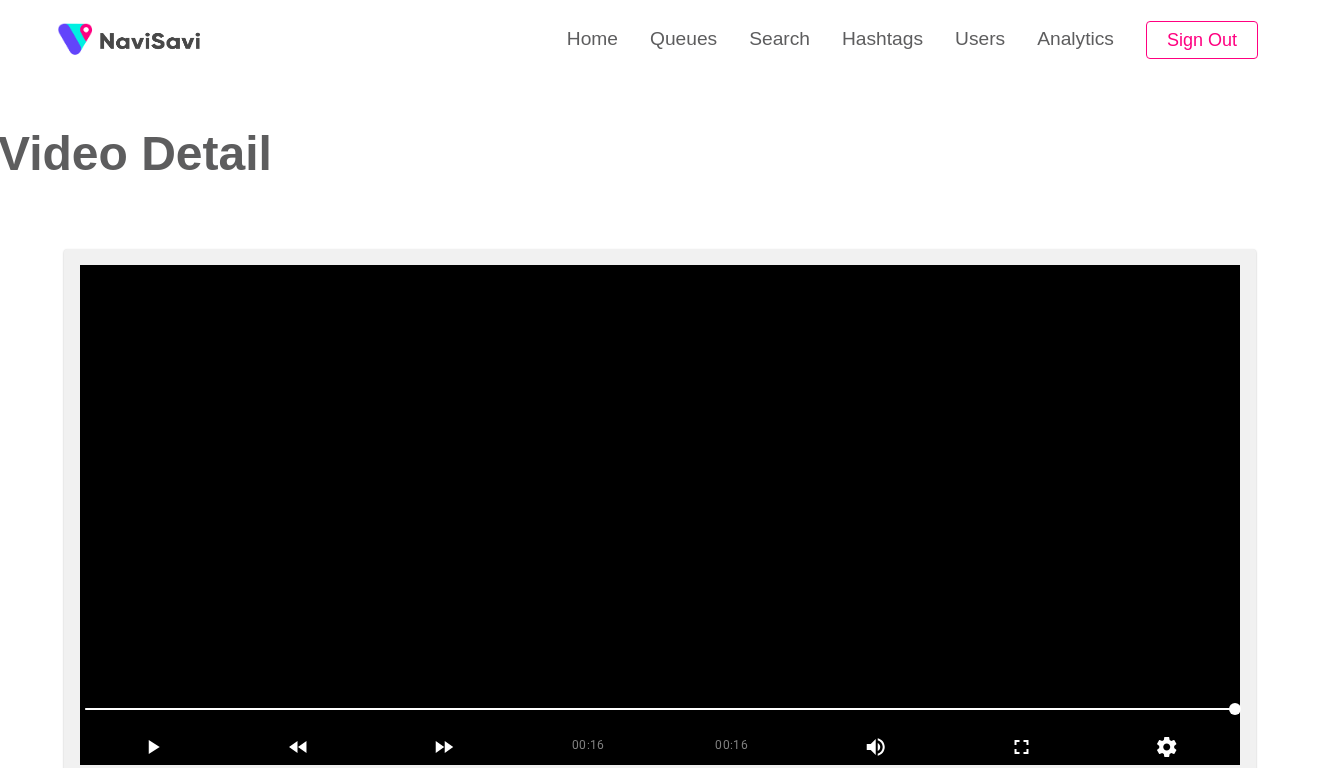 scroll, scrollTop: -2, scrollLeft: 2, axis: both 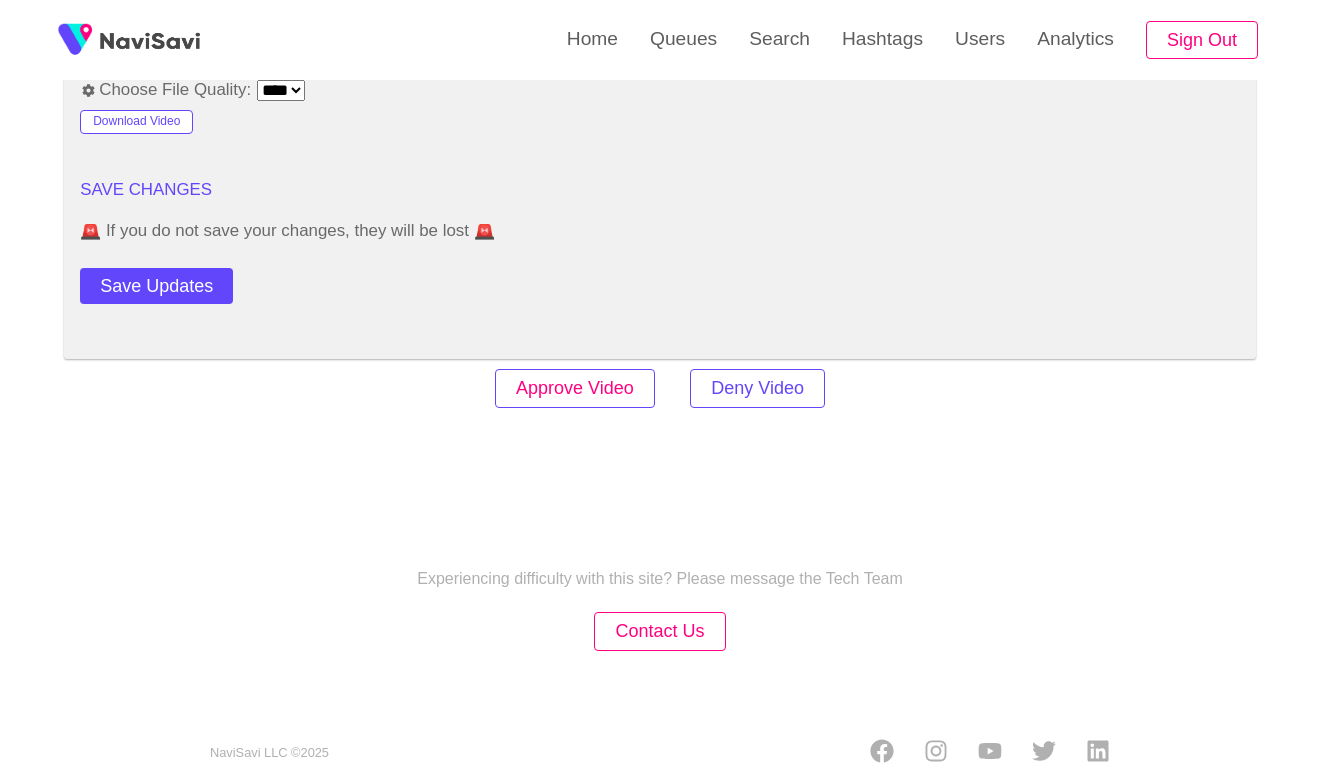click on "Approve Video" at bounding box center (575, 388) 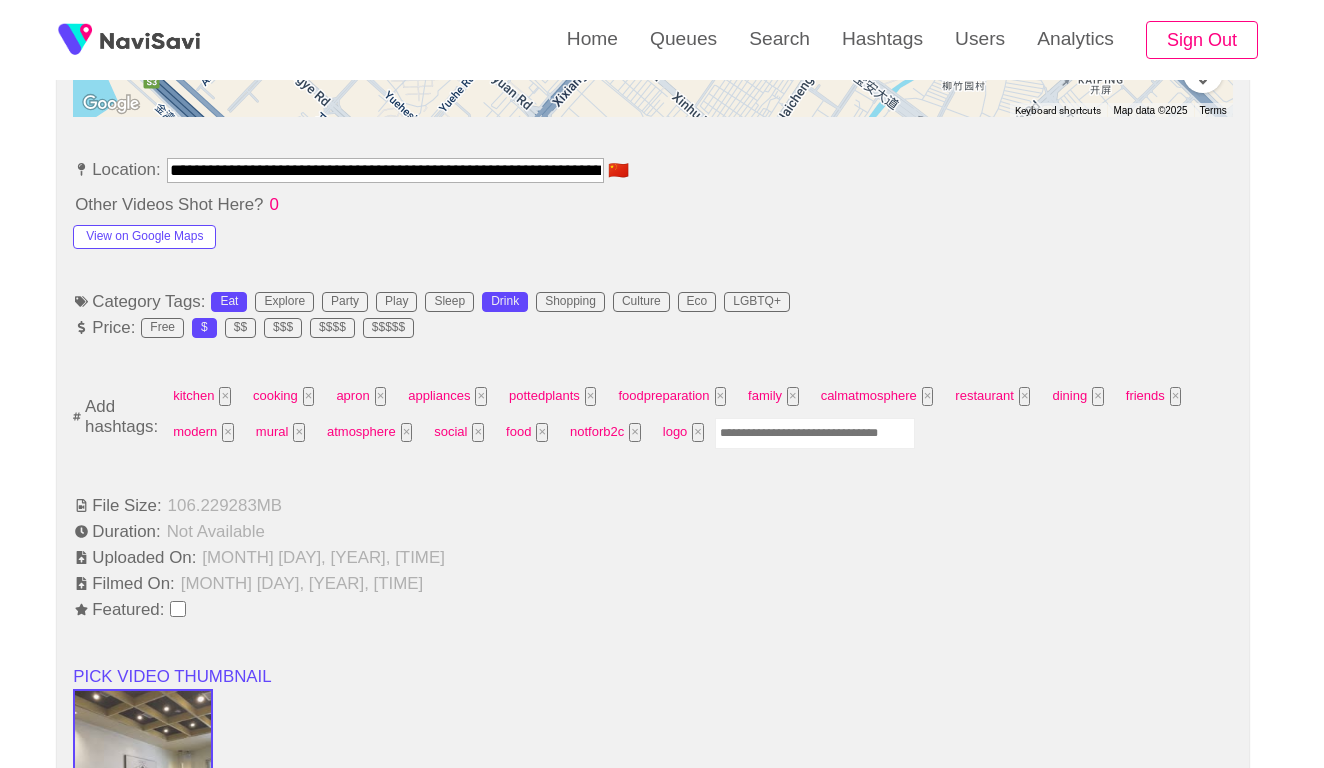 scroll, scrollTop: 1176, scrollLeft: 9, axis: both 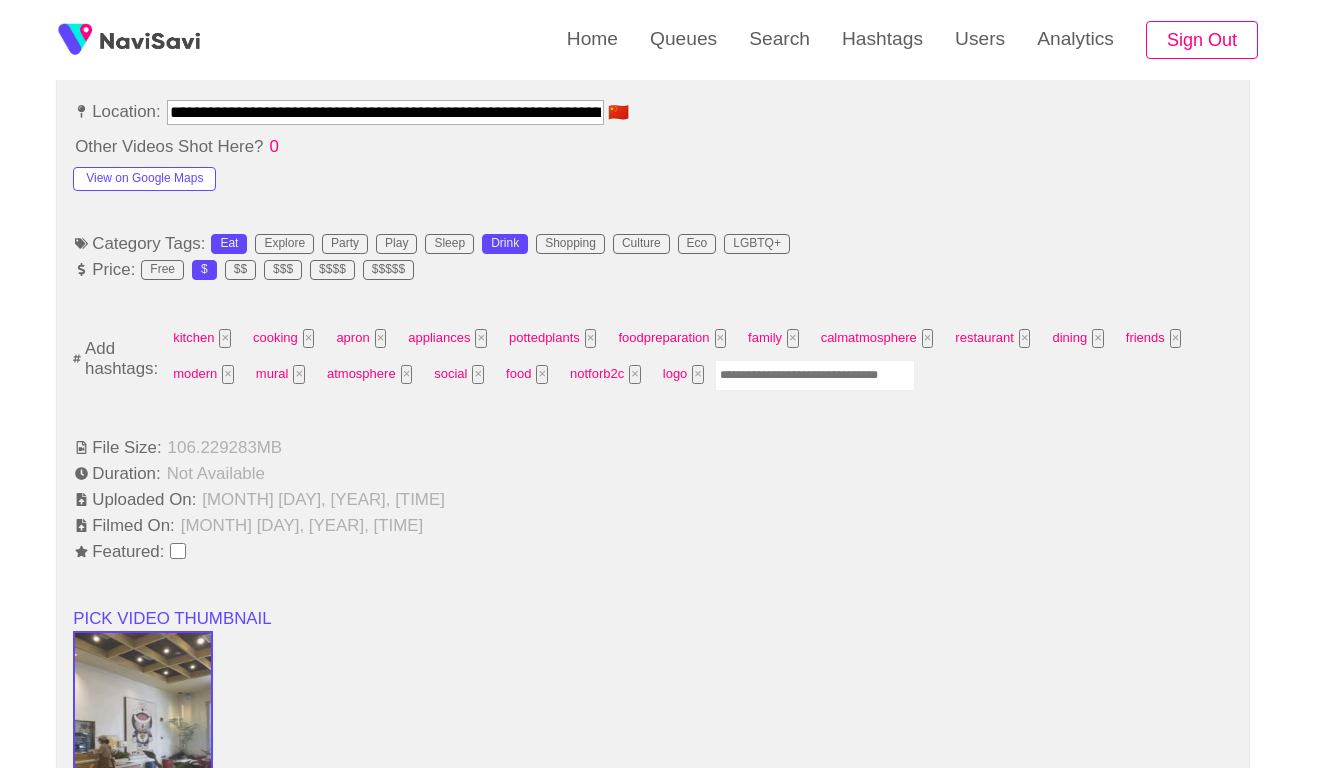 click at bounding box center [815, 375] 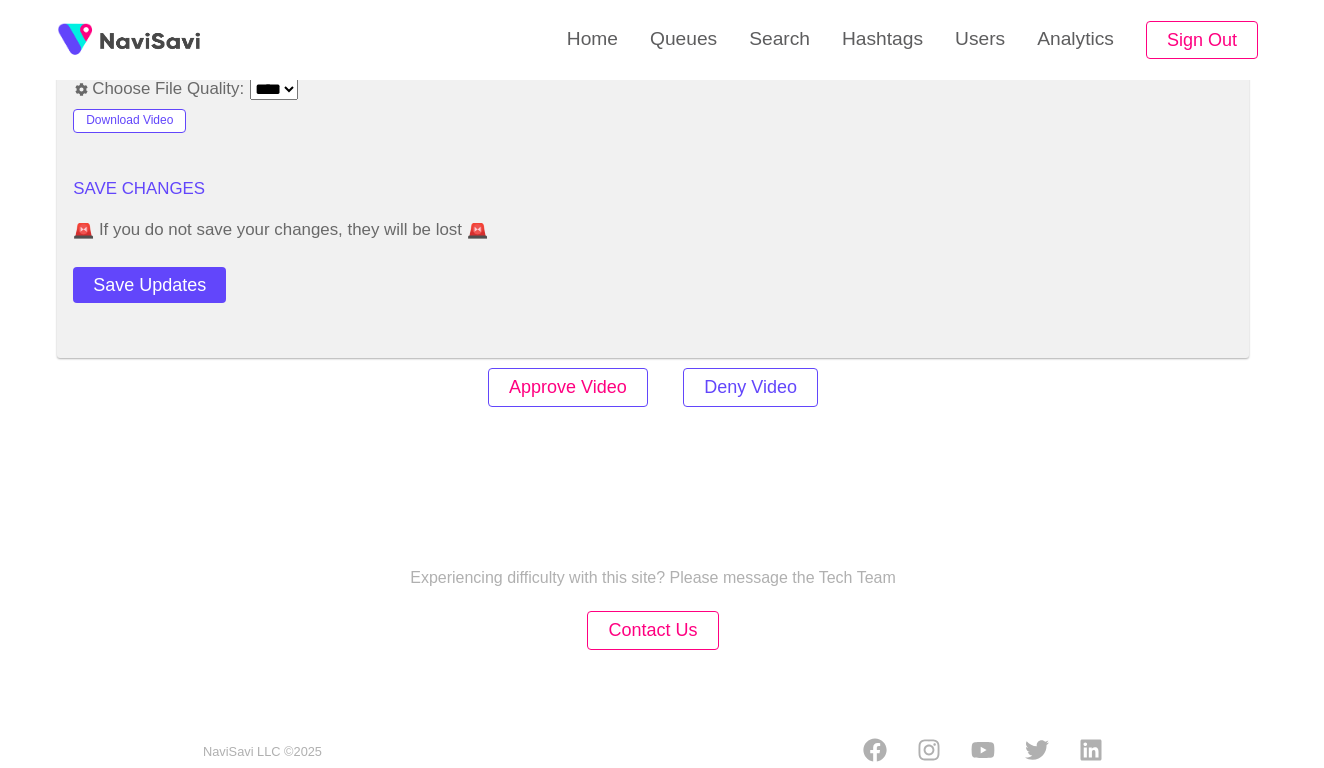scroll, scrollTop: 2460, scrollLeft: 9, axis: both 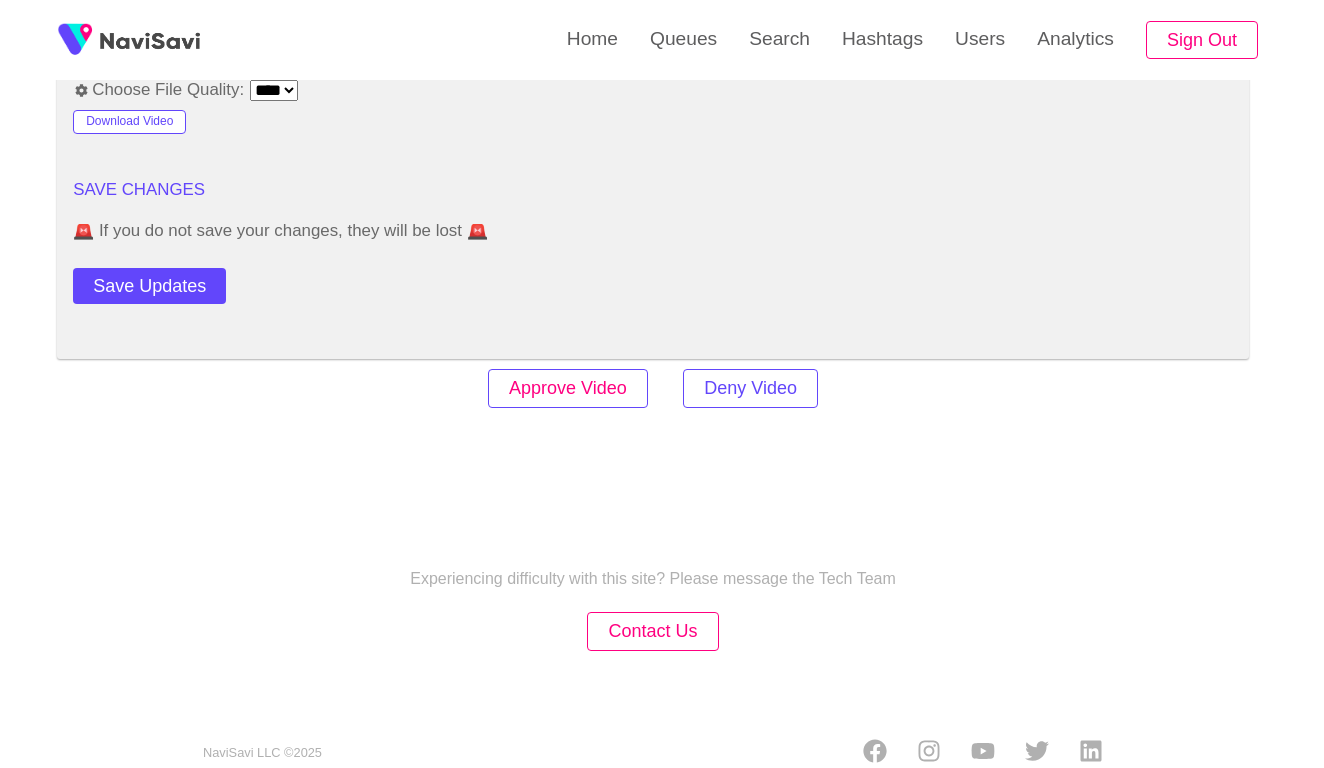 click on "Approve Video" at bounding box center [568, 388] 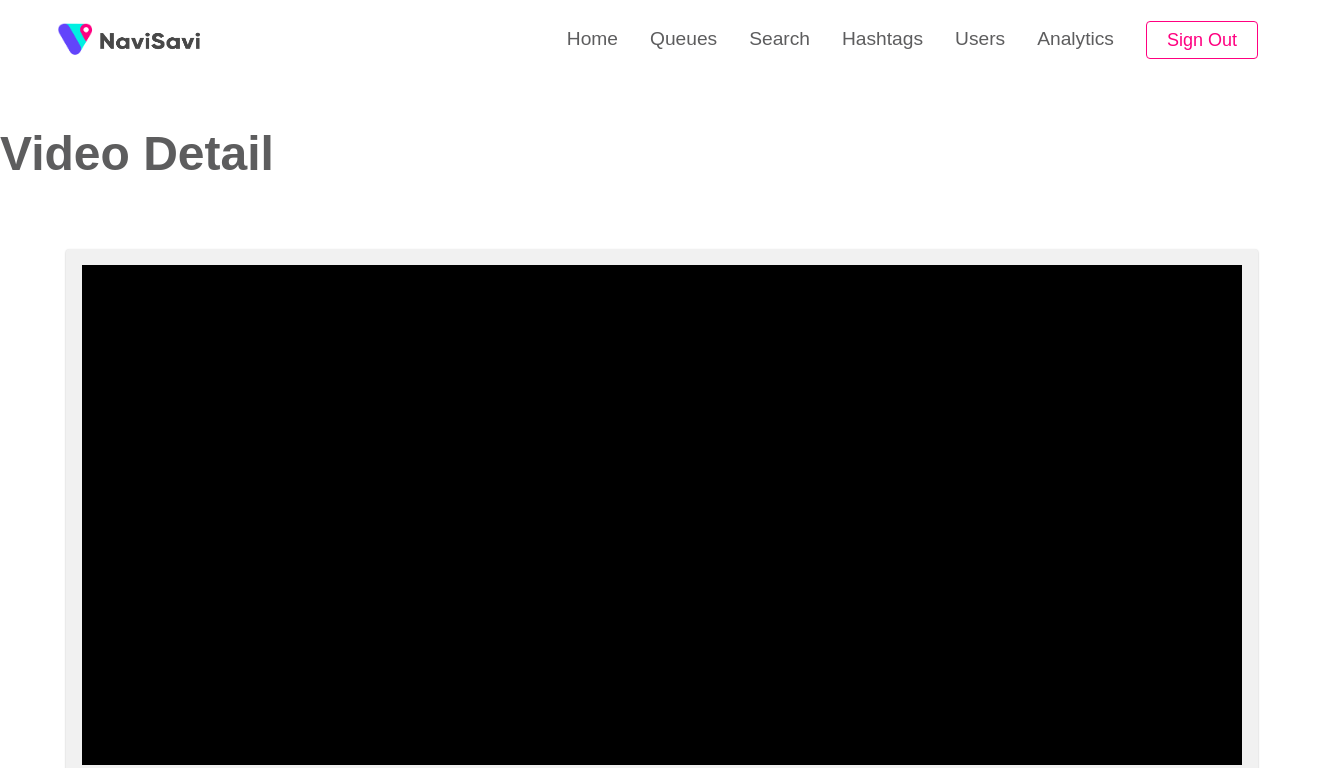 select on "**********" 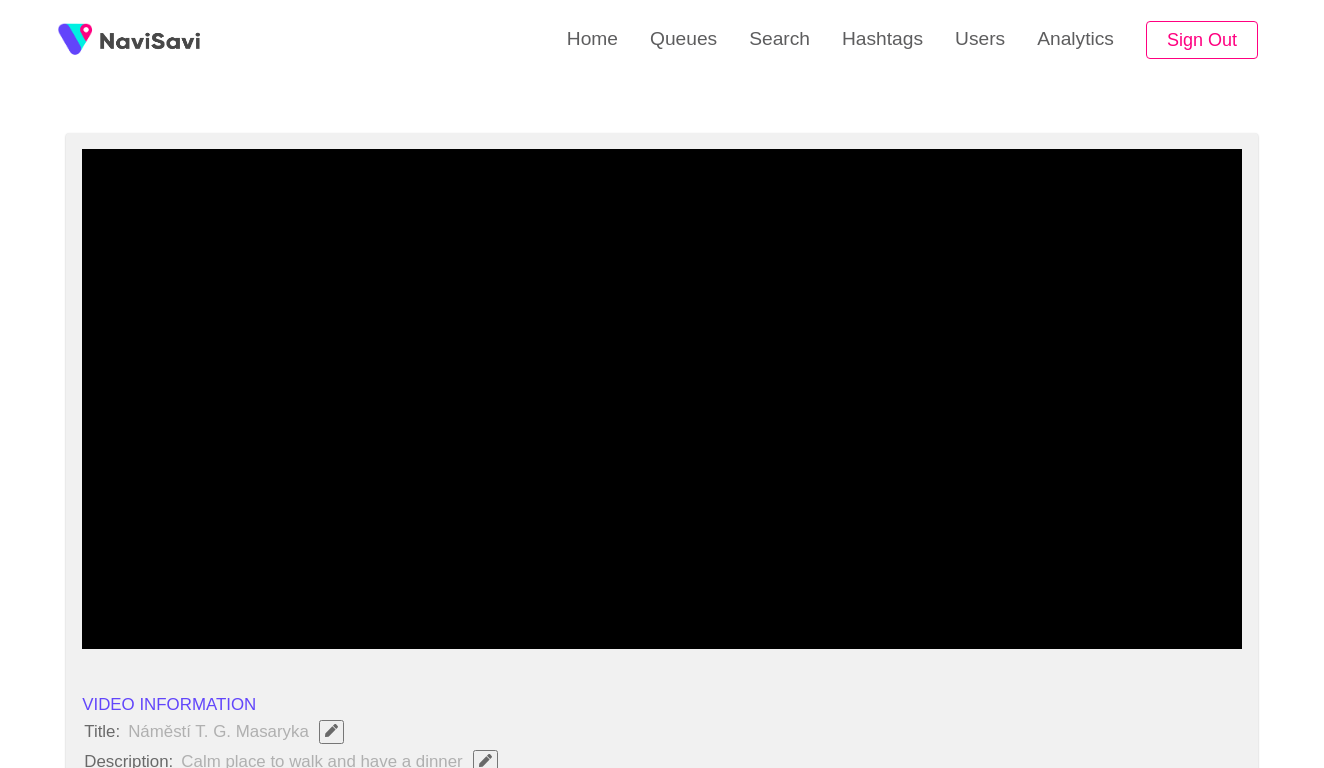 scroll, scrollTop: 116, scrollLeft: 0, axis: vertical 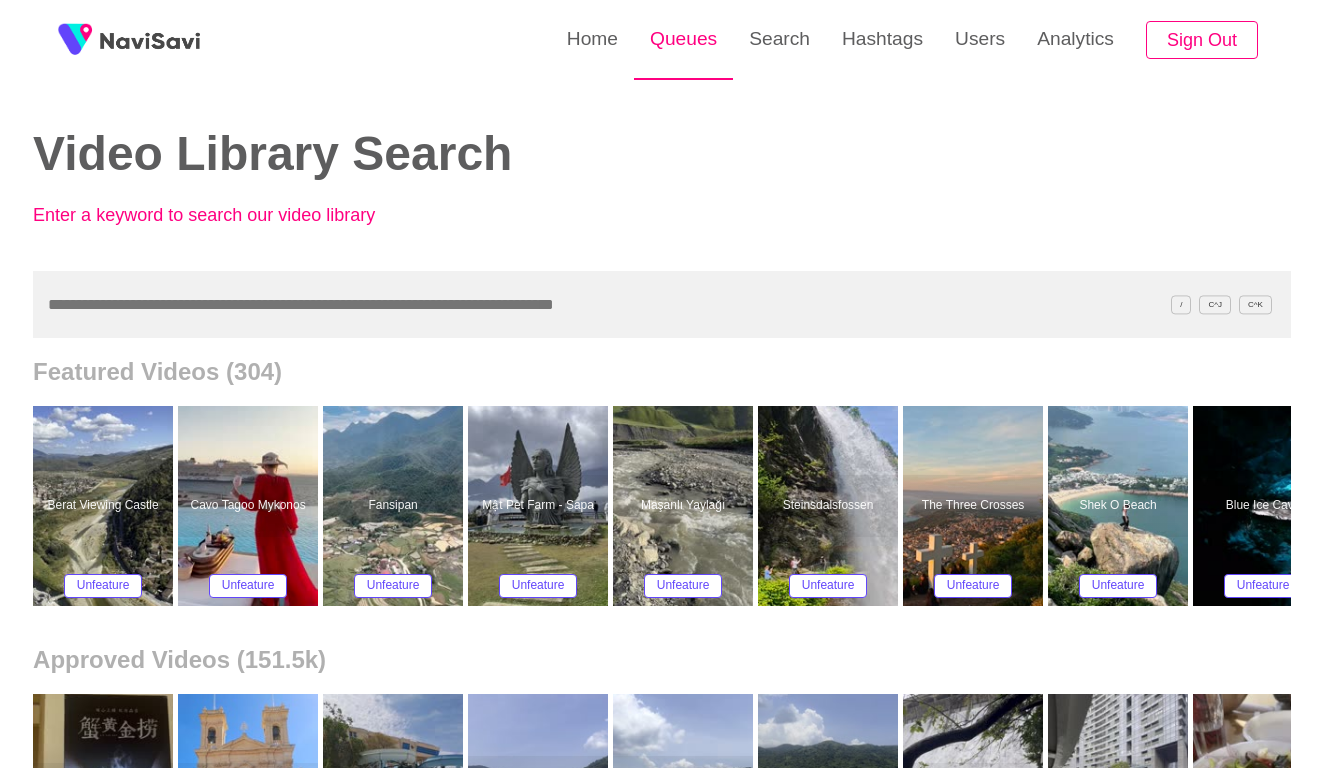 click on "Queues" at bounding box center (683, 39) 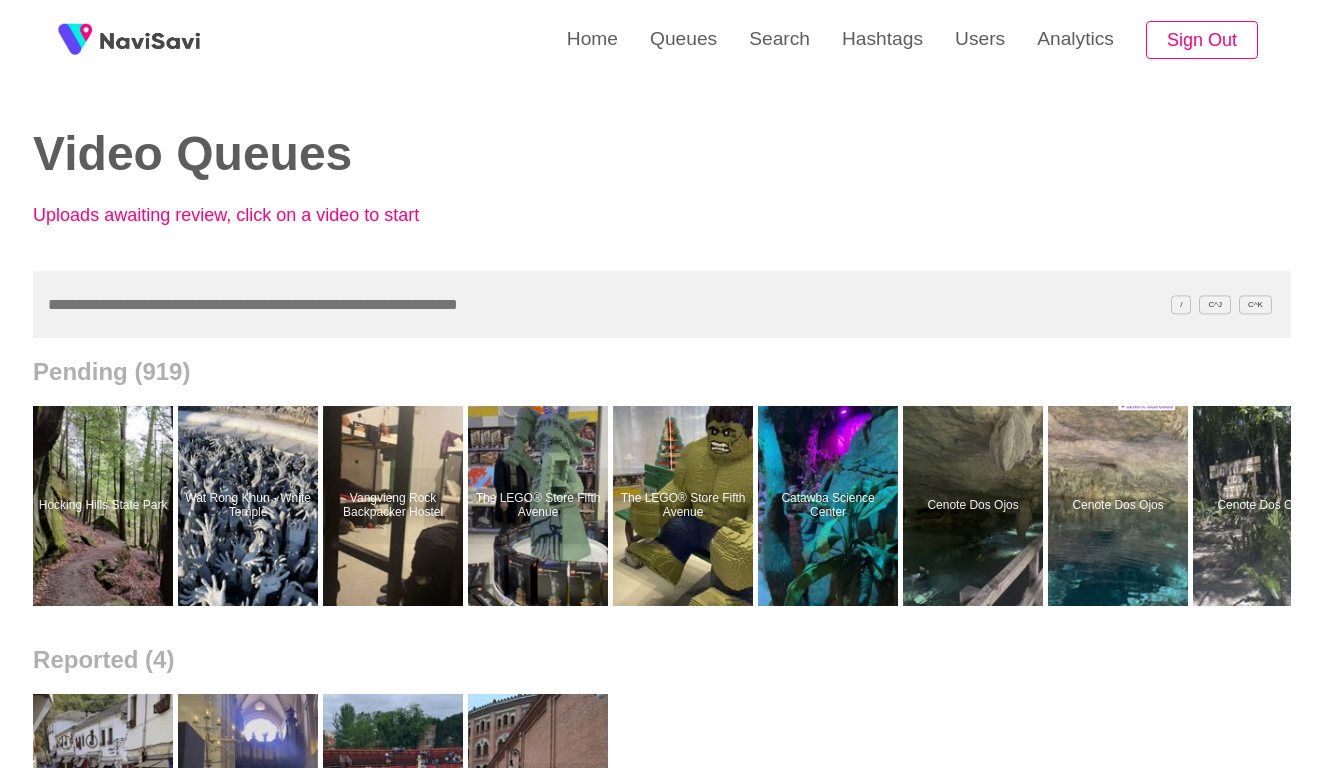 scroll, scrollTop: 0, scrollLeft: 0, axis: both 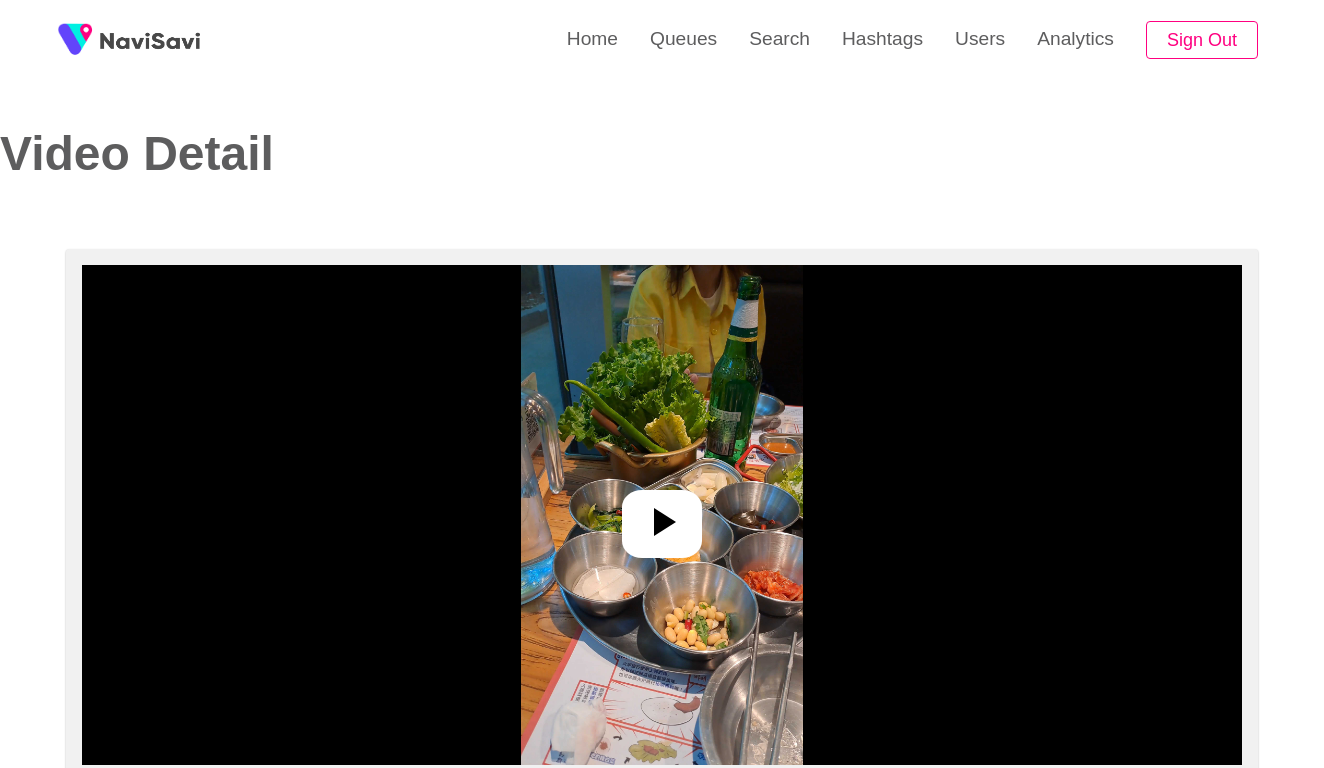 select on "****" 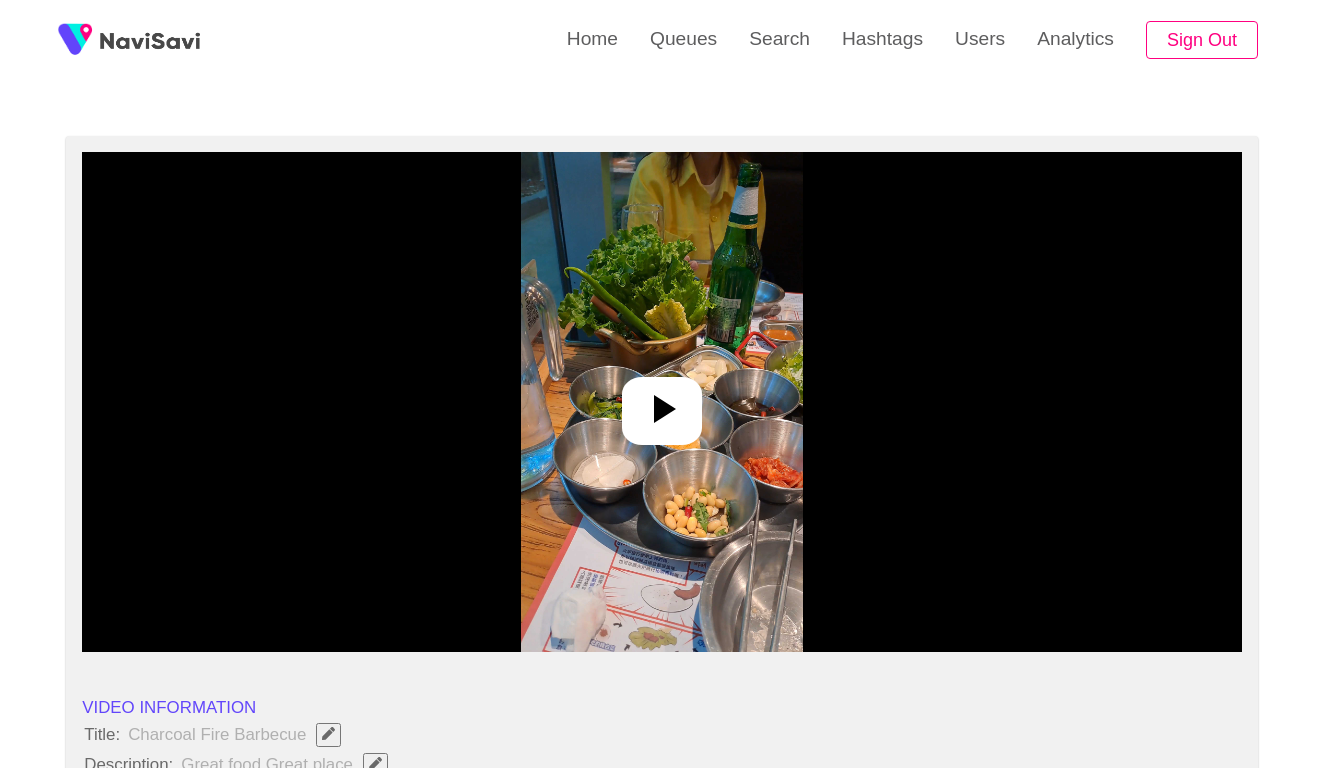 scroll, scrollTop: 195, scrollLeft: 0, axis: vertical 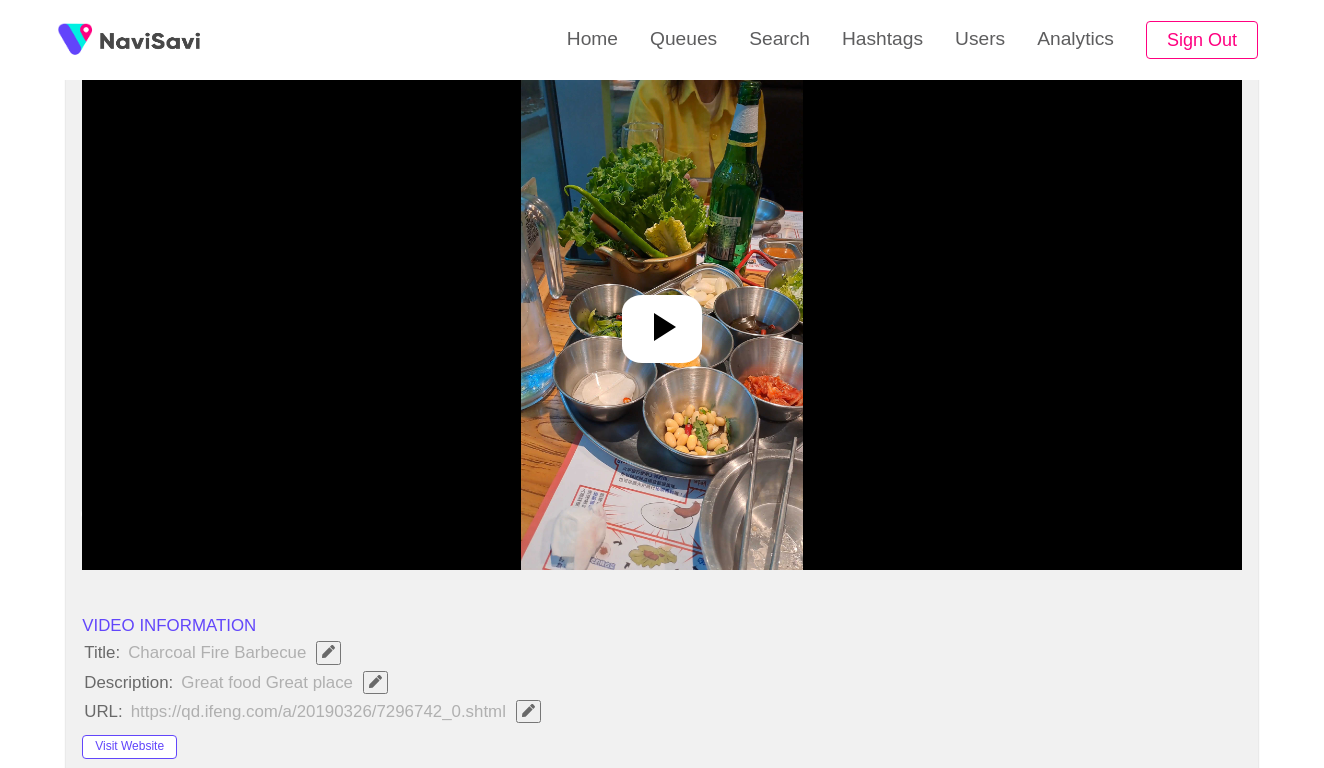 click at bounding box center (662, 320) 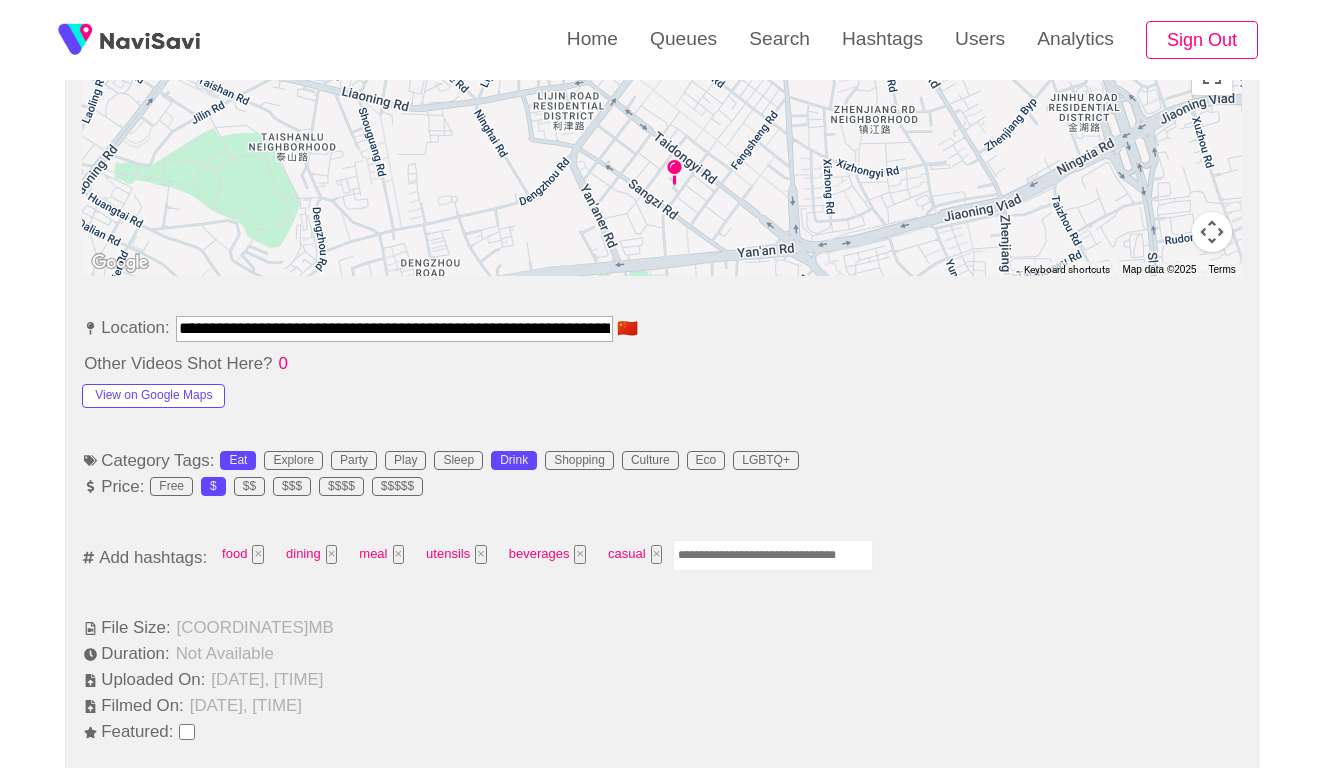 scroll, scrollTop: 985, scrollLeft: 0, axis: vertical 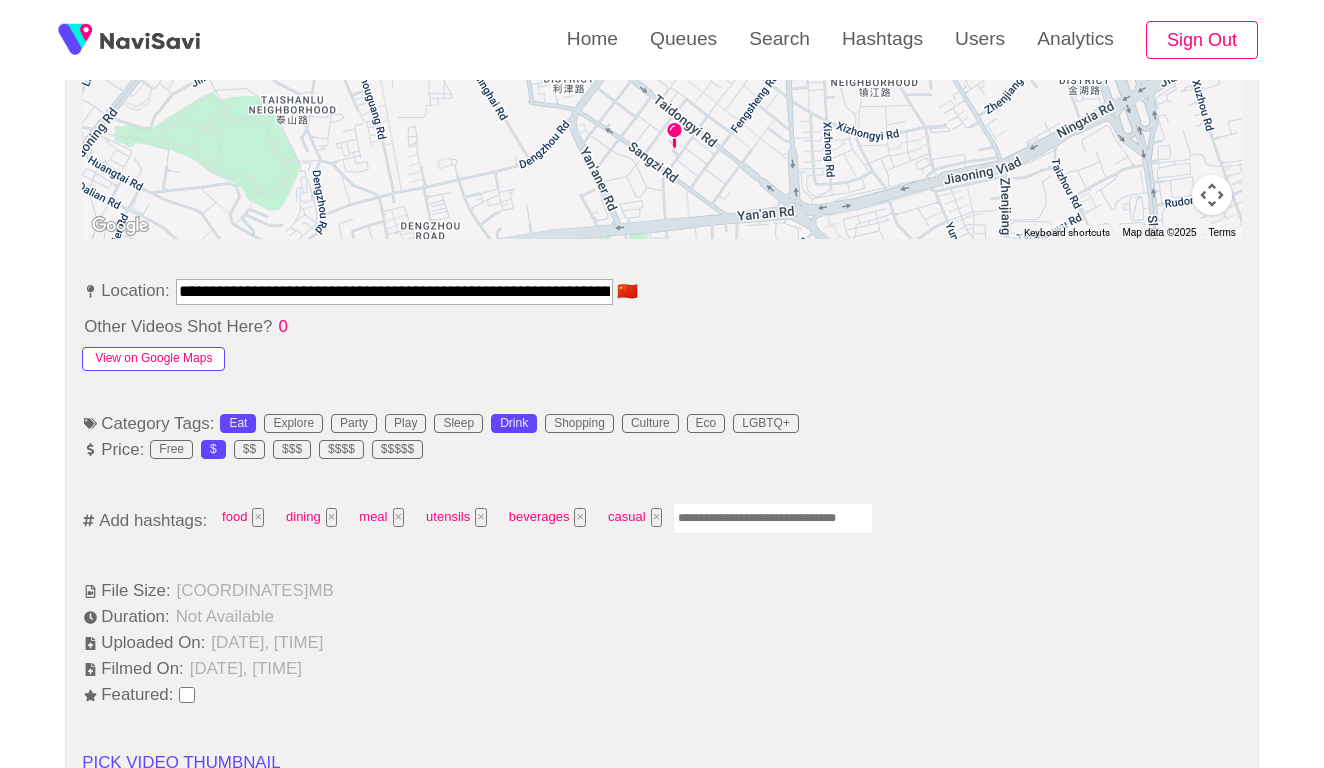 click on "View on Google Maps" at bounding box center (153, 359) 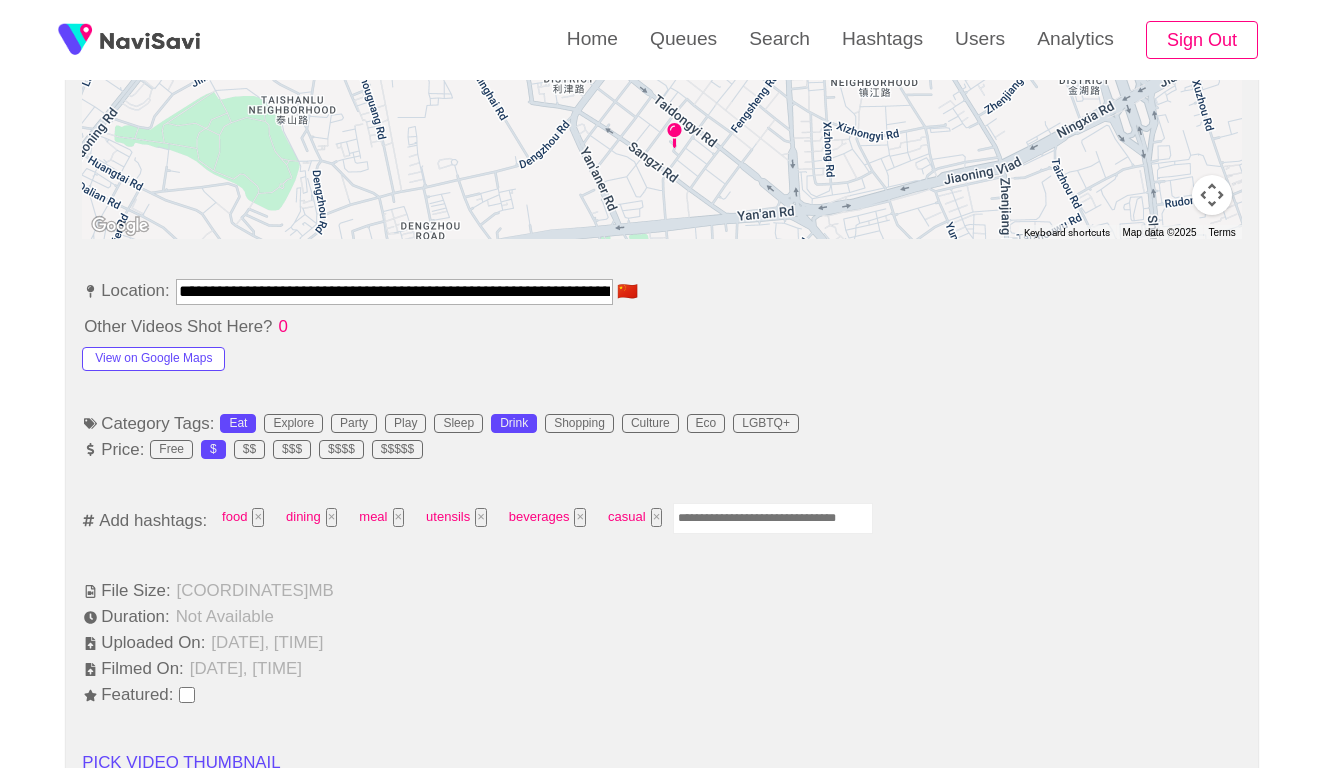 click on "**********" at bounding box center [394, 291] 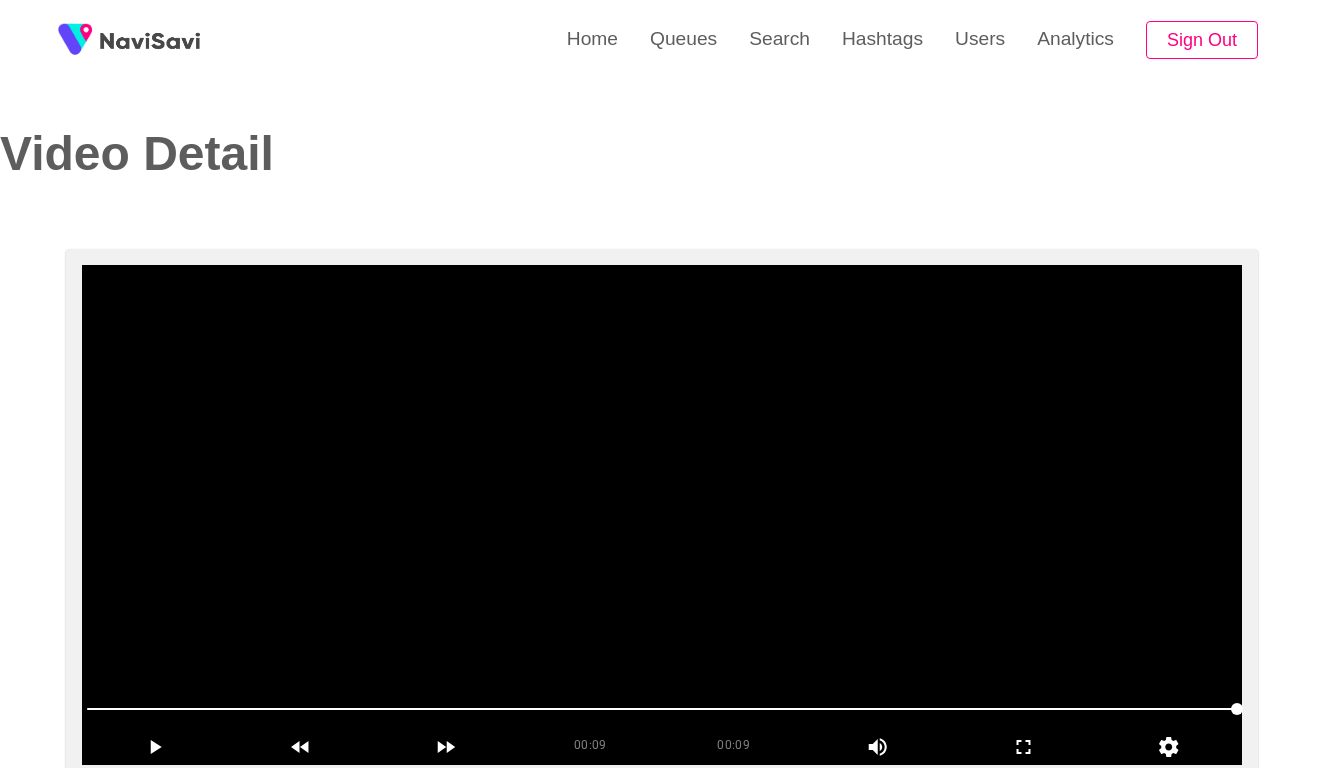 scroll, scrollTop: -2, scrollLeft: 0, axis: vertical 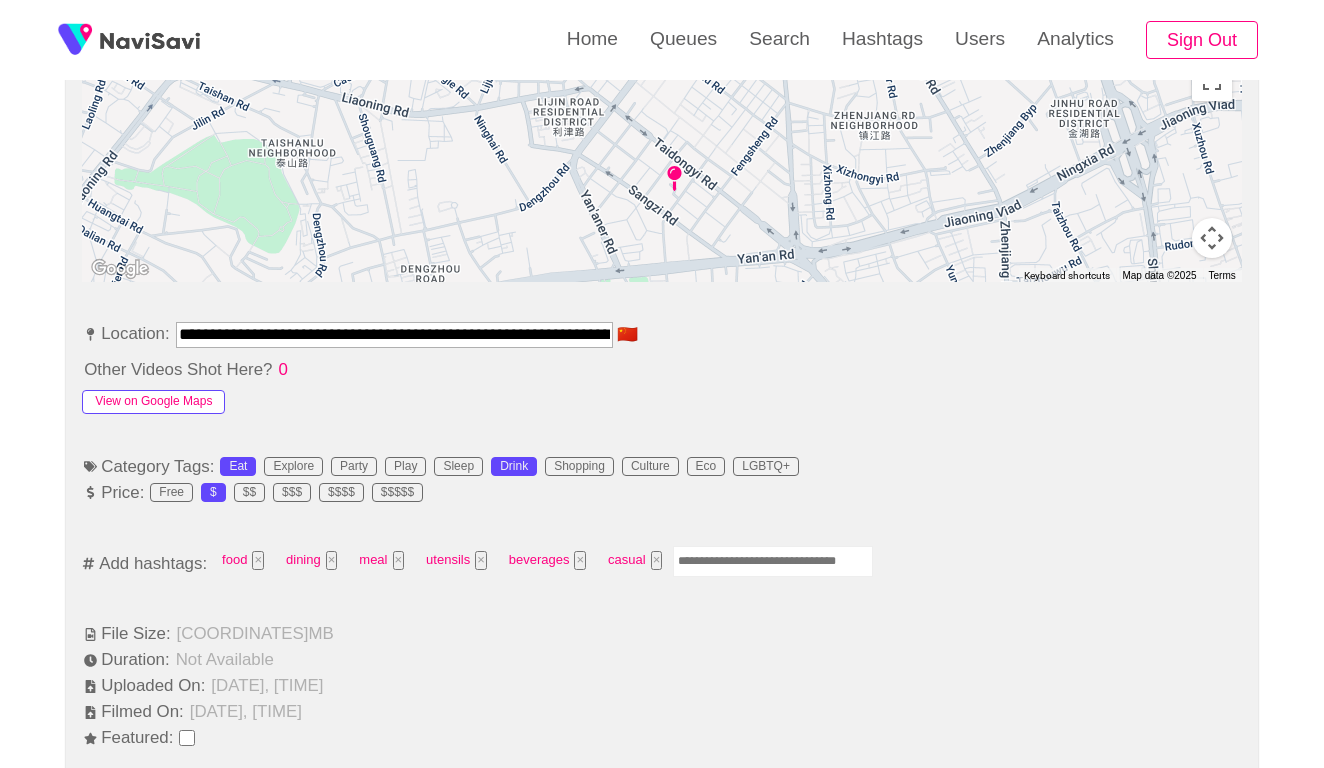 click on "View on Google Maps" at bounding box center (153, 402) 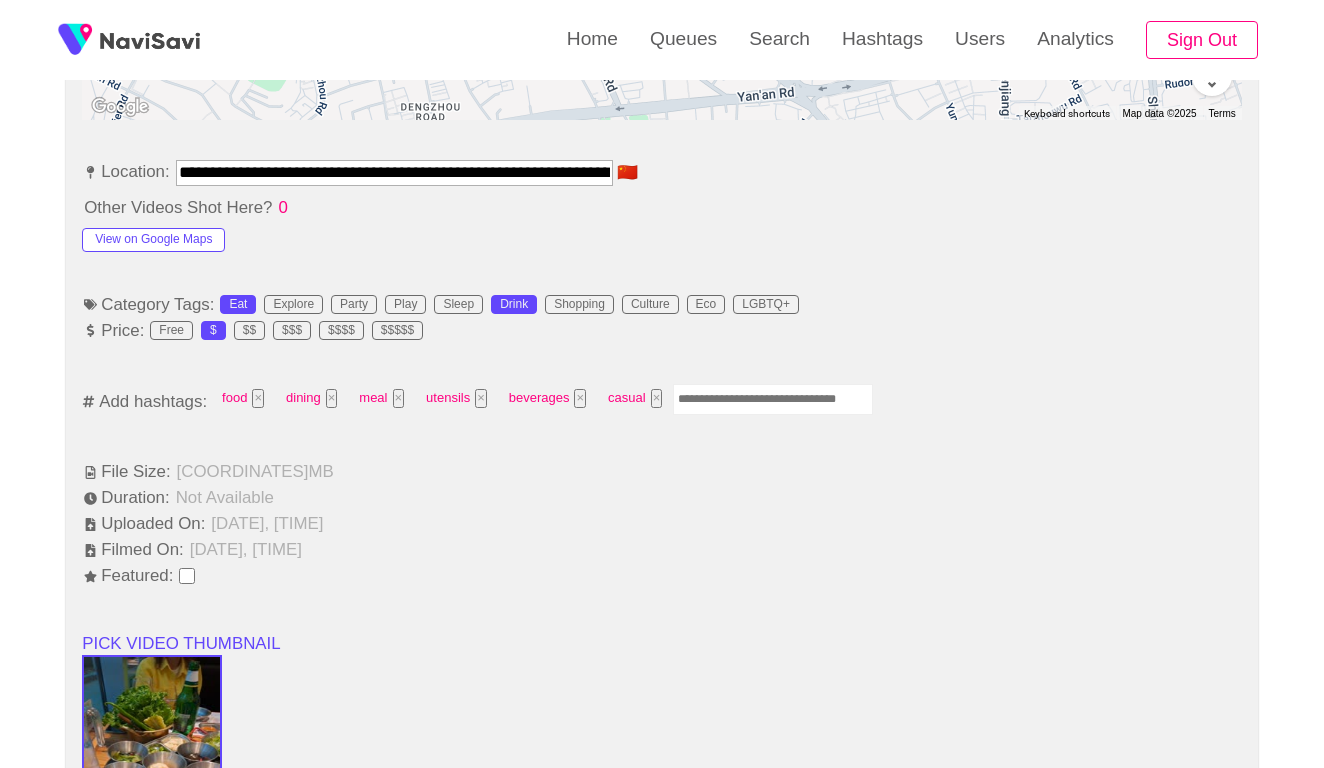 scroll, scrollTop: 1273, scrollLeft: 0, axis: vertical 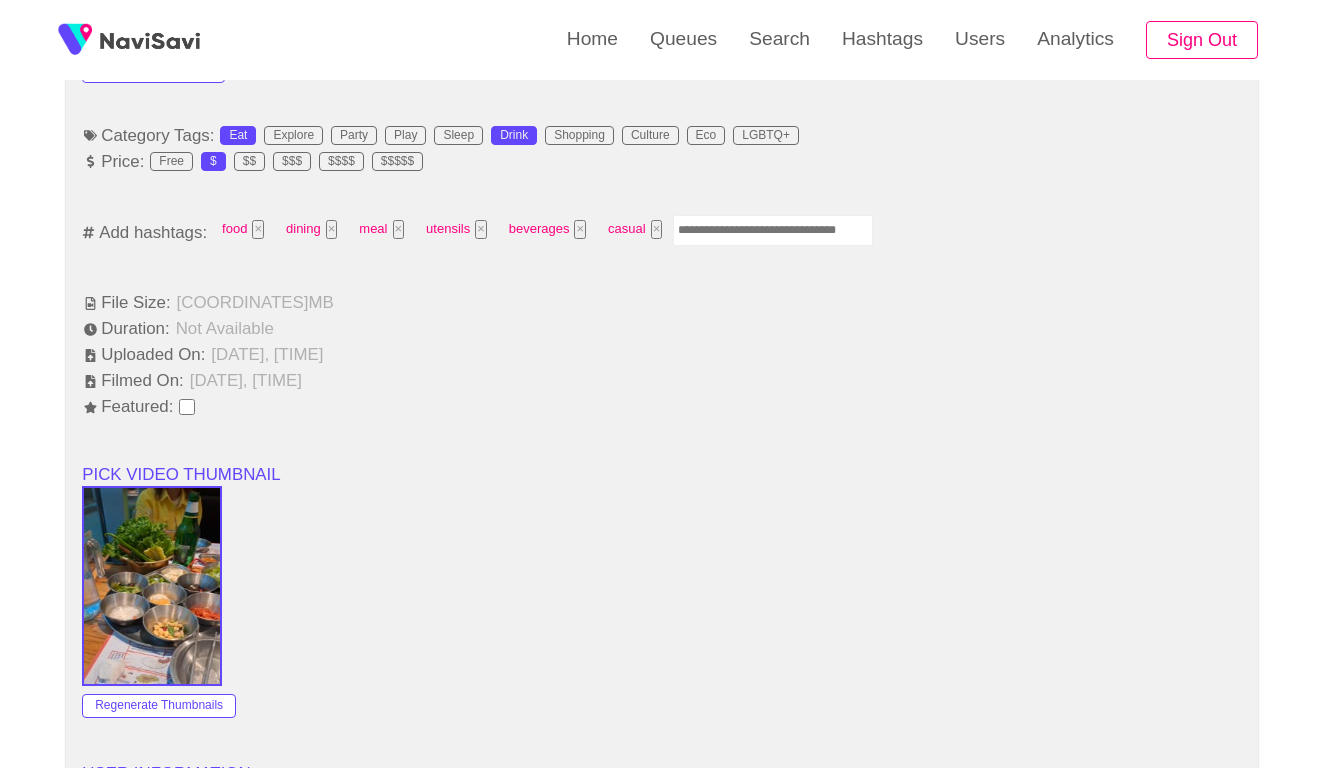 click at bounding box center (773, 230) 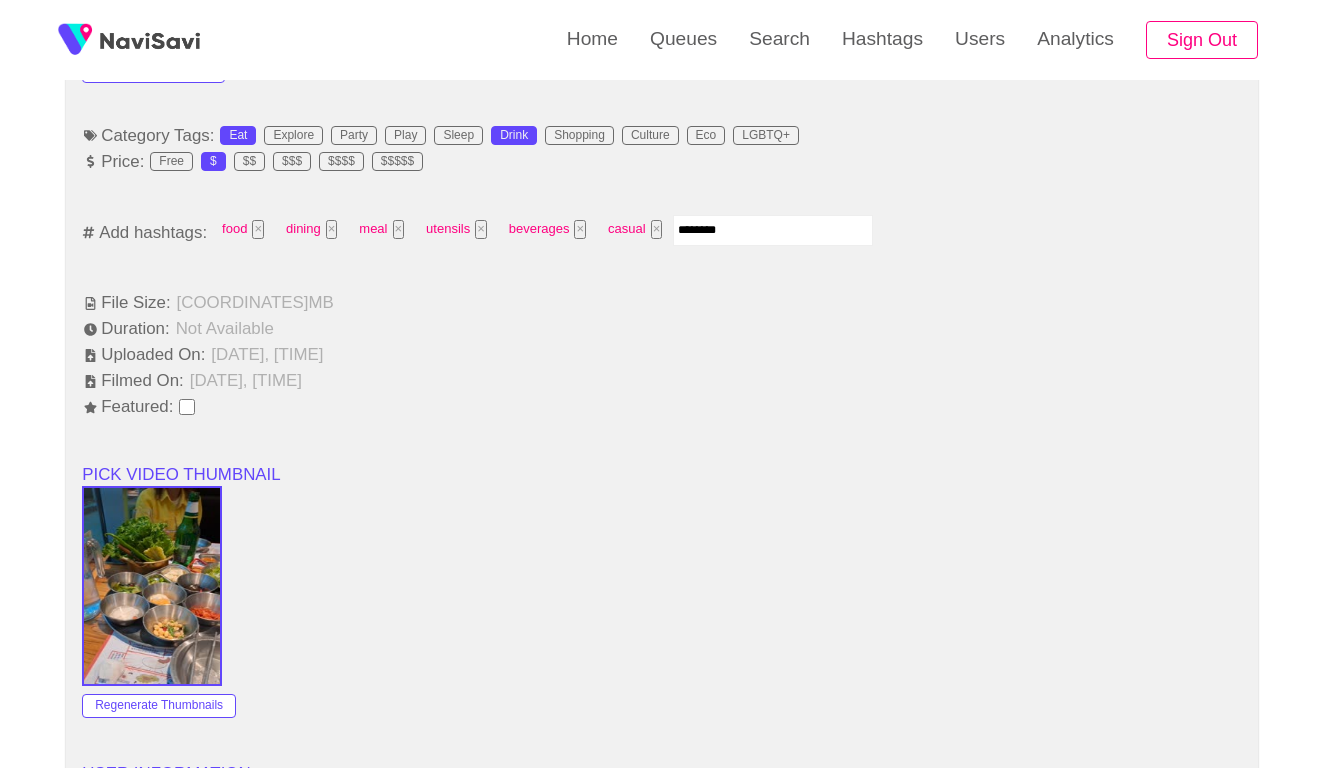 type on "*********" 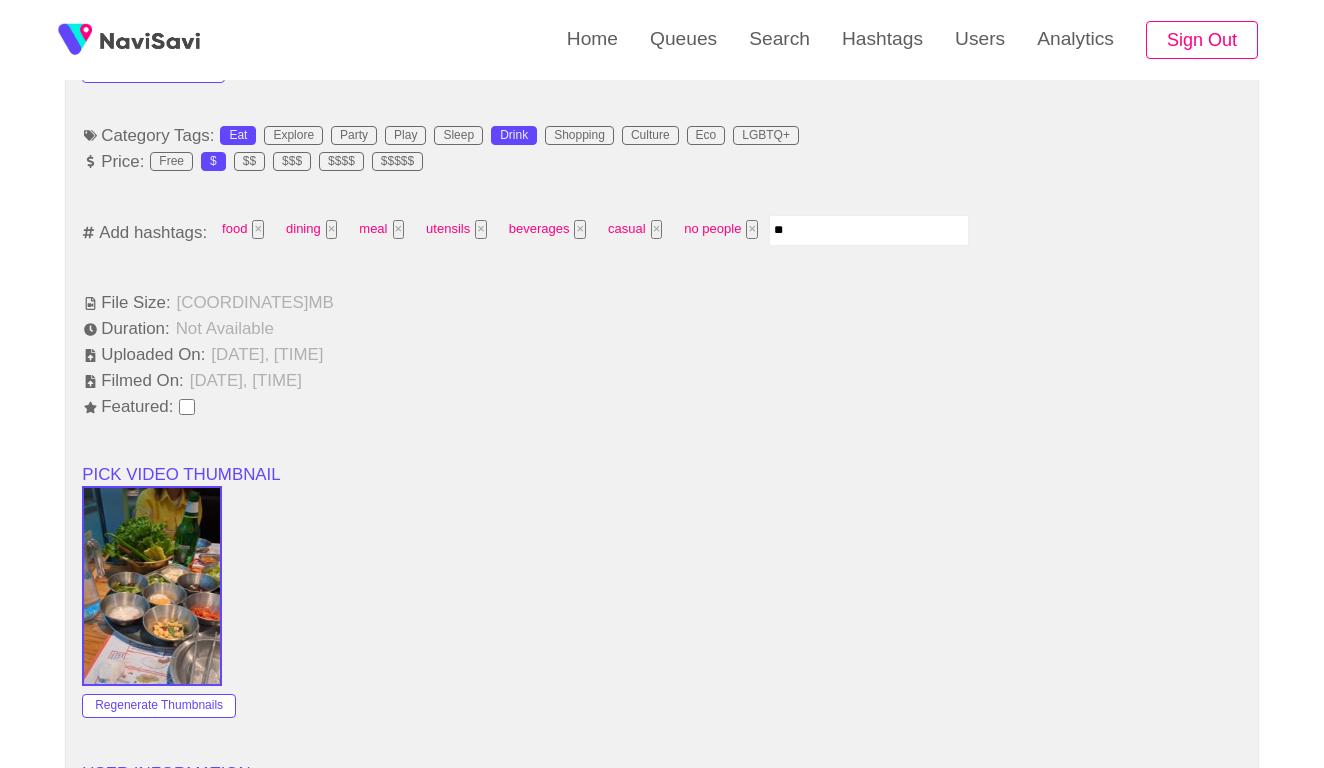 type on "***" 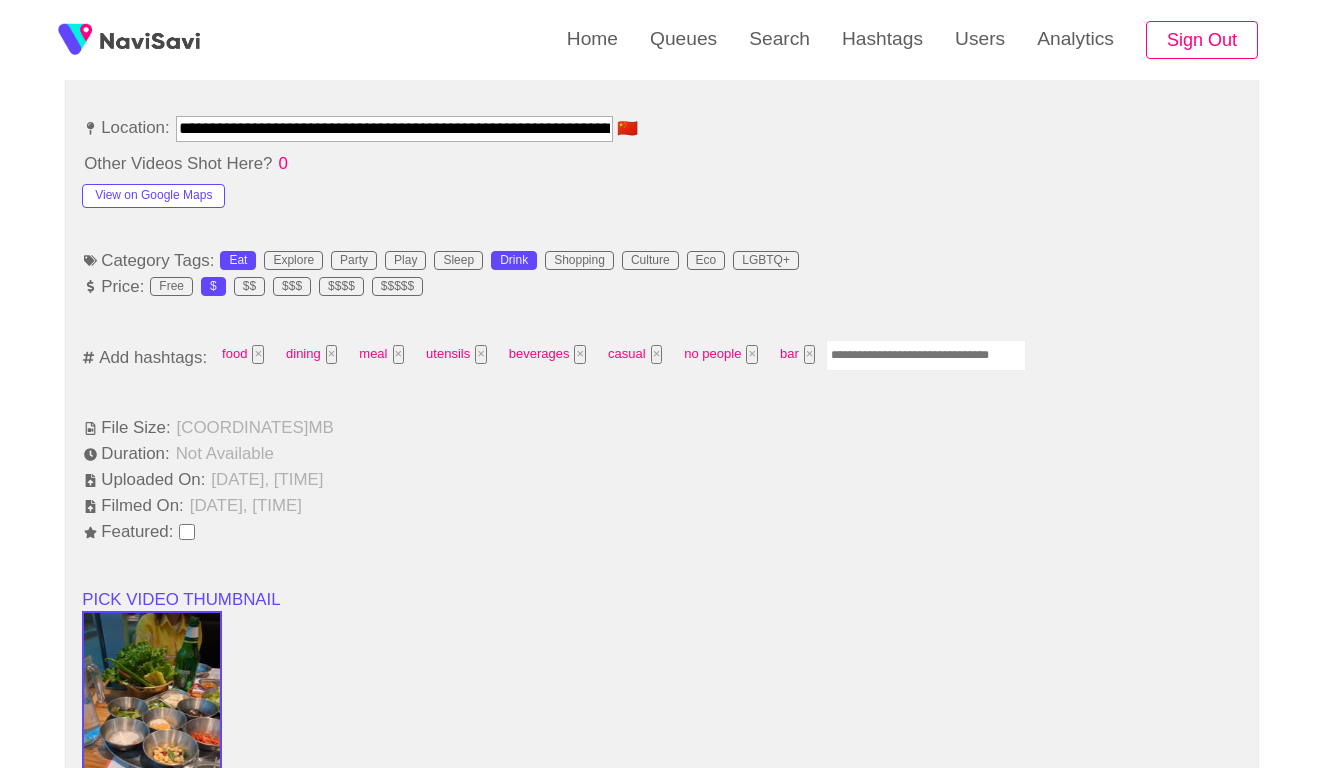 scroll, scrollTop: 1150, scrollLeft: 0, axis: vertical 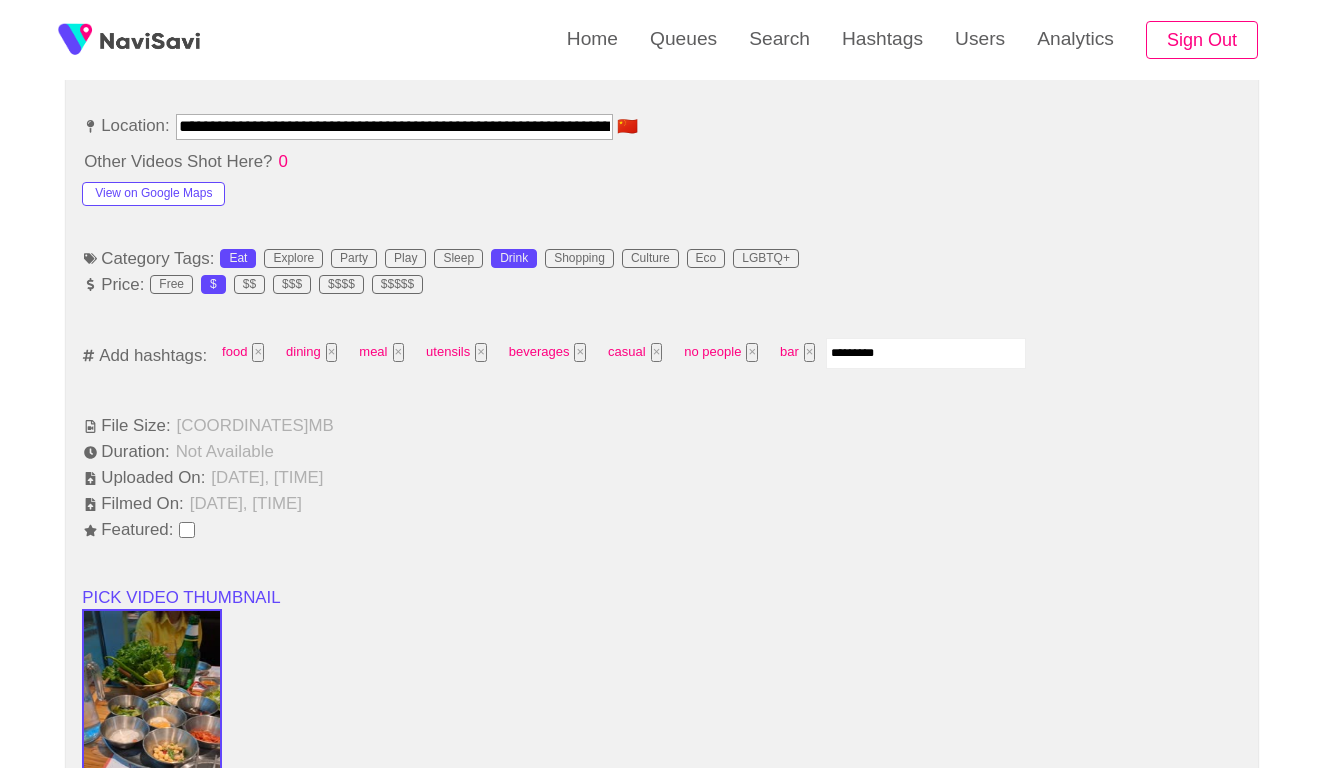 type on "**********" 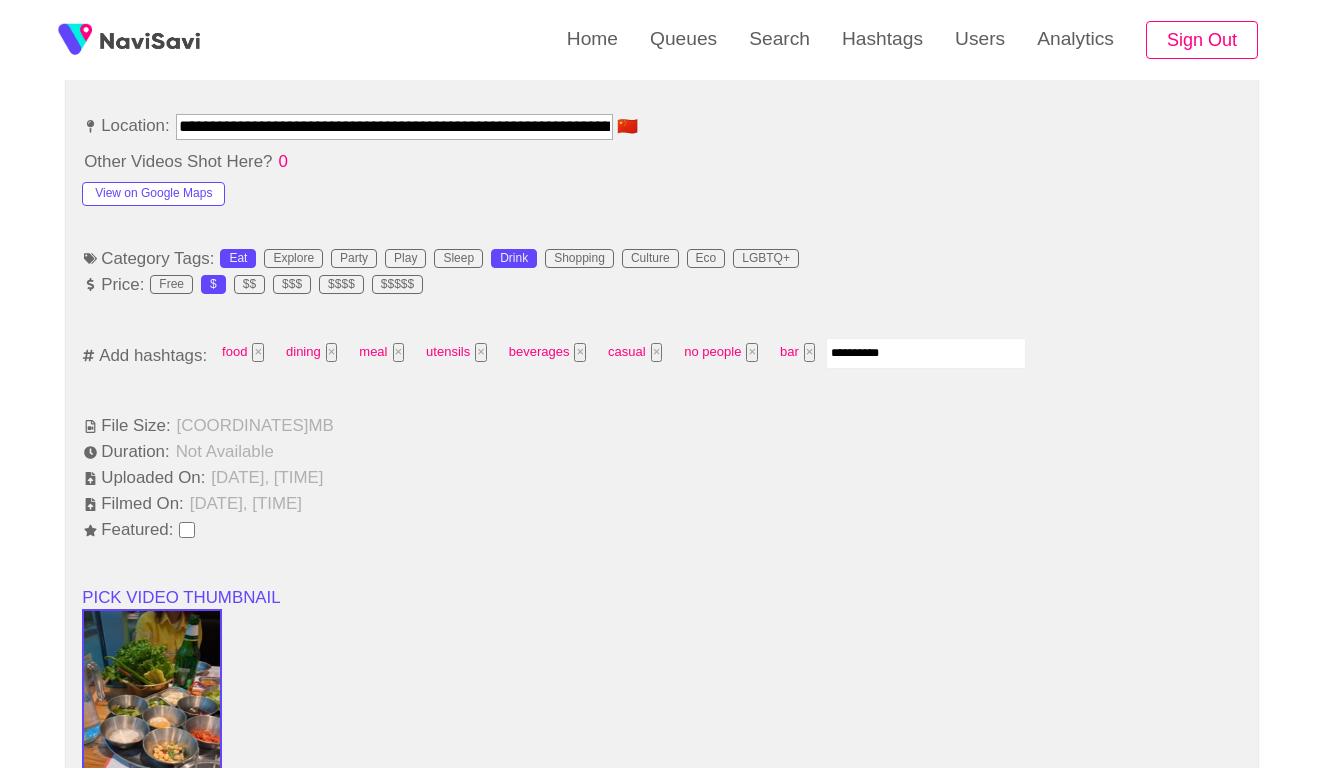 type 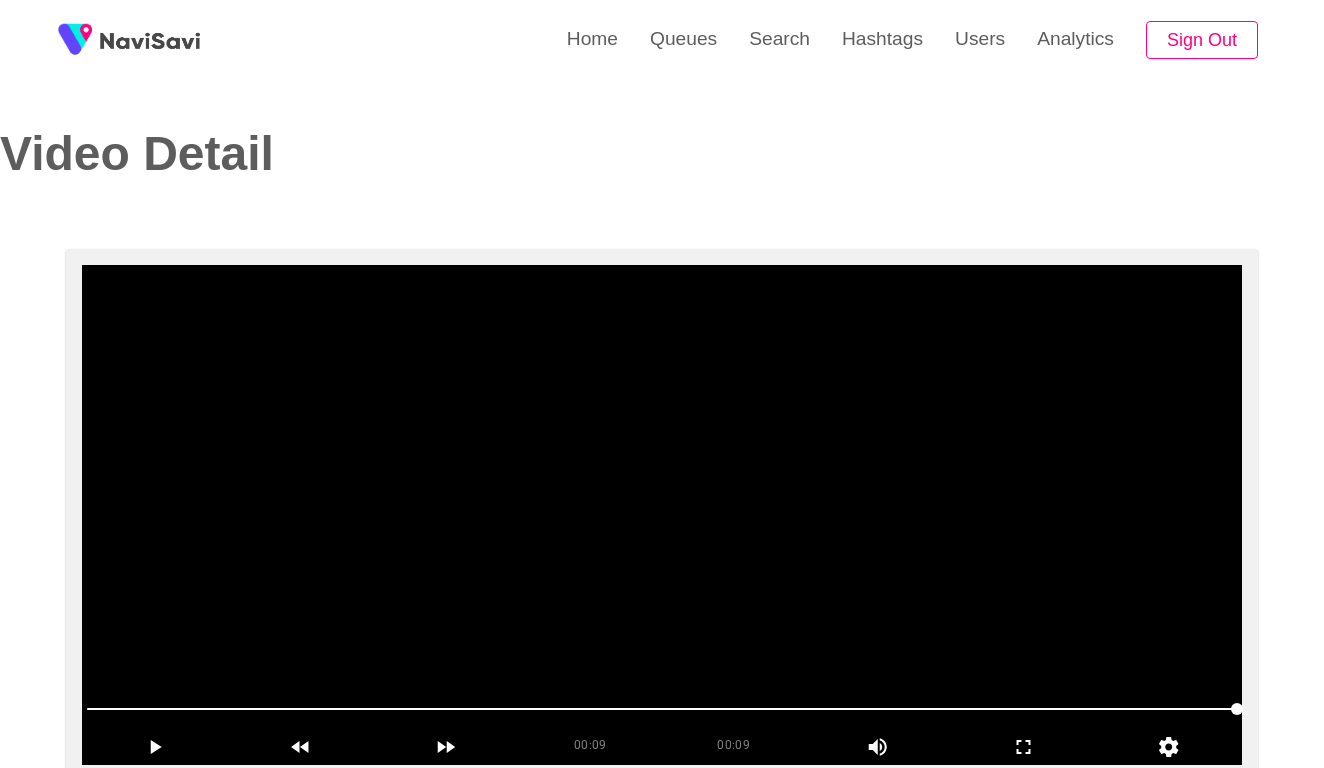 scroll, scrollTop: 0, scrollLeft: 0, axis: both 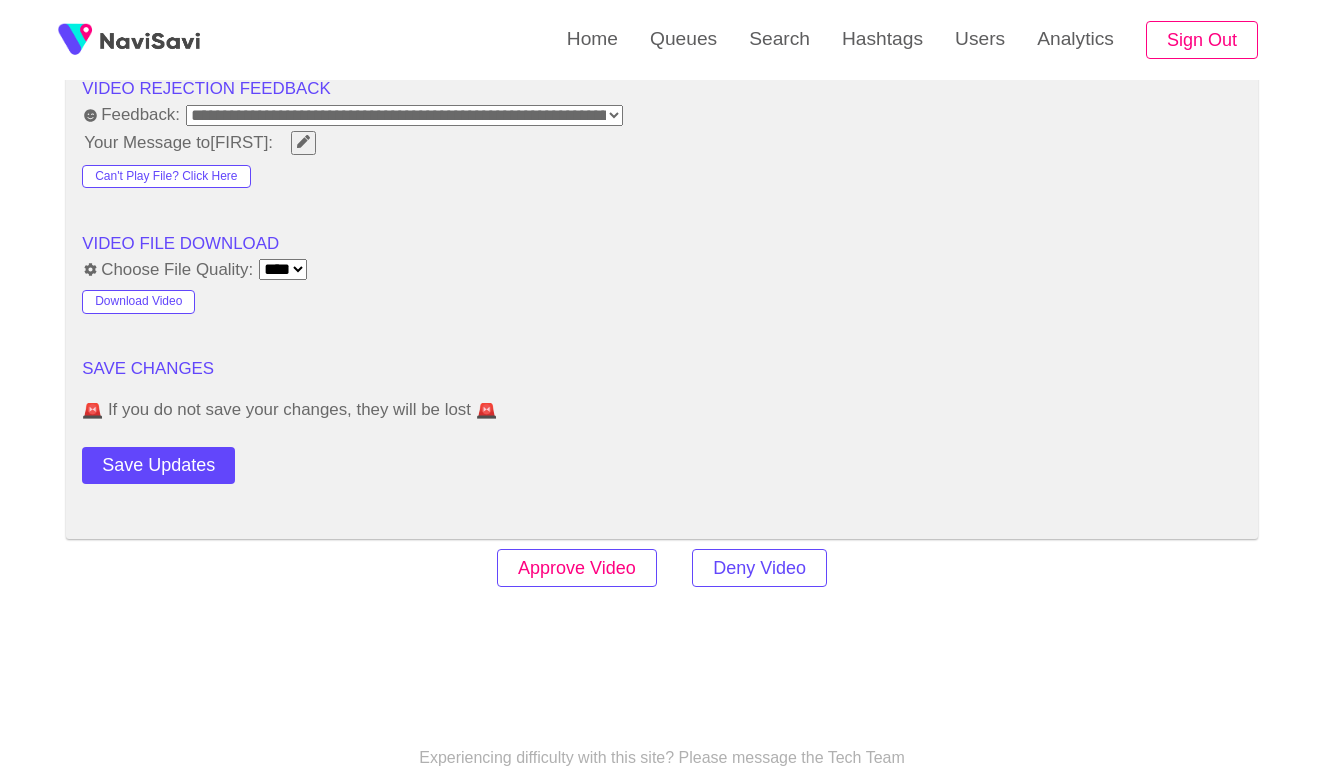 click on "Approve Video" at bounding box center (577, 568) 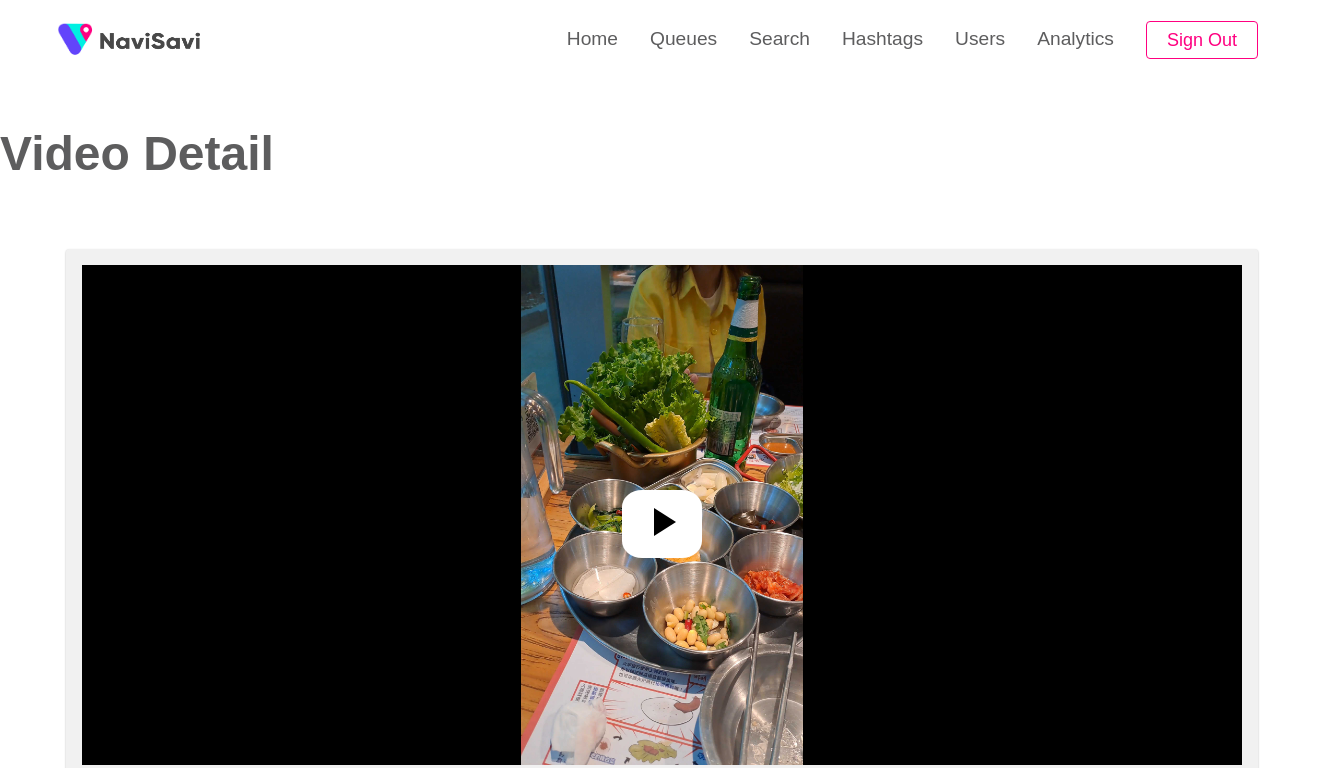 select on "**********" 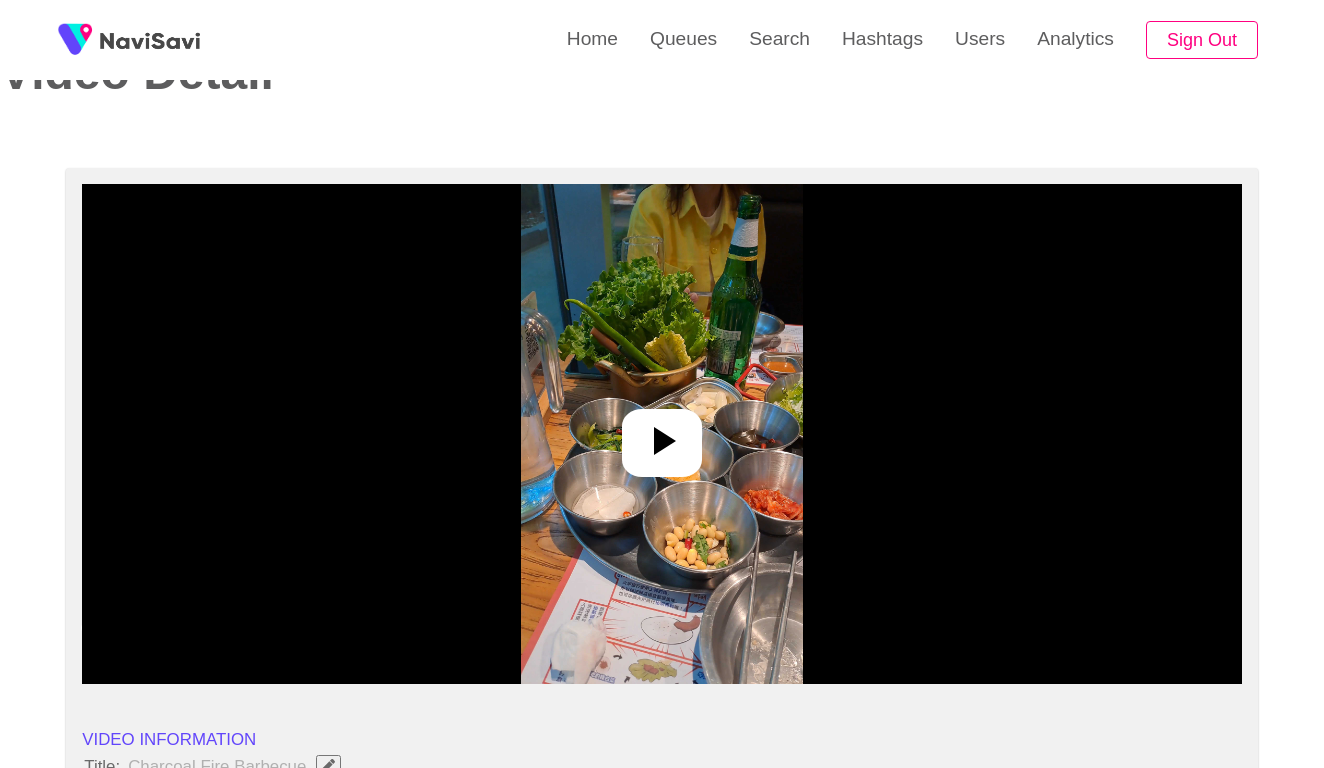 scroll, scrollTop: 151, scrollLeft: 0, axis: vertical 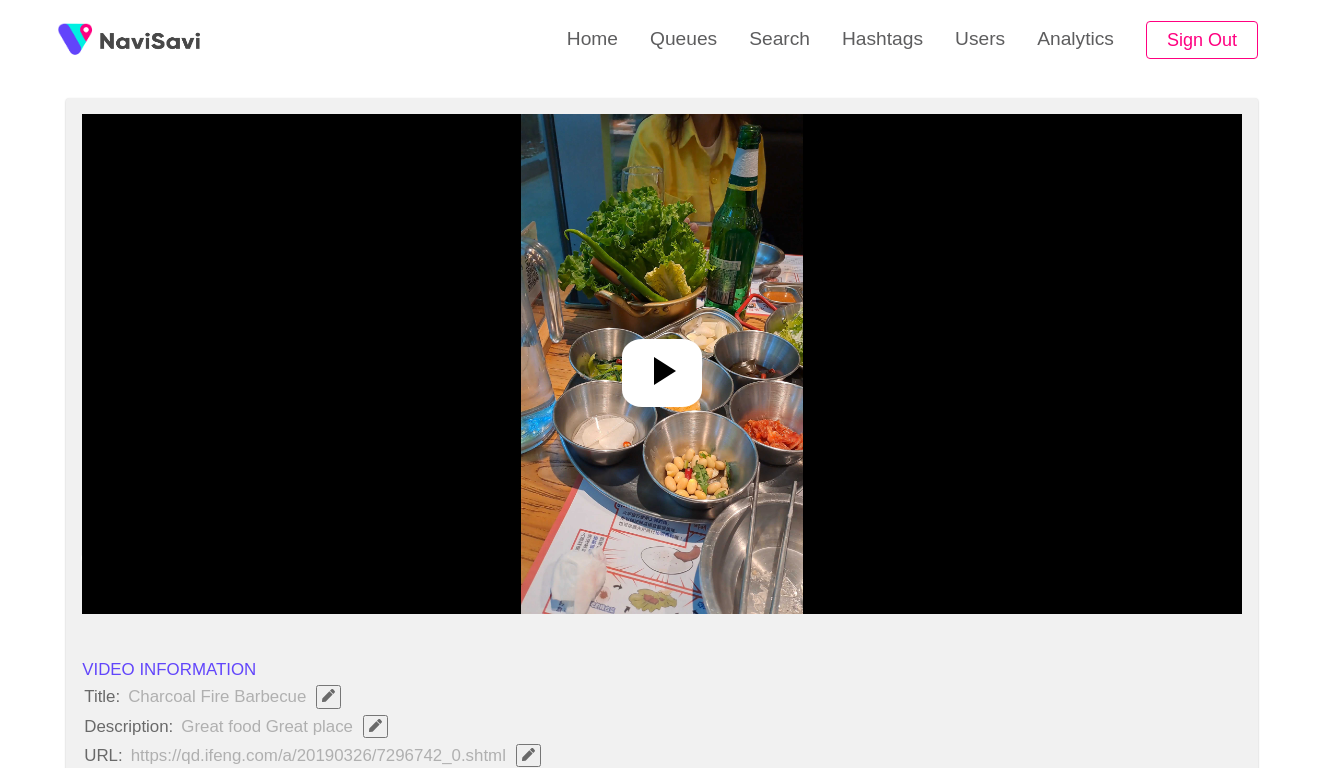 click at bounding box center [661, 364] 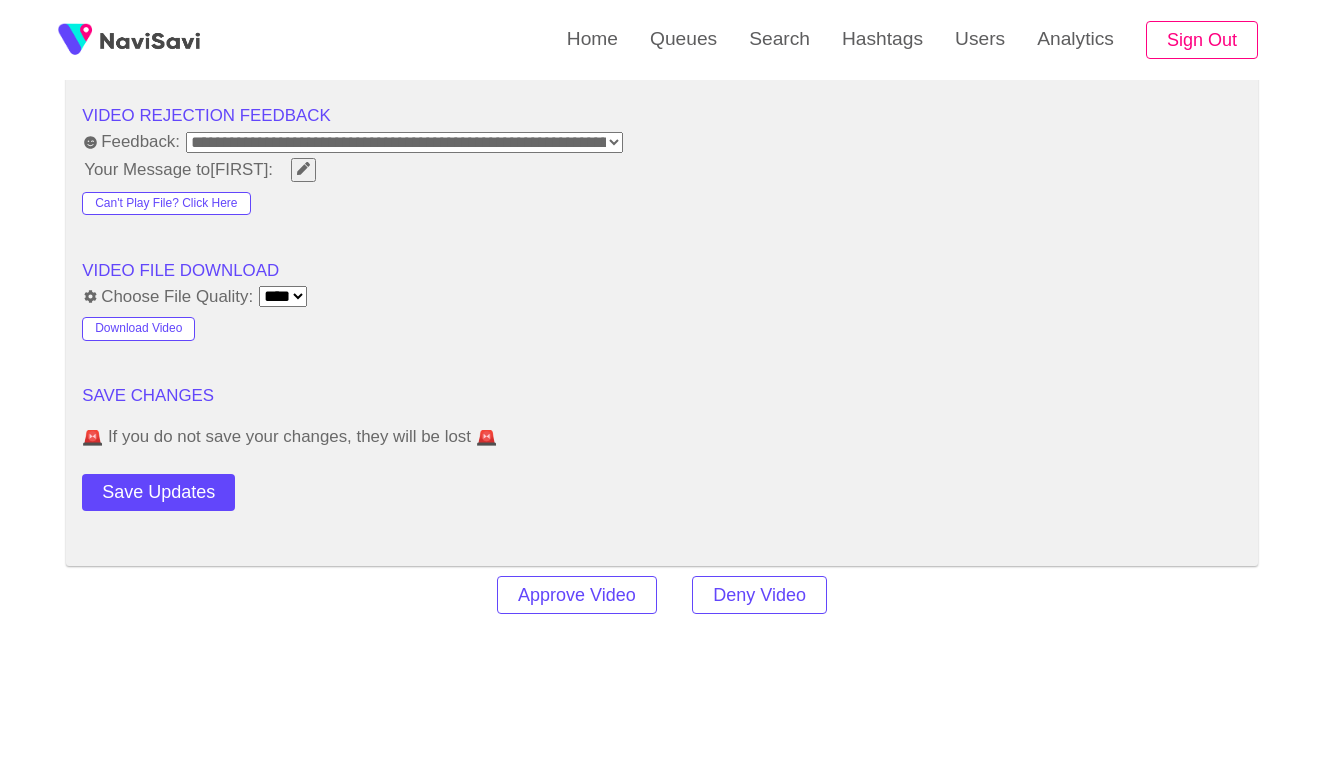 scroll, scrollTop: 2058, scrollLeft: 0, axis: vertical 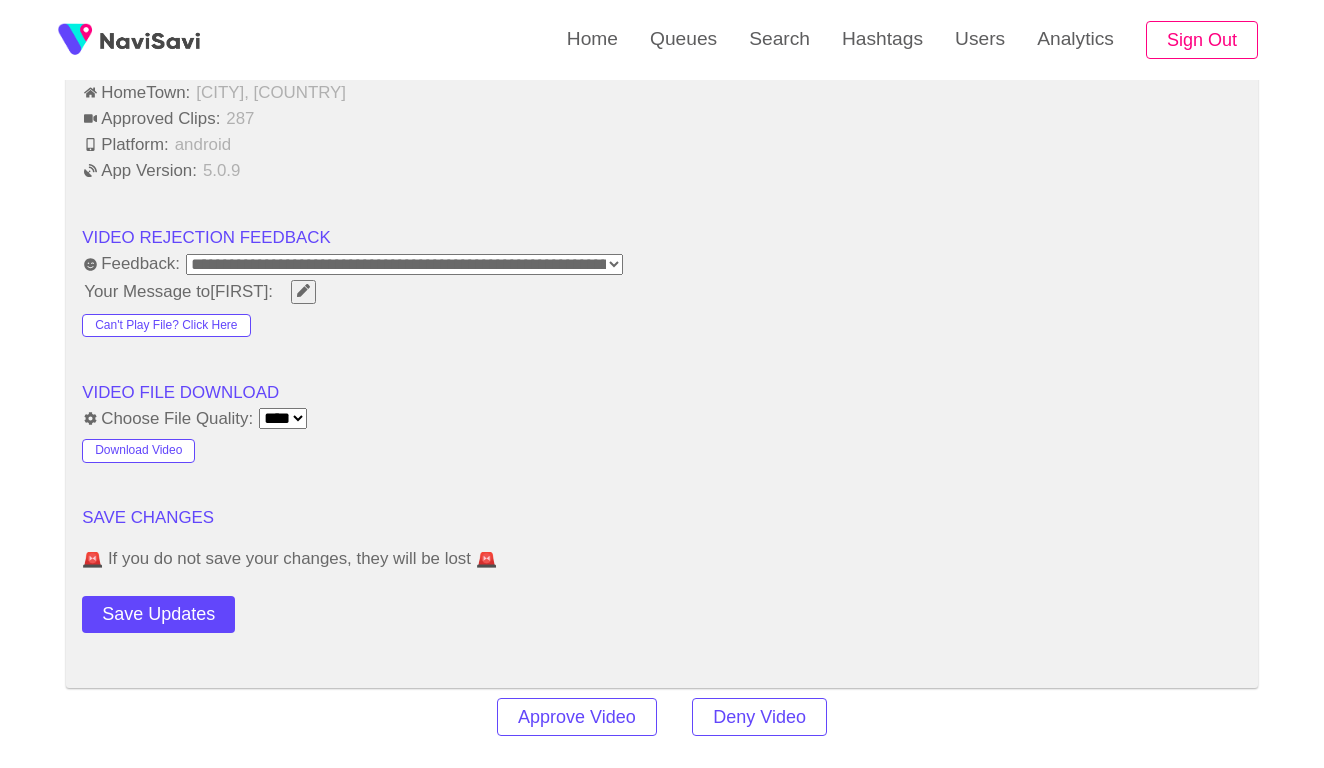 click on "**********" at bounding box center (404, 264) 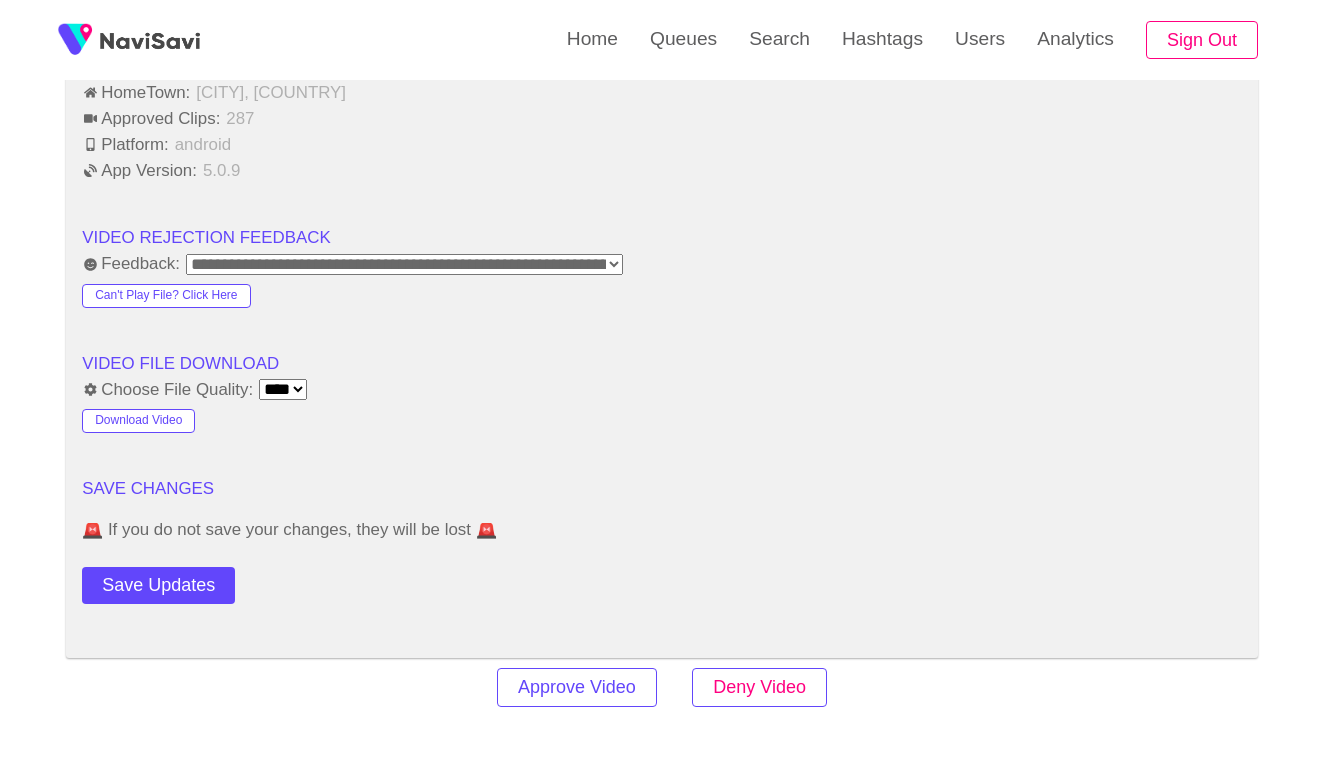click on "Deny Video" at bounding box center [759, 687] 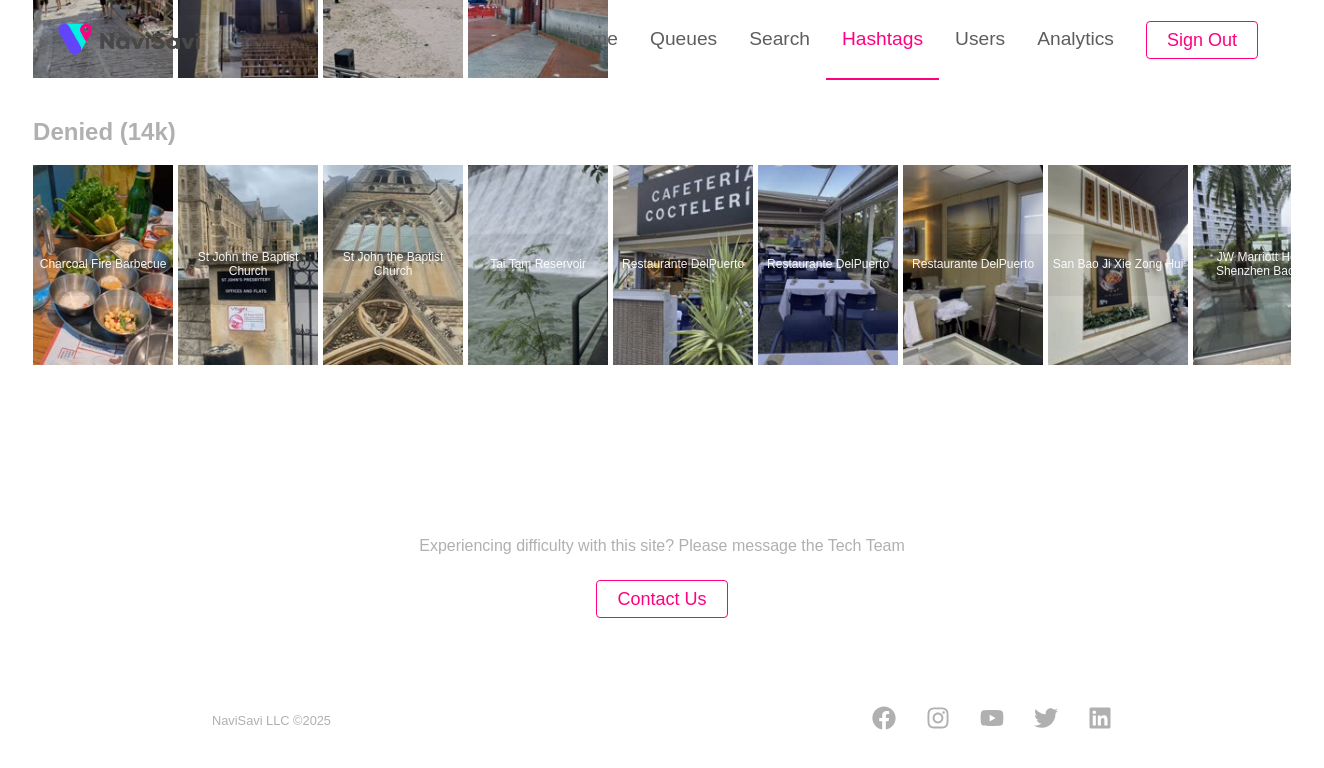 scroll, scrollTop: 0, scrollLeft: 0, axis: both 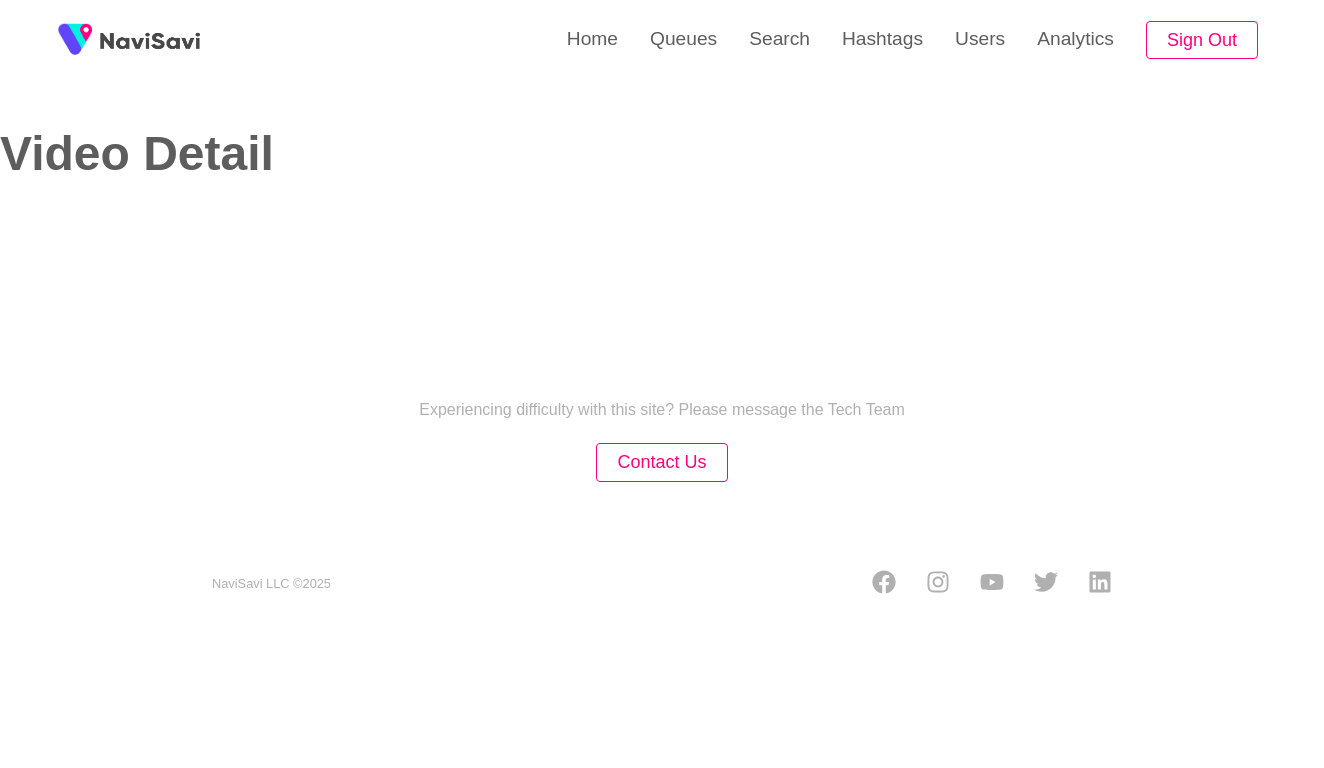 select on "**********" 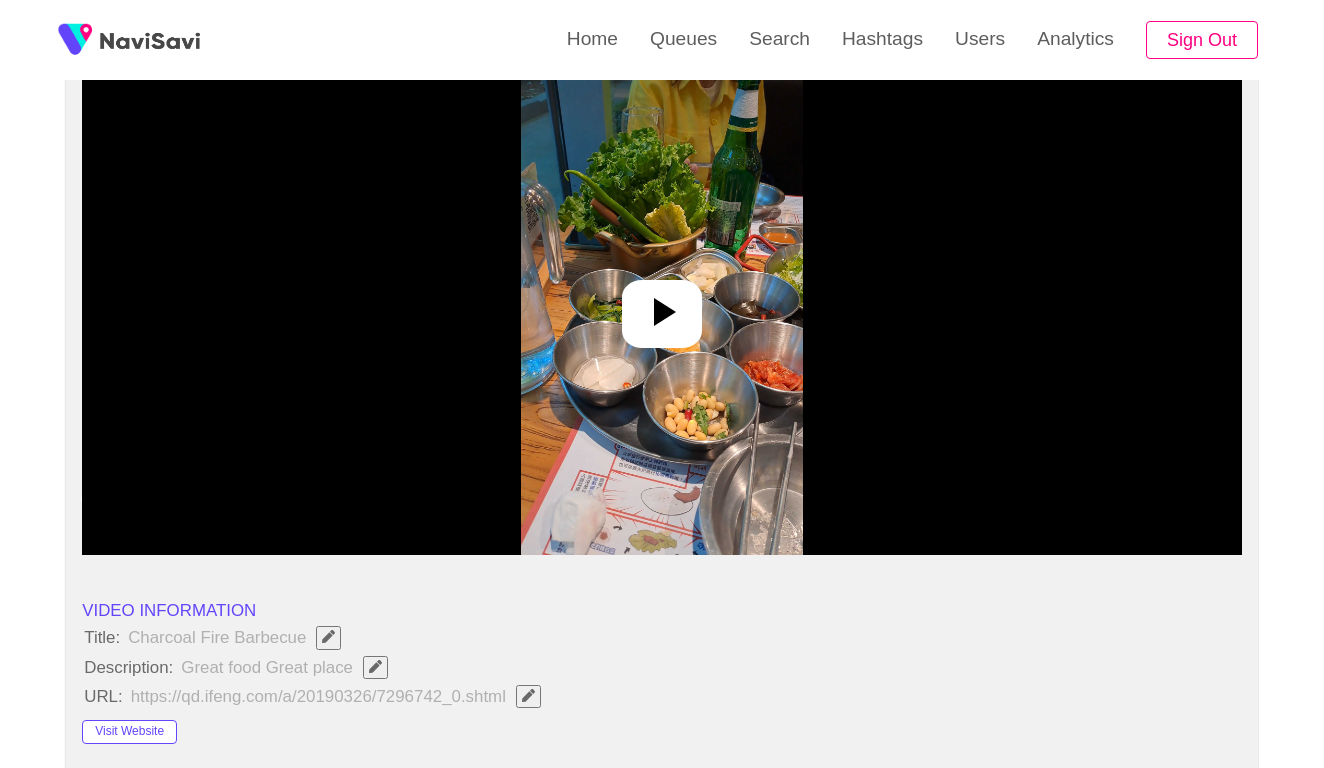 click at bounding box center [662, 305] 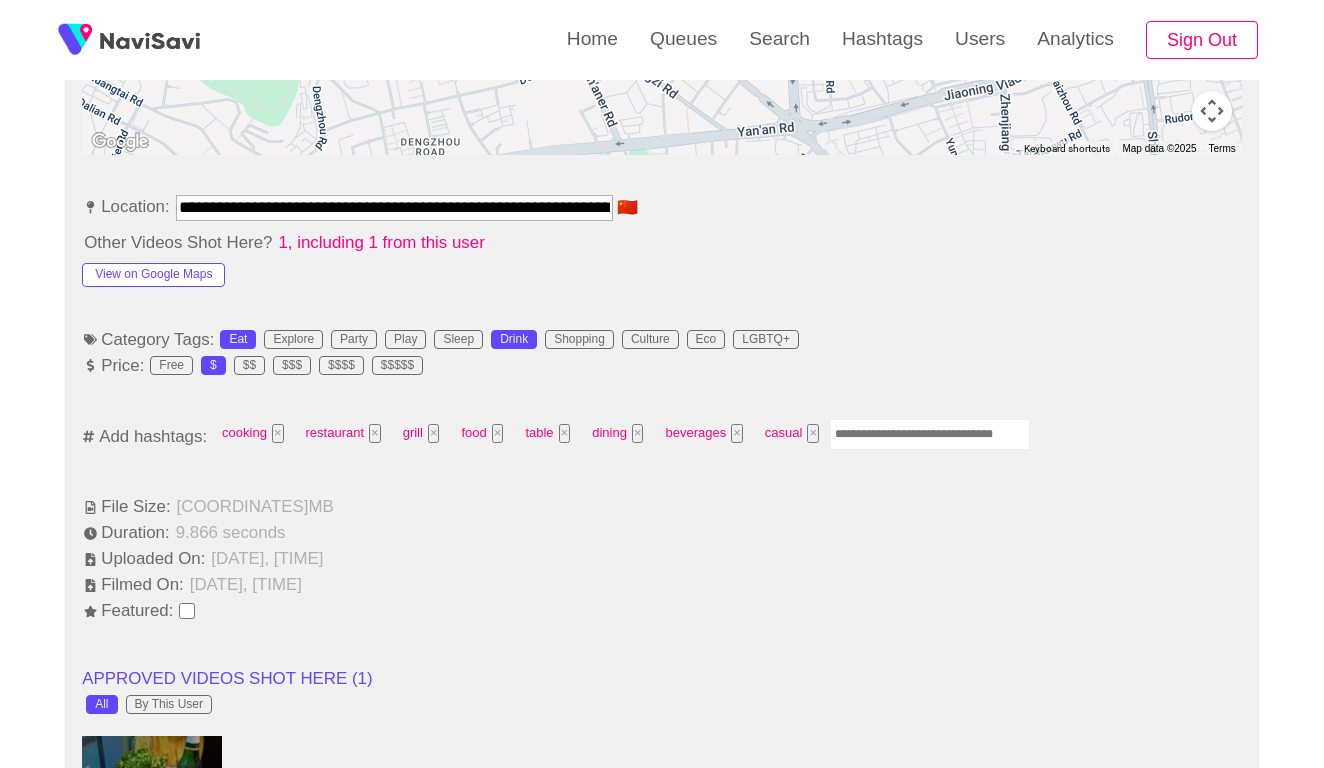 scroll, scrollTop: 1084, scrollLeft: 0, axis: vertical 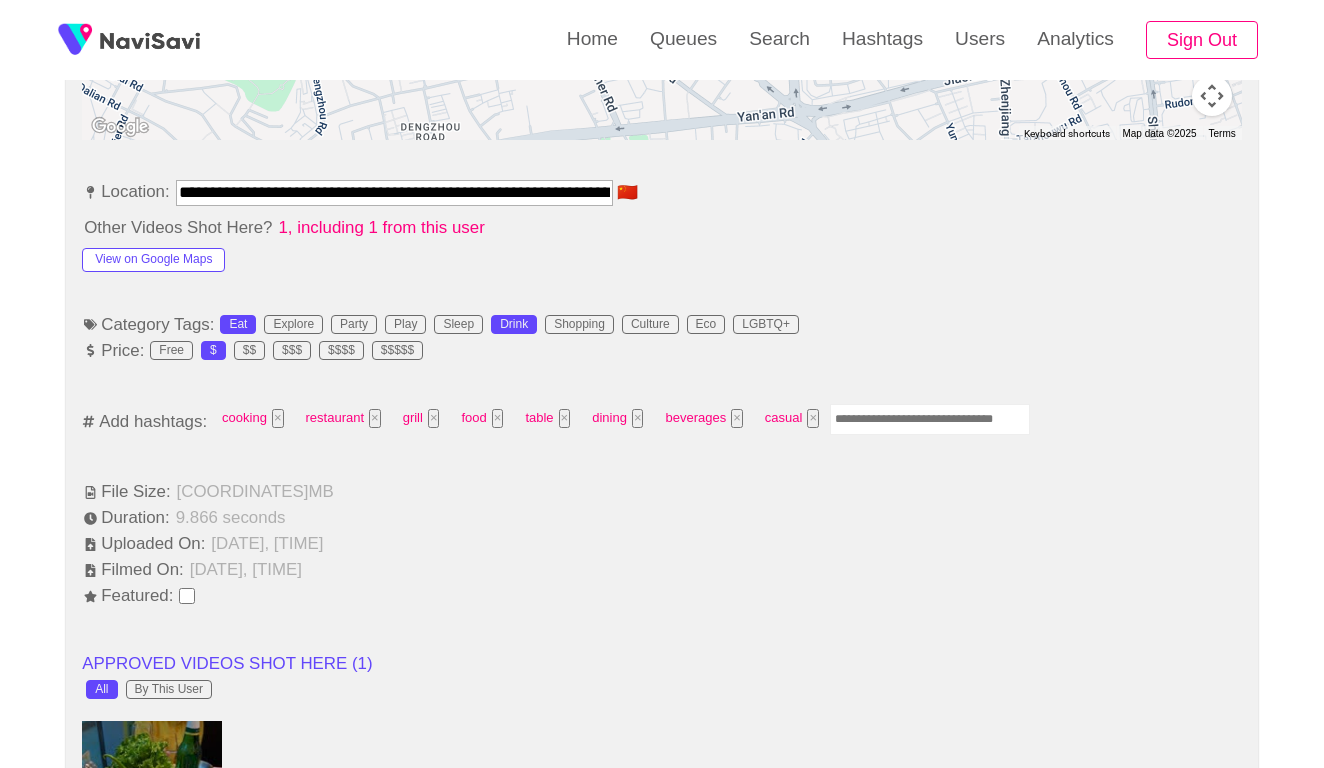 click at bounding box center (930, 419) 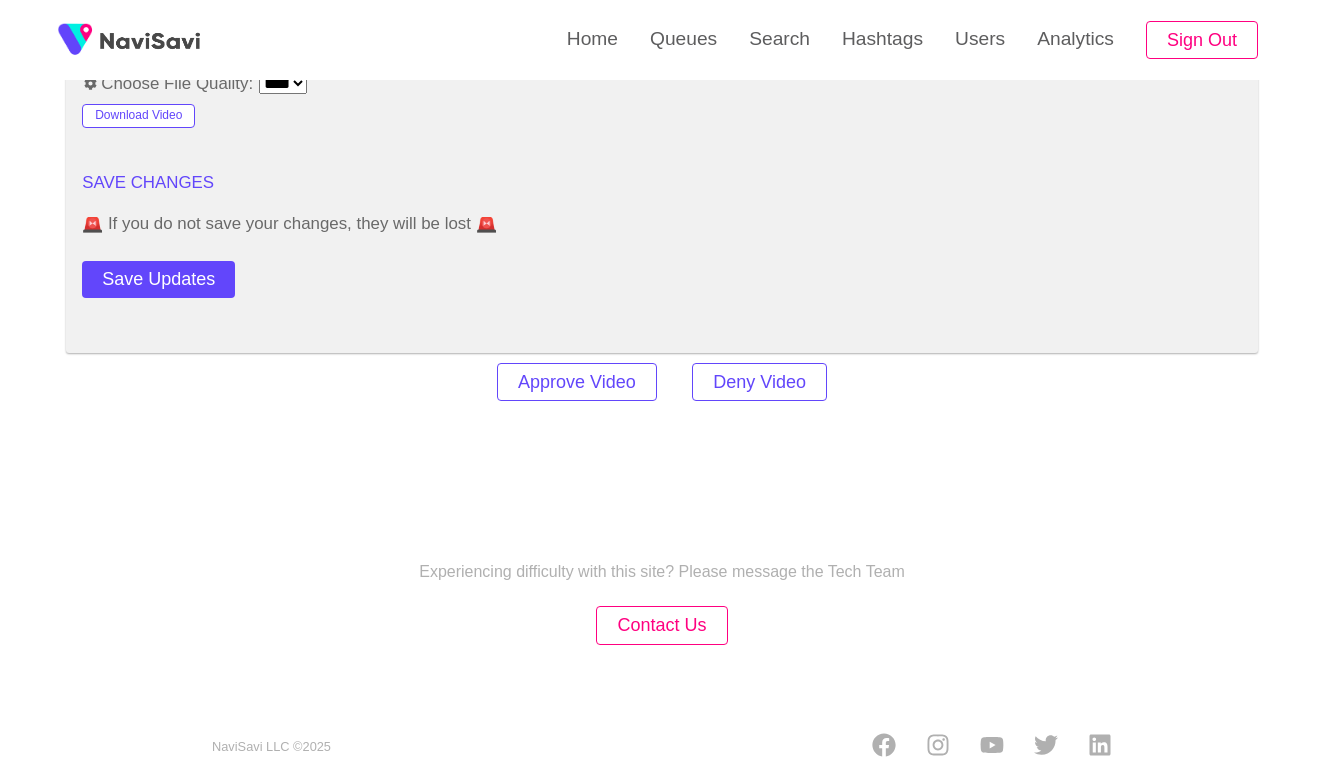 scroll, scrollTop: 2695, scrollLeft: 0, axis: vertical 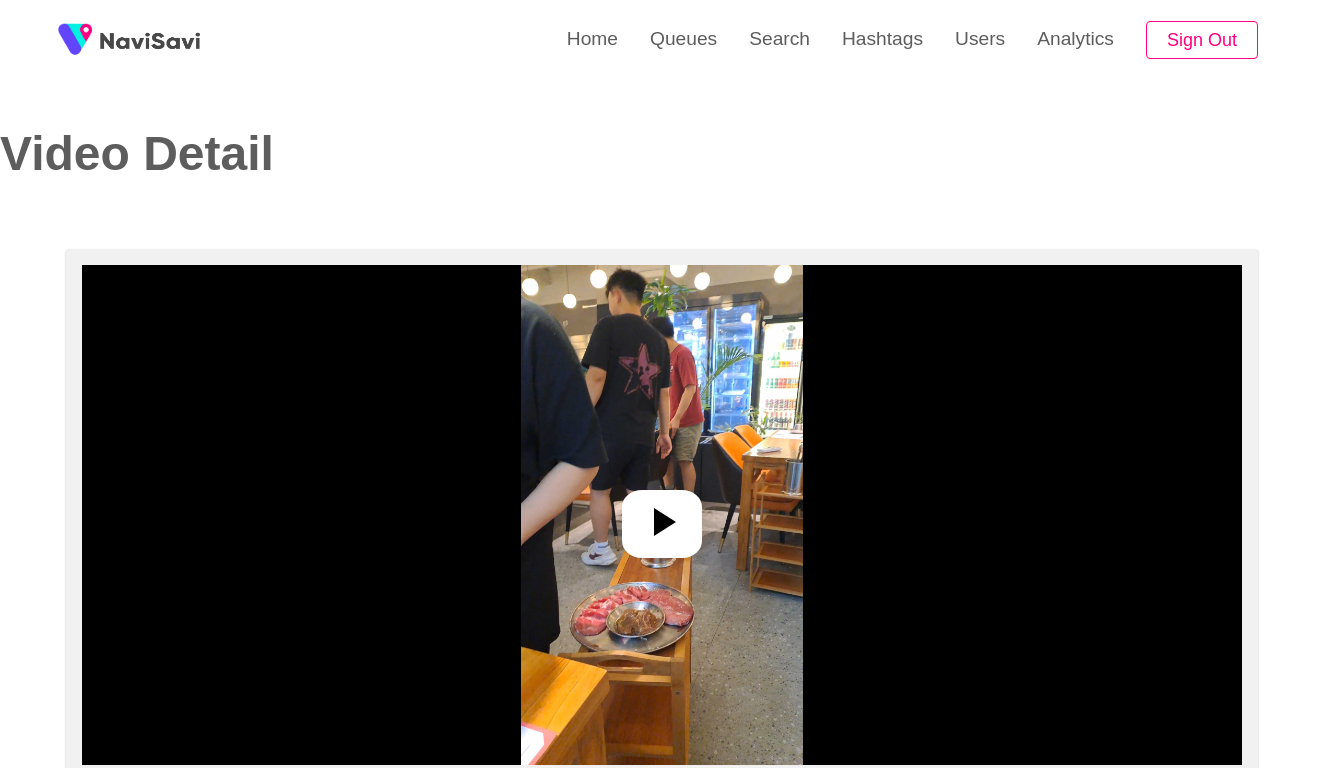select on "**********" 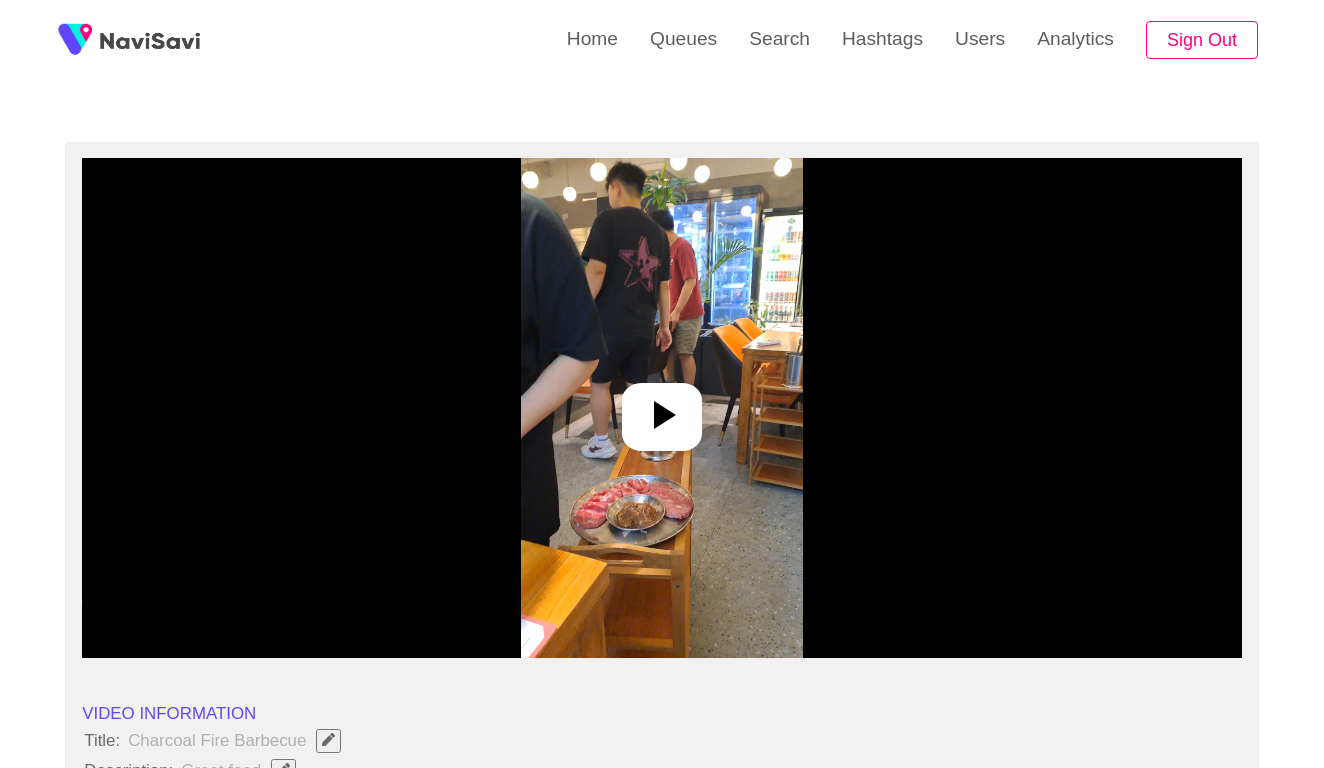 click at bounding box center (661, 408) 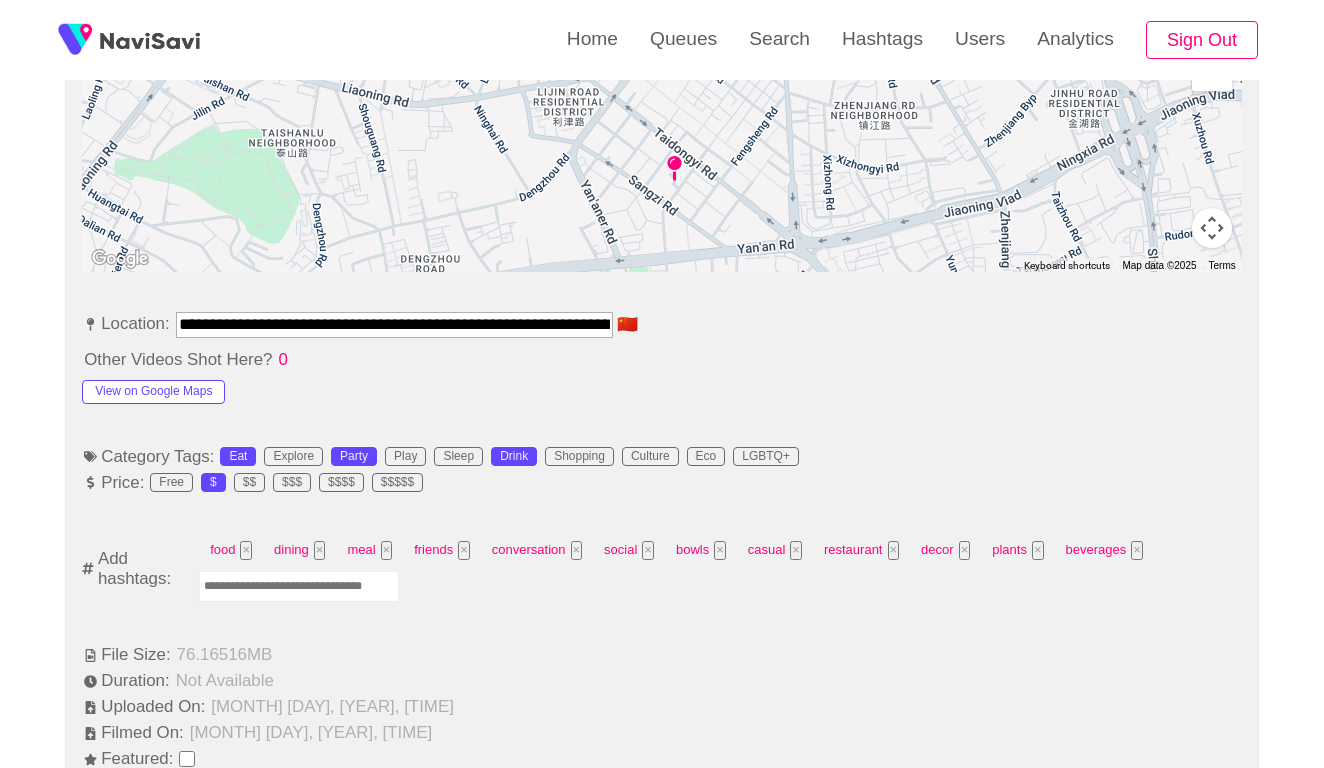 scroll, scrollTop: 973, scrollLeft: 0, axis: vertical 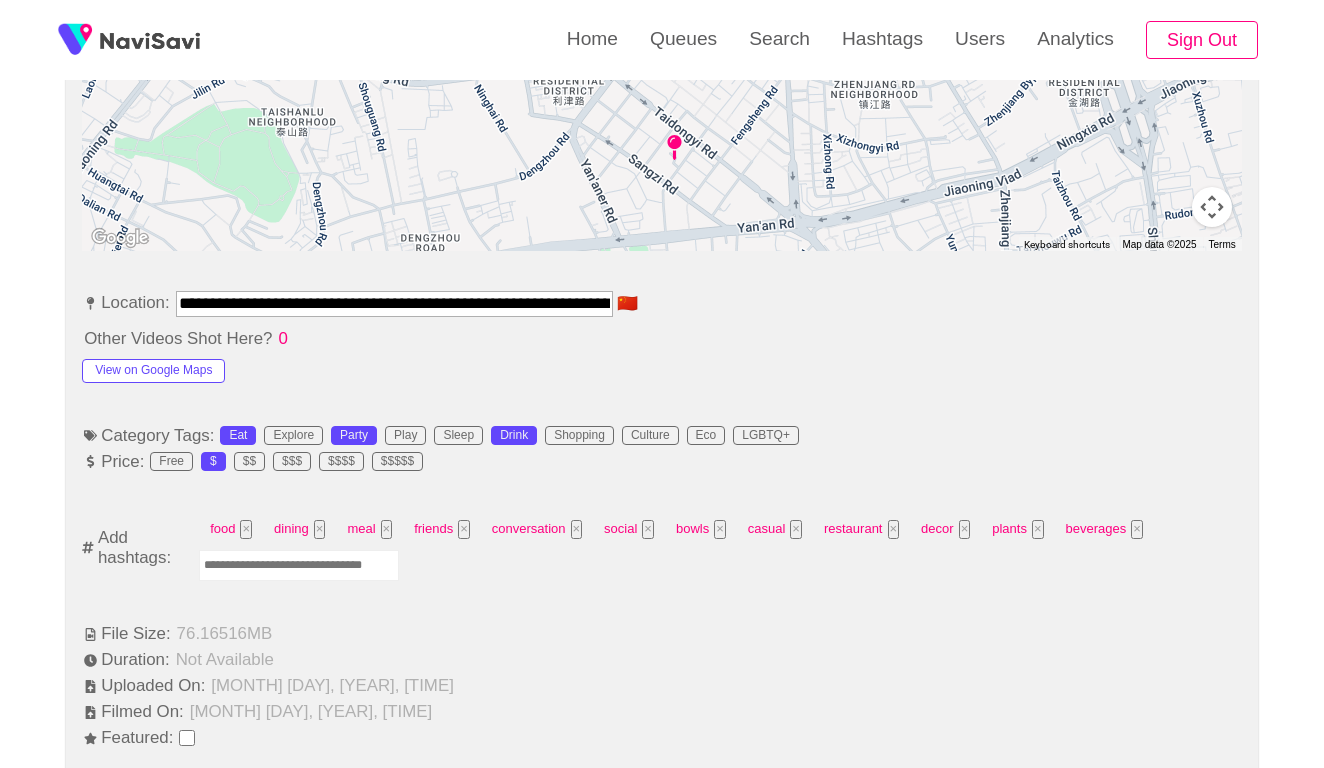 click at bounding box center (299, 565) 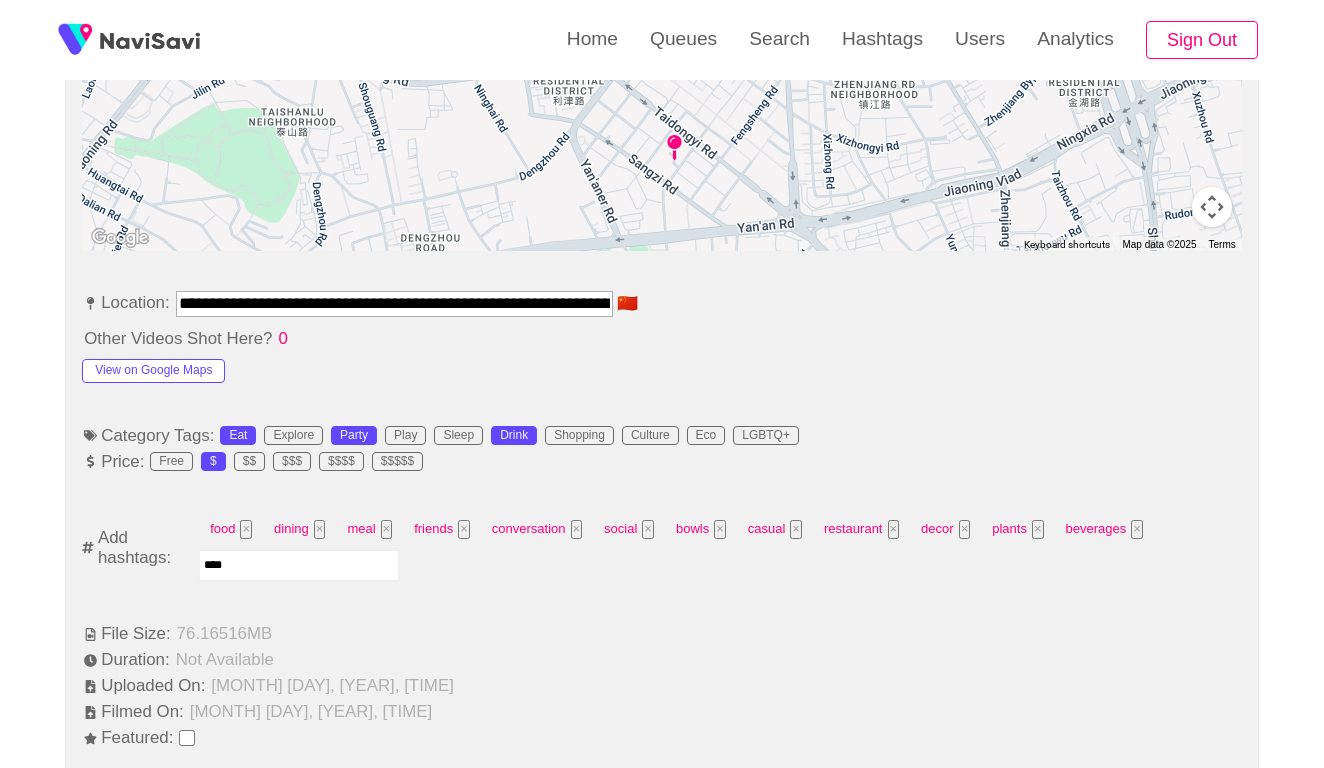 type on "*****" 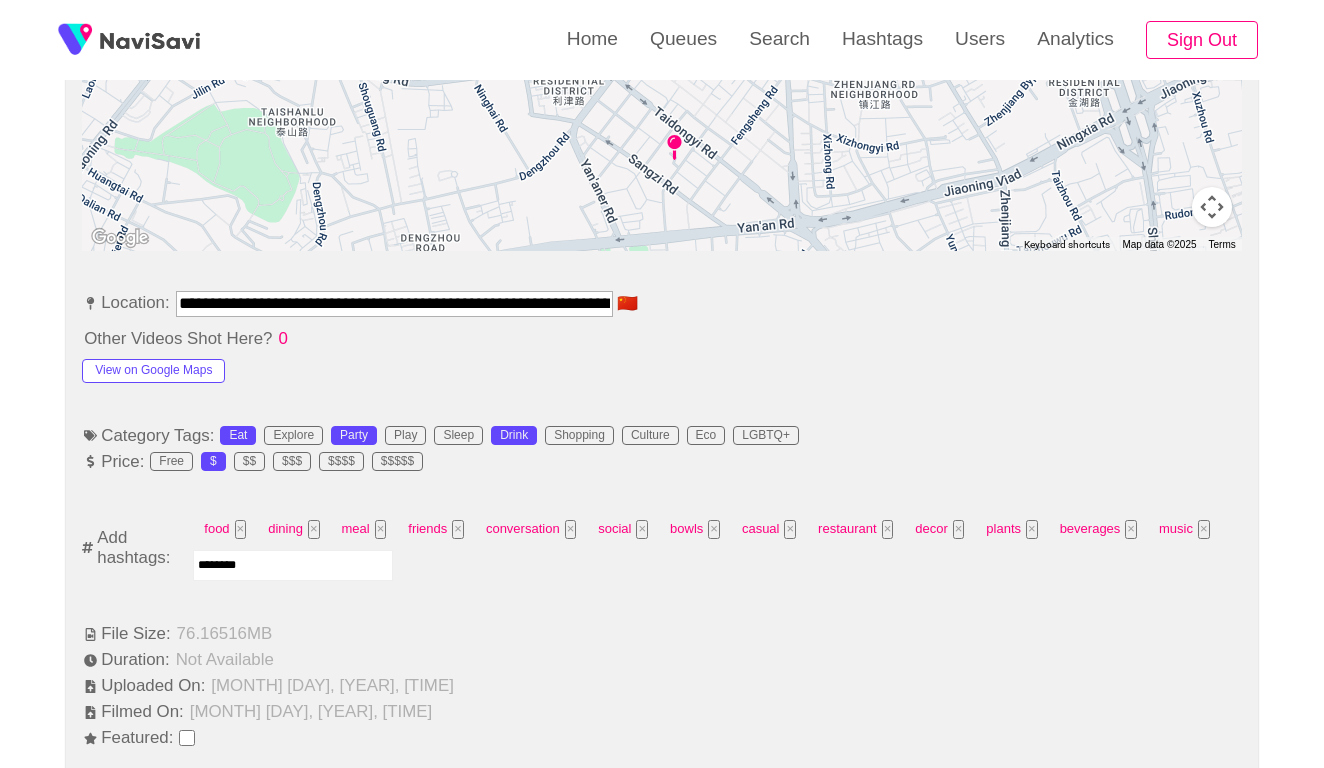 type on "*********" 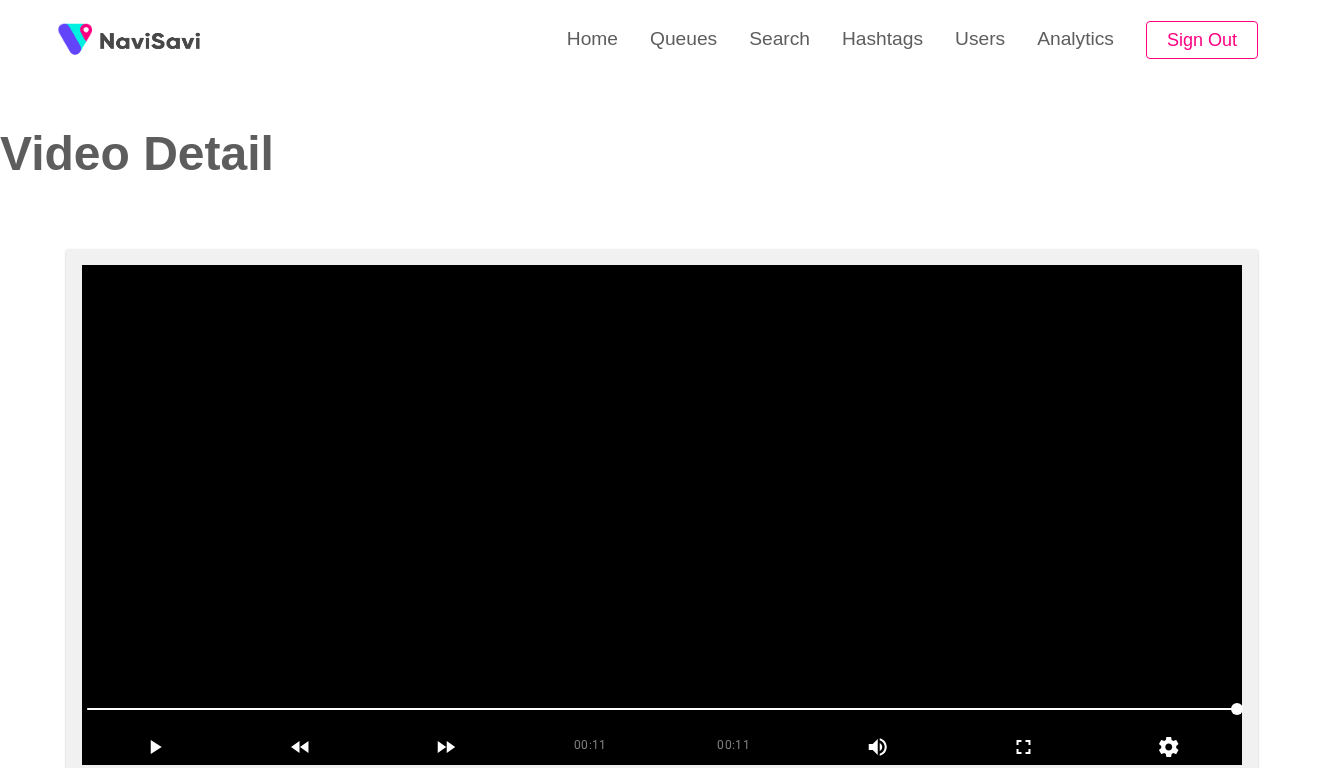 scroll, scrollTop: -1, scrollLeft: 0, axis: vertical 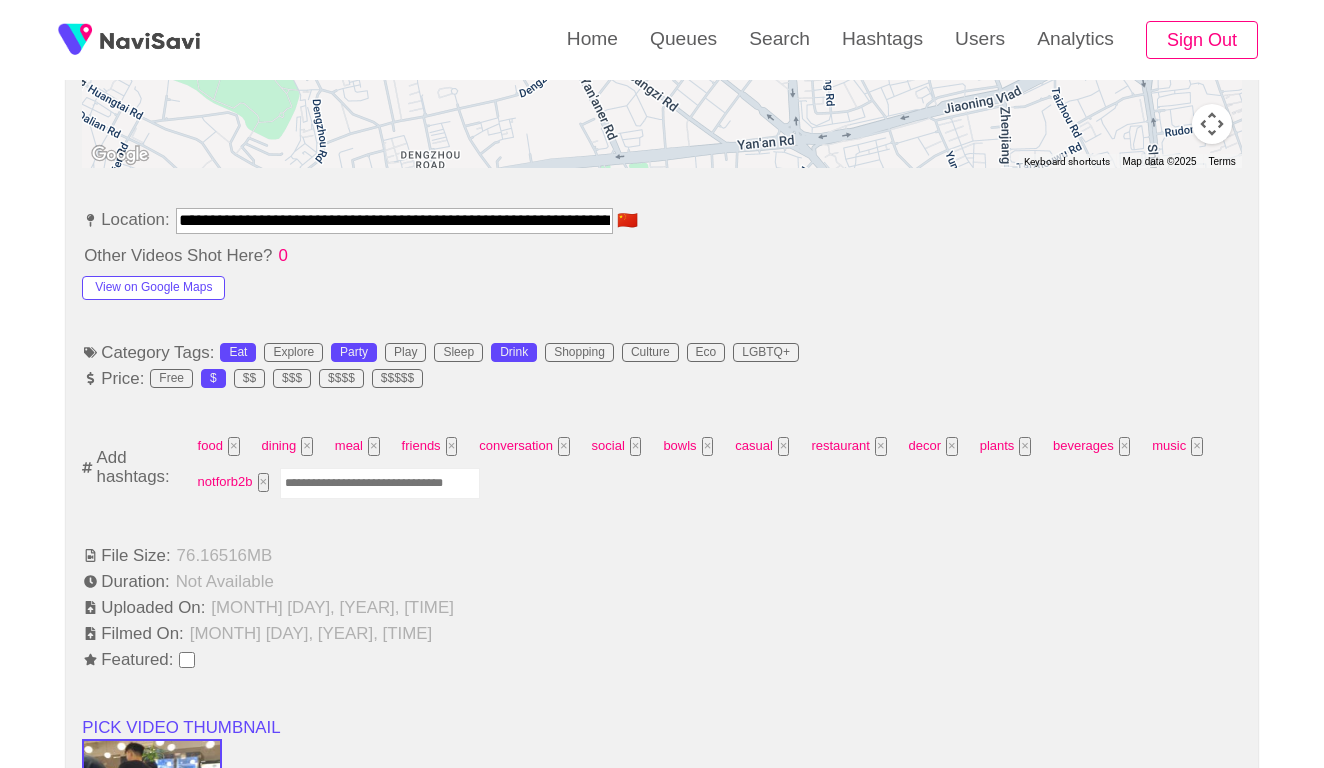 click at bounding box center [380, 483] 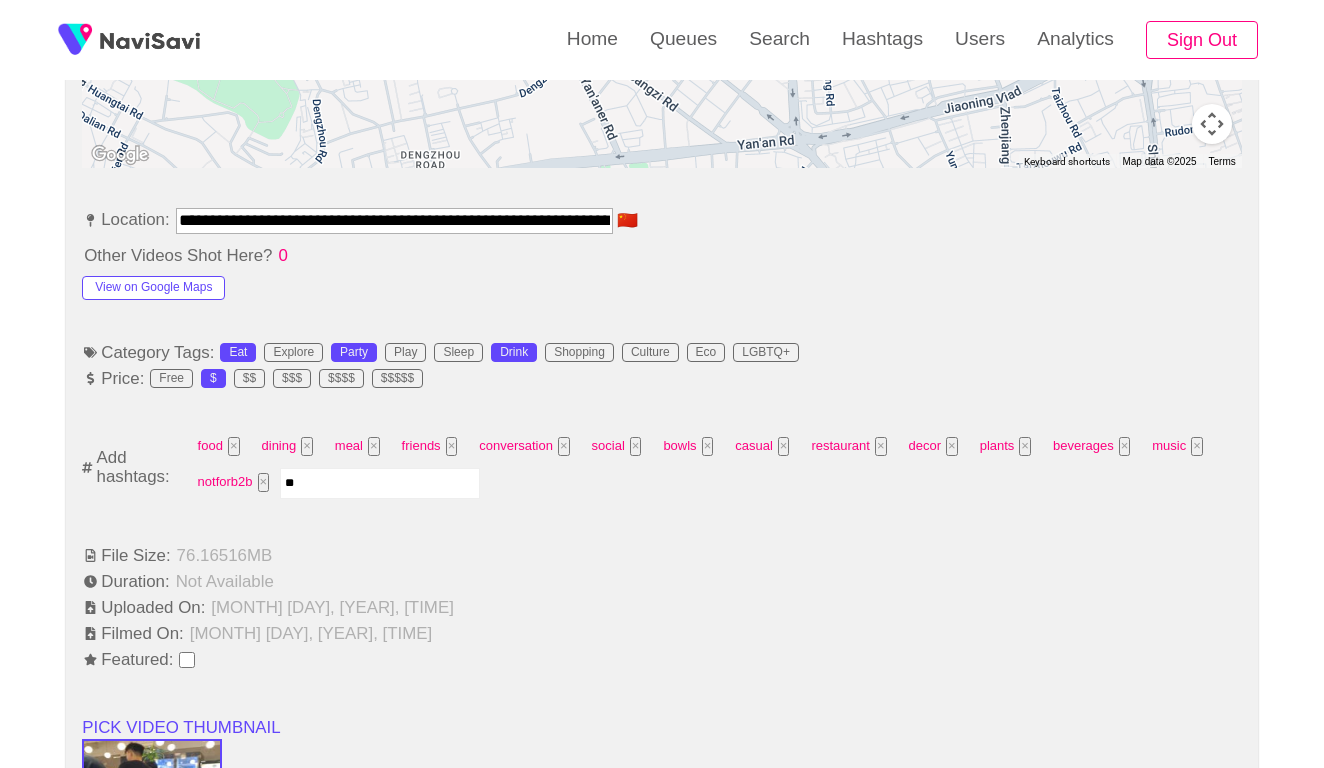 type on "***" 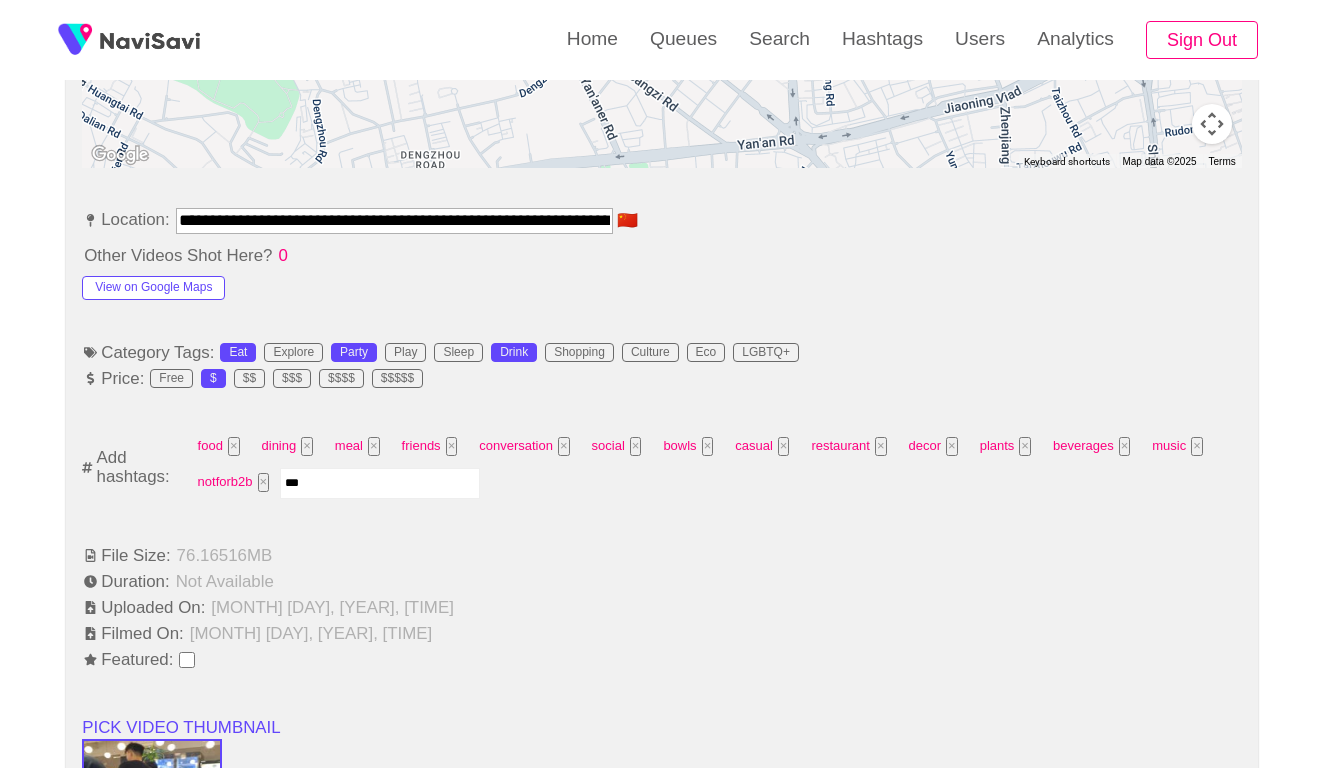 type 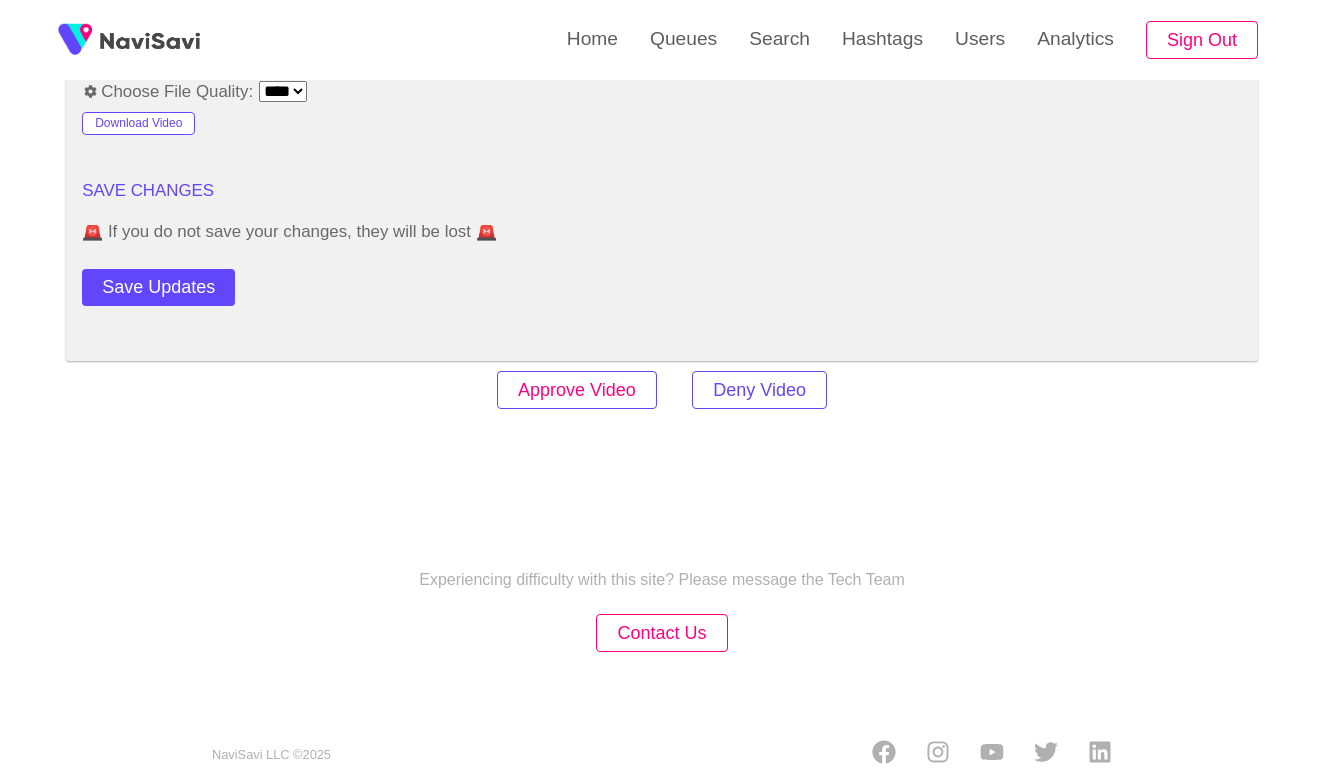 scroll, scrollTop: 2420, scrollLeft: 0, axis: vertical 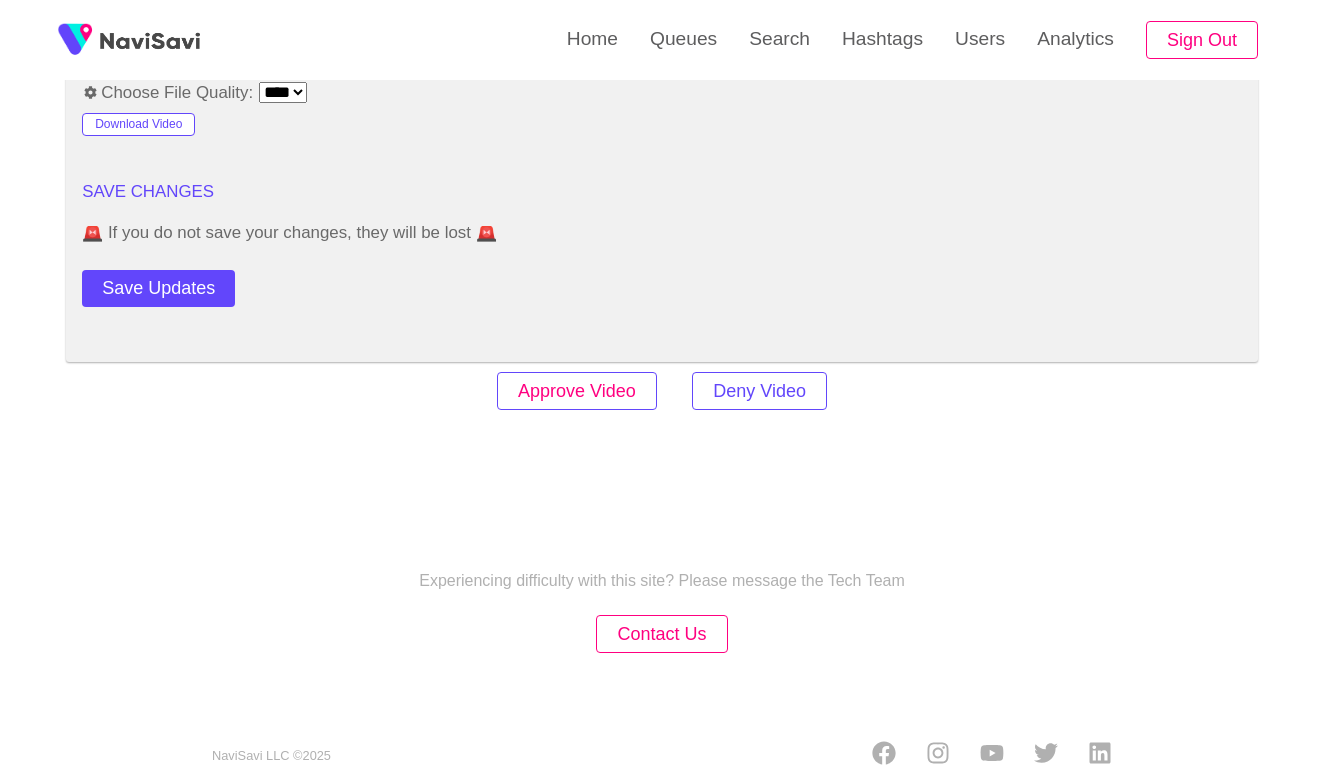 click on "Approve Video" at bounding box center [577, 391] 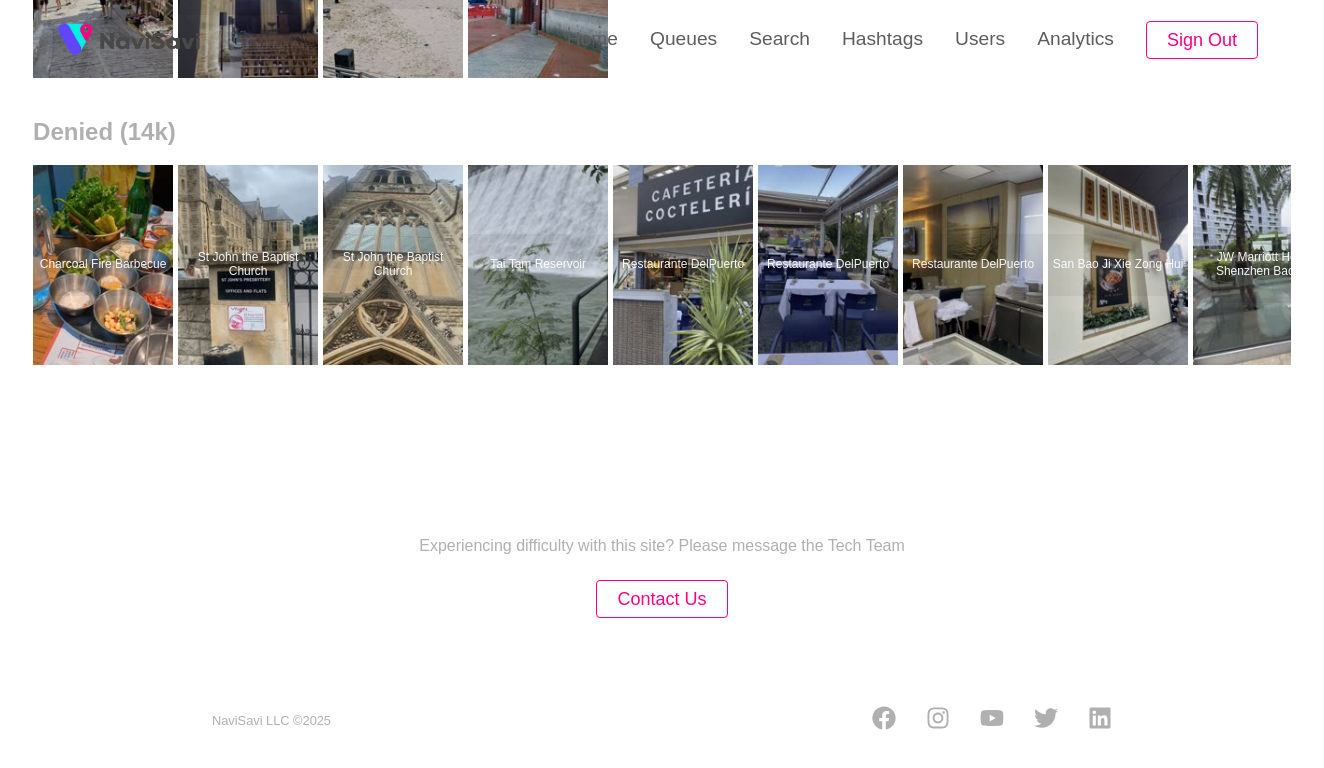 scroll, scrollTop: 0, scrollLeft: 0, axis: both 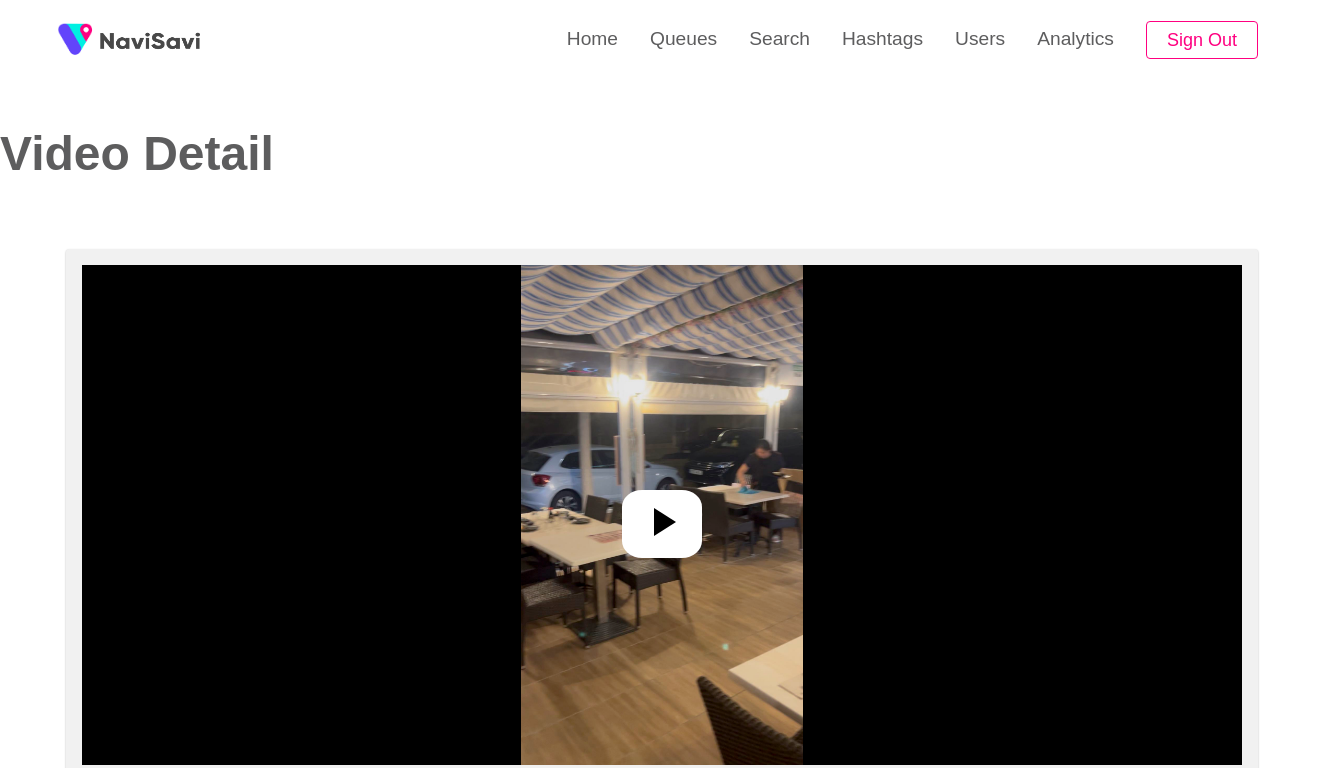 select on "**********" 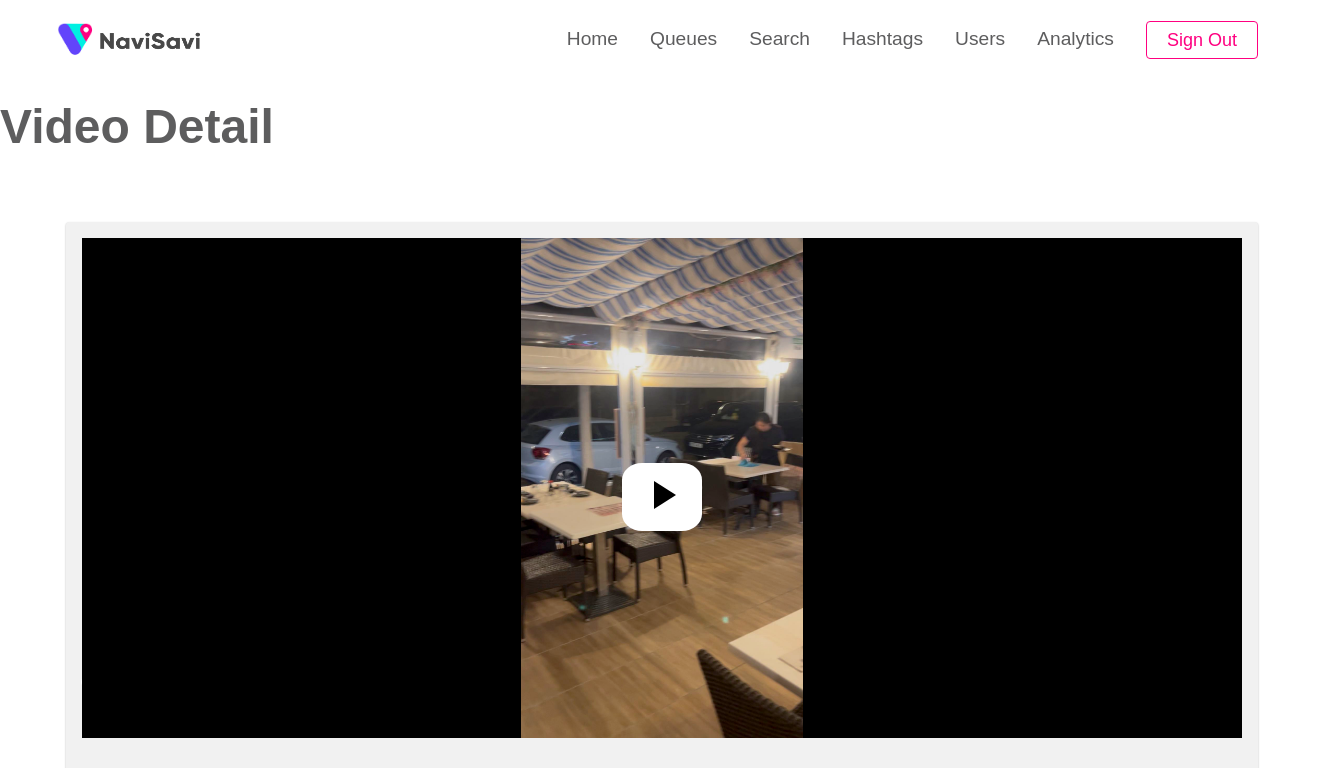 scroll, scrollTop: 180, scrollLeft: 0, axis: vertical 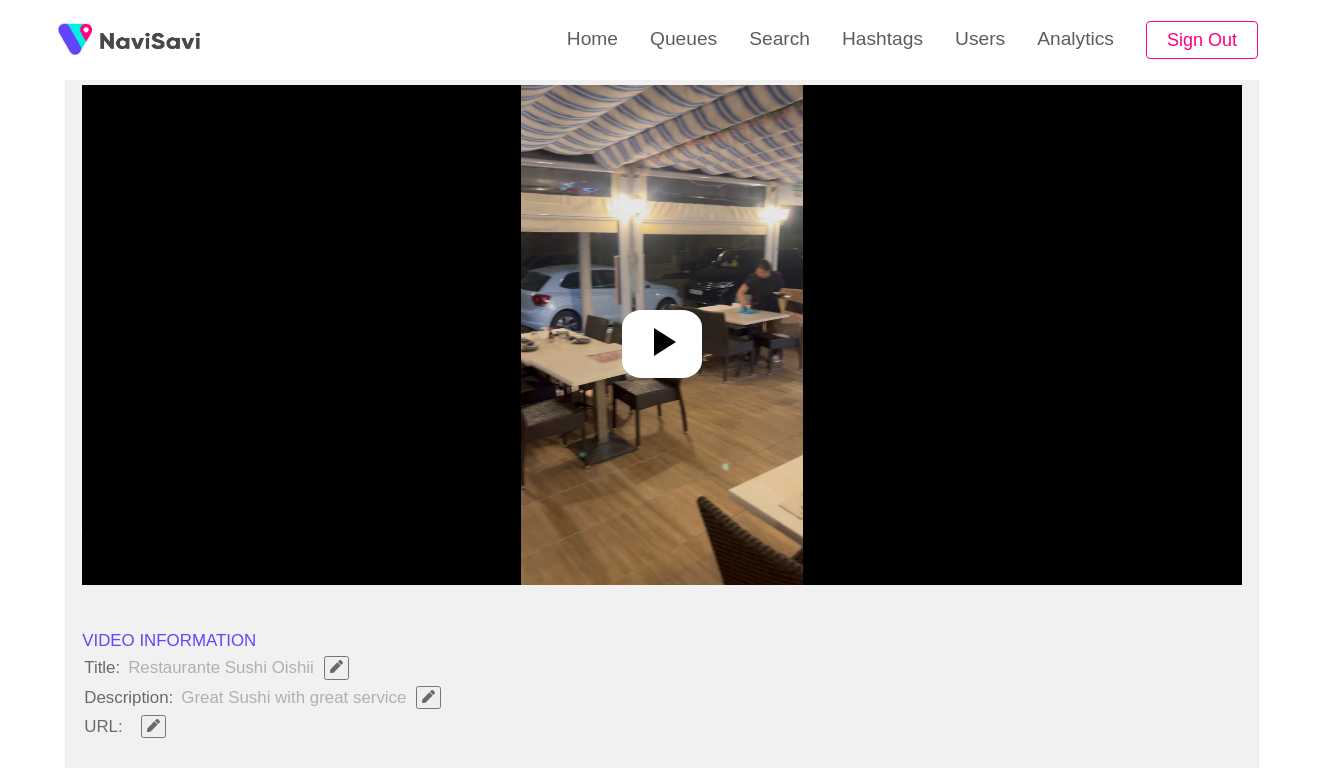 click at bounding box center (661, 335) 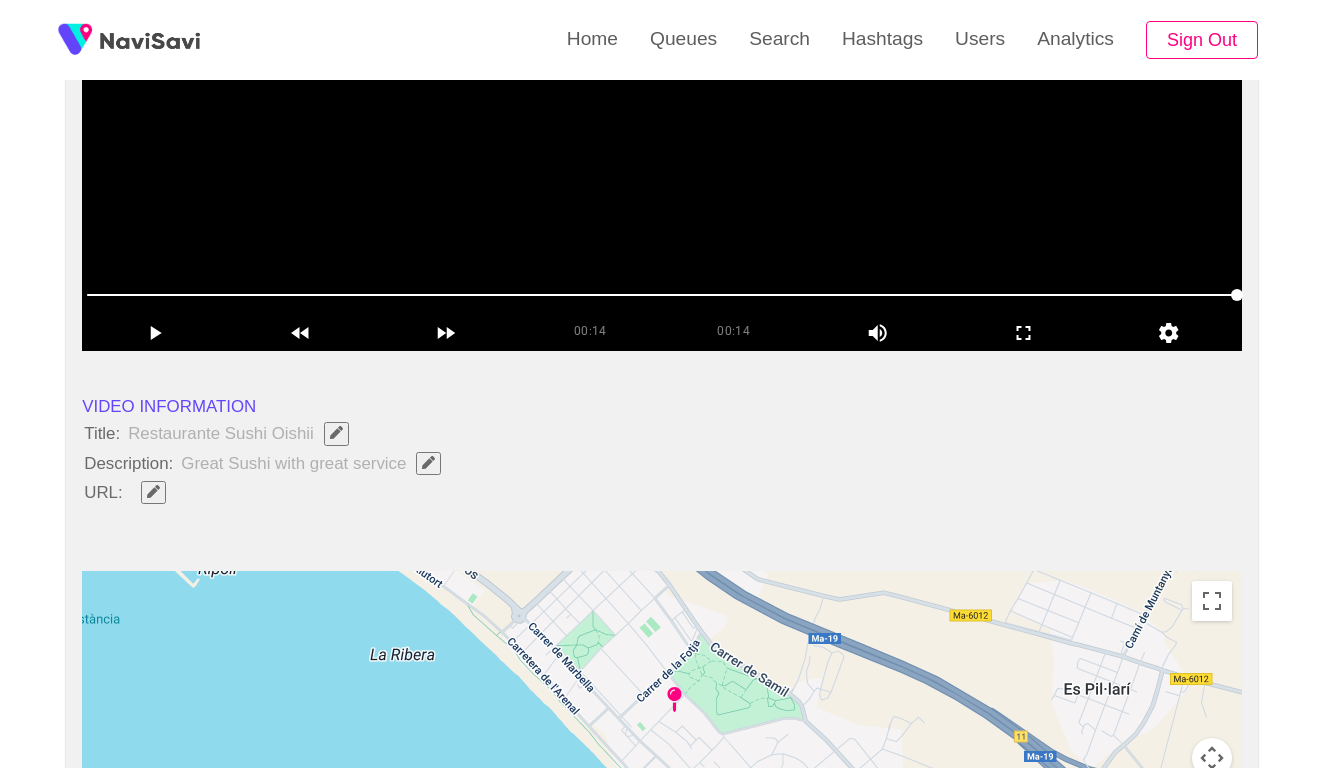 scroll, scrollTop: 418, scrollLeft: 0, axis: vertical 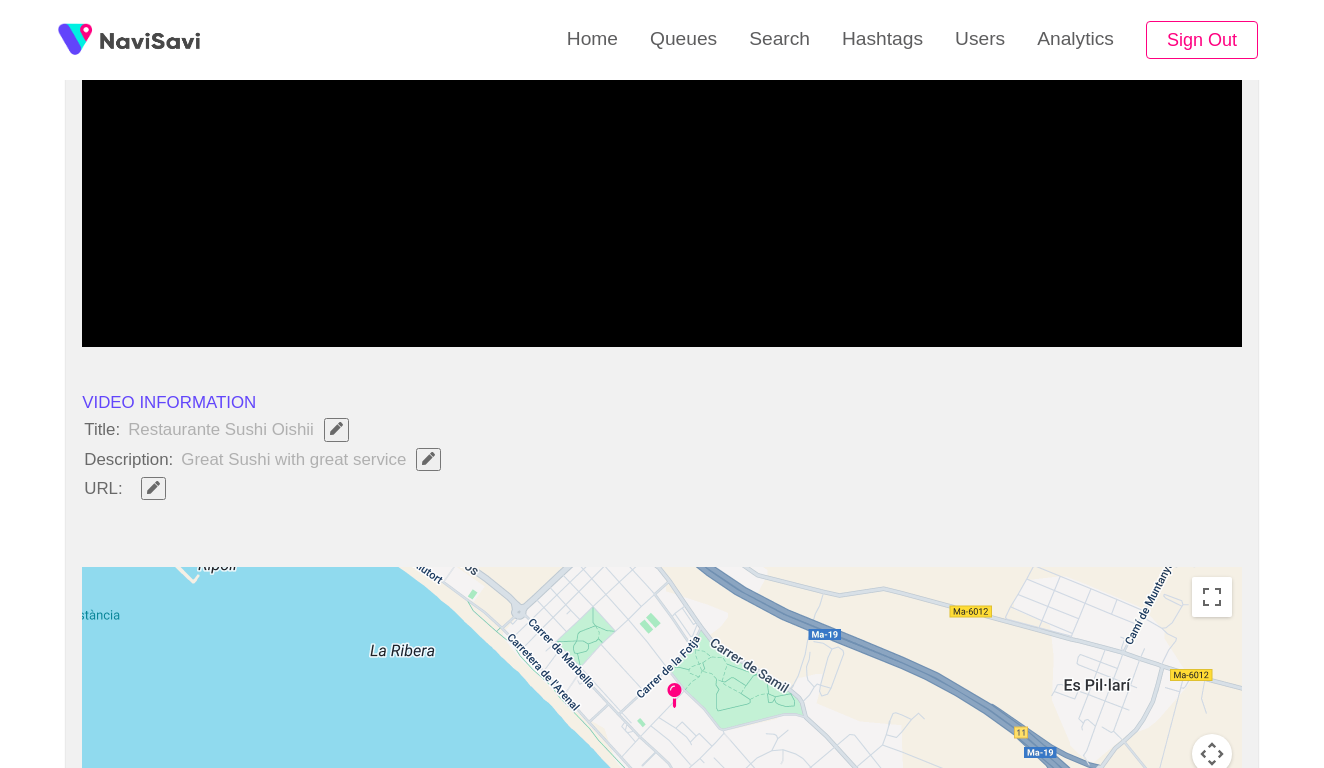 click on "Title:    Restaurante Sushi Oishii" at bounding box center [662, 429] 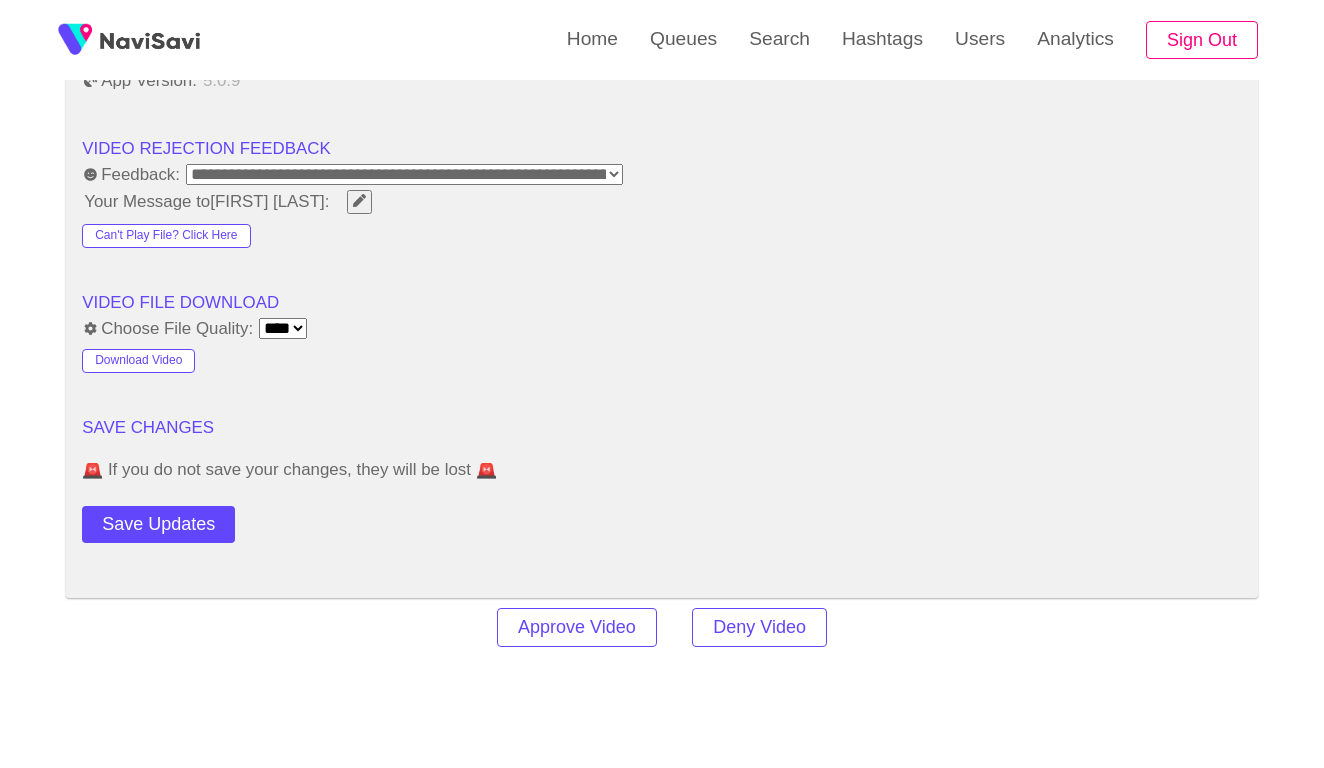 scroll, scrollTop: 2164, scrollLeft: 0, axis: vertical 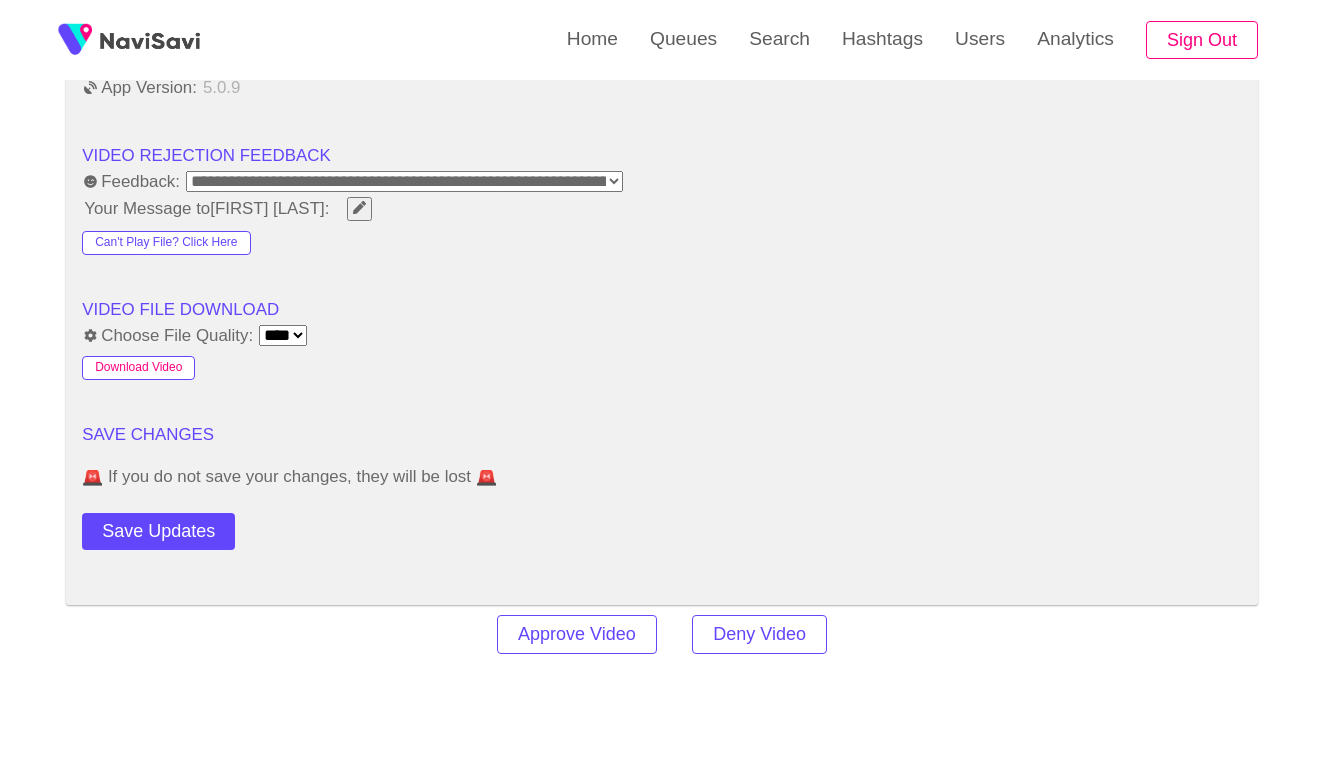 click on "Download Video" at bounding box center (138, 368) 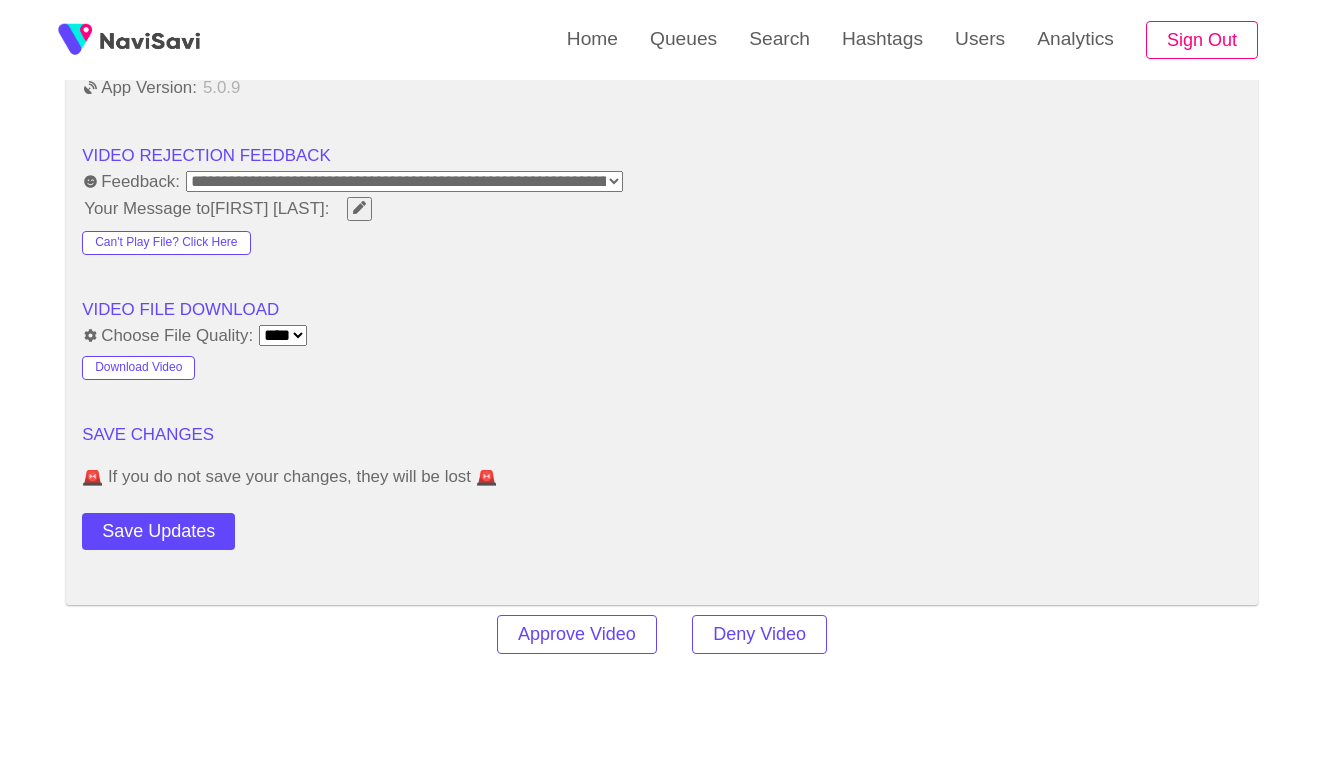 click on "**********" at bounding box center [662, -415] 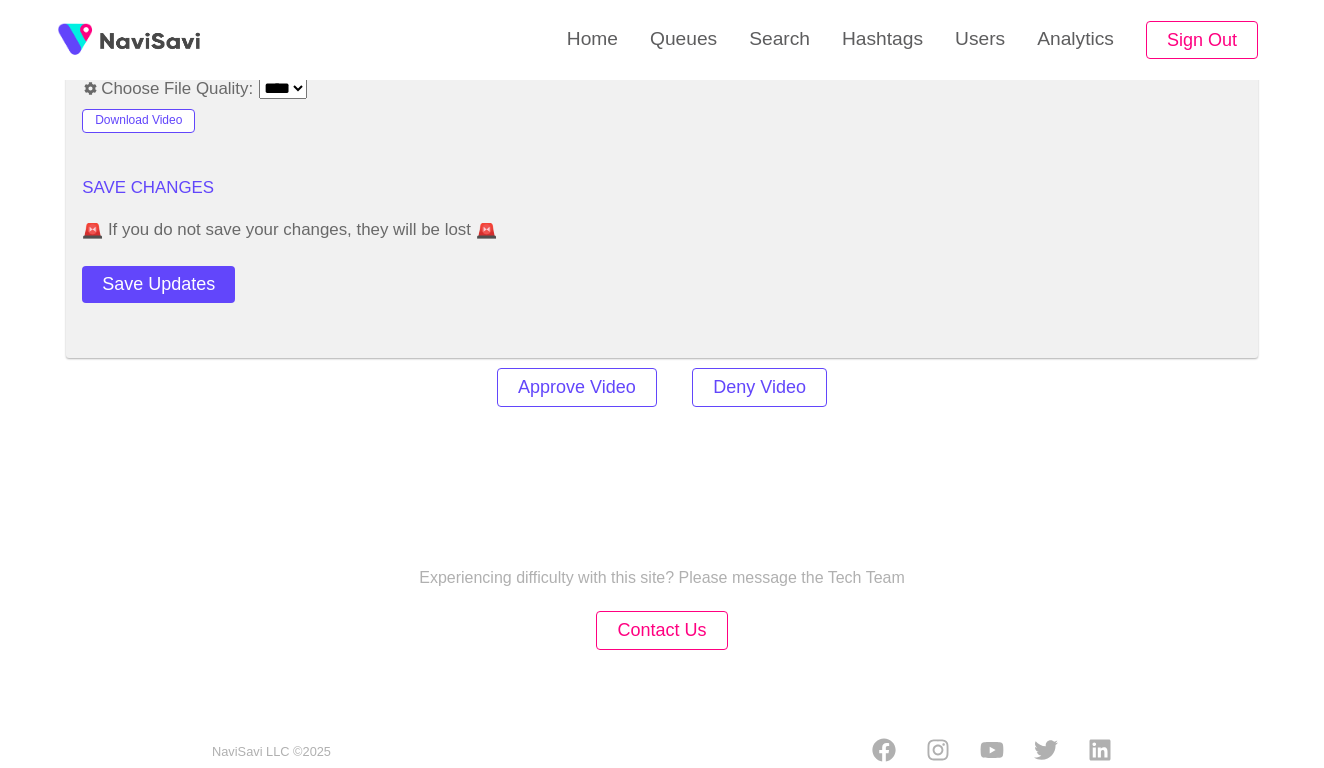 scroll, scrollTop: 2410, scrollLeft: 0, axis: vertical 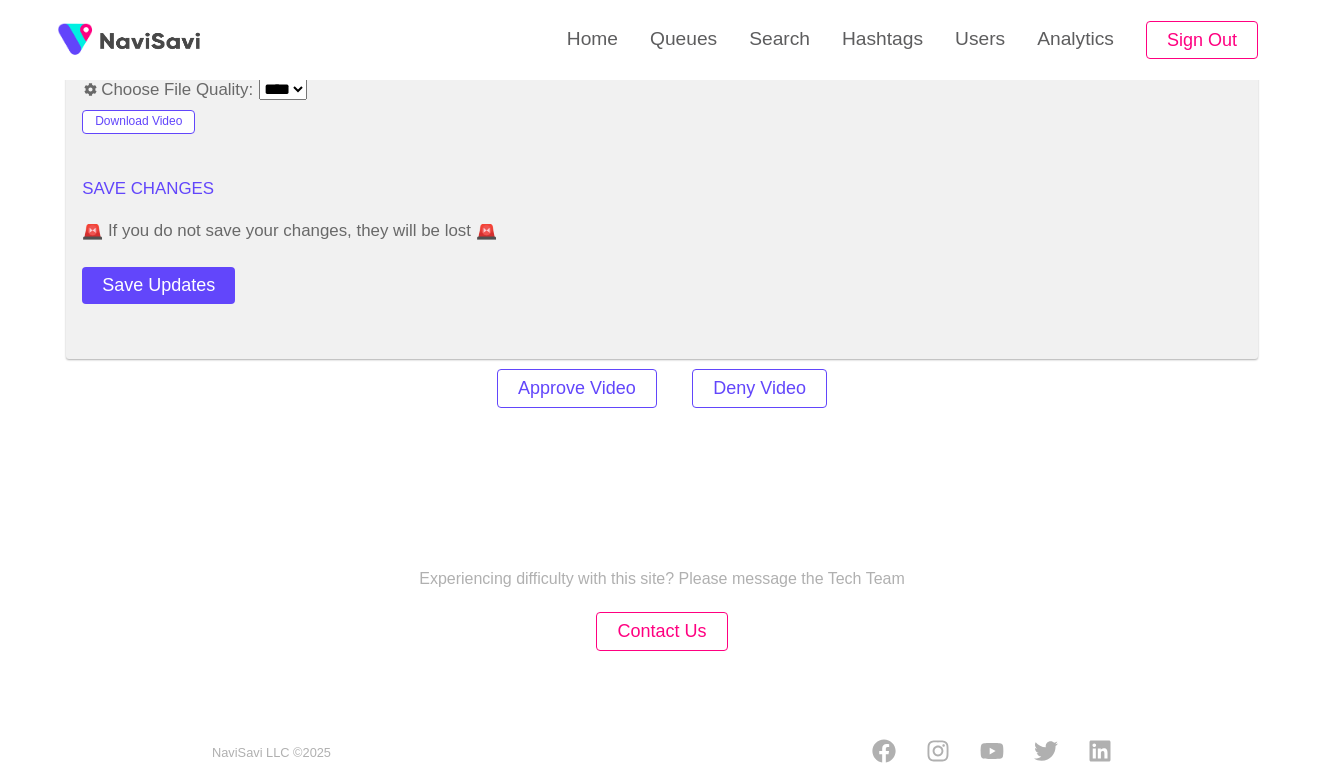 click on "**********" at bounding box center [662, -661] 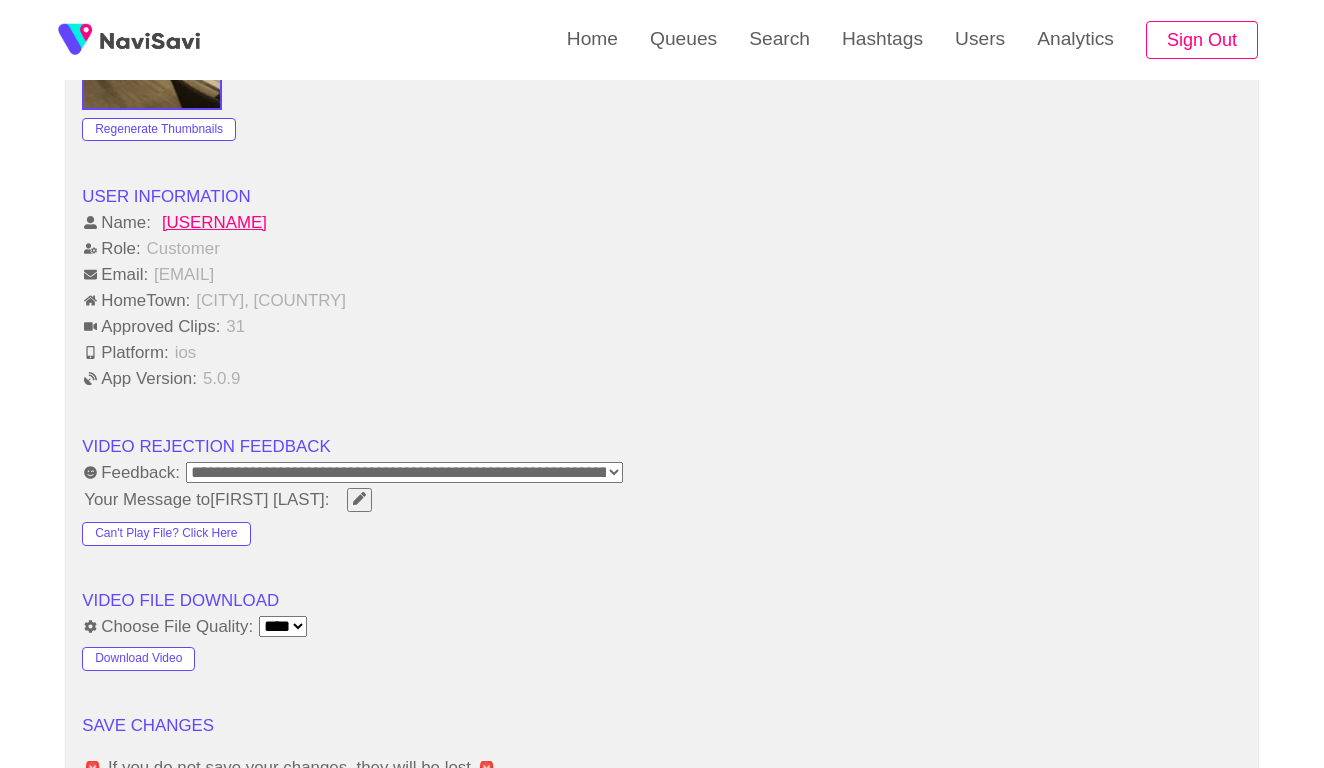 scroll, scrollTop: 1875, scrollLeft: 0, axis: vertical 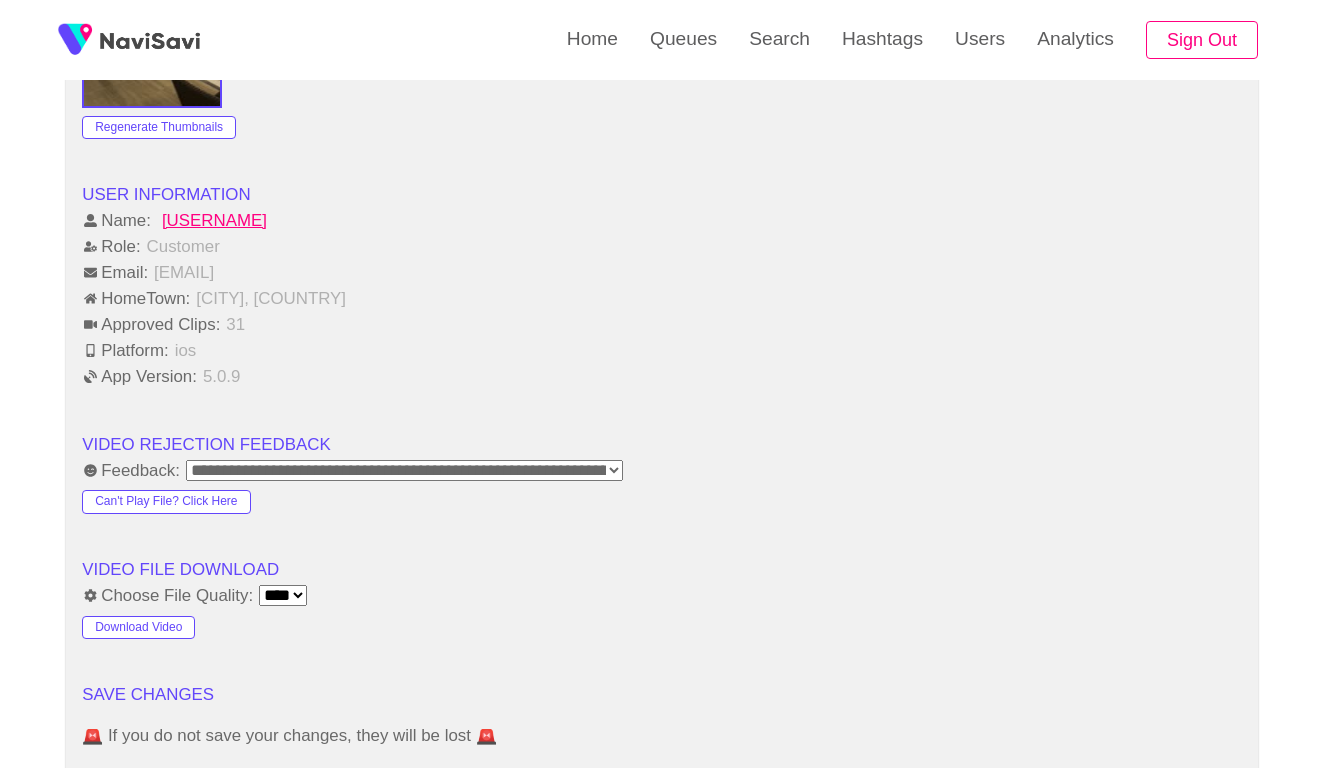 click on "**********" at bounding box center (404, 470) 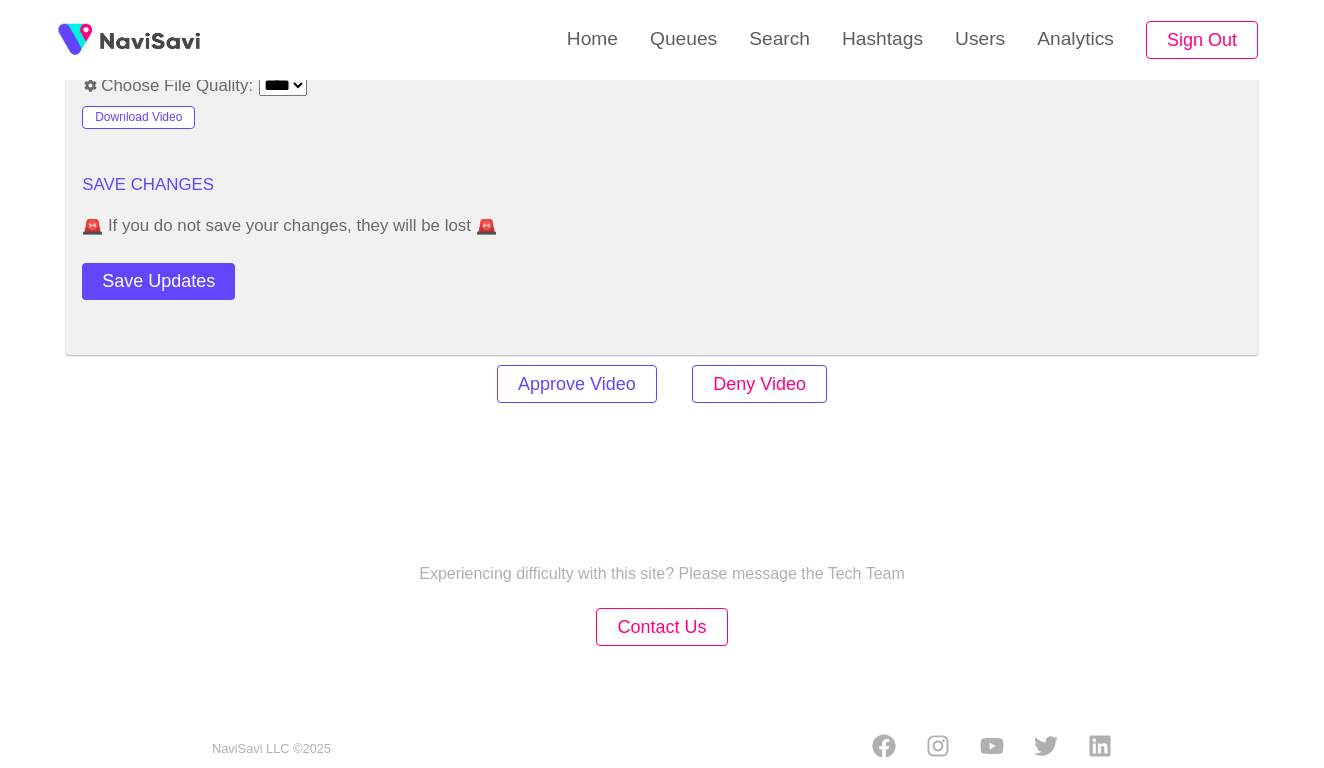scroll, scrollTop: 2384, scrollLeft: 0, axis: vertical 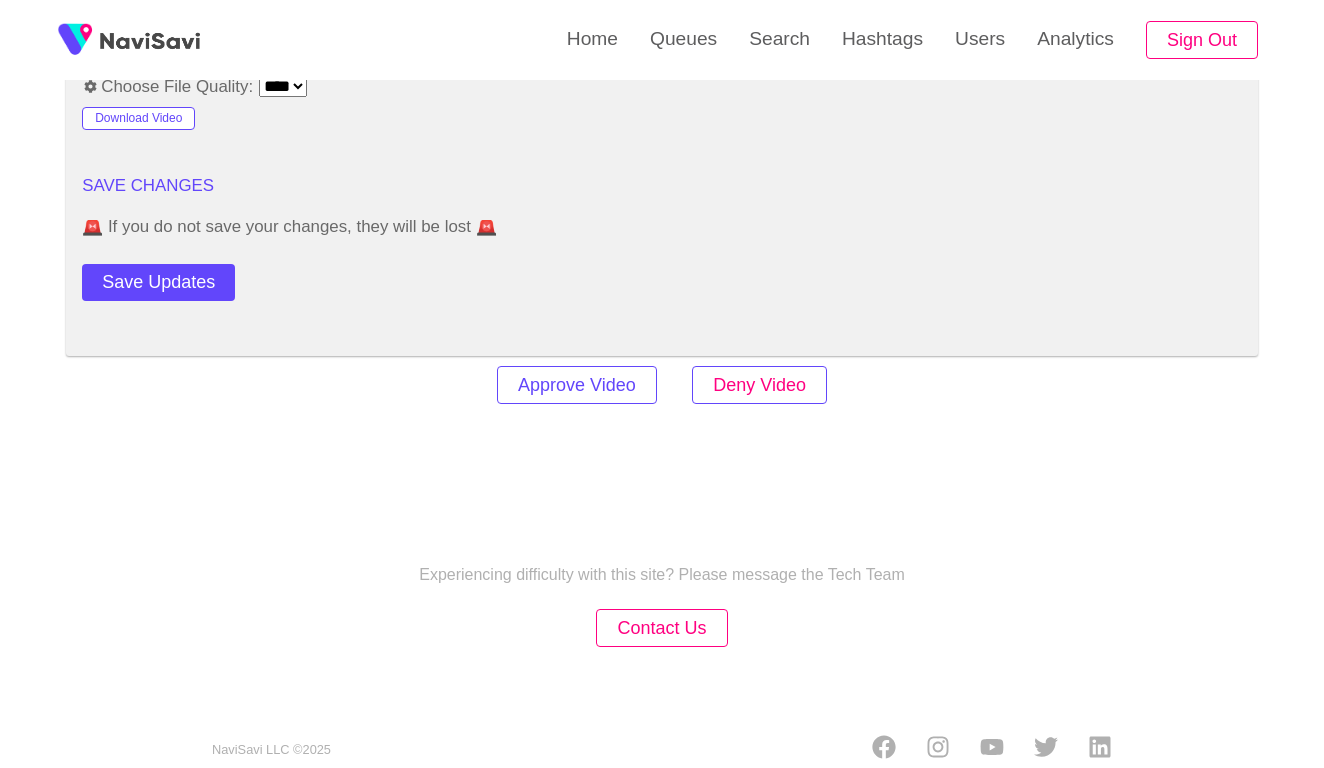 click on "Deny Video" at bounding box center [759, 385] 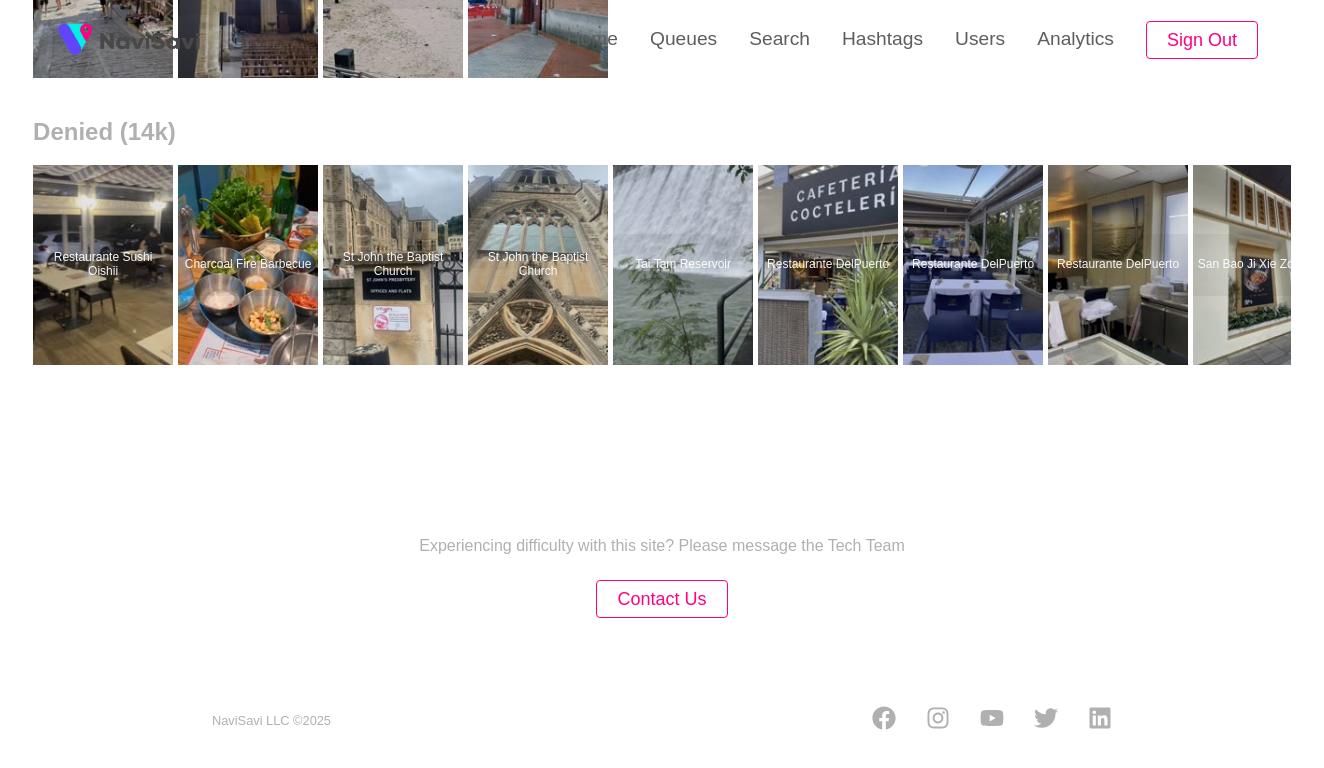 scroll, scrollTop: 0, scrollLeft: 0, axis: both 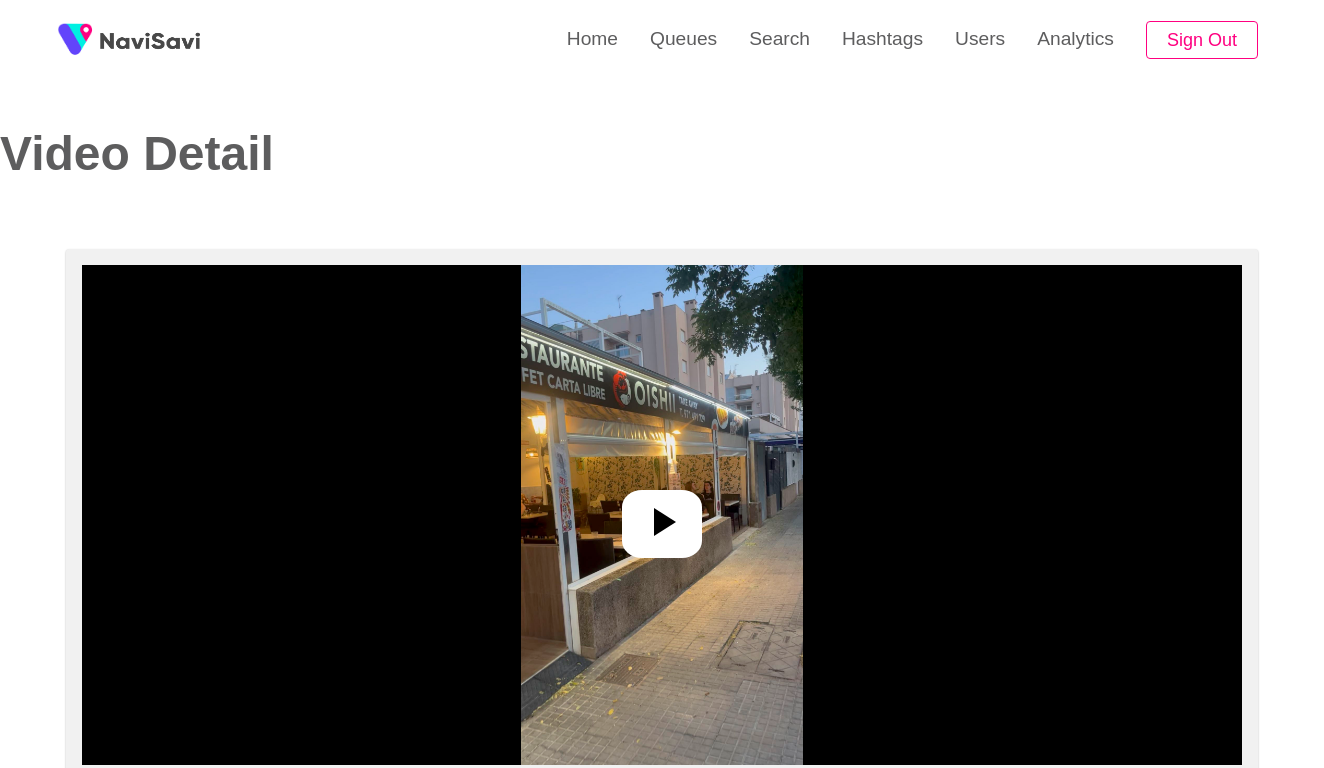 select on "**********" 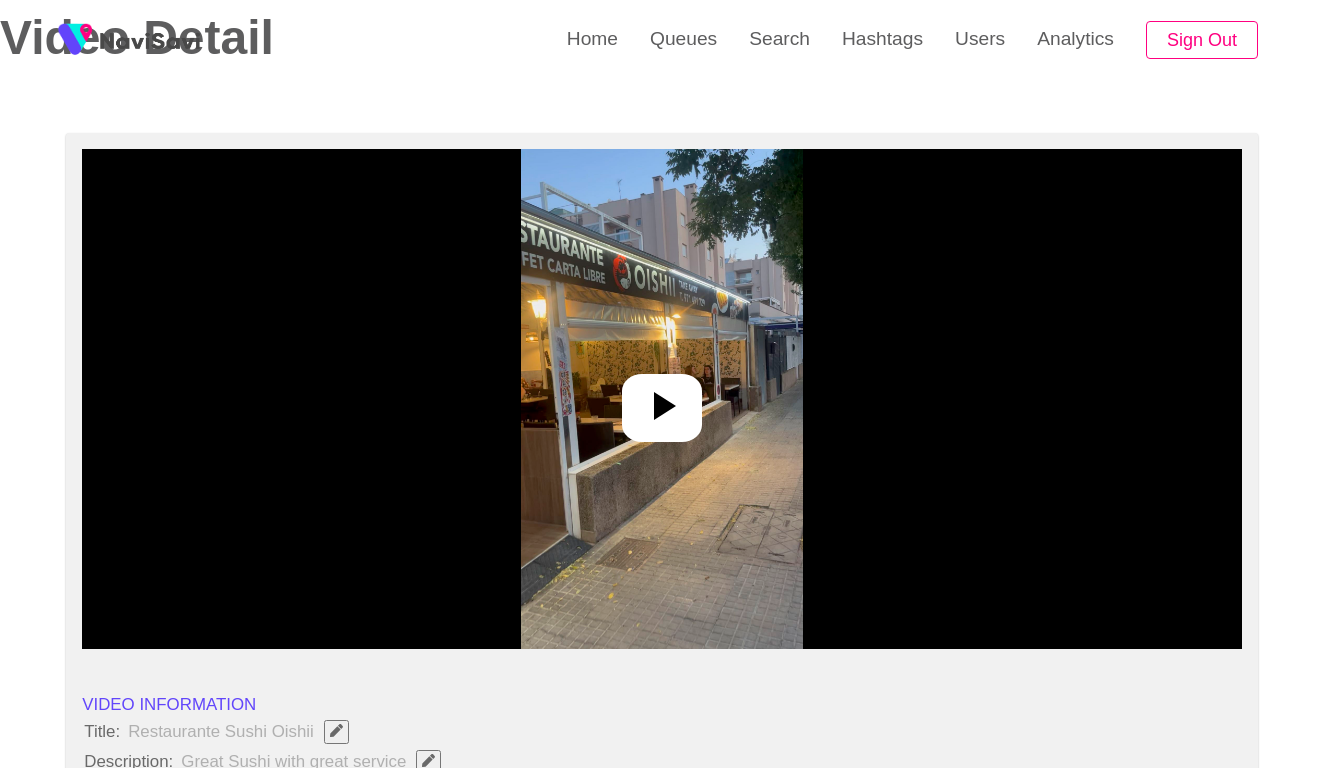scroll, scrollTop: 267, scrollLeft: 0, axis: vertical 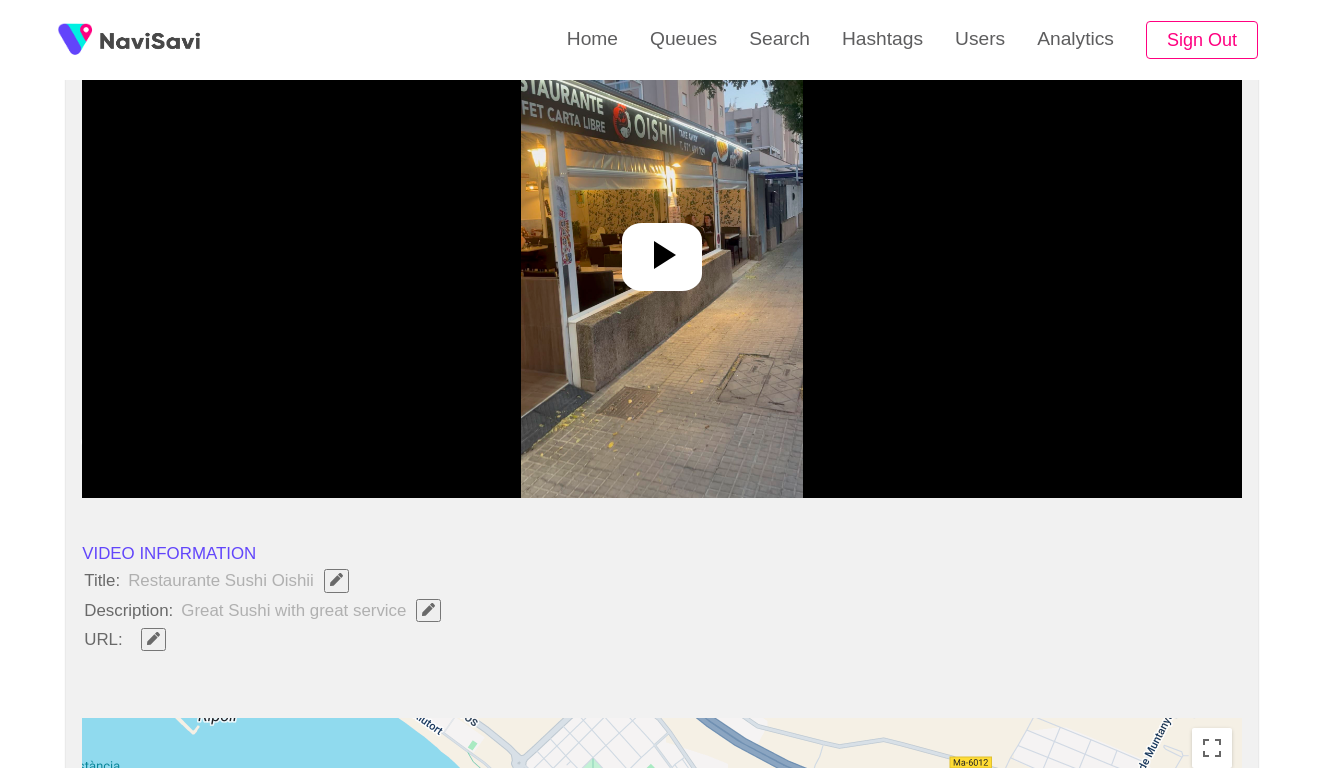 click at bounding box center (661, 248) 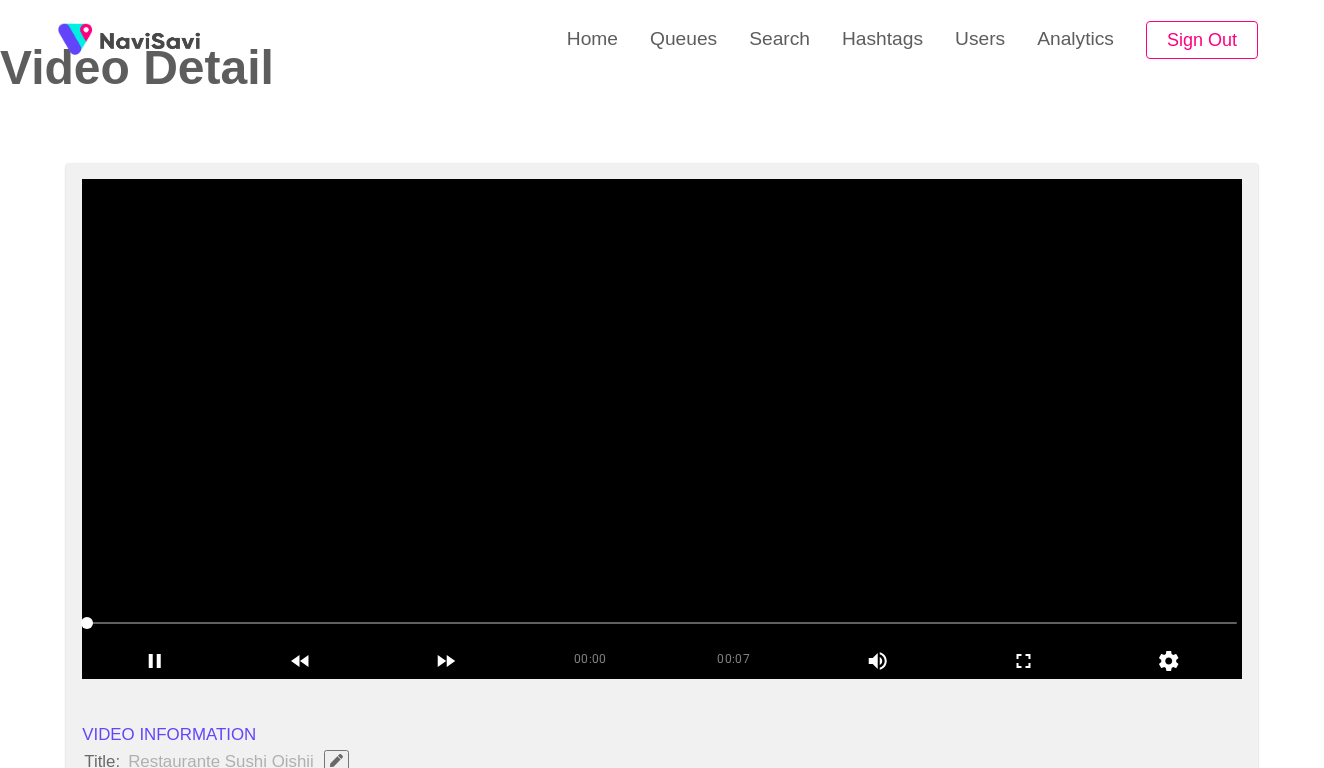 scroll, scrollTop: 85, scrollLeft: 0, axis: vertical 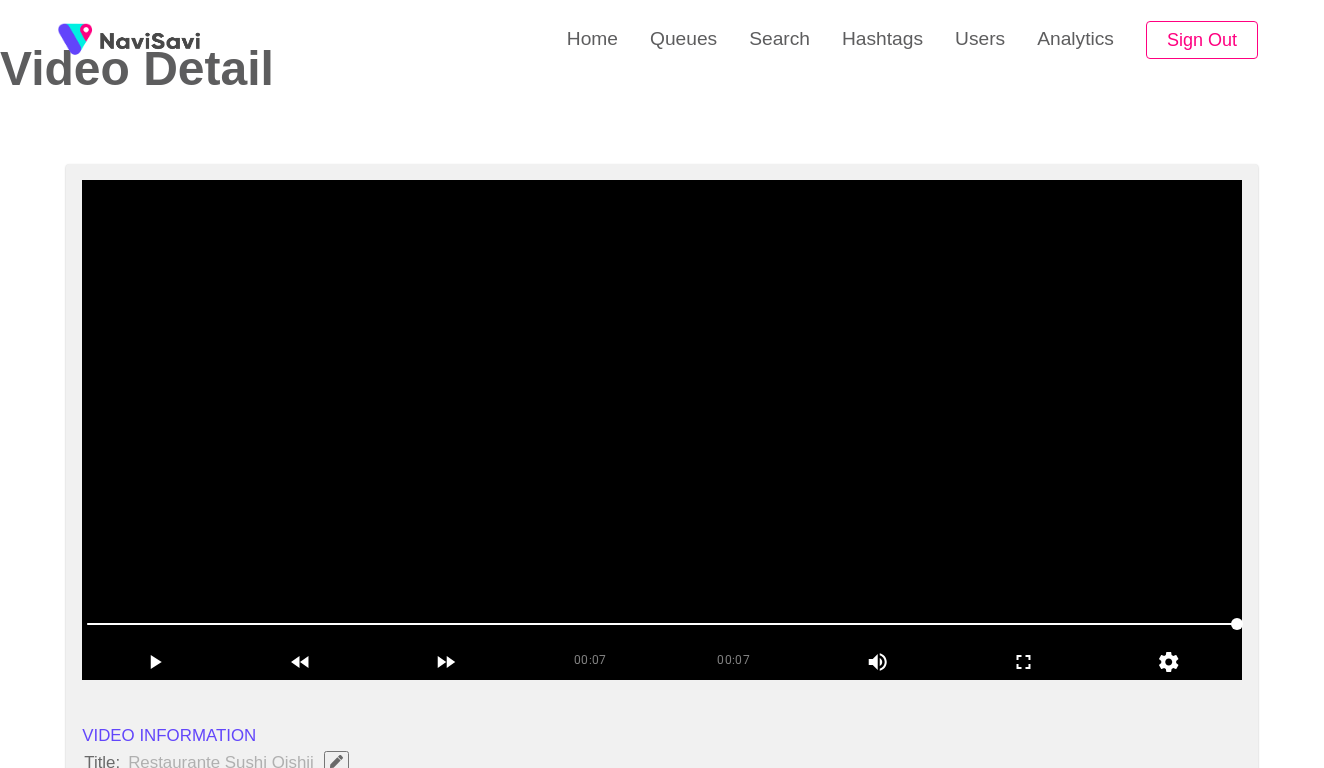 click at bounding box center [662, 430] 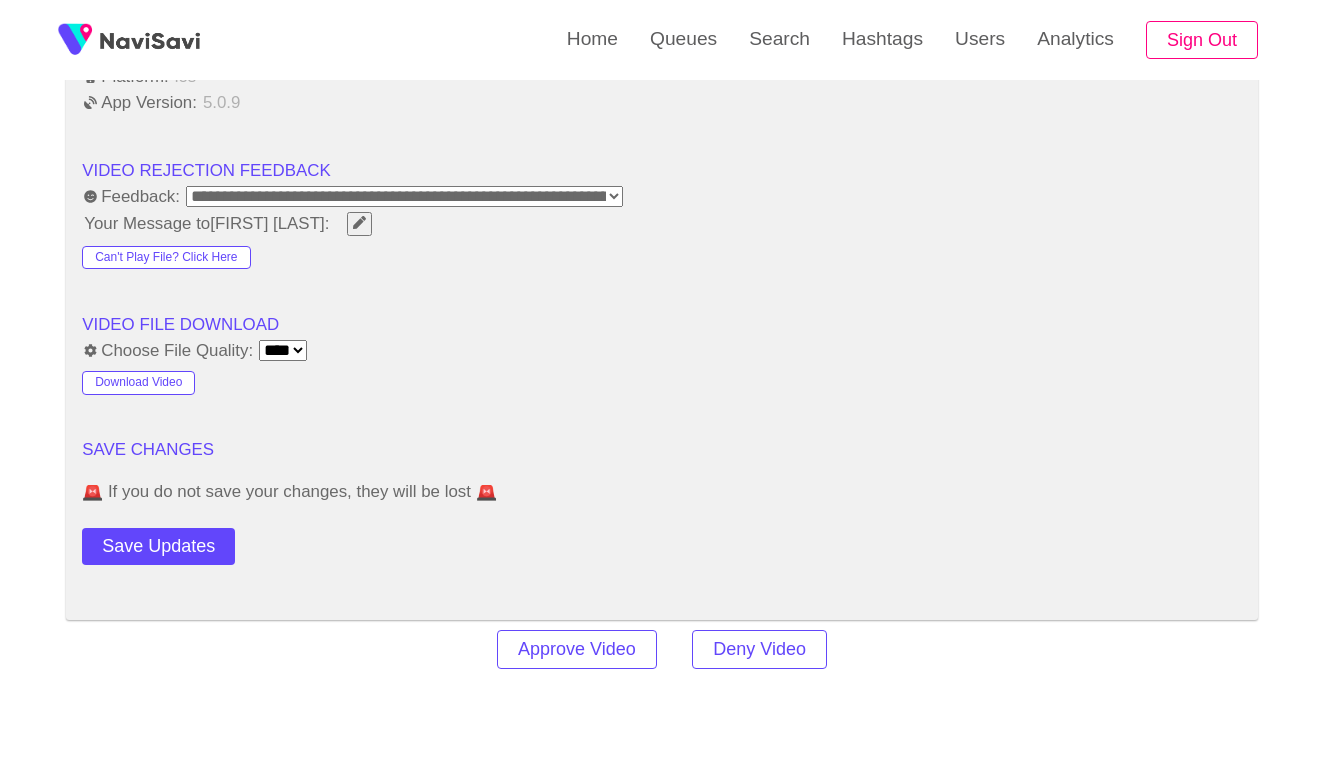 scroll, scrollTop: 1908, scrollLeft: 0, axis: vertical 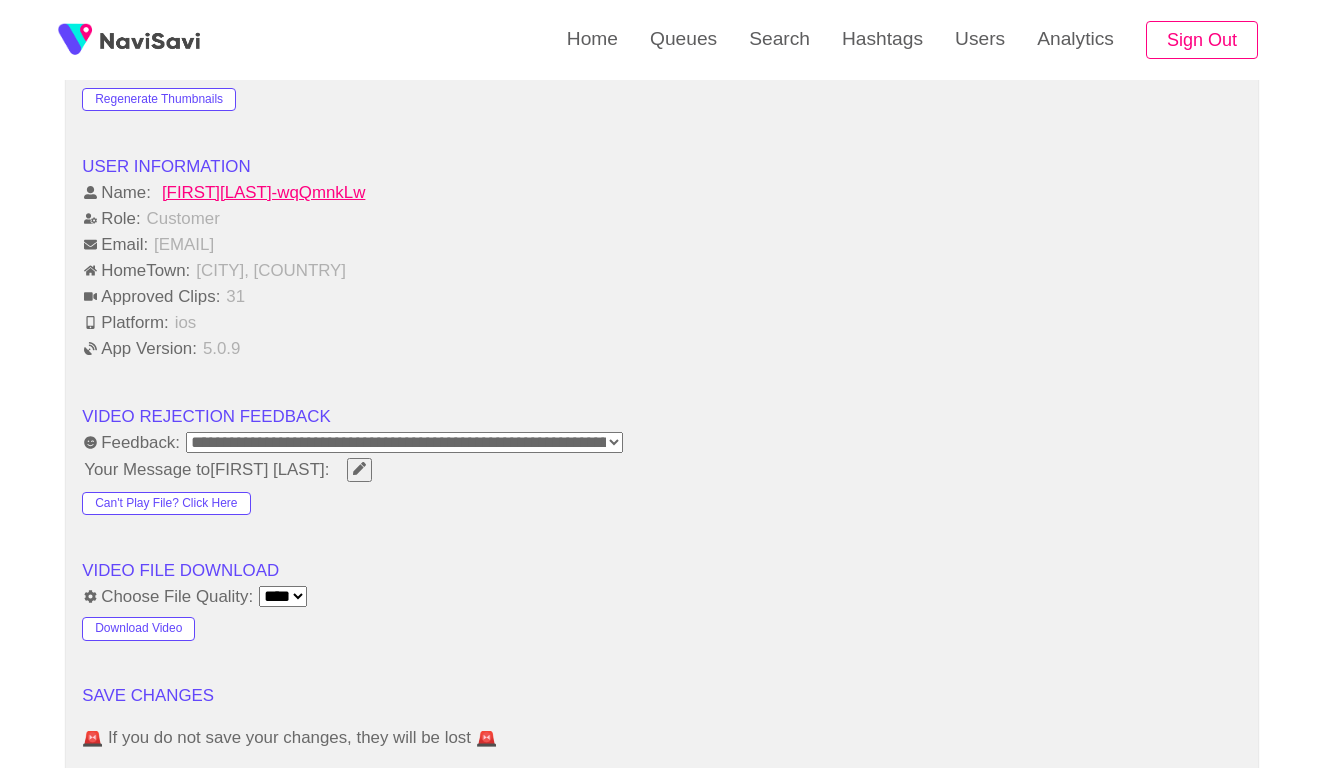 click on "**********" at bounding box center (404, 442) 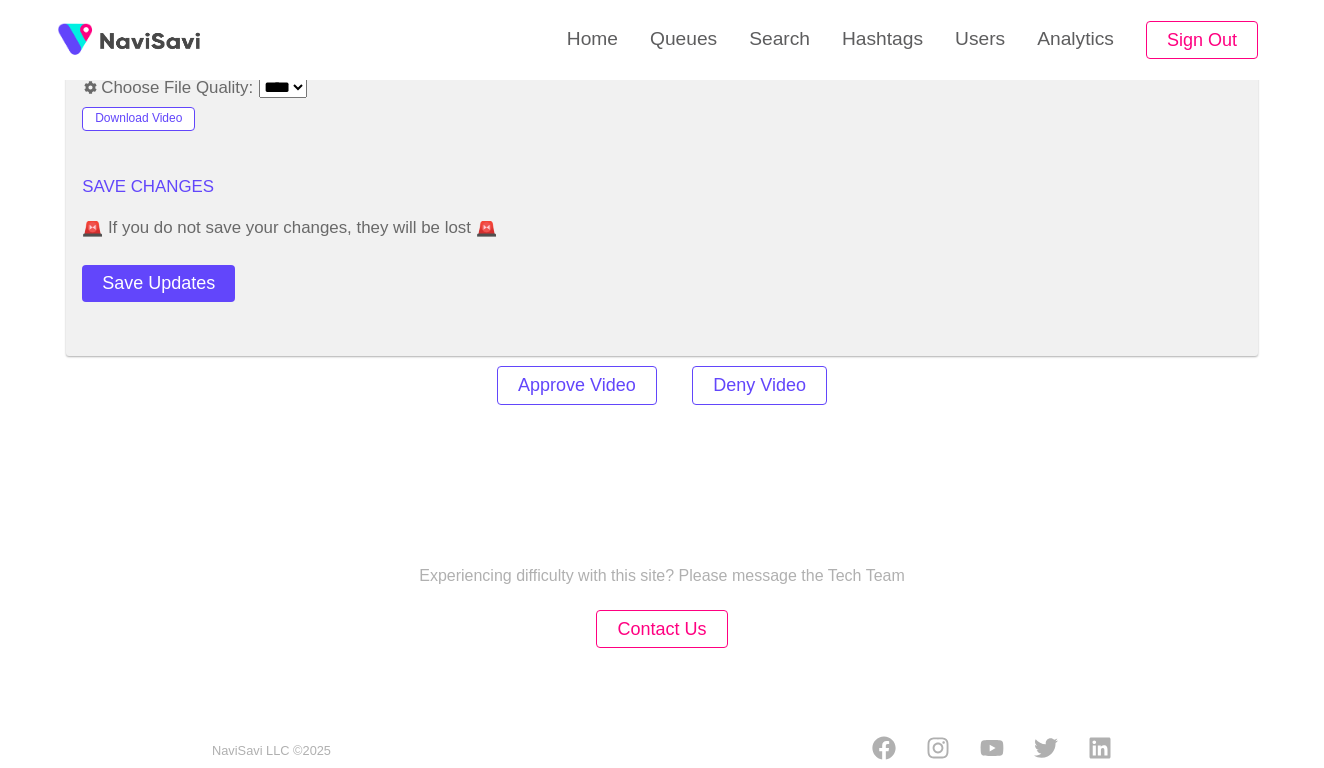 scroll, scrollTop: 2387, scrollLeft: 0, axis: vertical 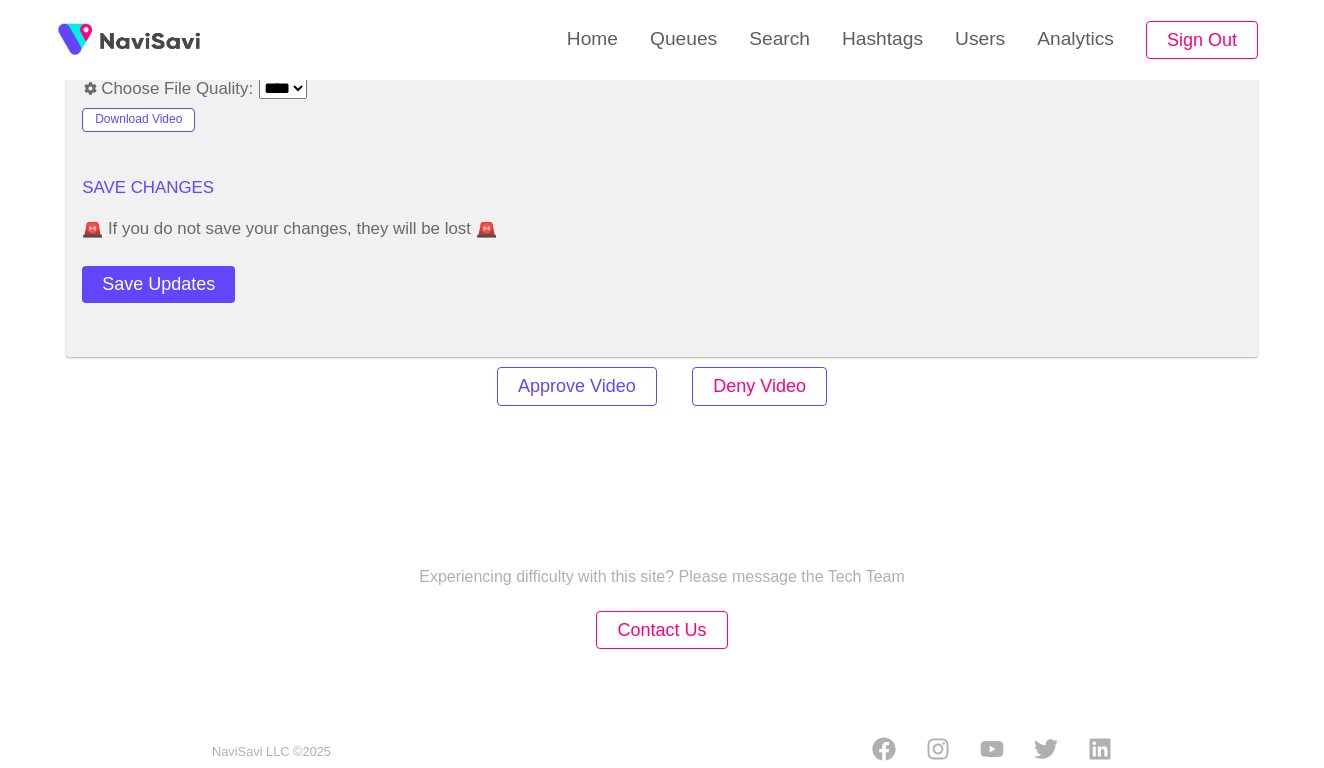 click on "Deny Video" at bounding box center [759, 386] 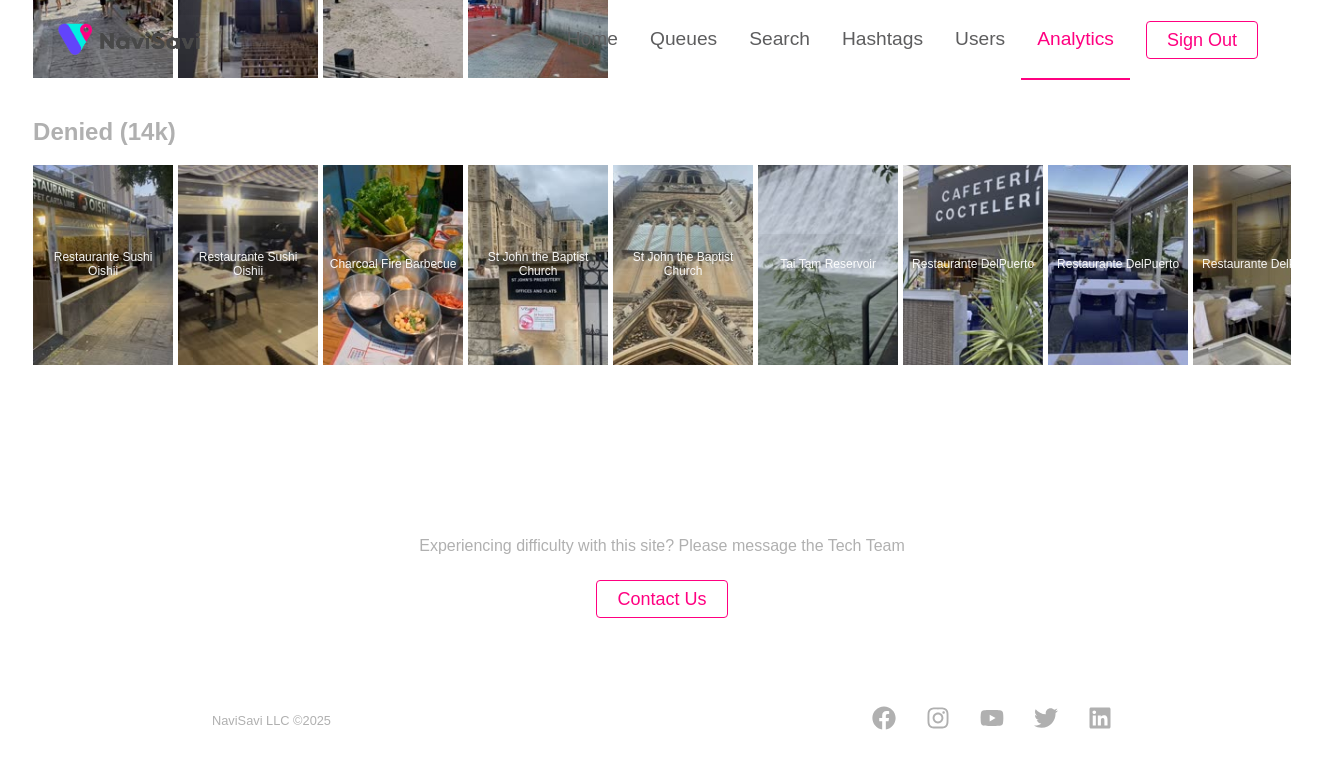 scroll, scrollTop: 0, scrollLeft: 0, axis: both 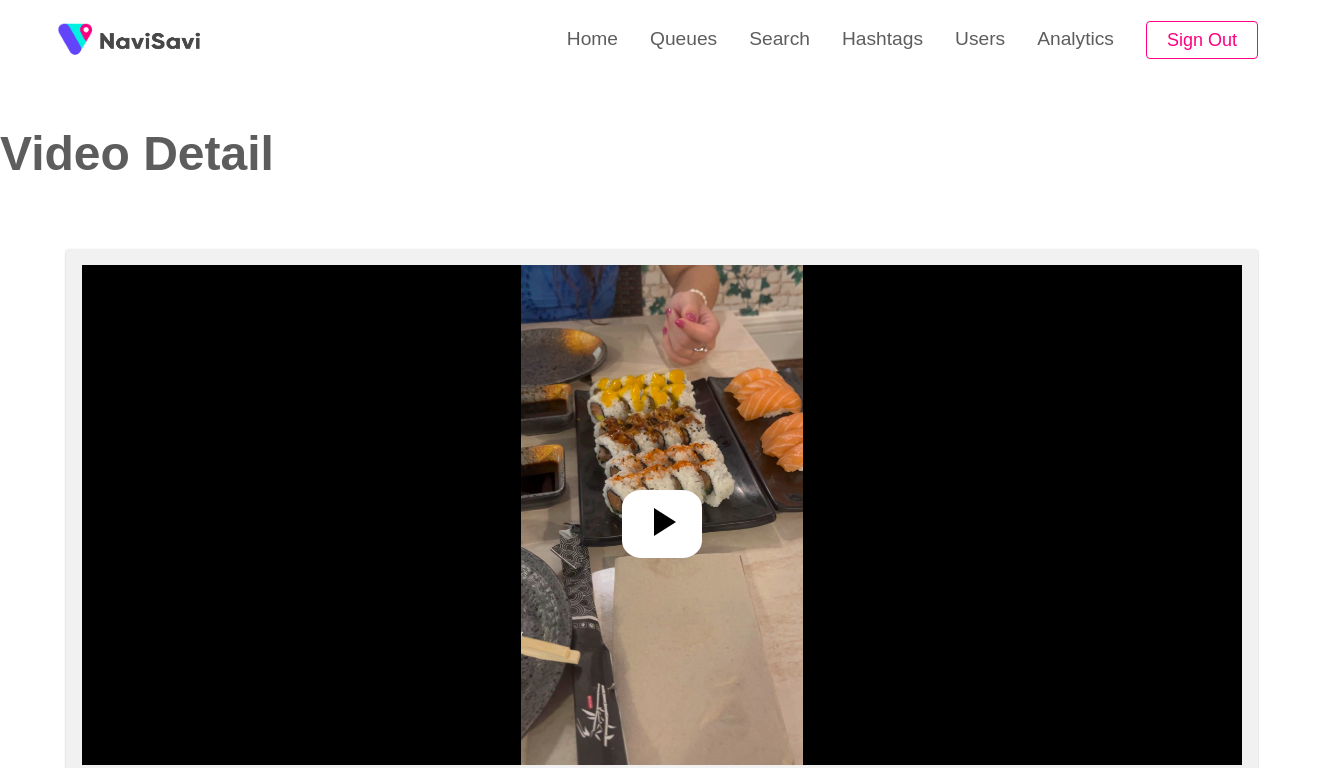 select on "**********" 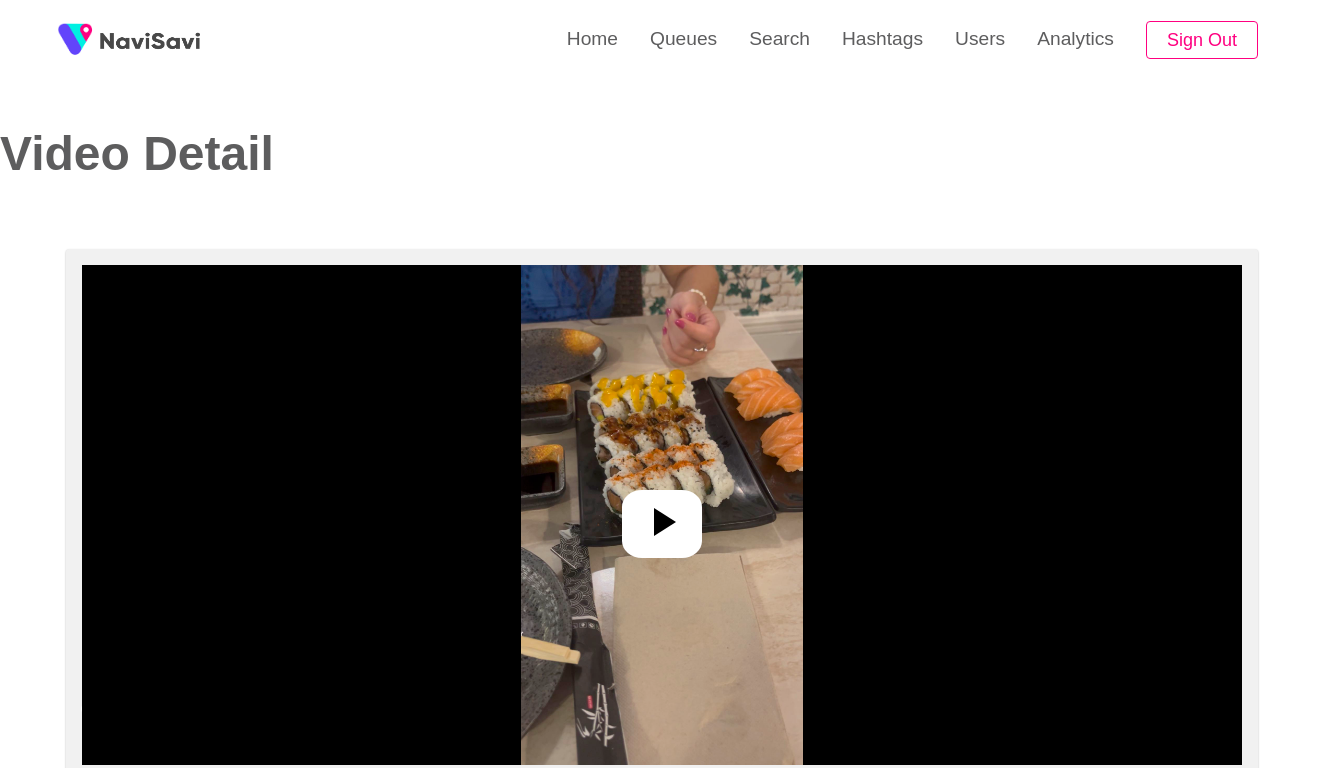 click at bounding box center (661, 515) 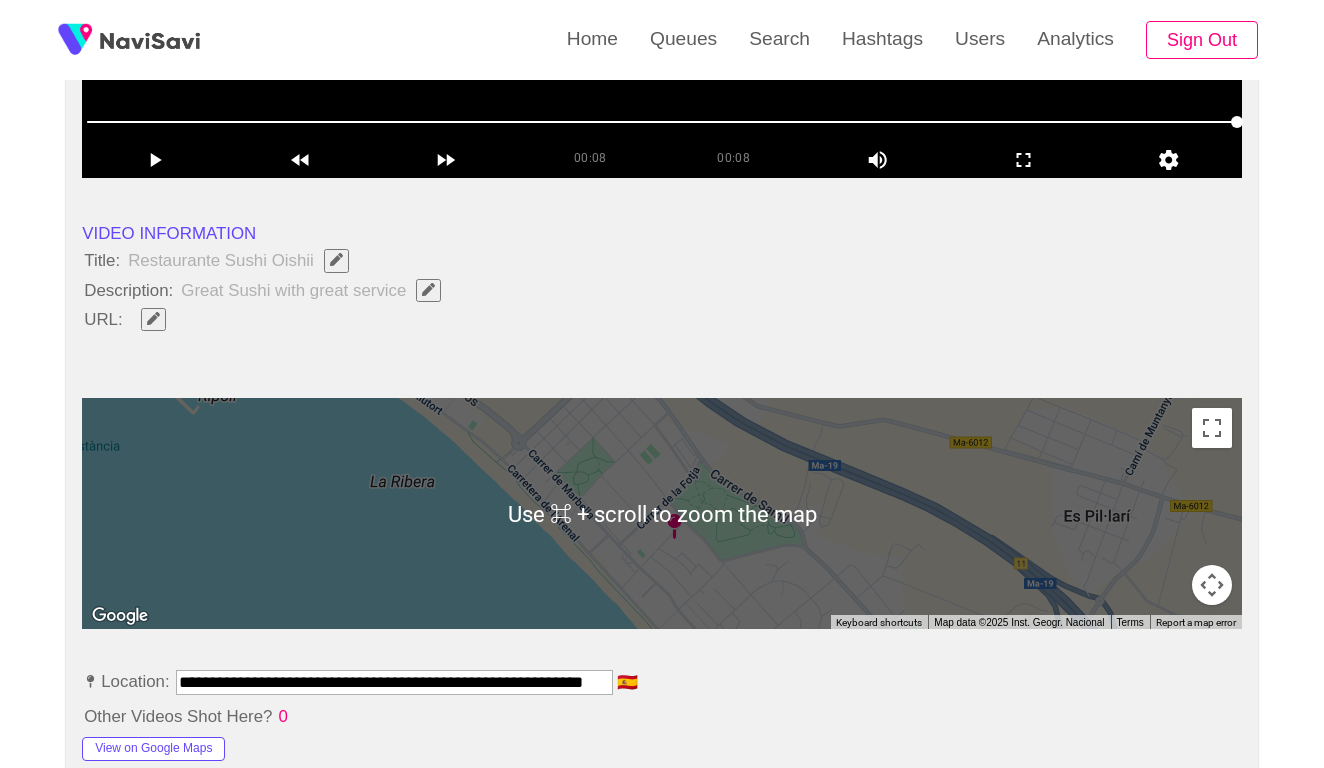 scroll, scrollTop: 571, scrollLeft: 0, axis: vertical 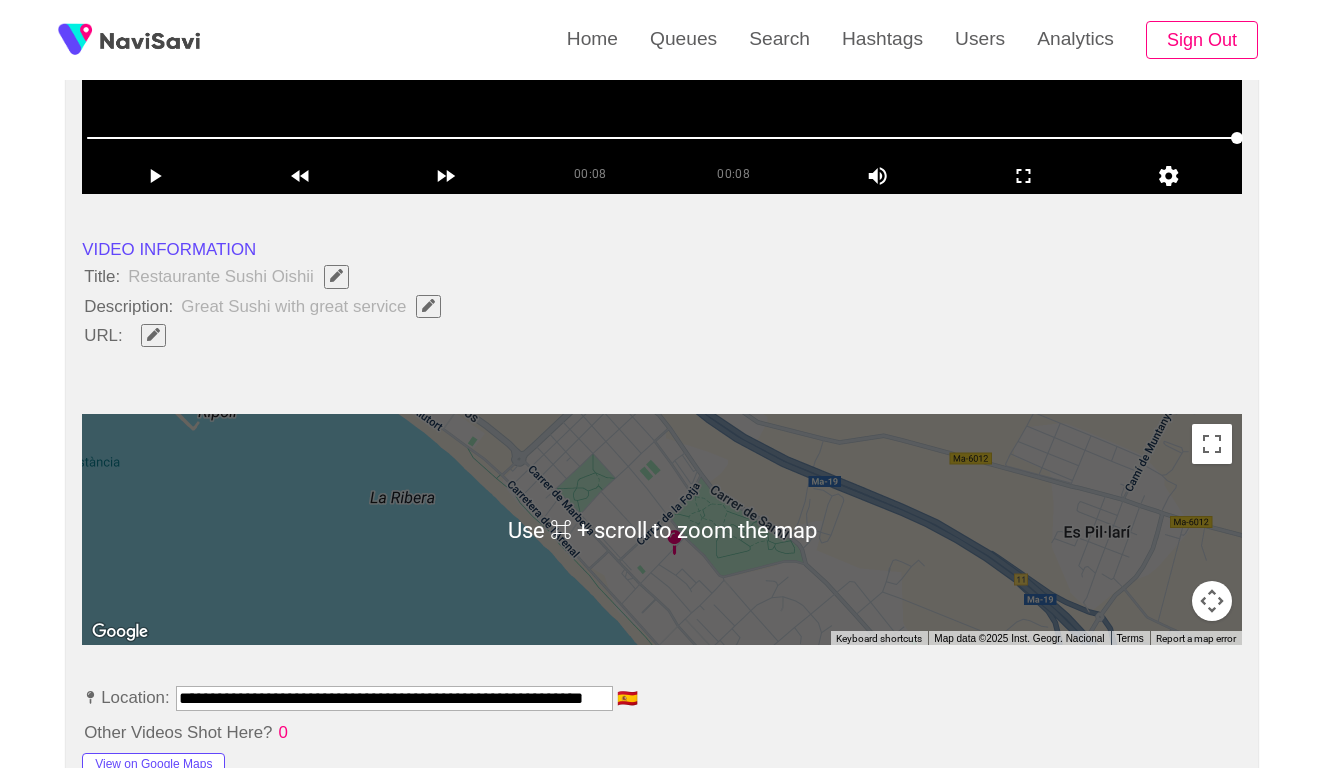 click on "**********" at bounding box center (394, 698) 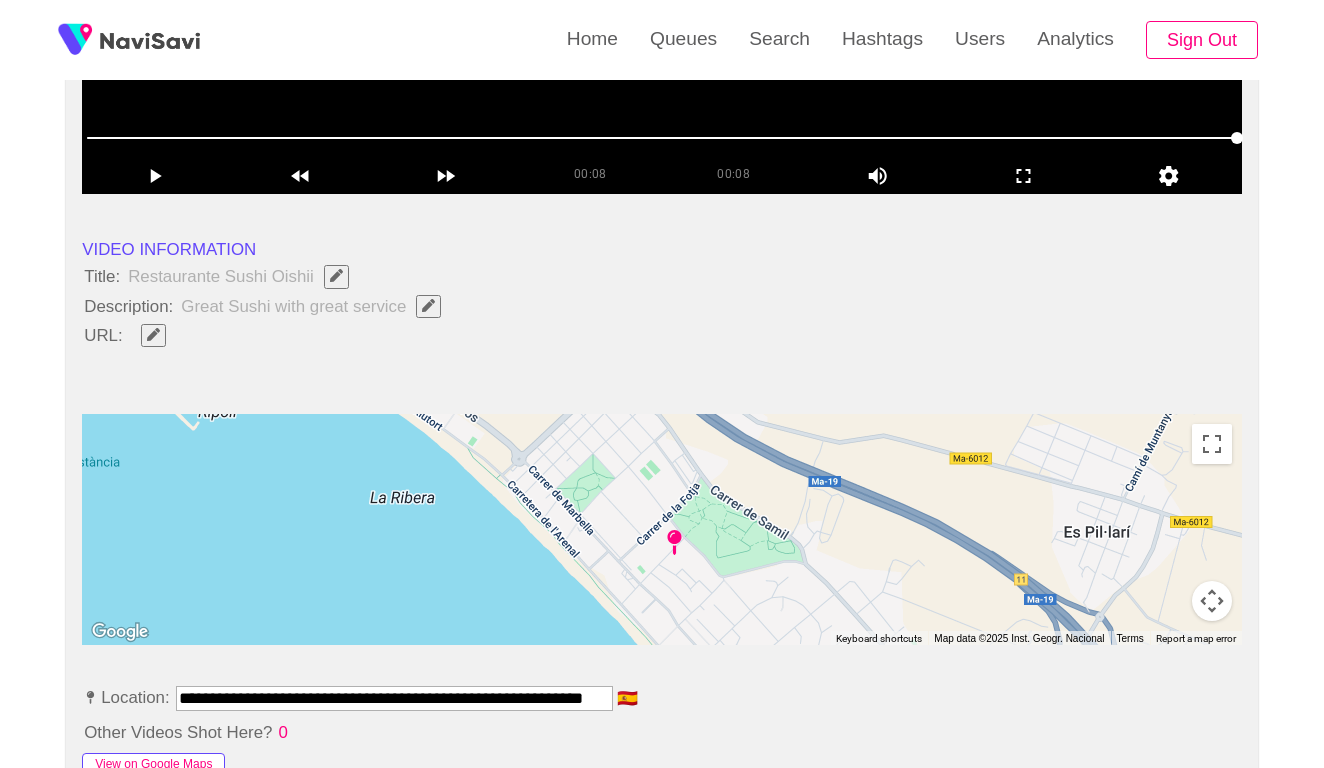 click on "View on Google Maps" at bounding box center [153, 765] 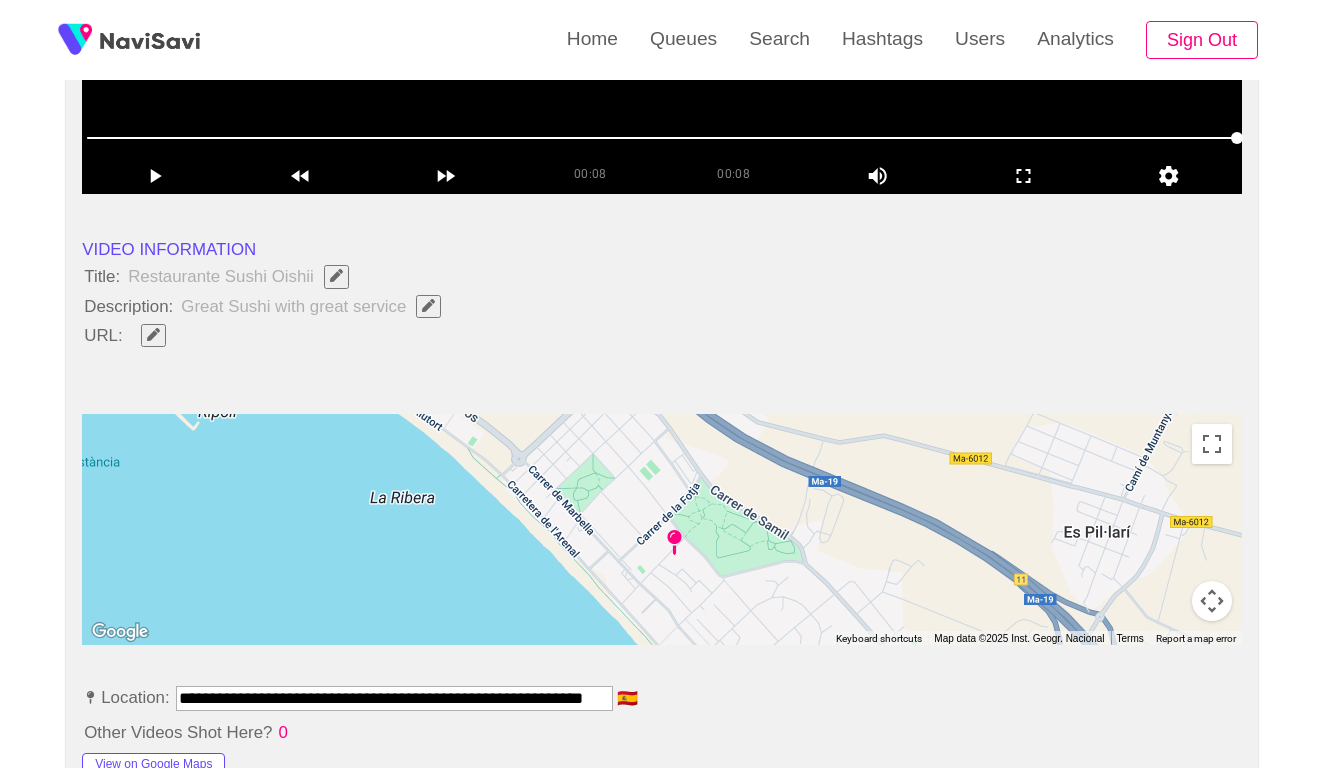 click 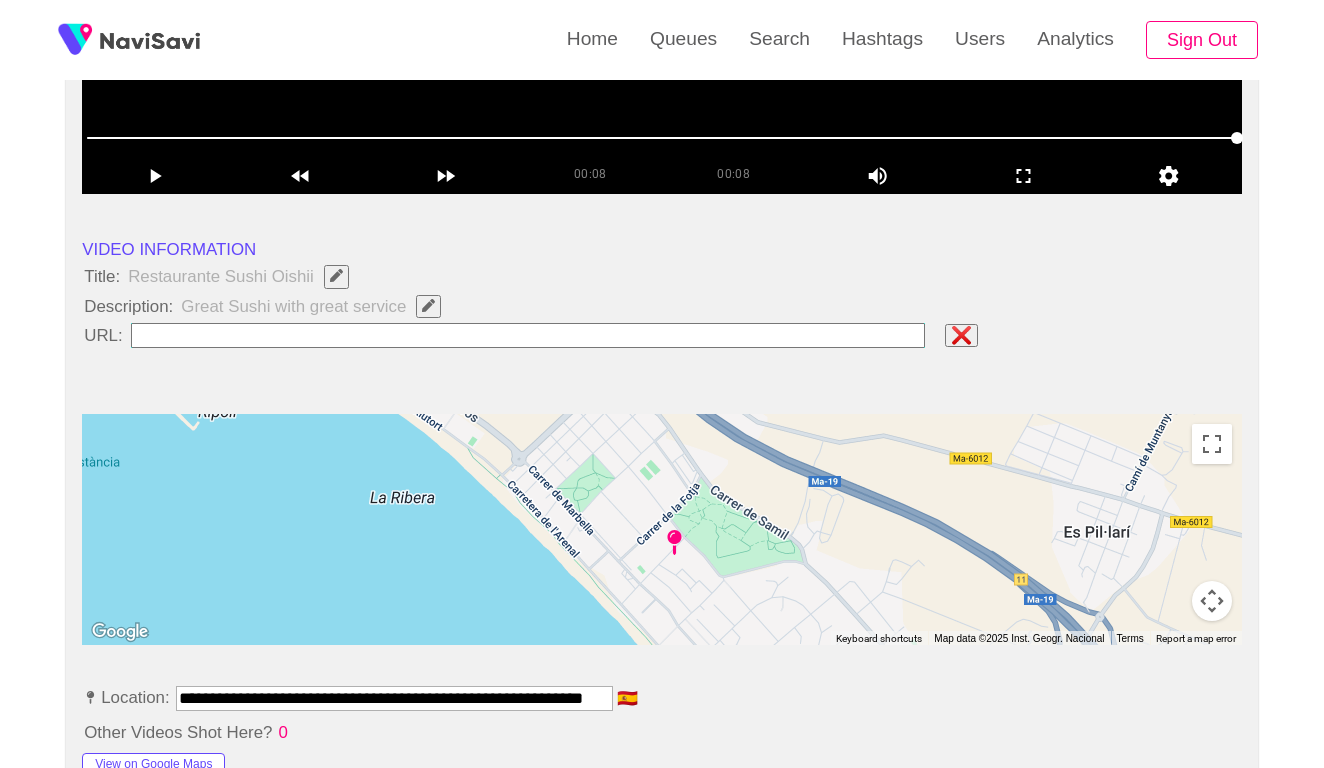 type on "**********" 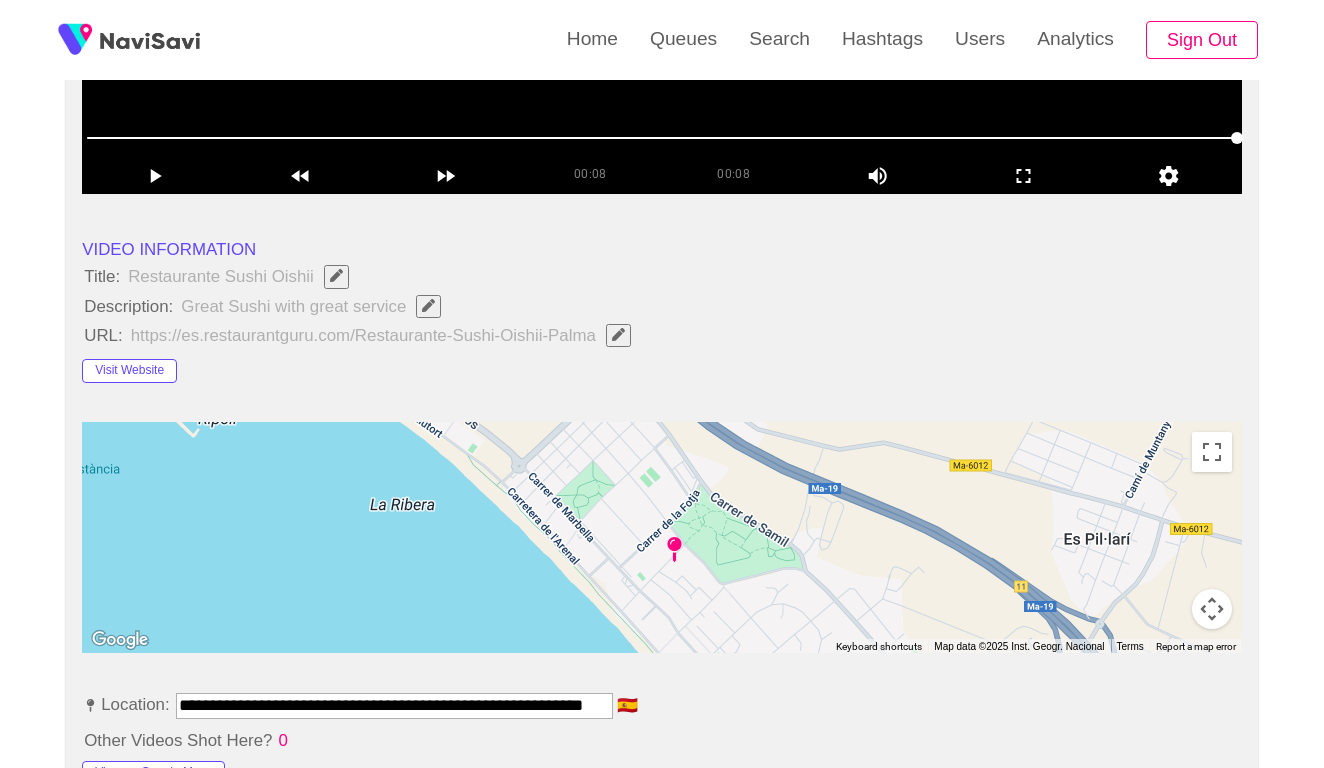 click 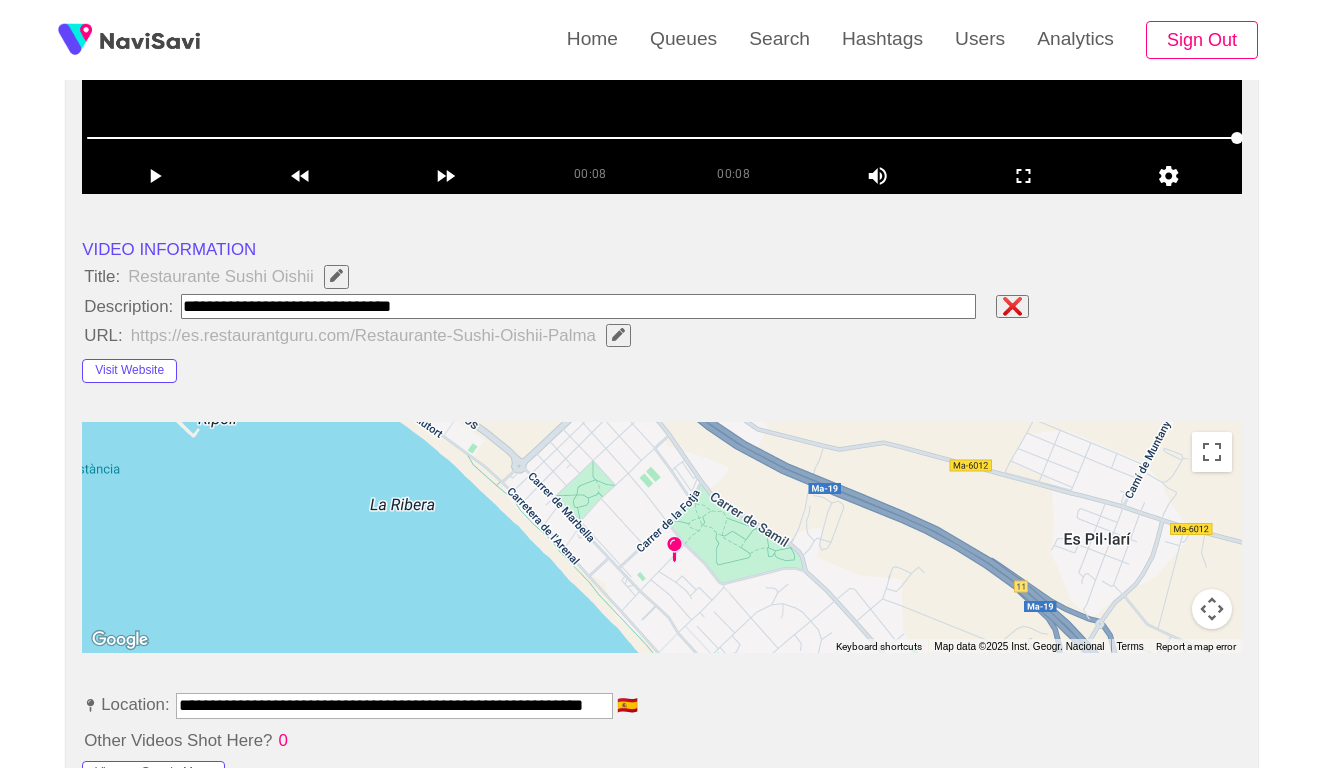click on "Title:    Restaurante Sushi Oishii" at bounding box center [662, 276] 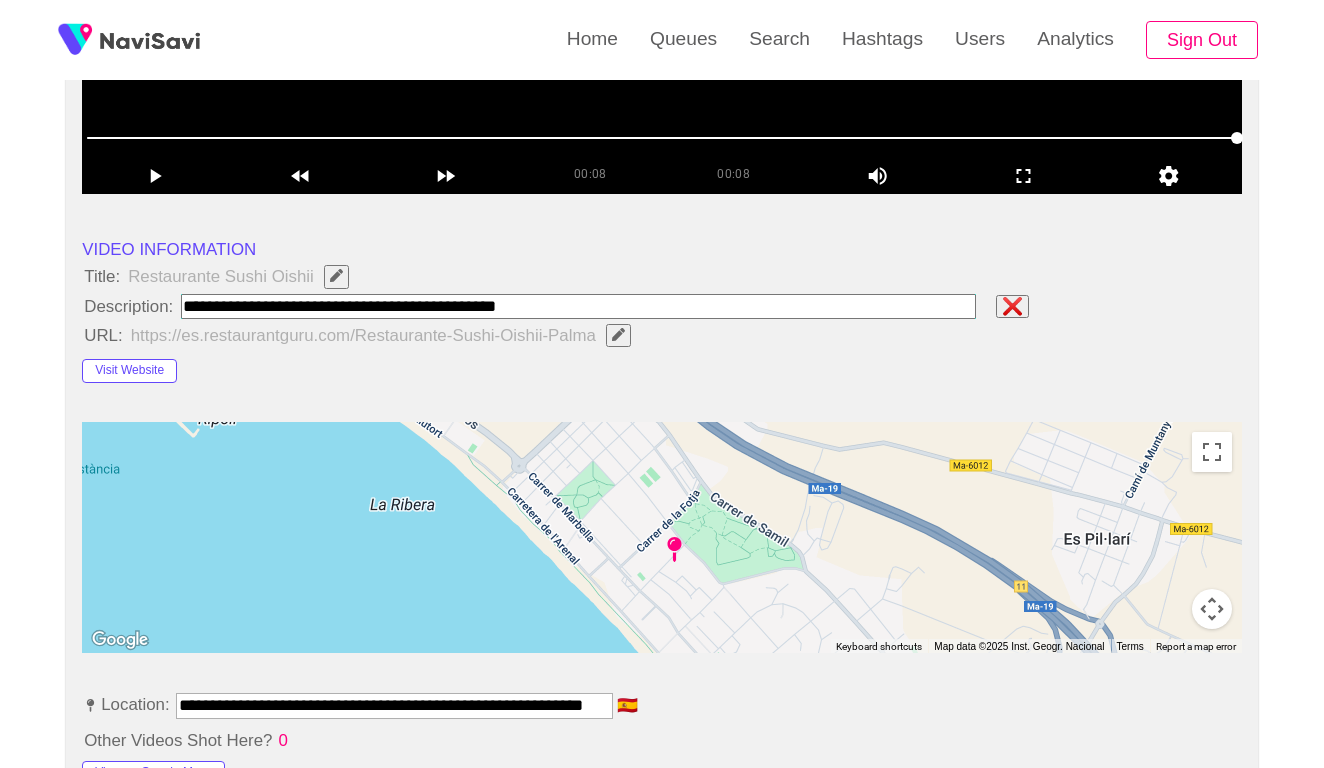type on "**********" 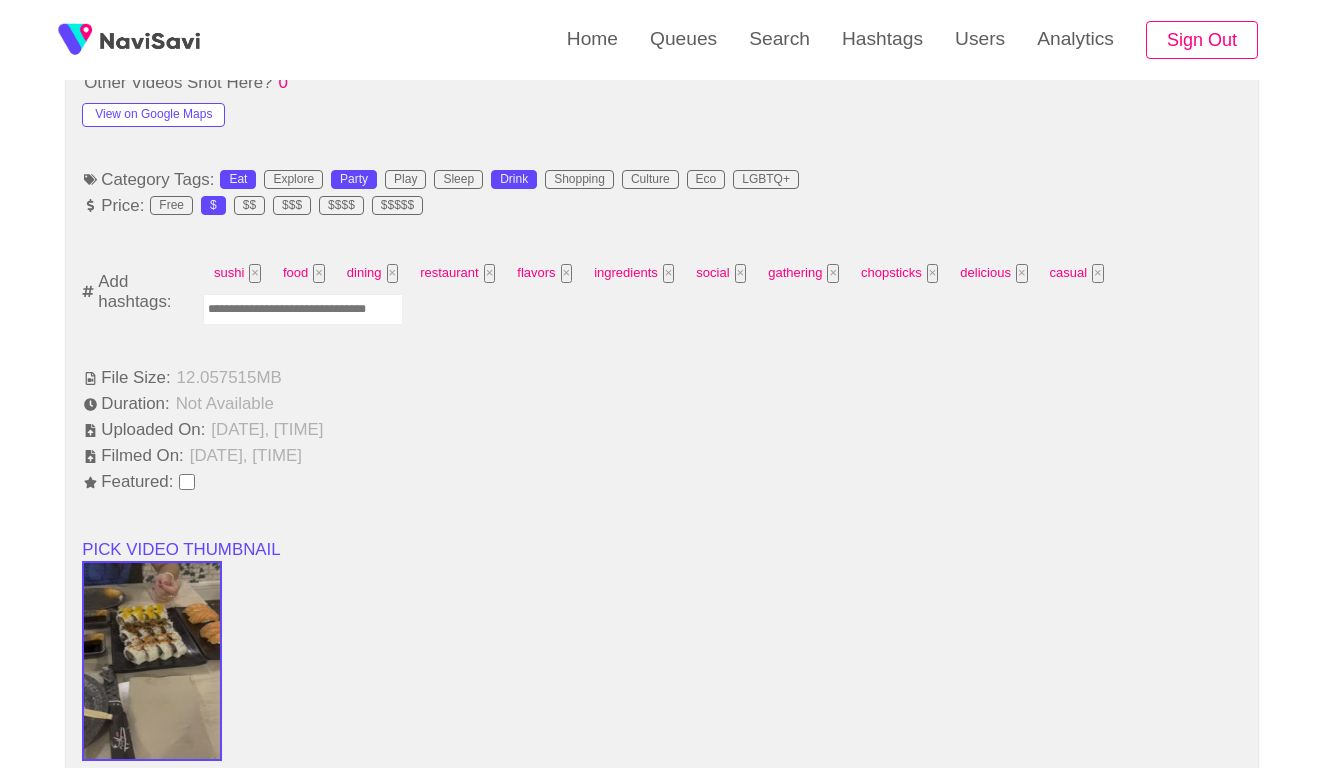 scroll, scrollTop: 1239, scrollLeft: 0, axis: vertical 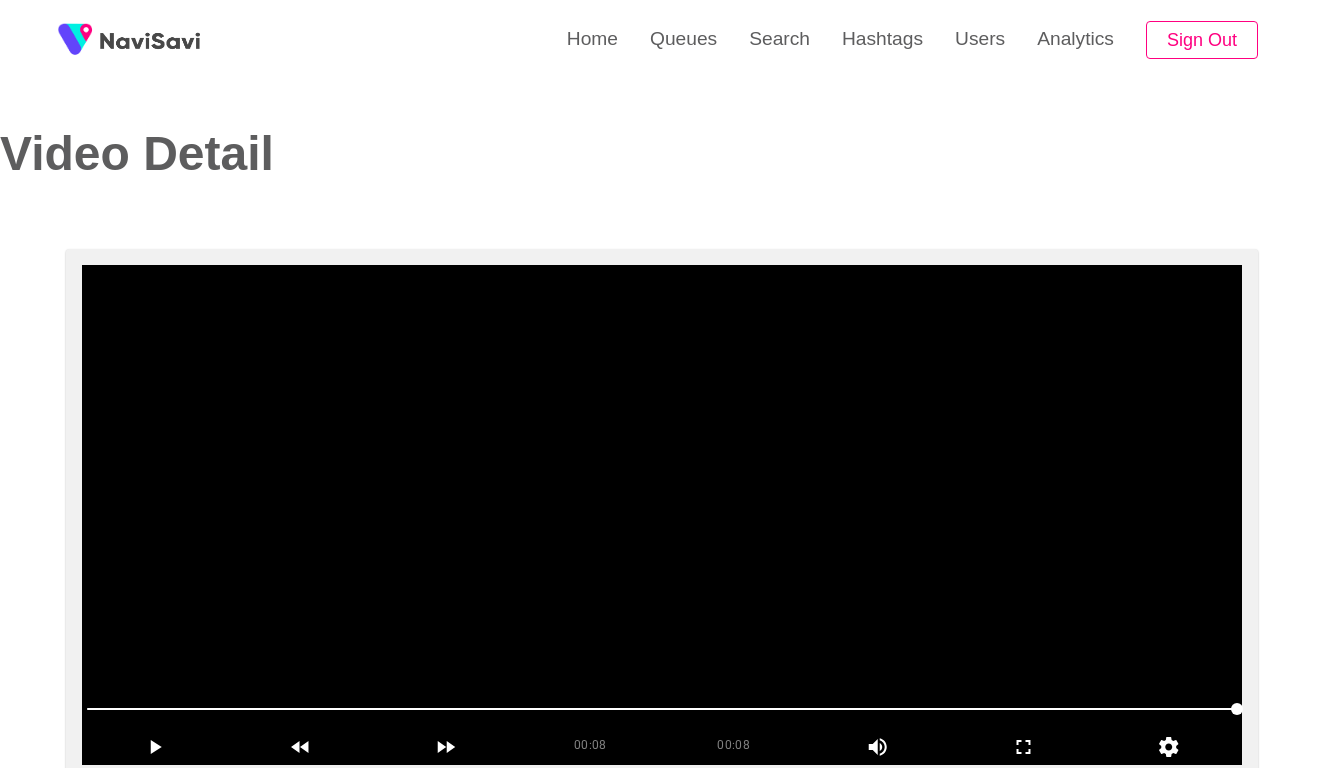 click at bounding box center (662, 515) 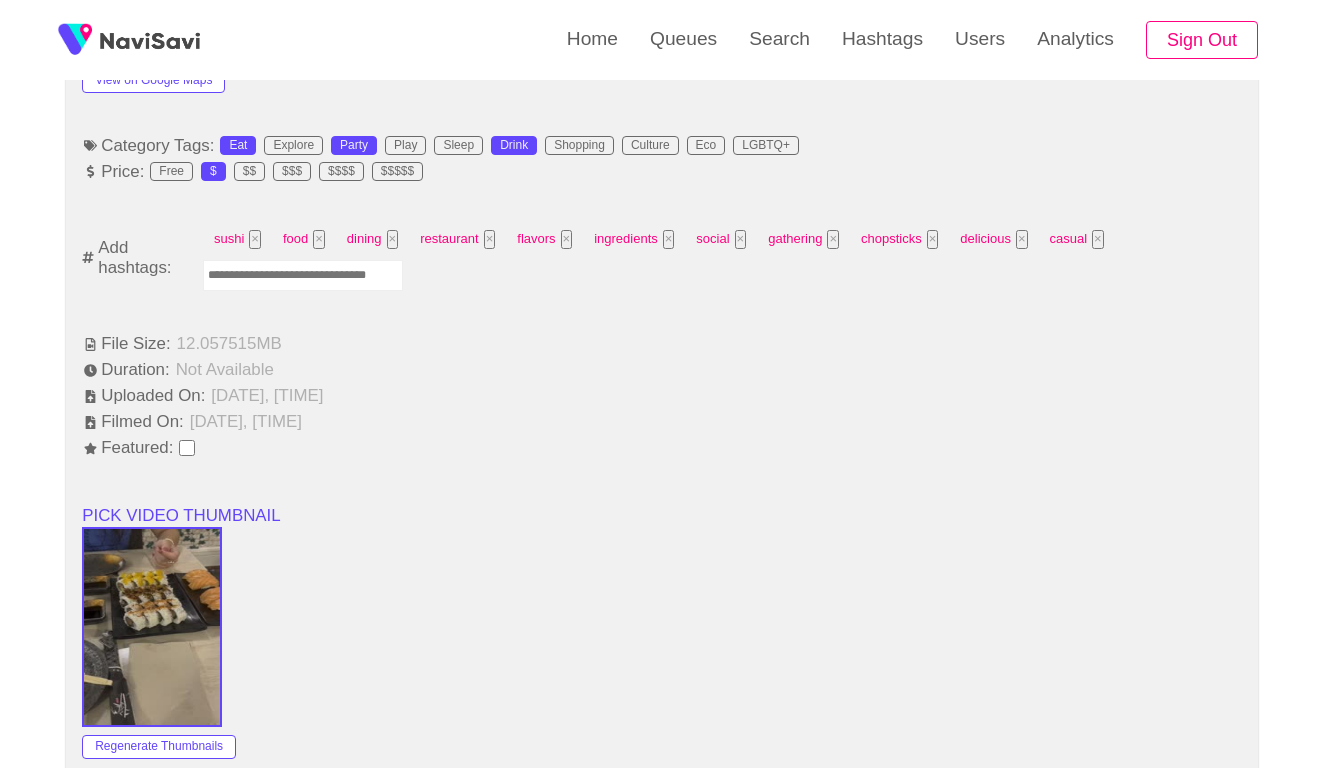 scroll, scrollTop: 1382, scrollLeft: 0, axis: vertical 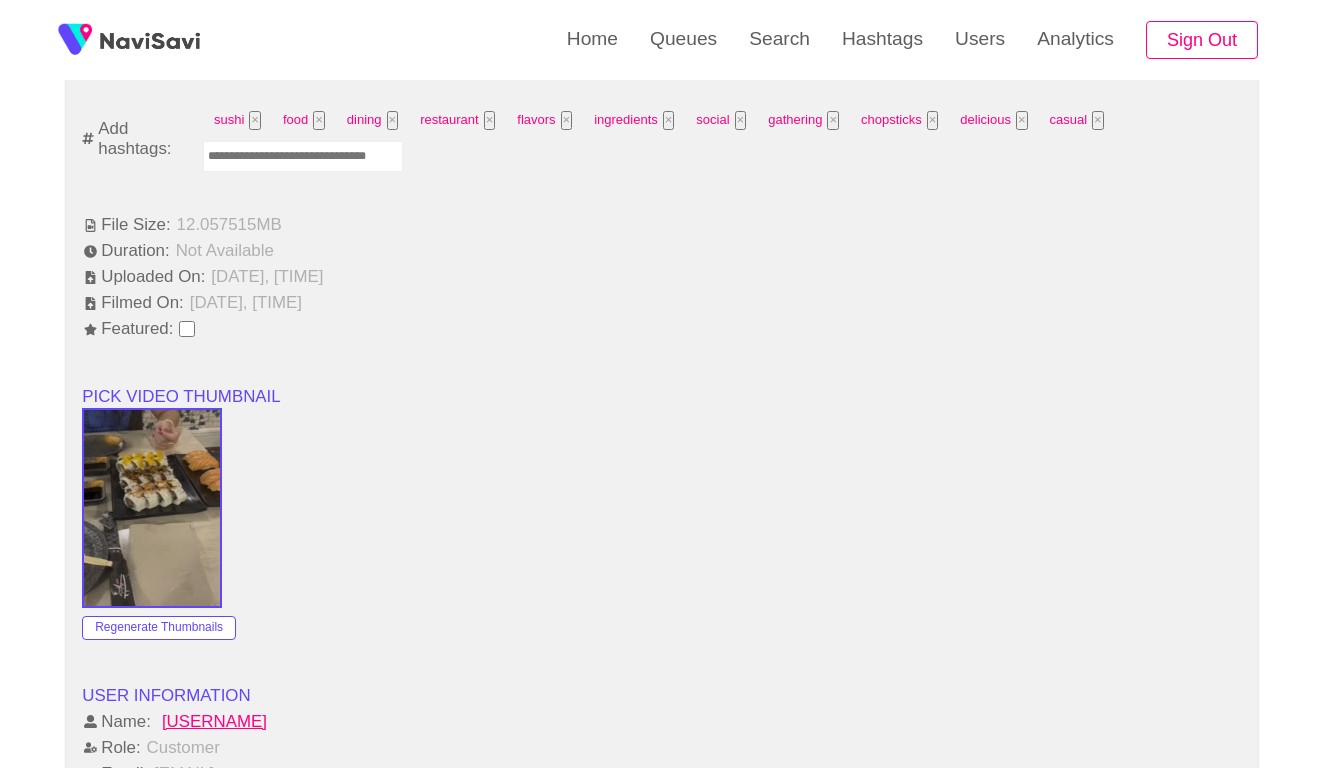 click at bounding box center (303, 156) 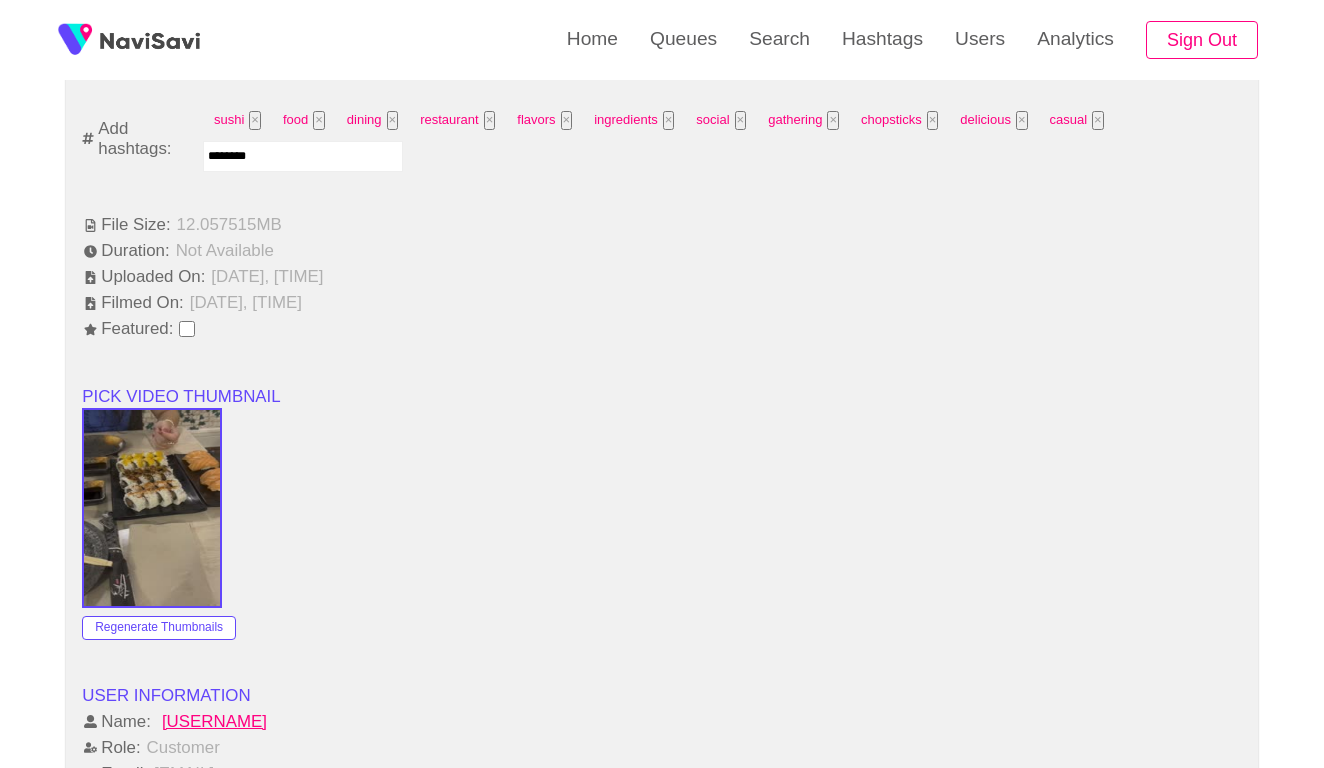type on "*********" 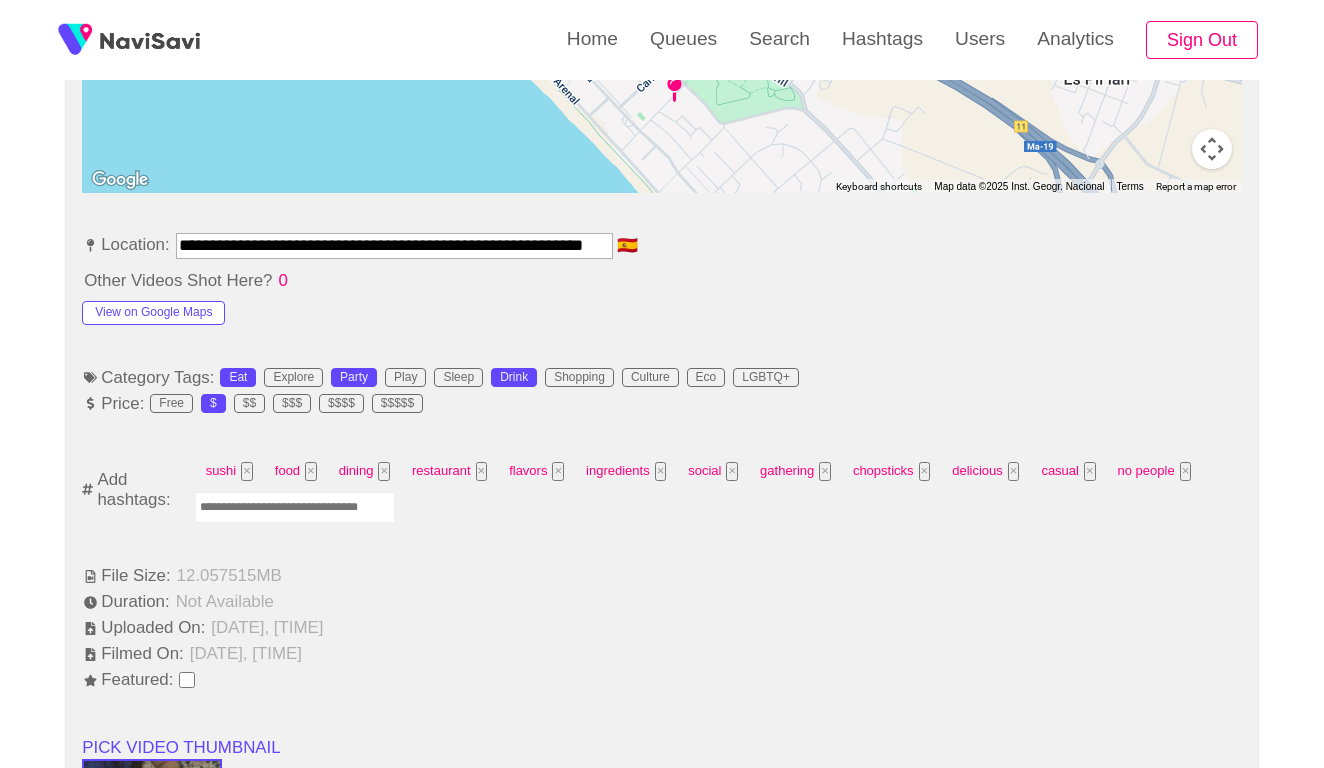 scroll, scrollTop: 1195, scrollLeft: 0, axis: vertical 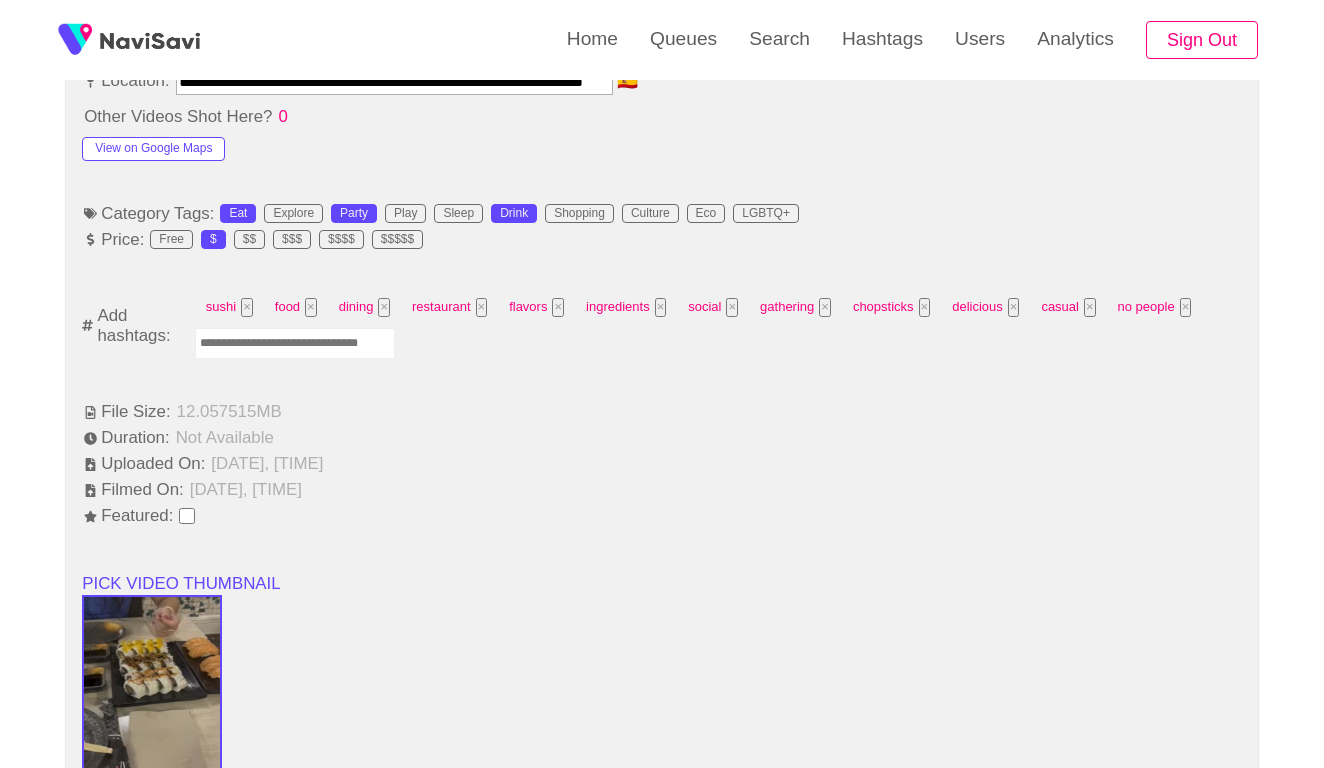 click at bounding box center (295, 343) 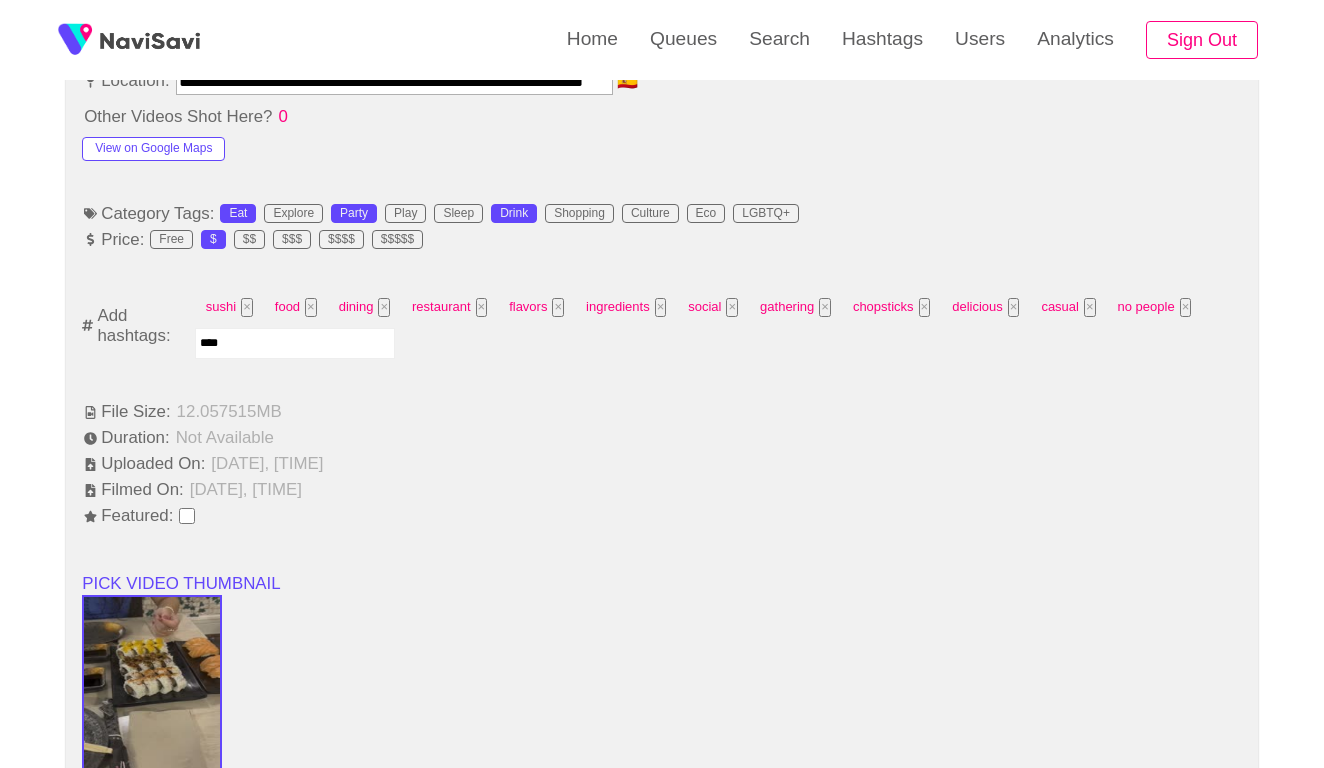 type on "*****" 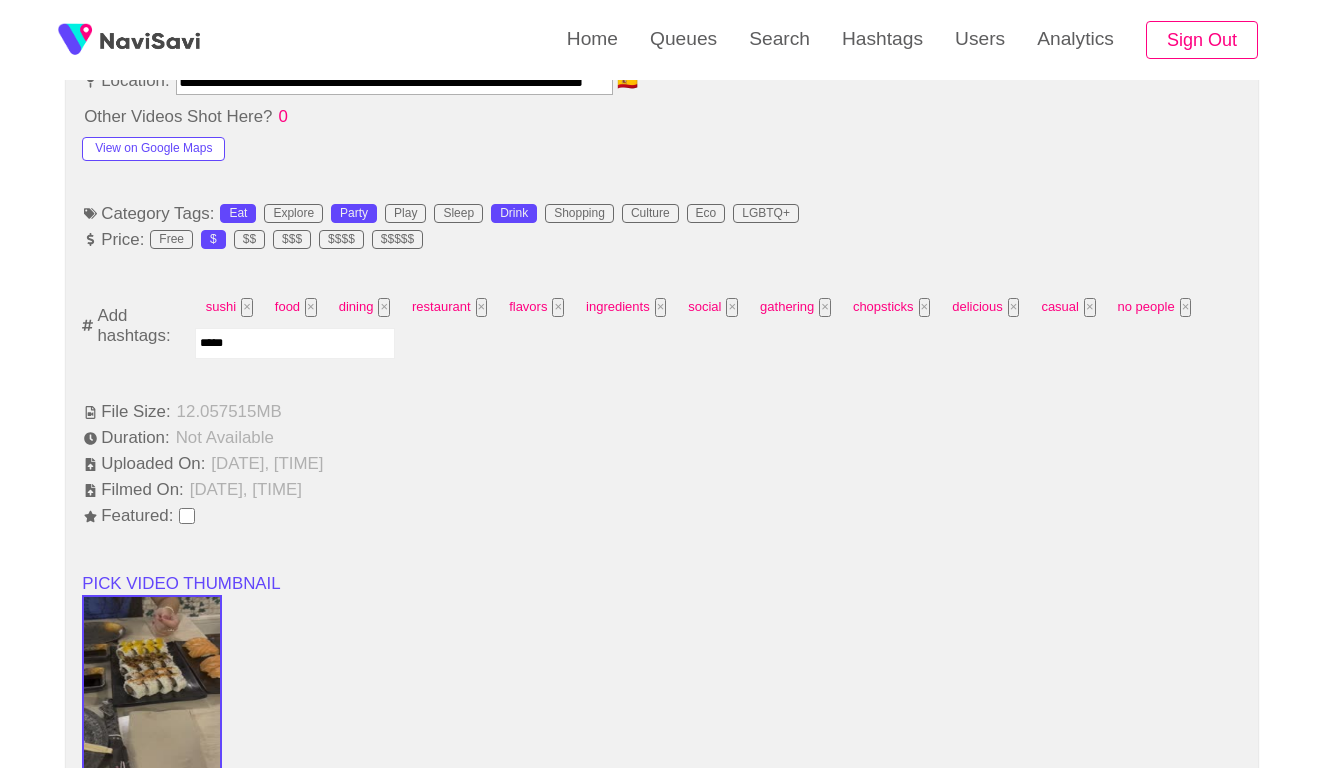 type 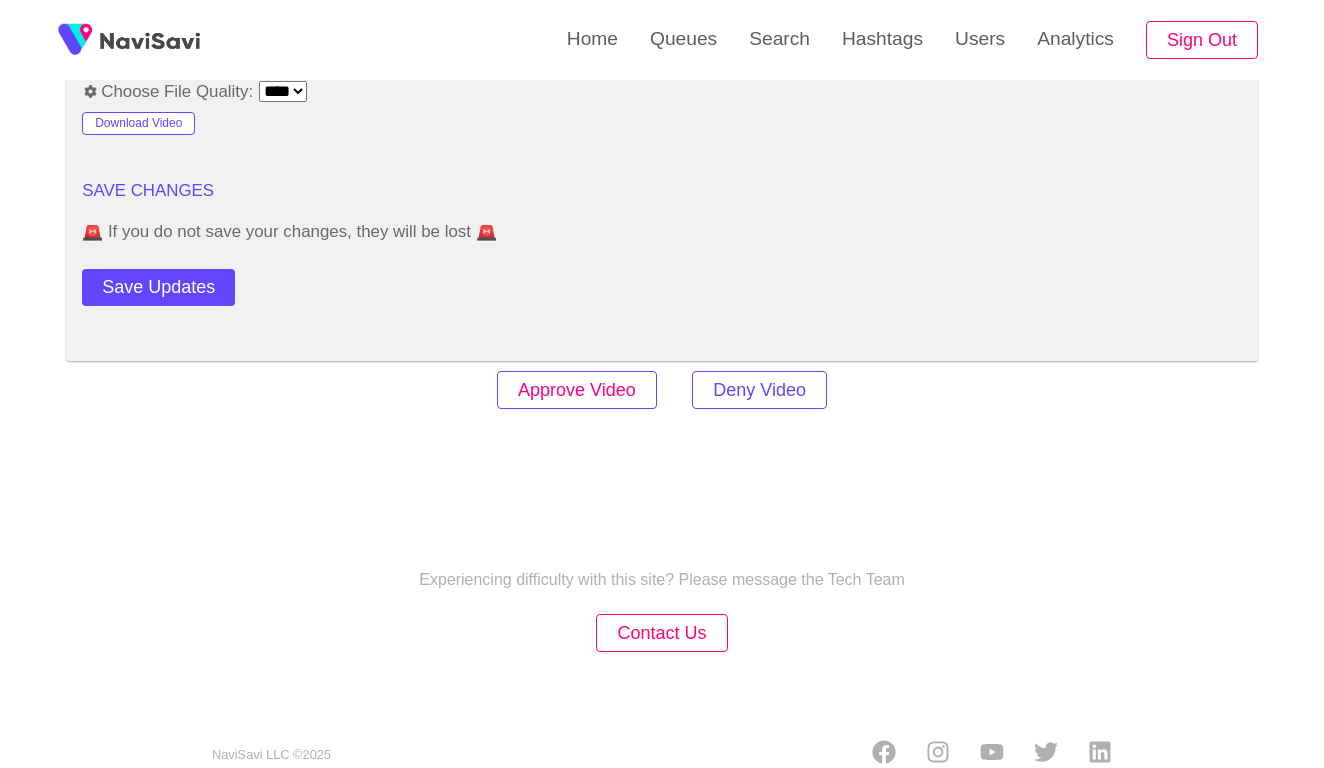 scroll, scrollTop: 2420, scrollLeft: 0, axis: vertical 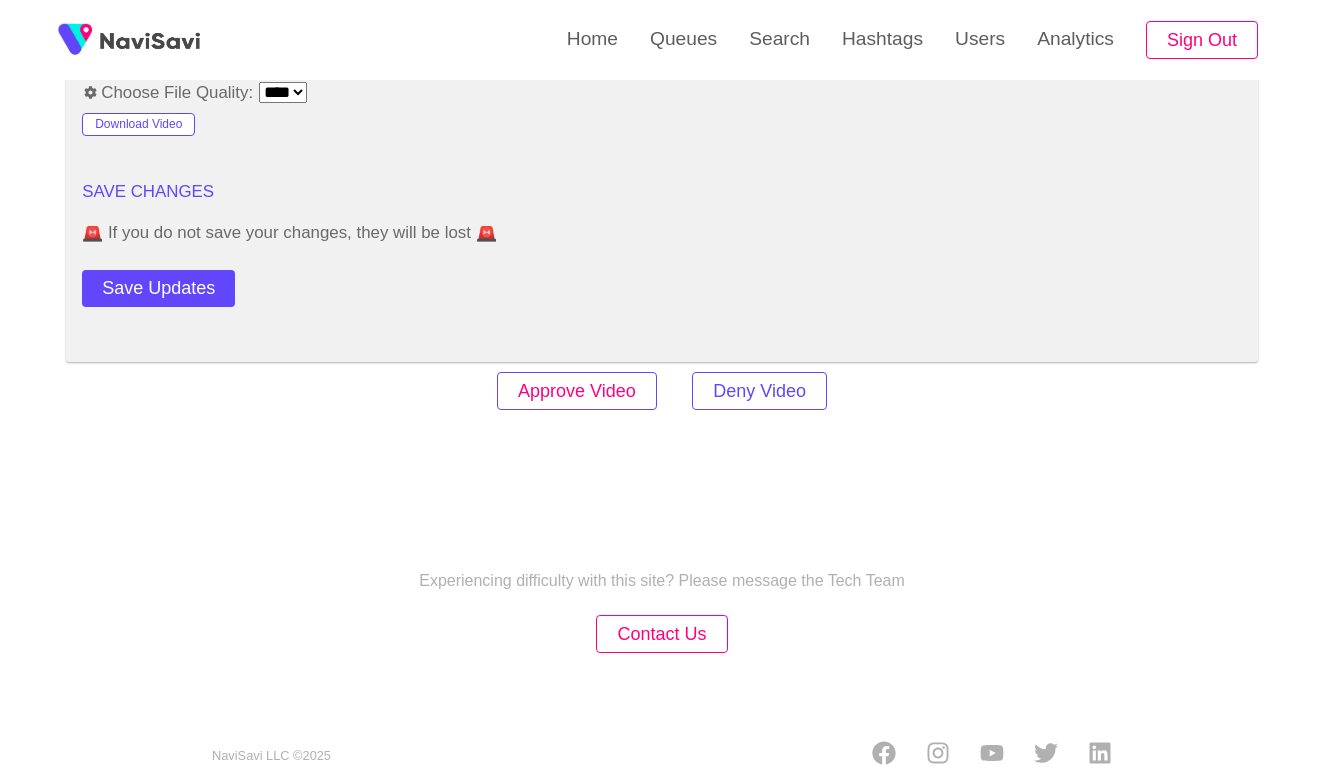 click on "Approve Video" at bounding box center [577, 391] 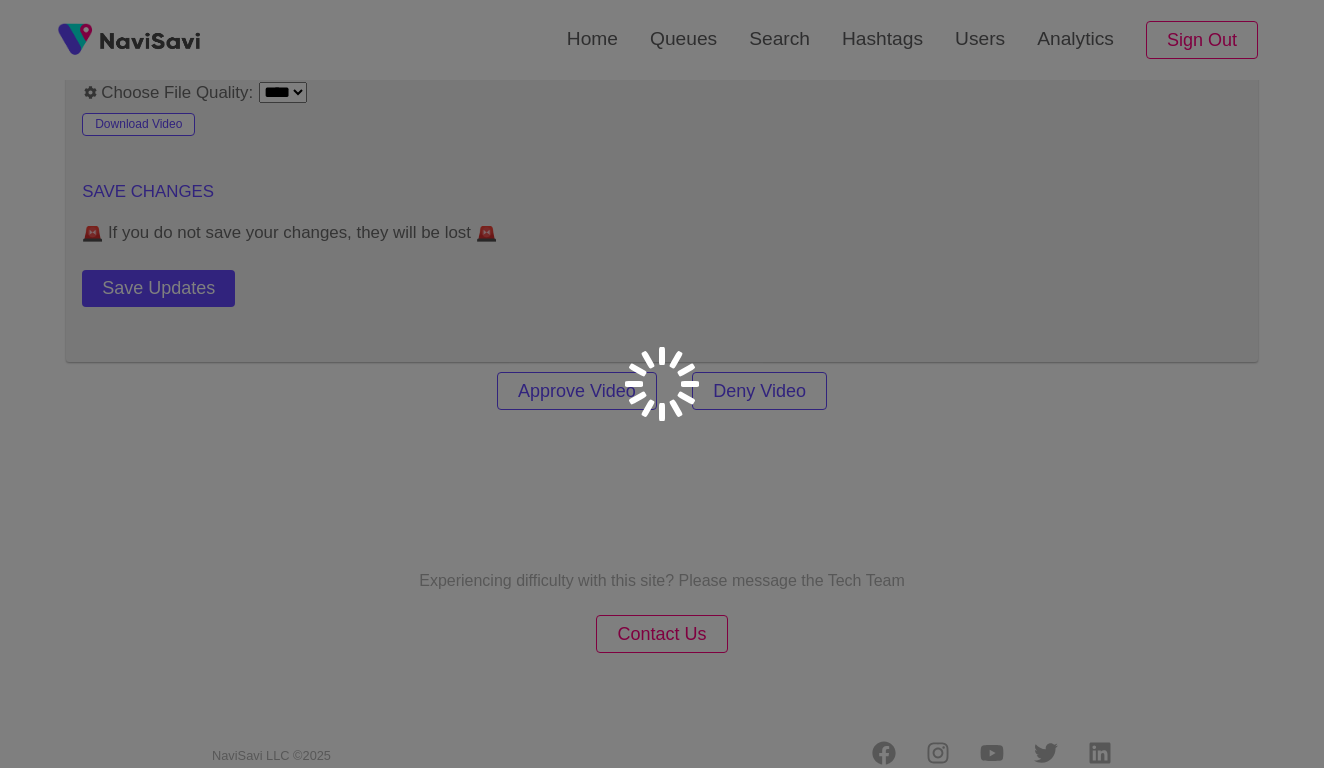scroll, scrollTop: 0, scrollLeft: 0, axis: both 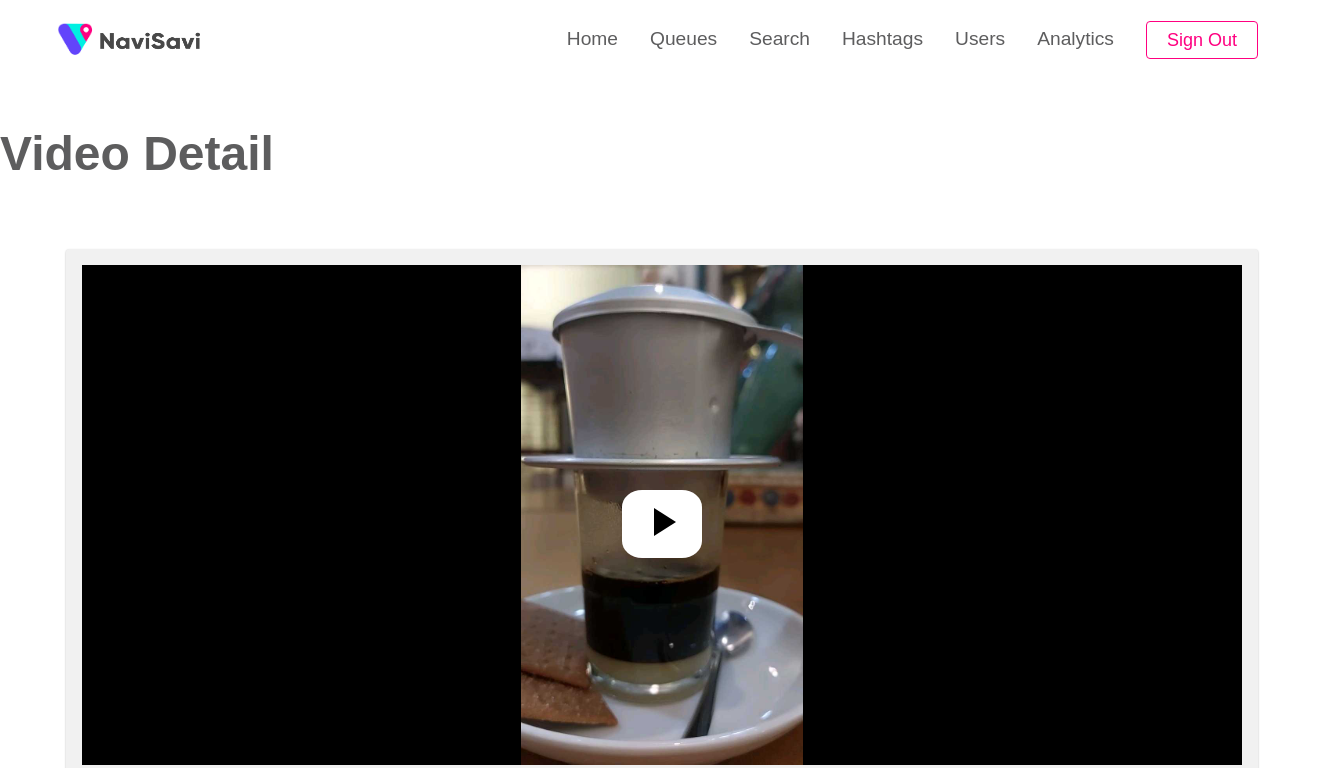 select on "****" 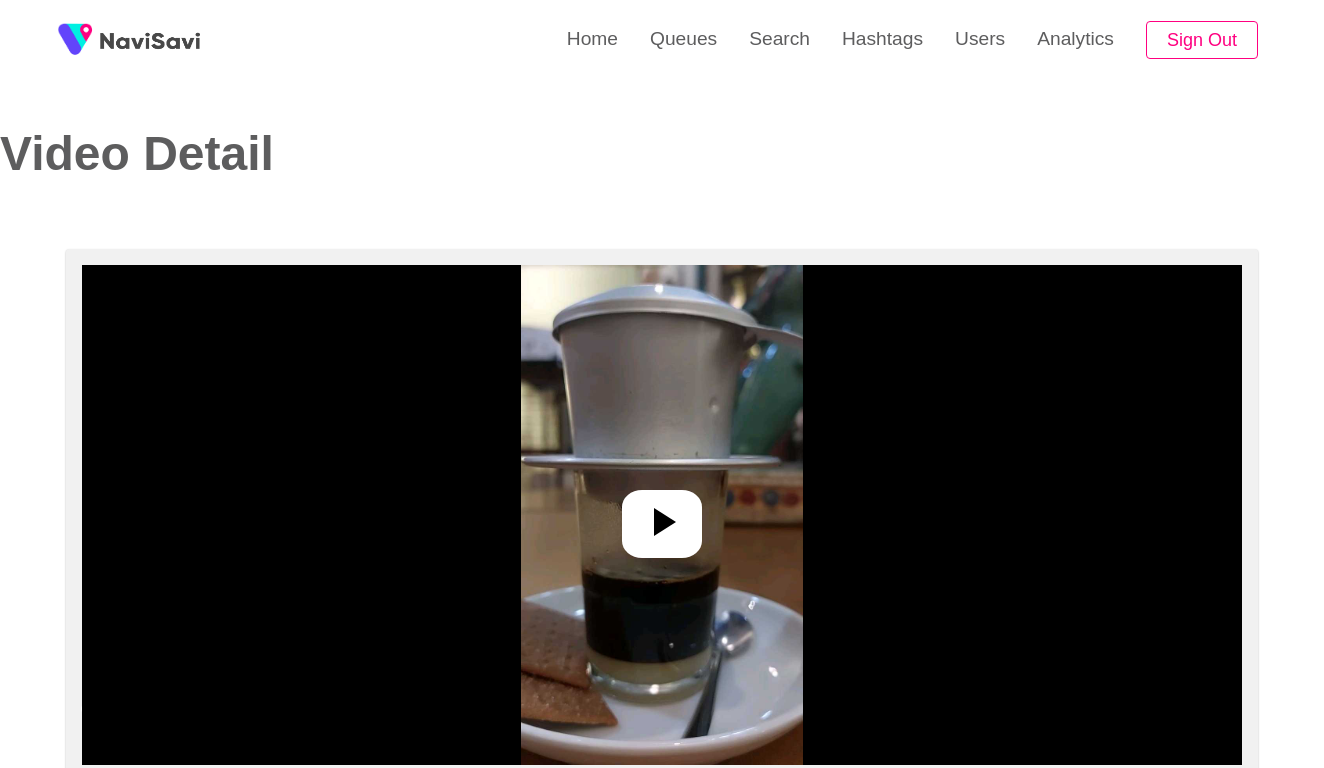 click at bounding box center (662, 515) 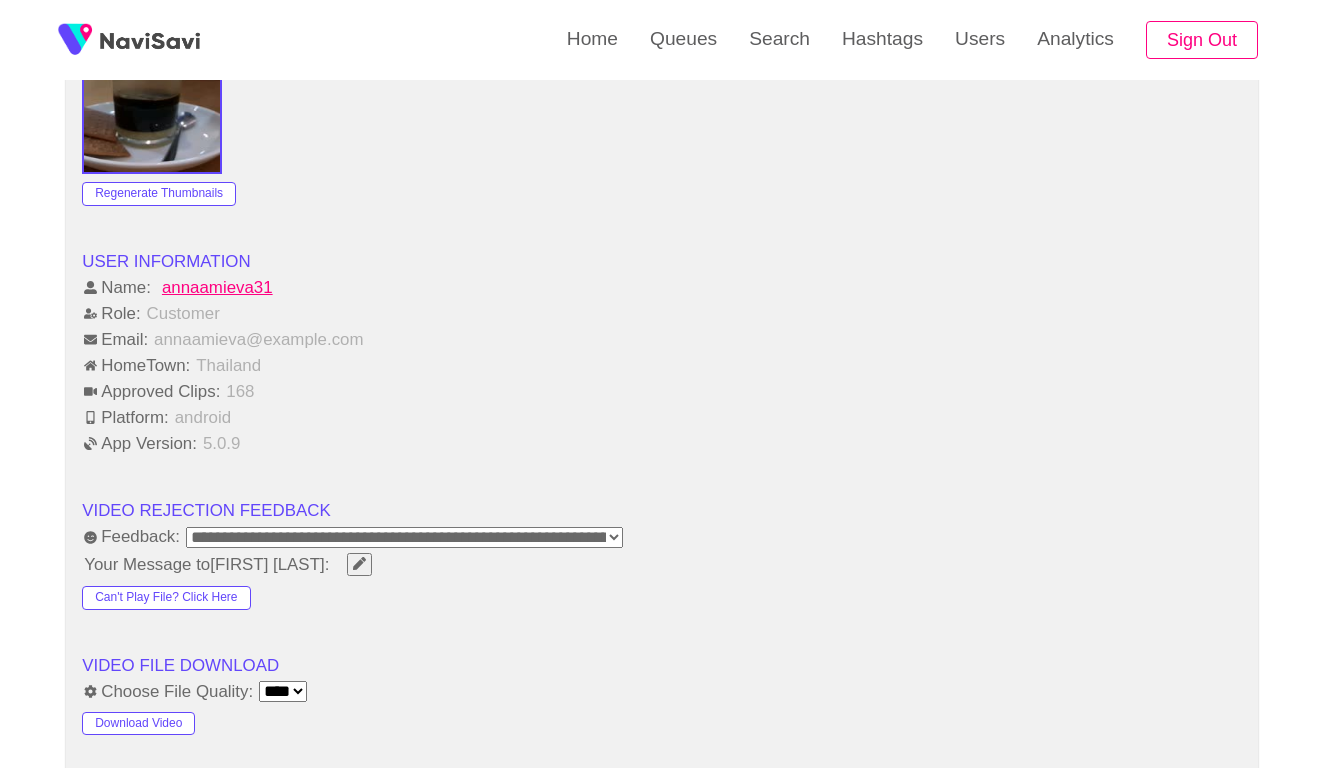 scroll, scrollTop: 1985, scrollLeft: 0, axis: vertical 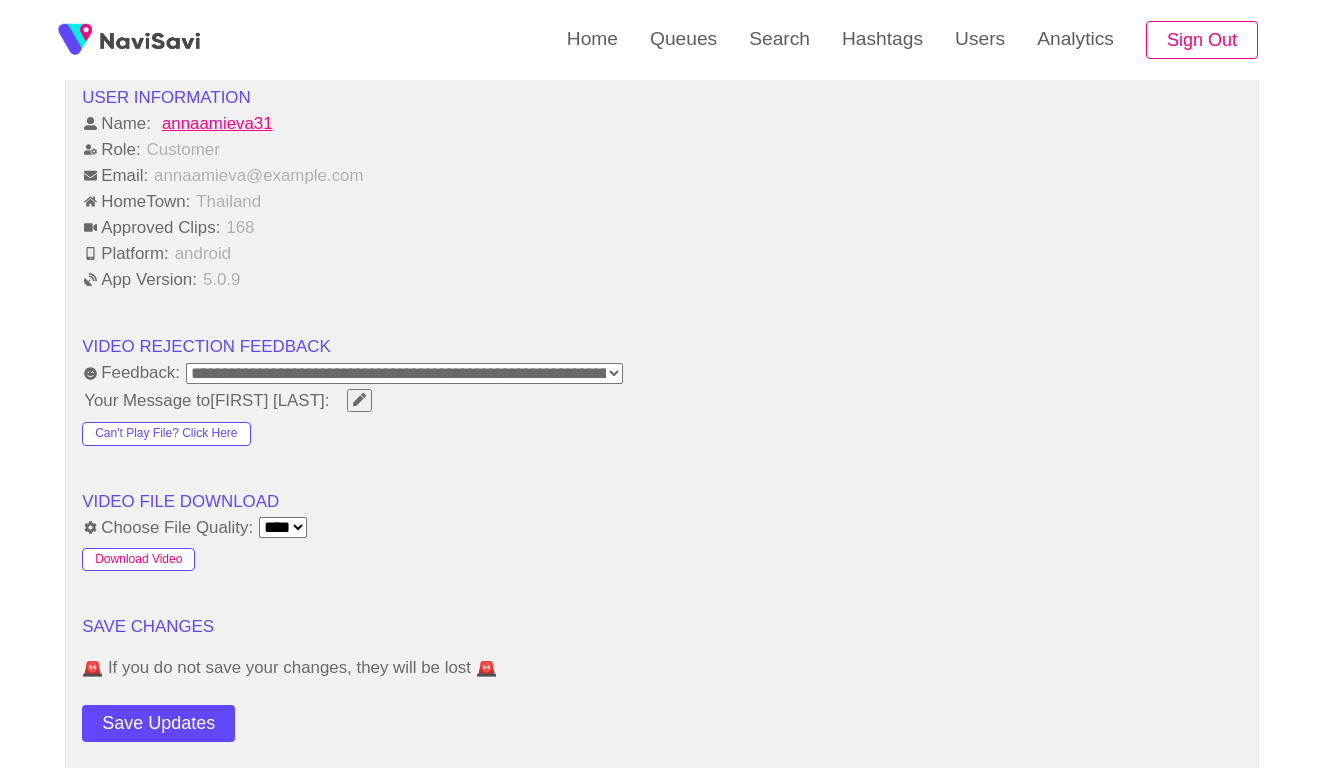 click on "Download Video" at bounding box center (138, 560) 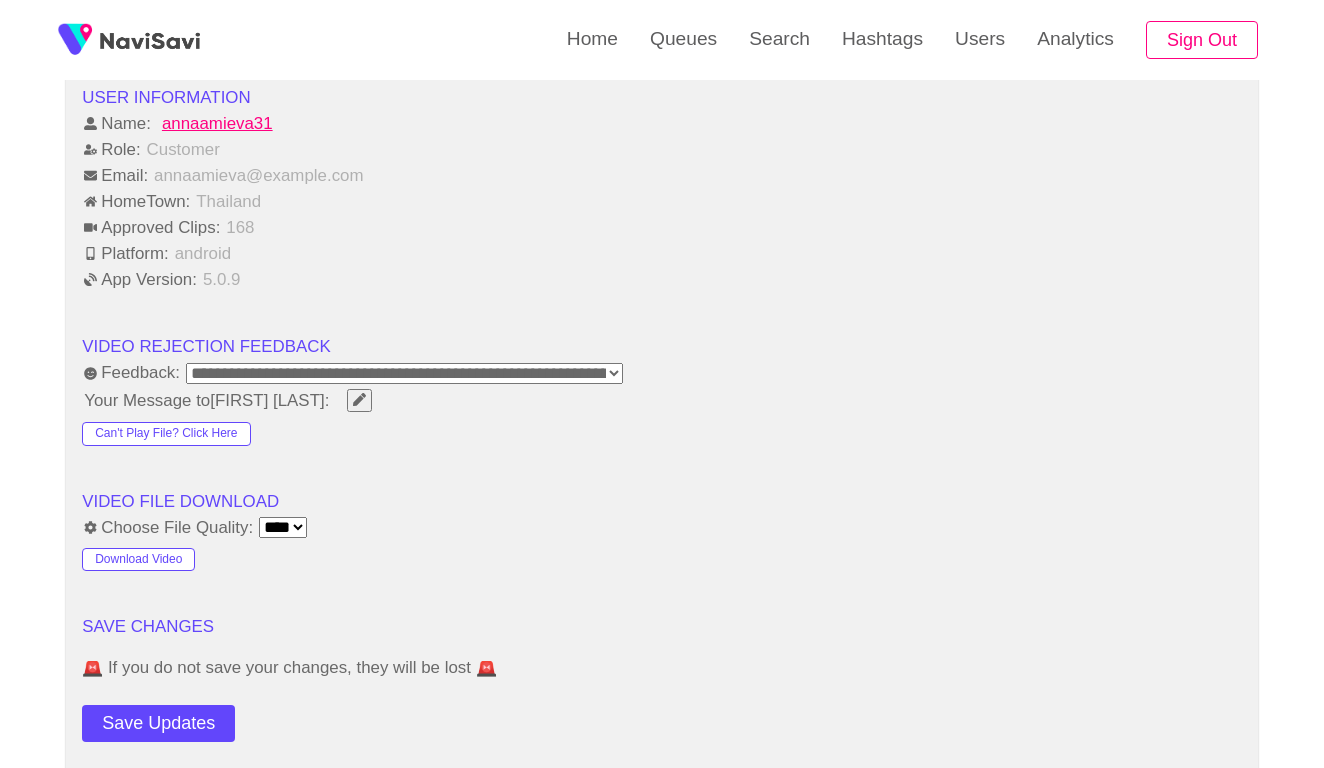 click on "**********" at bounding box center (662, -230) 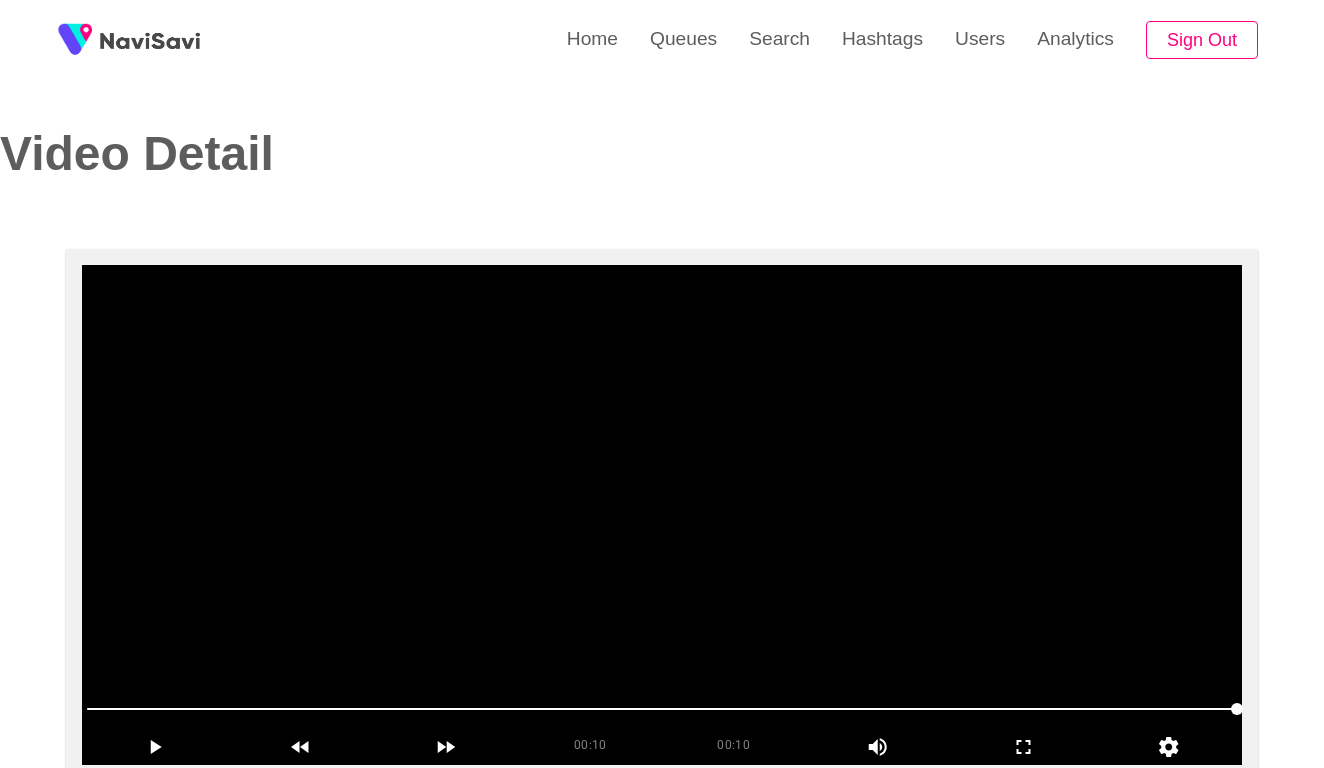 scroll, scrollTop: -1, scrollLeft: 0, axis: vertical 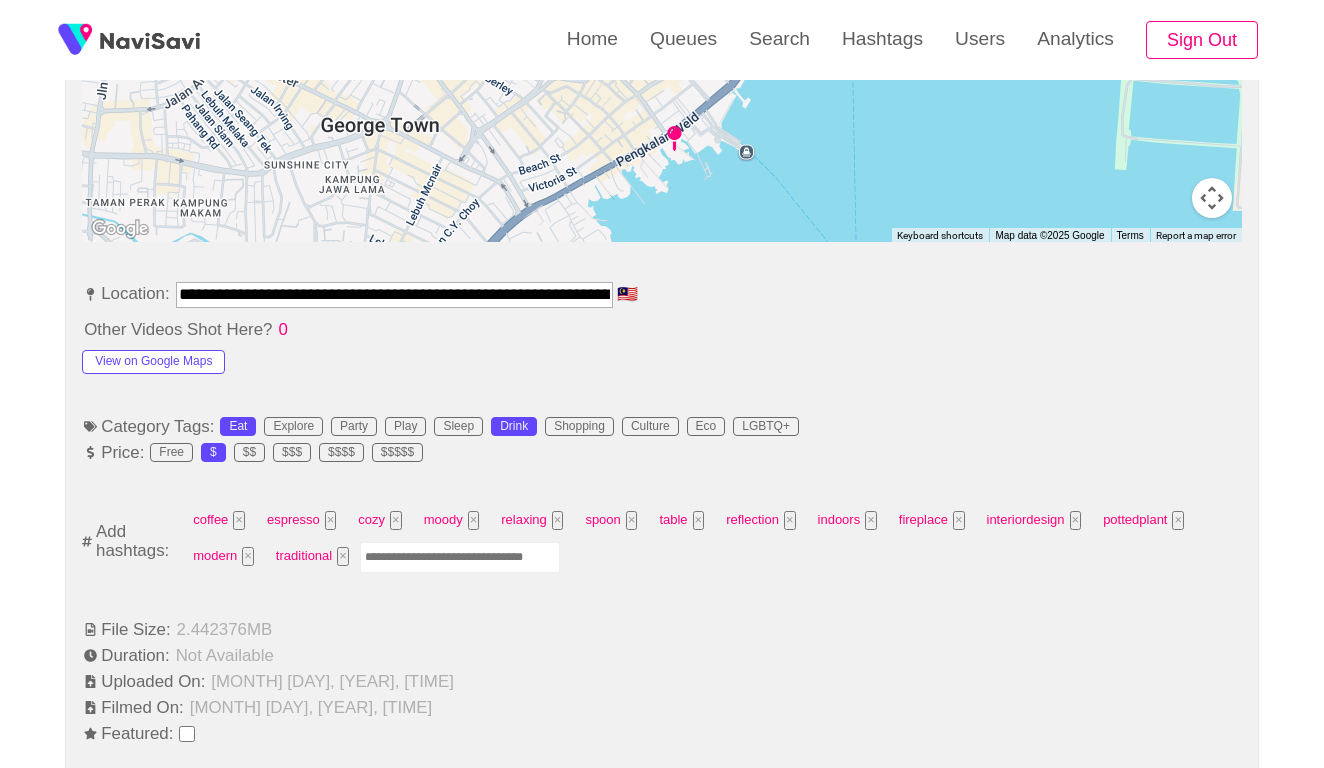 click at bounding box center [460, 557] 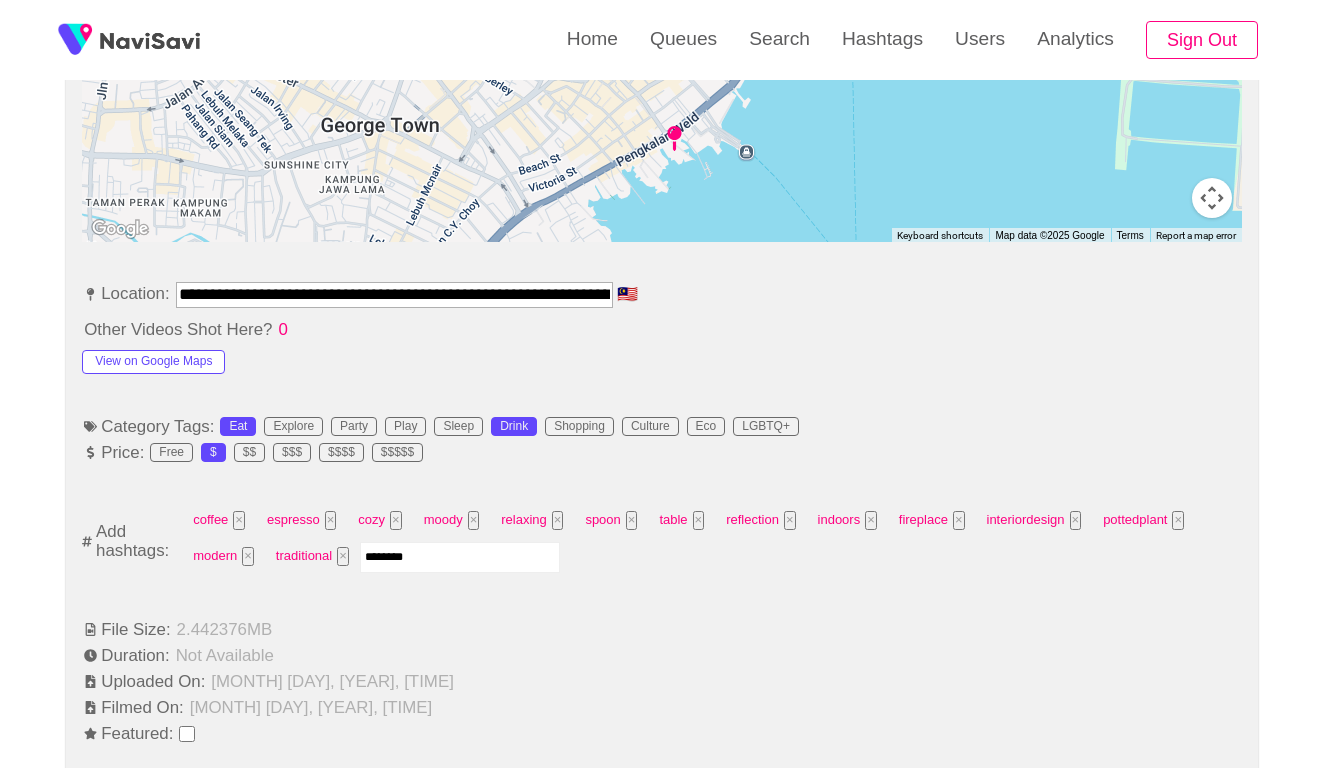 type on "*********" 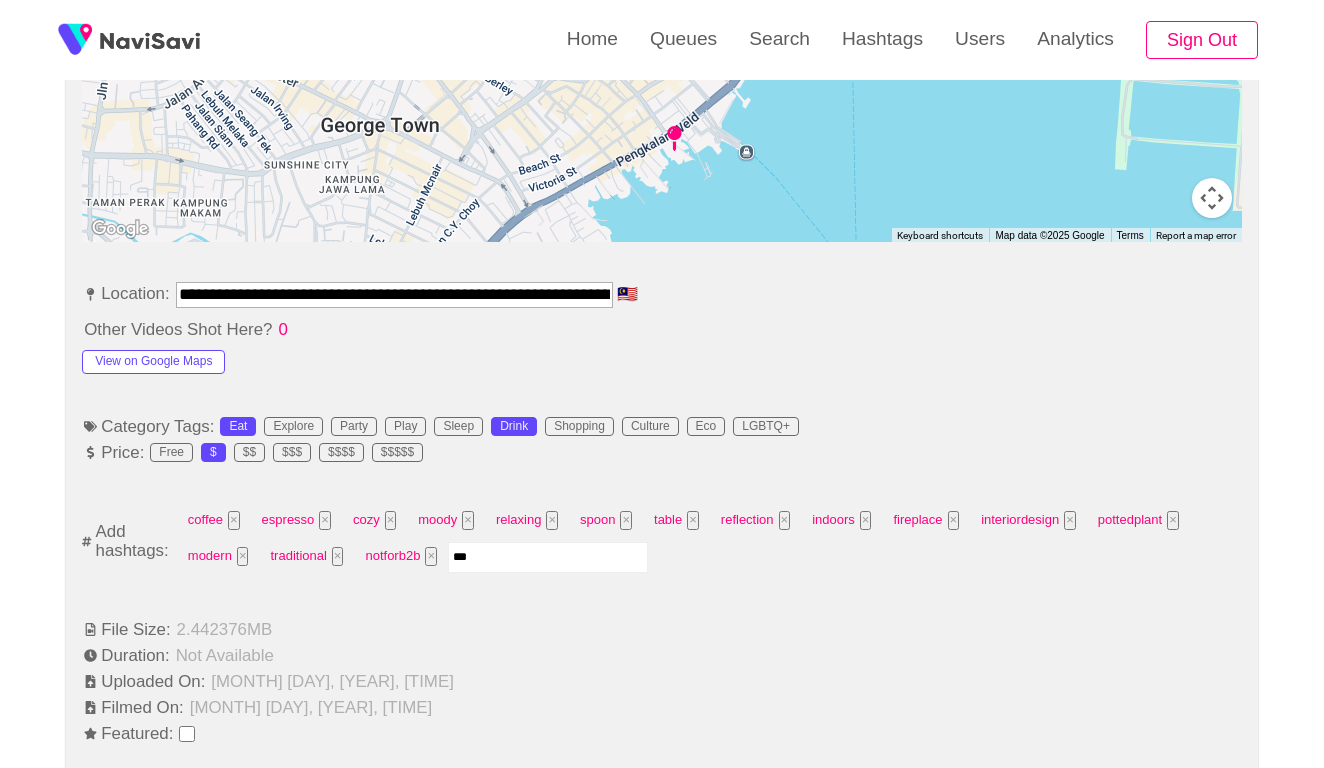 type on "****" 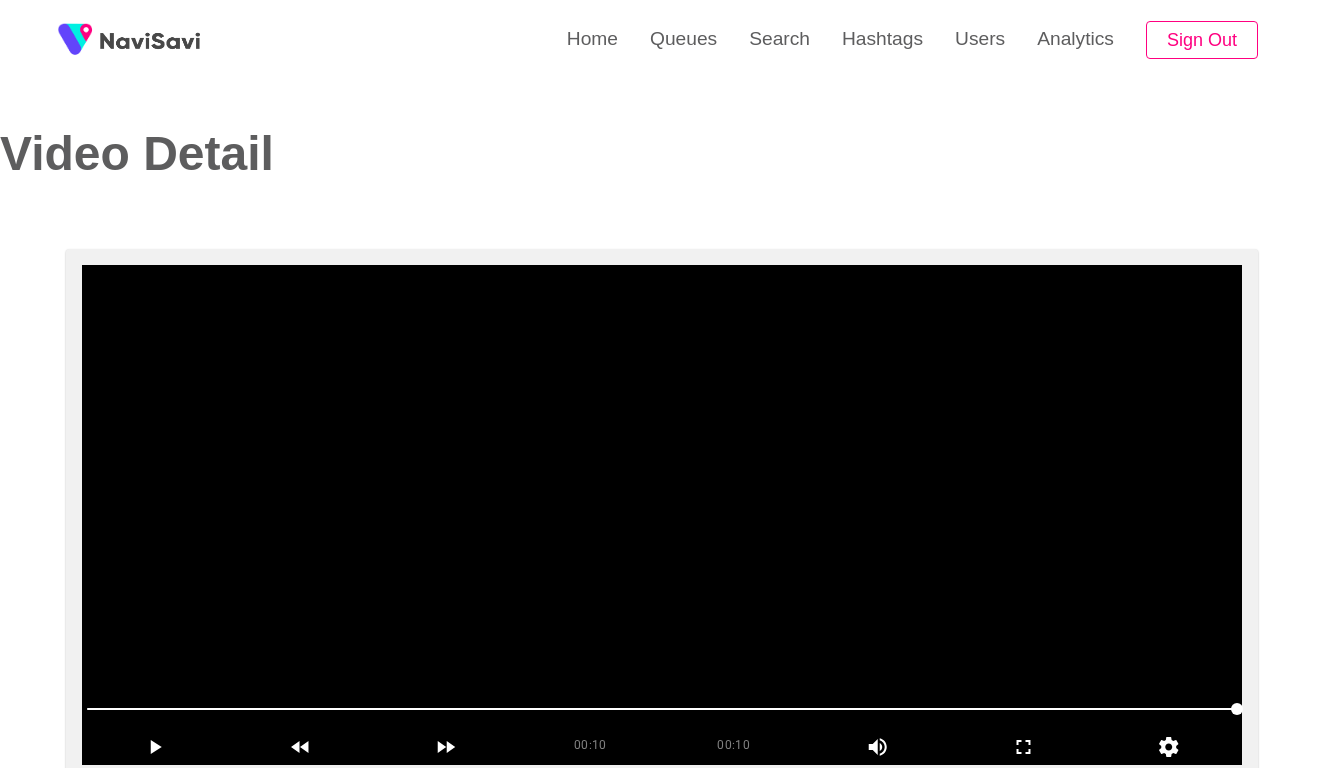 scroll, scrollTop: 0, scrollLeft: 0, axis: both 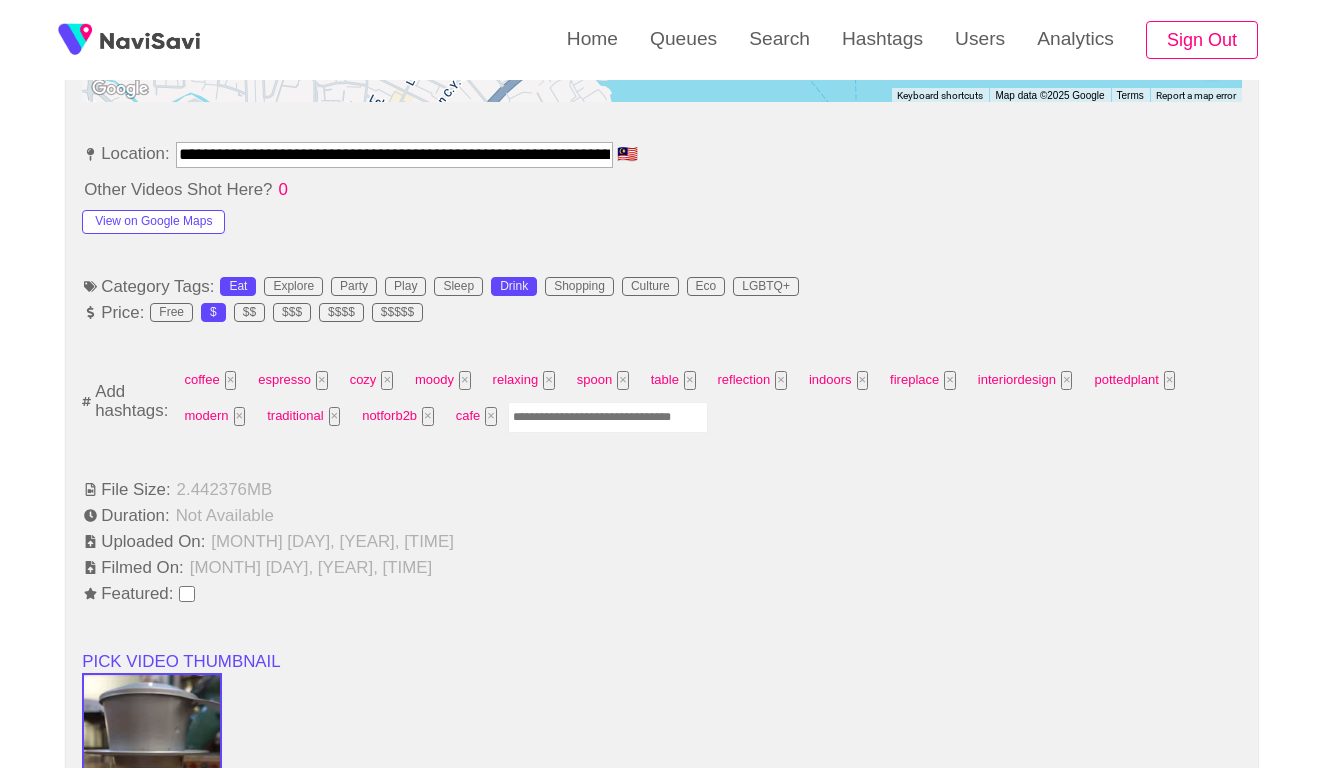 click at bounding box center [608, 417] 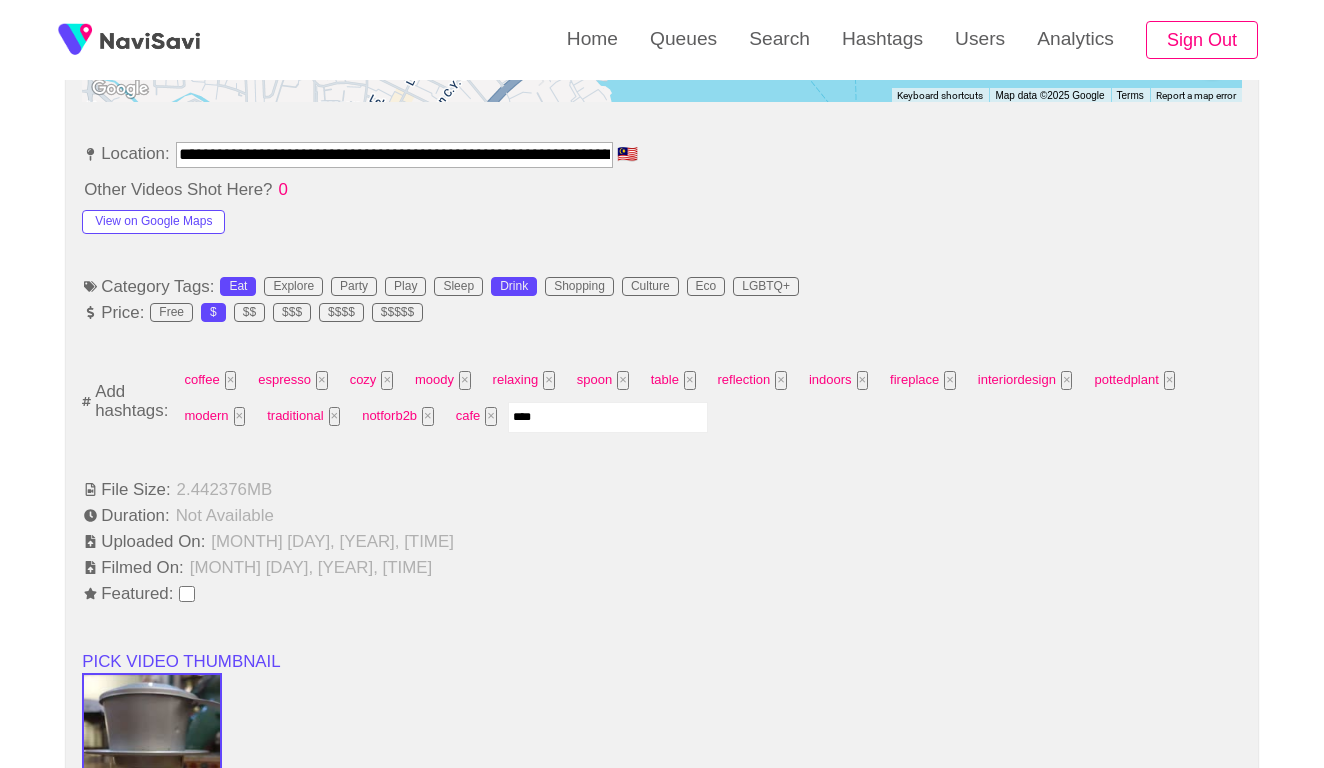 type on "*****" 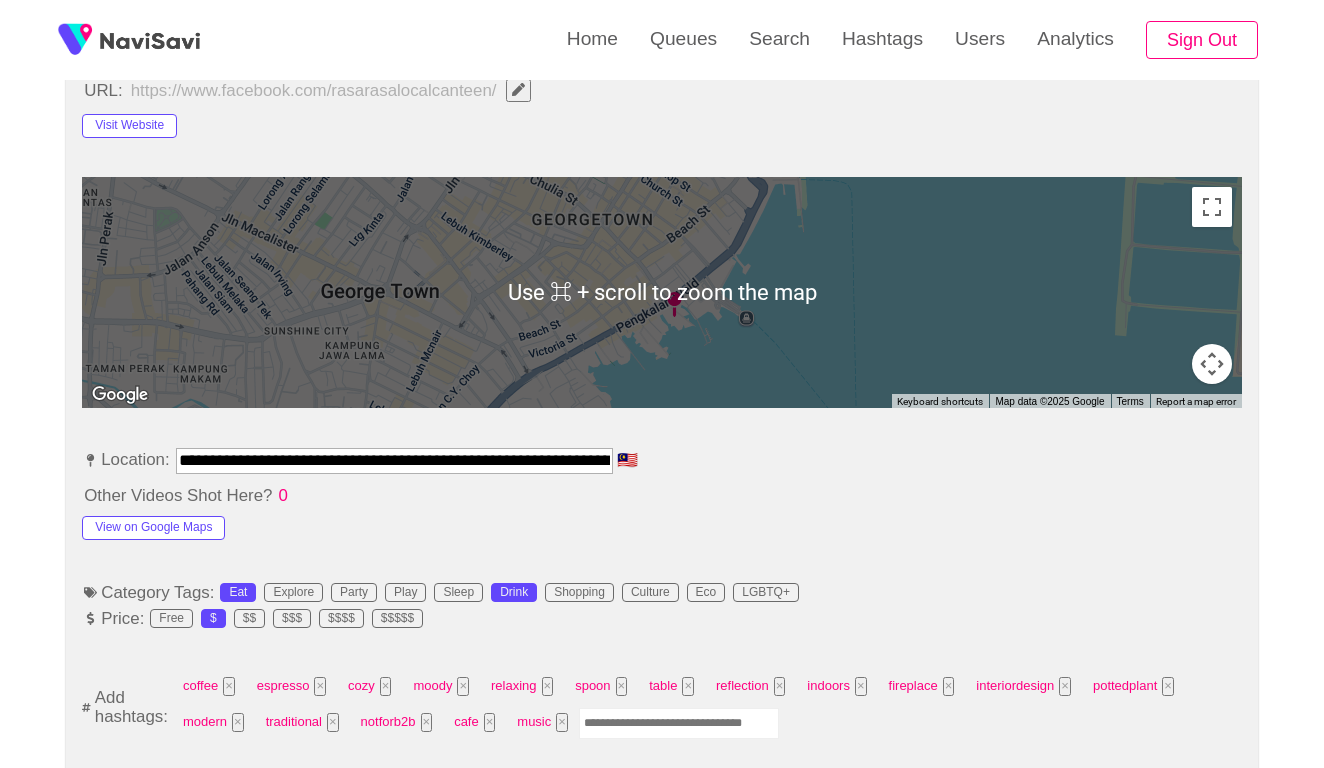 scroll, scrollTop: 888, scrollLeft: 0, axis: vertical 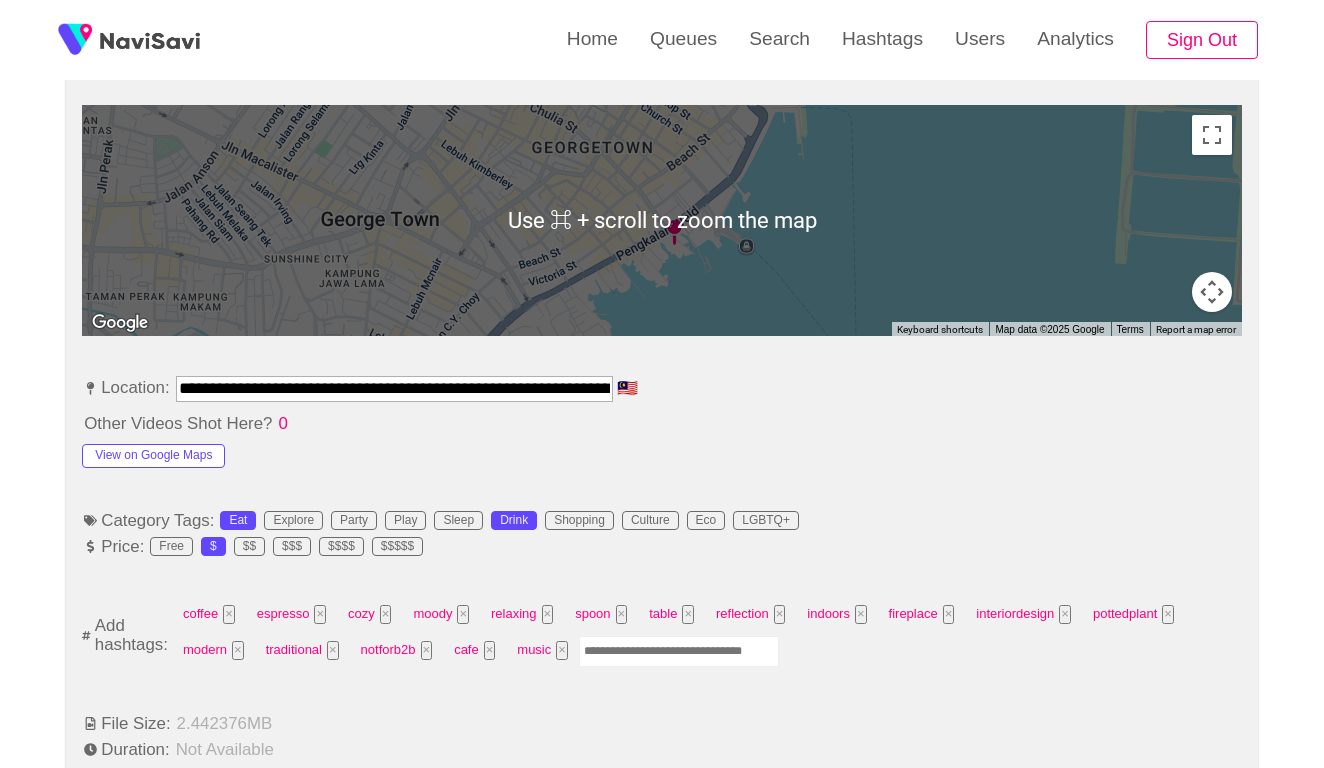 click on "**********" at bounding box center [662, 867] 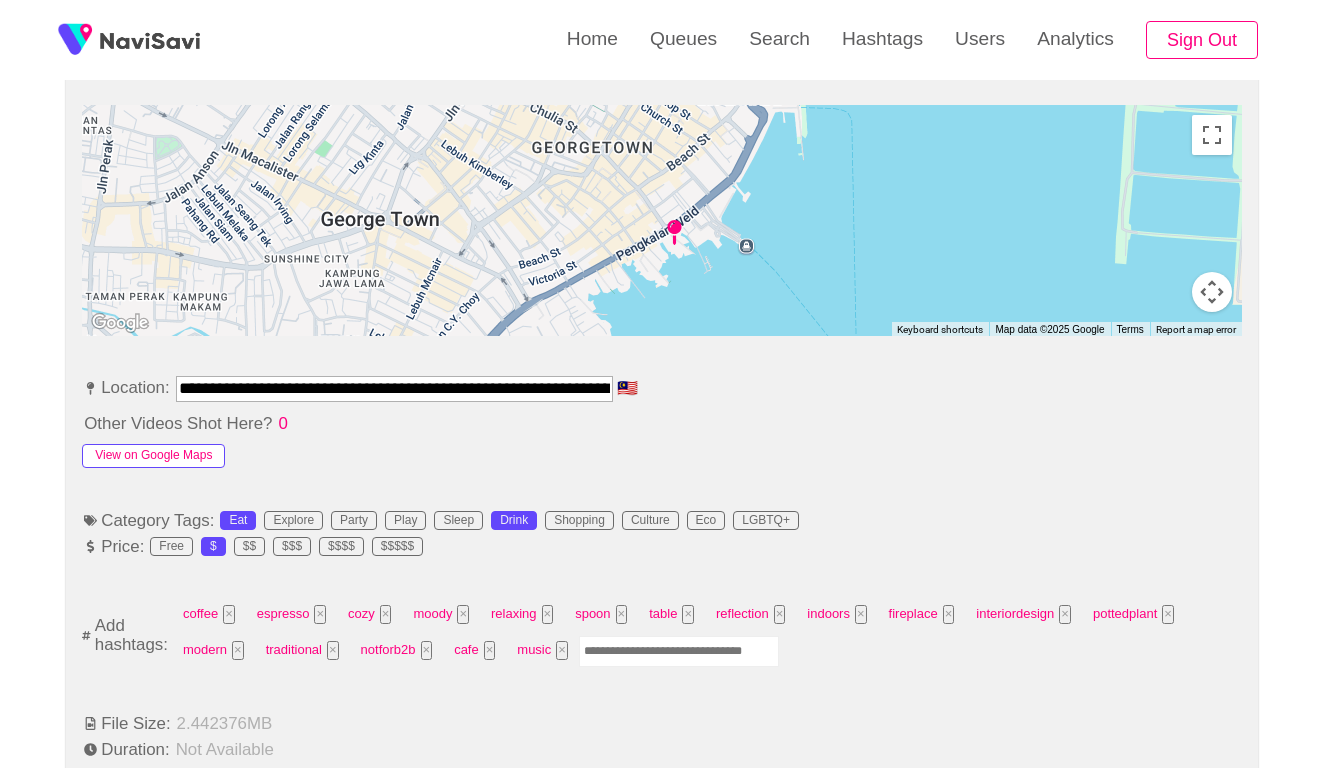 click on "View on Google Maps" at bounding box center (153, 456) 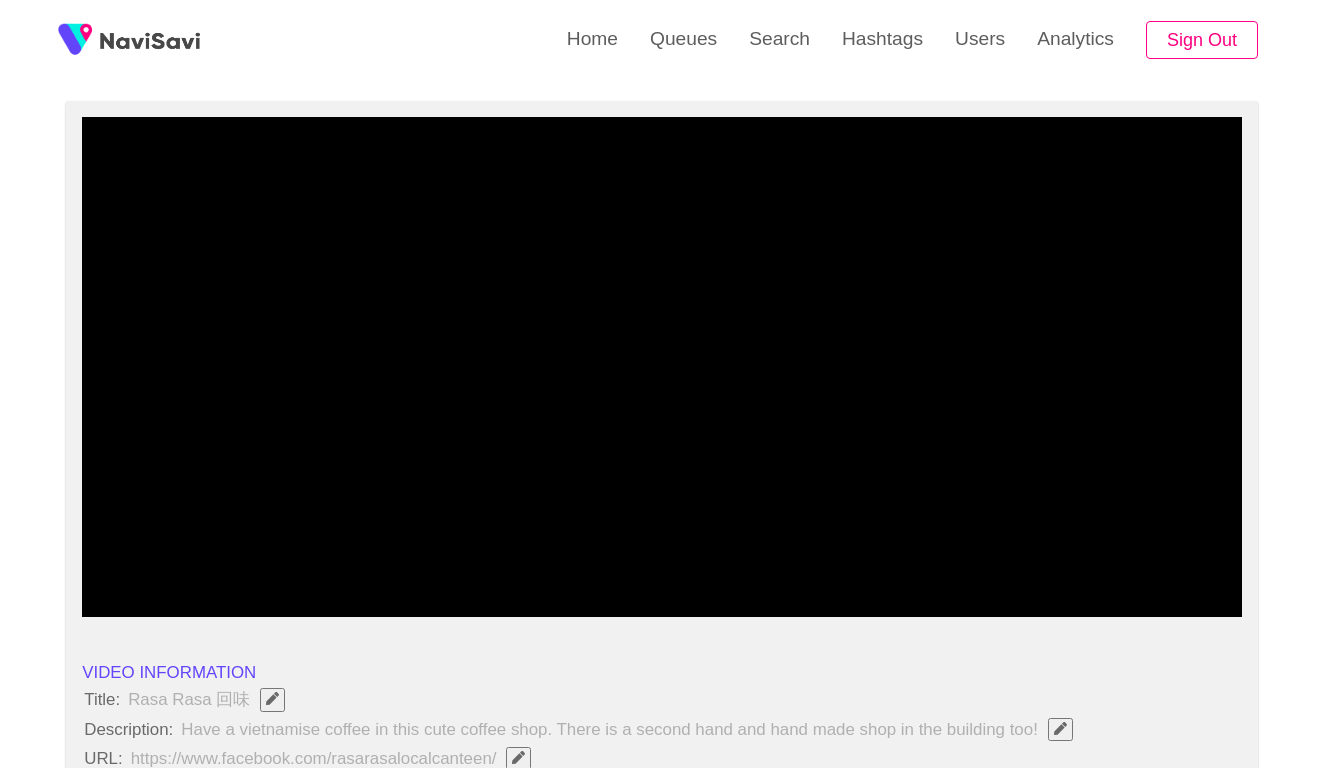 scroll, scrollTop: 37, scrollLeft: 0, axis: vertical 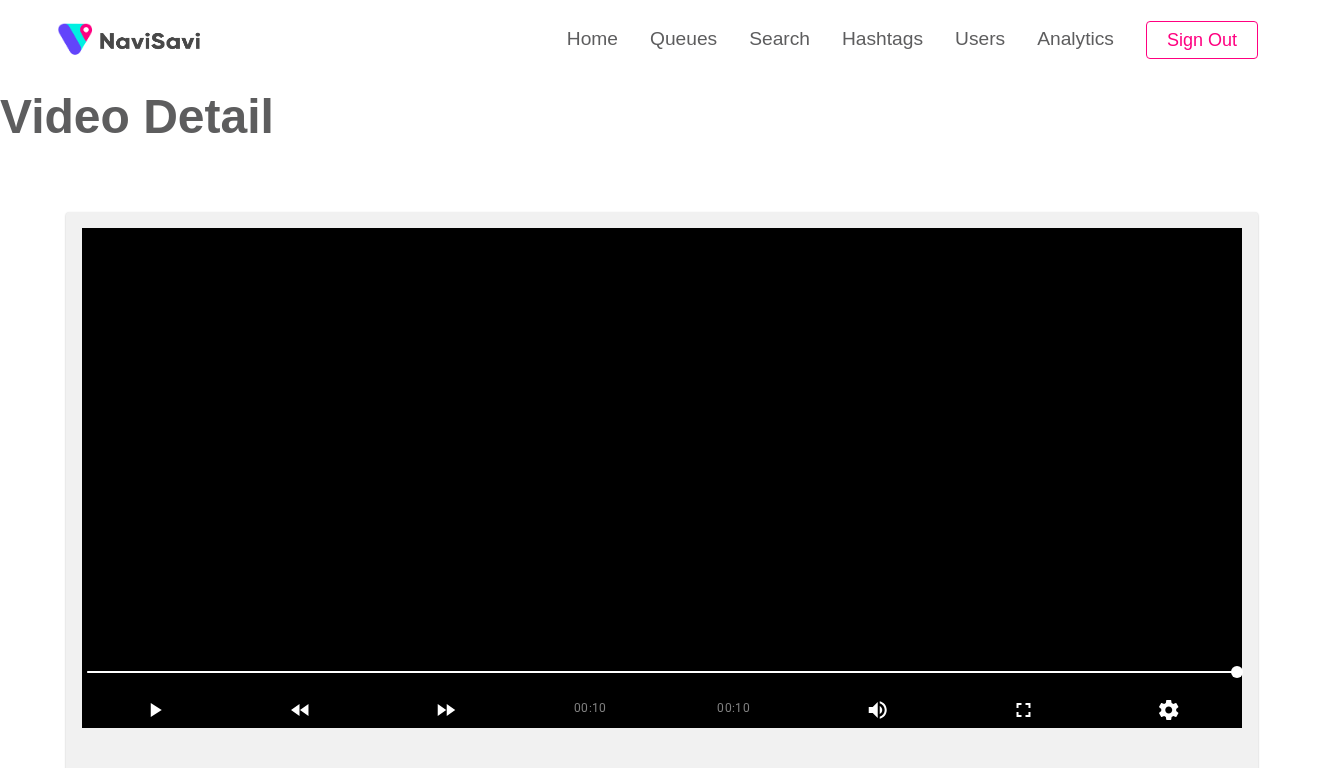click at bounding box center [662, 478] 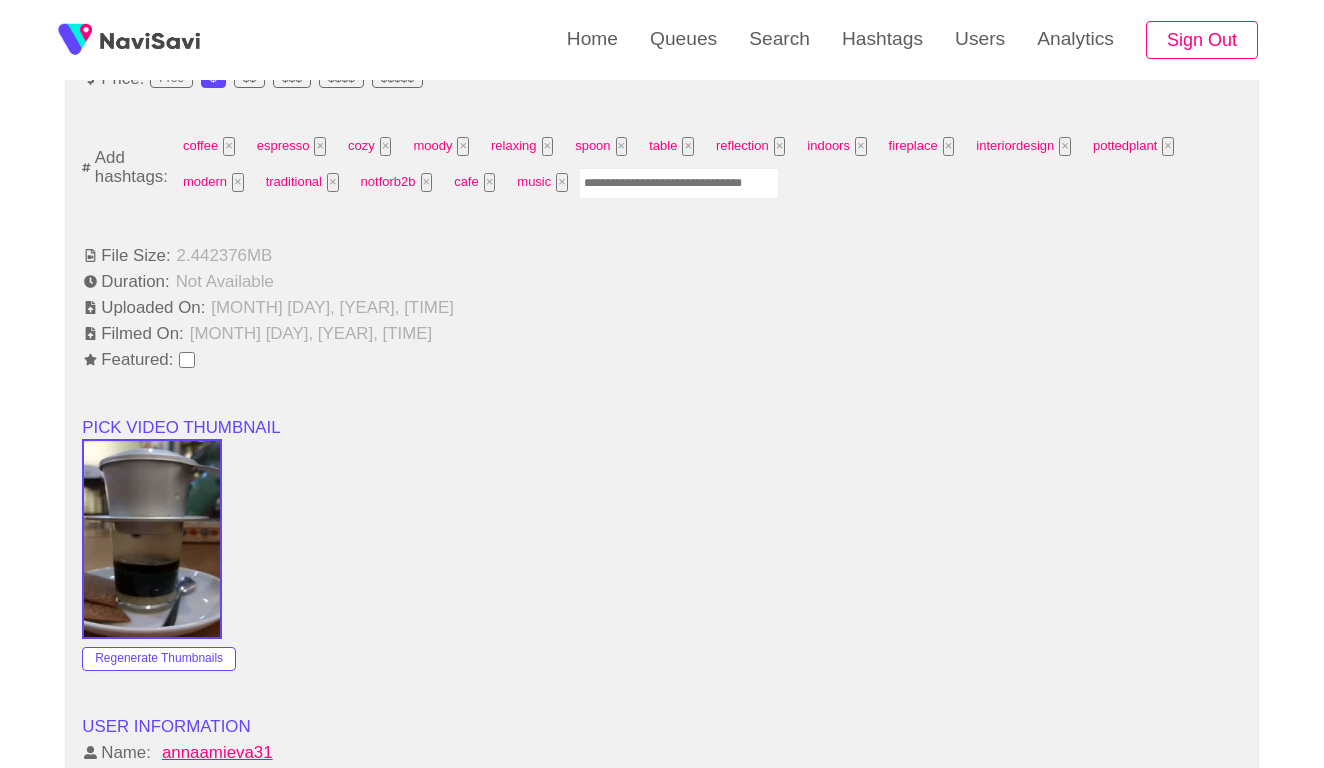 scroll, scrollTop: 1364, scrollLeft: 0, axis: vertical 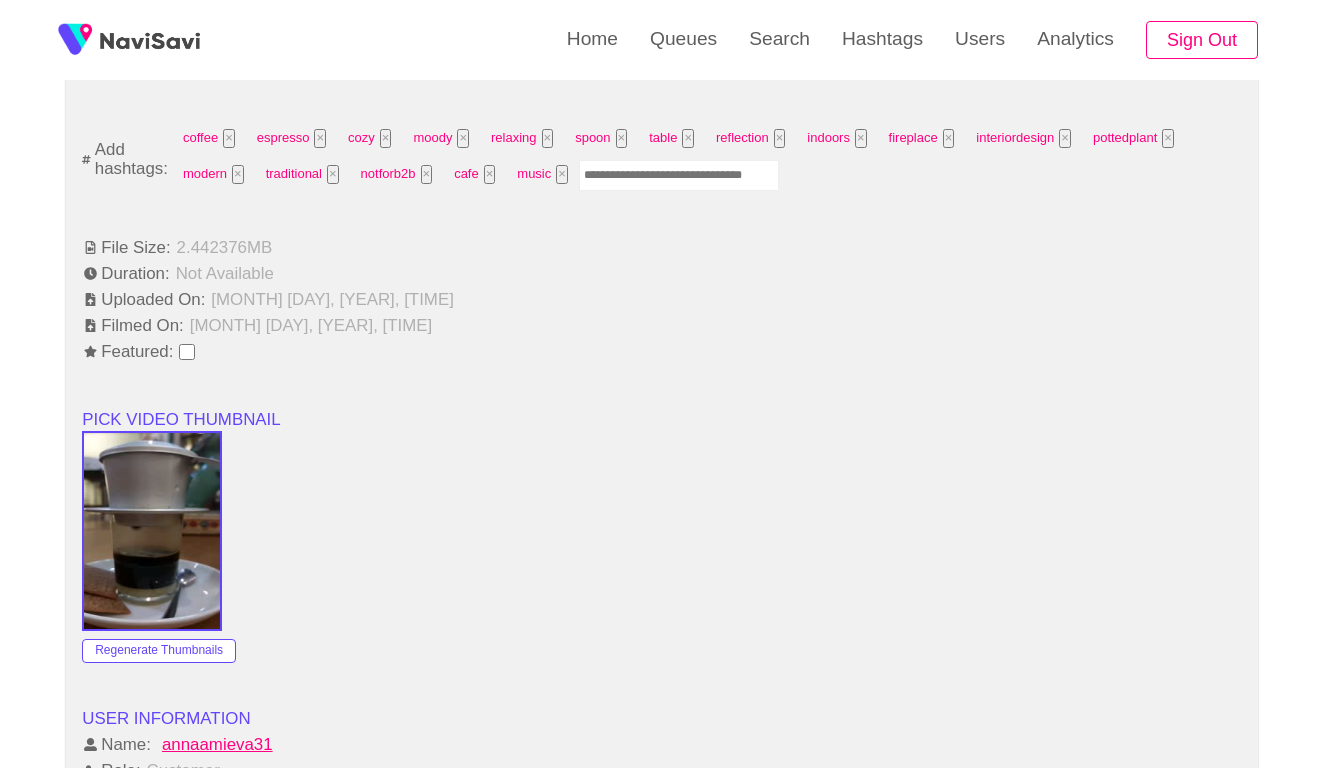 click at bounding box center [679, 175] 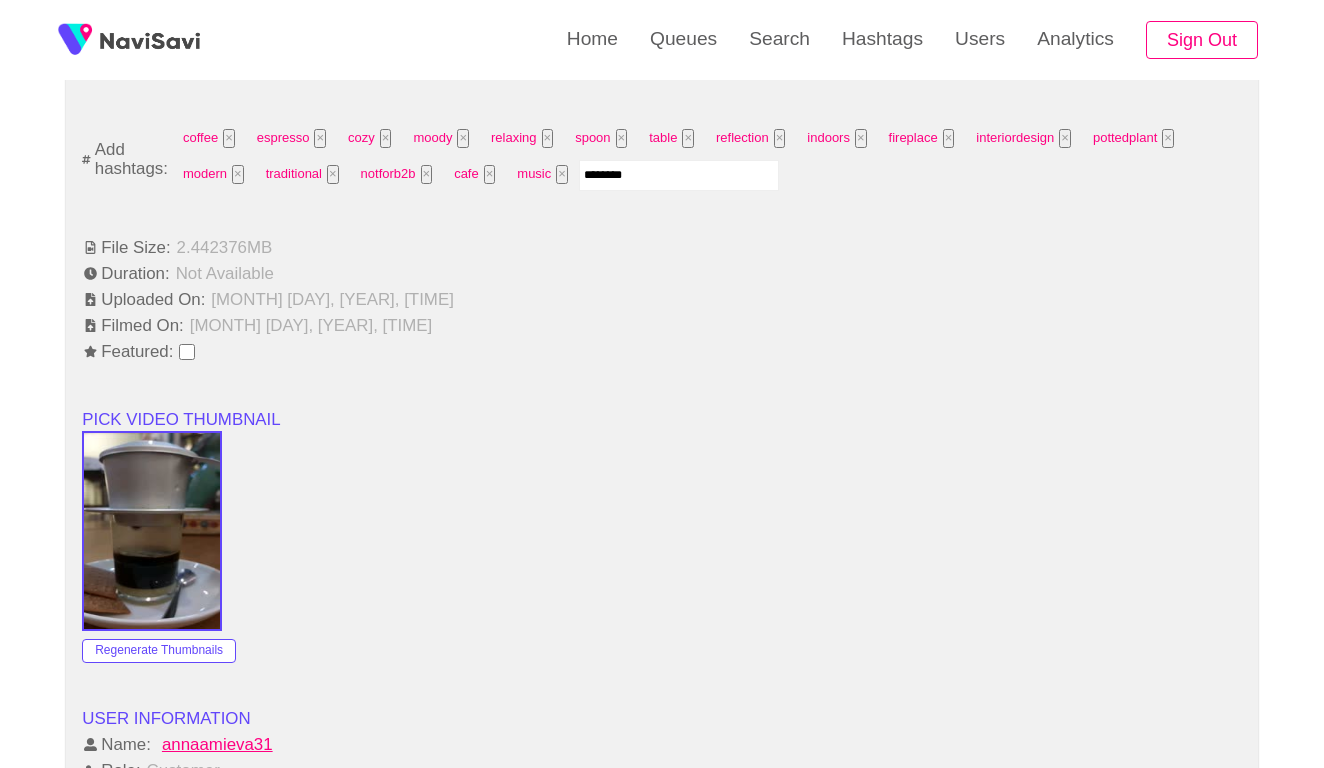type on "*********" 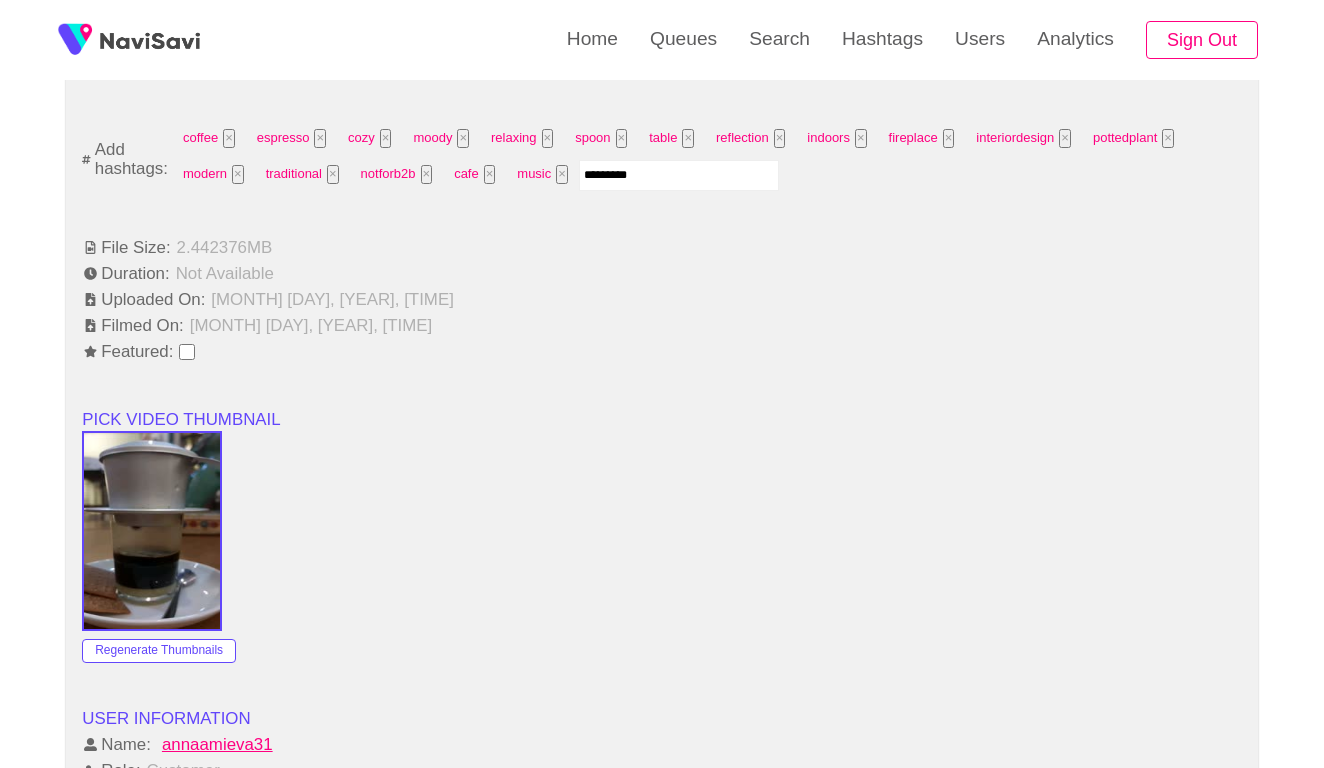 type 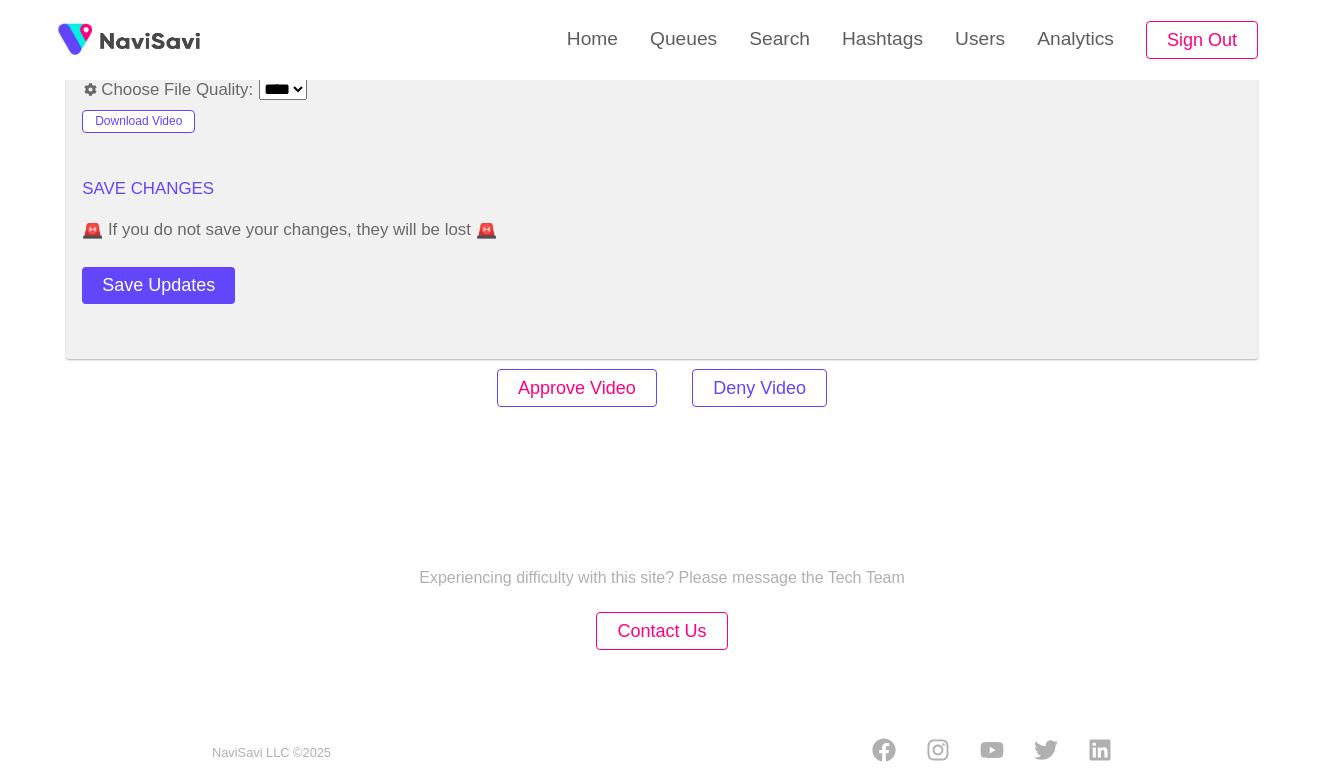 scroll, scrollTop: 2420, scrollLeft: 0, axis: vertical 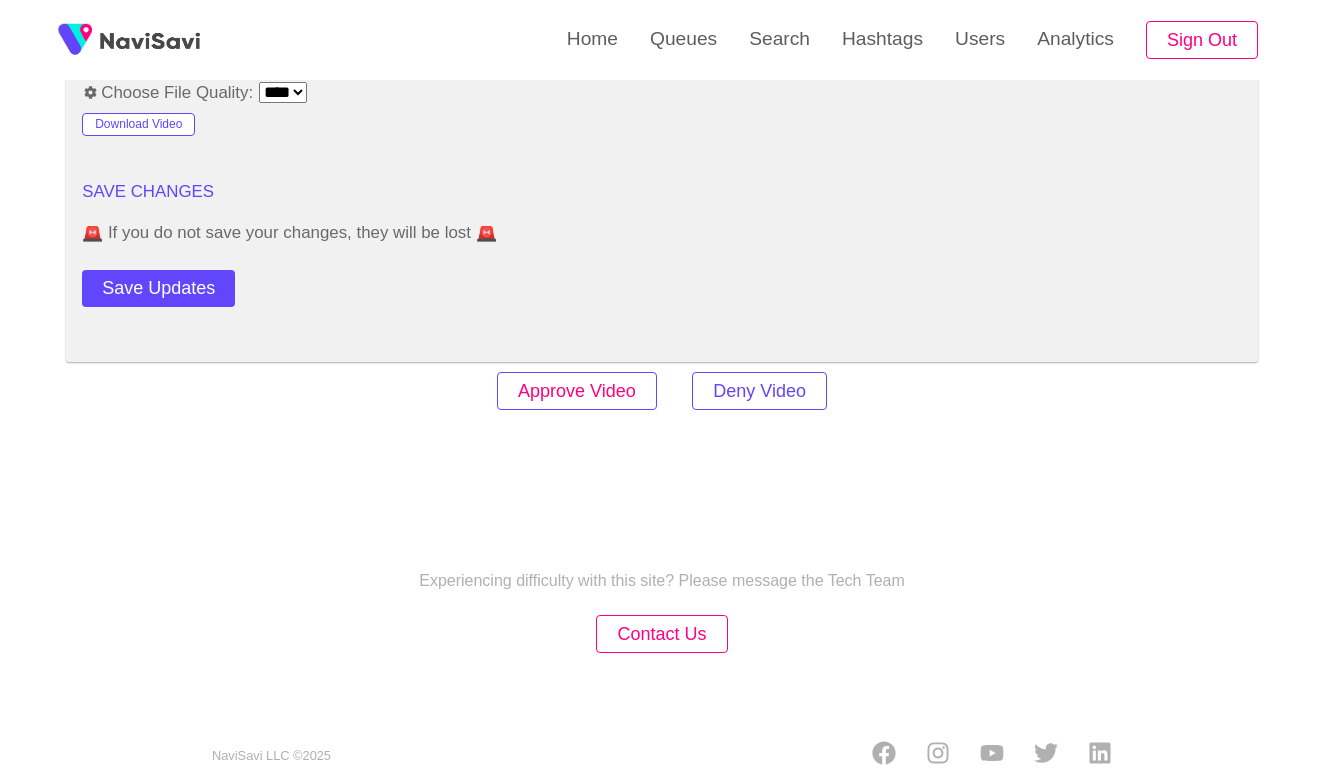 click on "Approve Video" at bounding box center [577, 391] 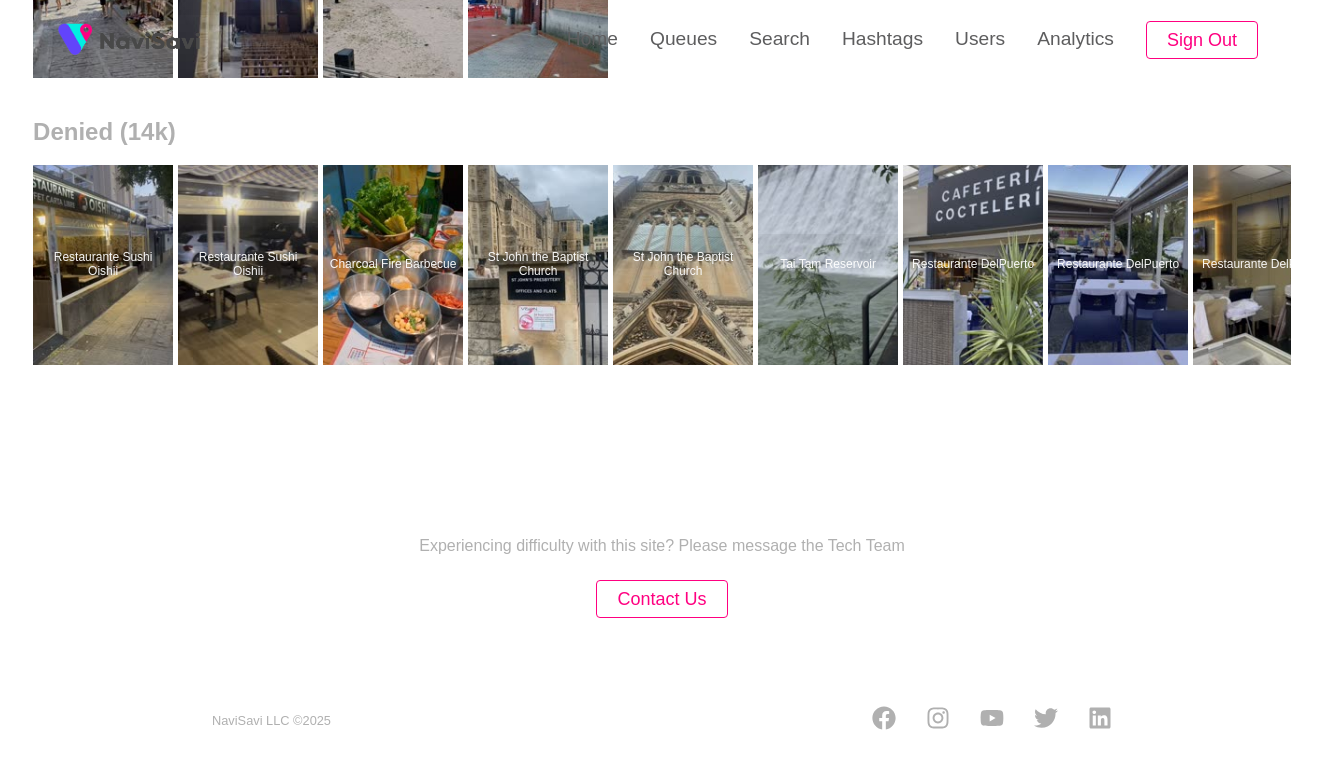 scroll, scrollTop: 0, scrollLeft: 0, axis: both 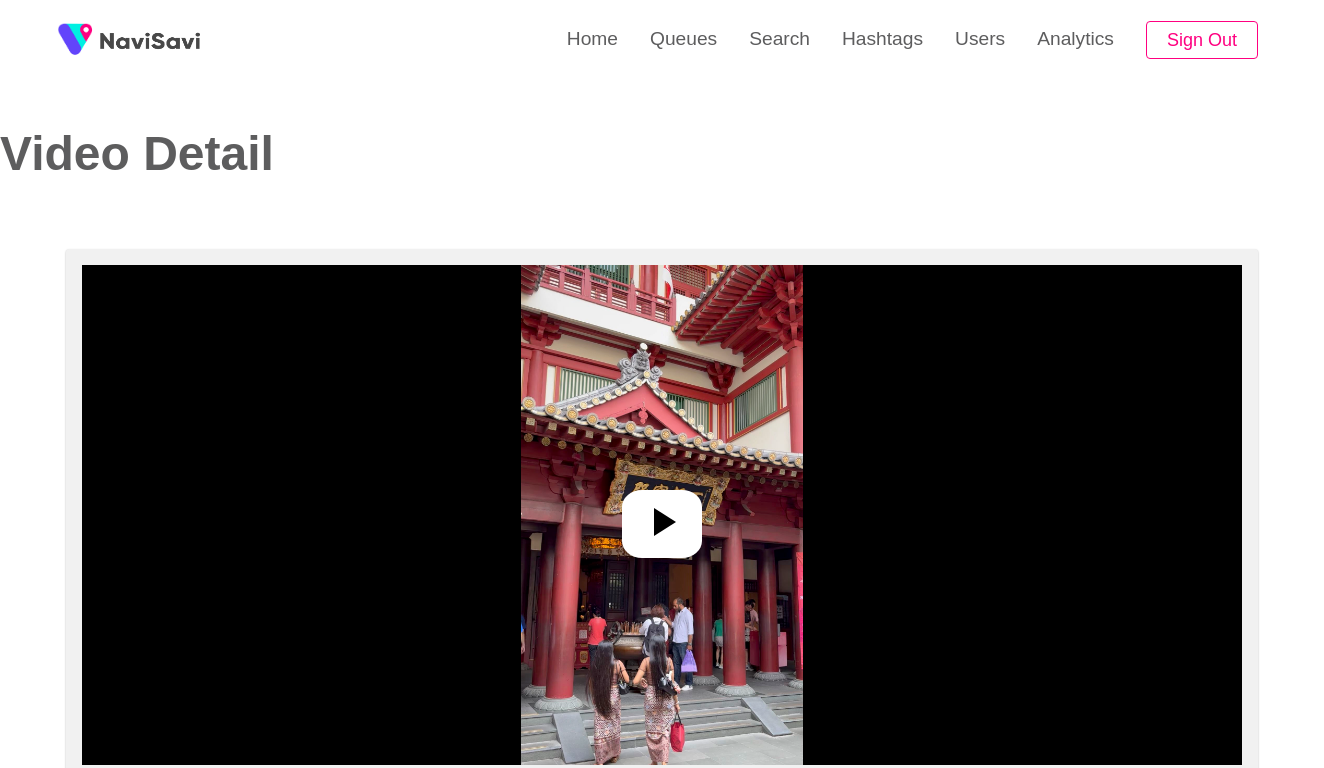 select on "**********" 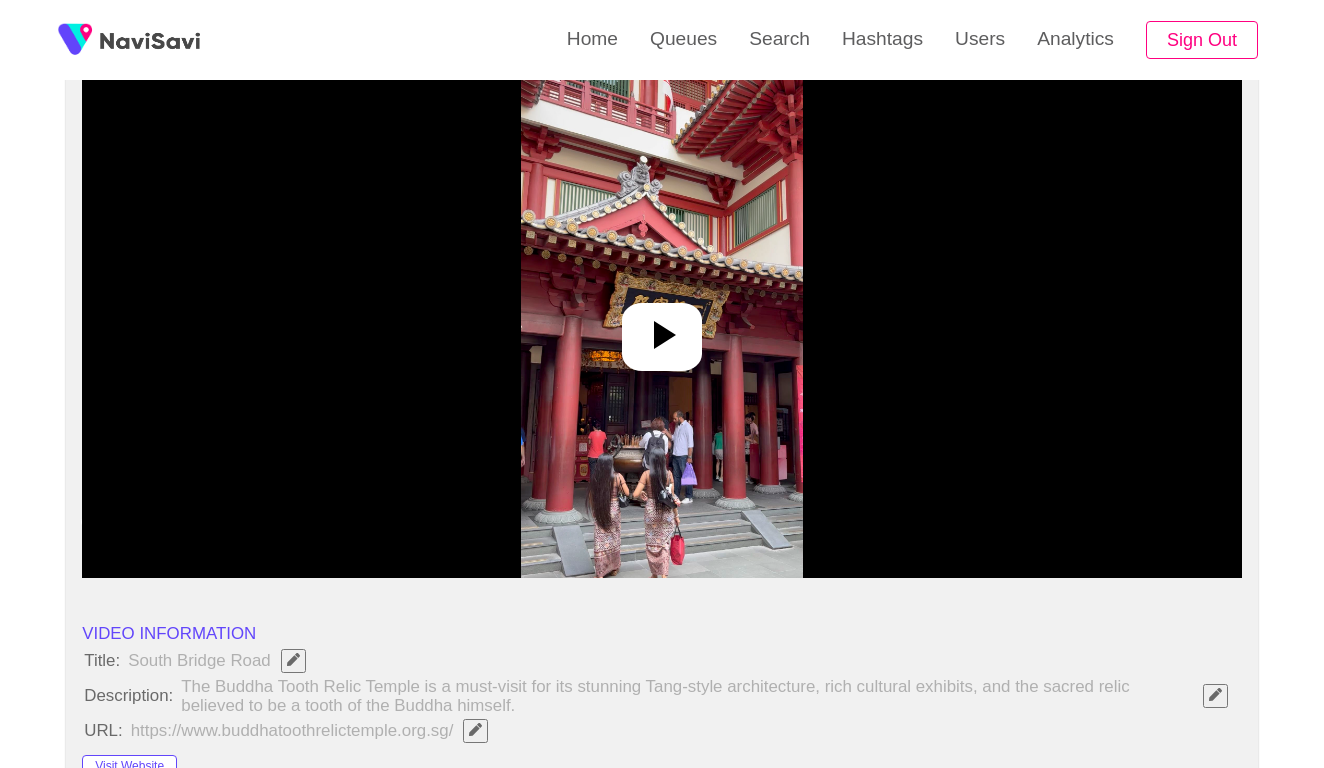 click at bounding box center [661, 328] 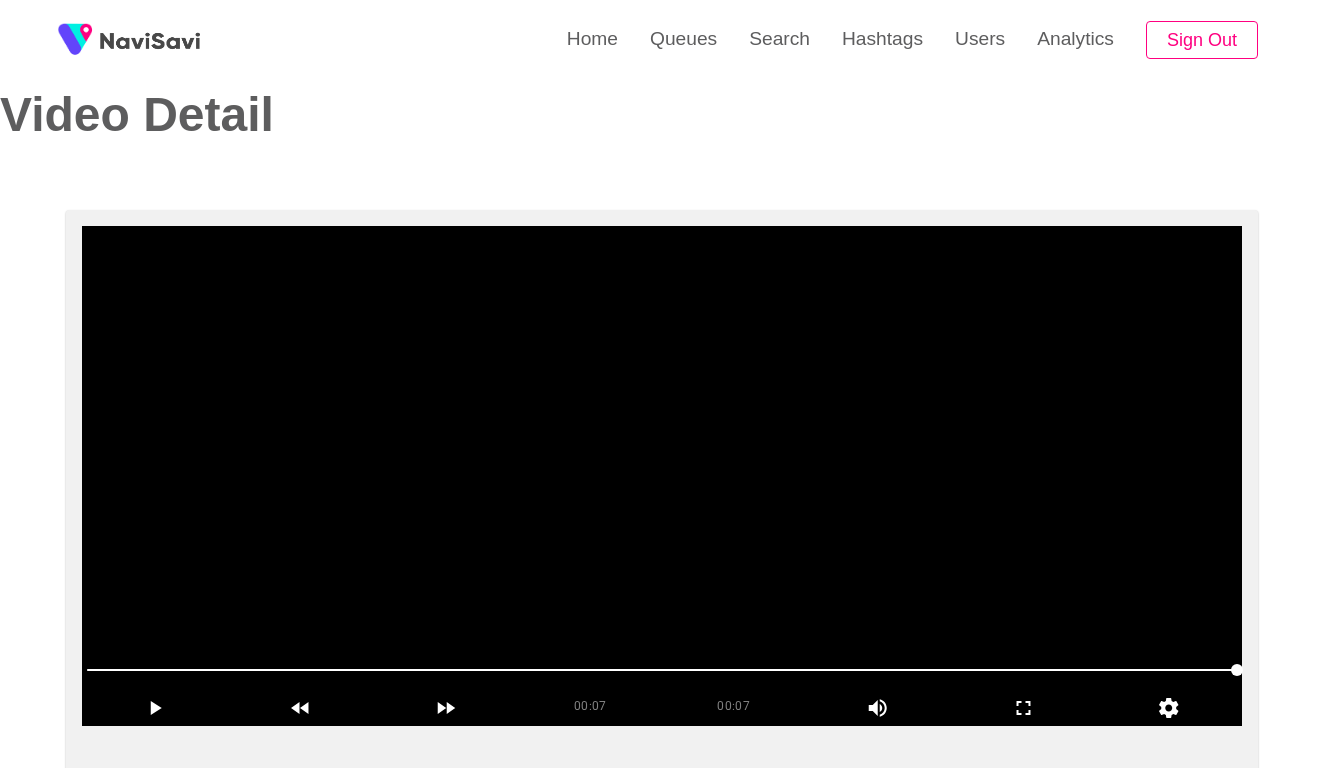 scroll, scrollTop: 146, scrollLeft: 0, axis: vertical 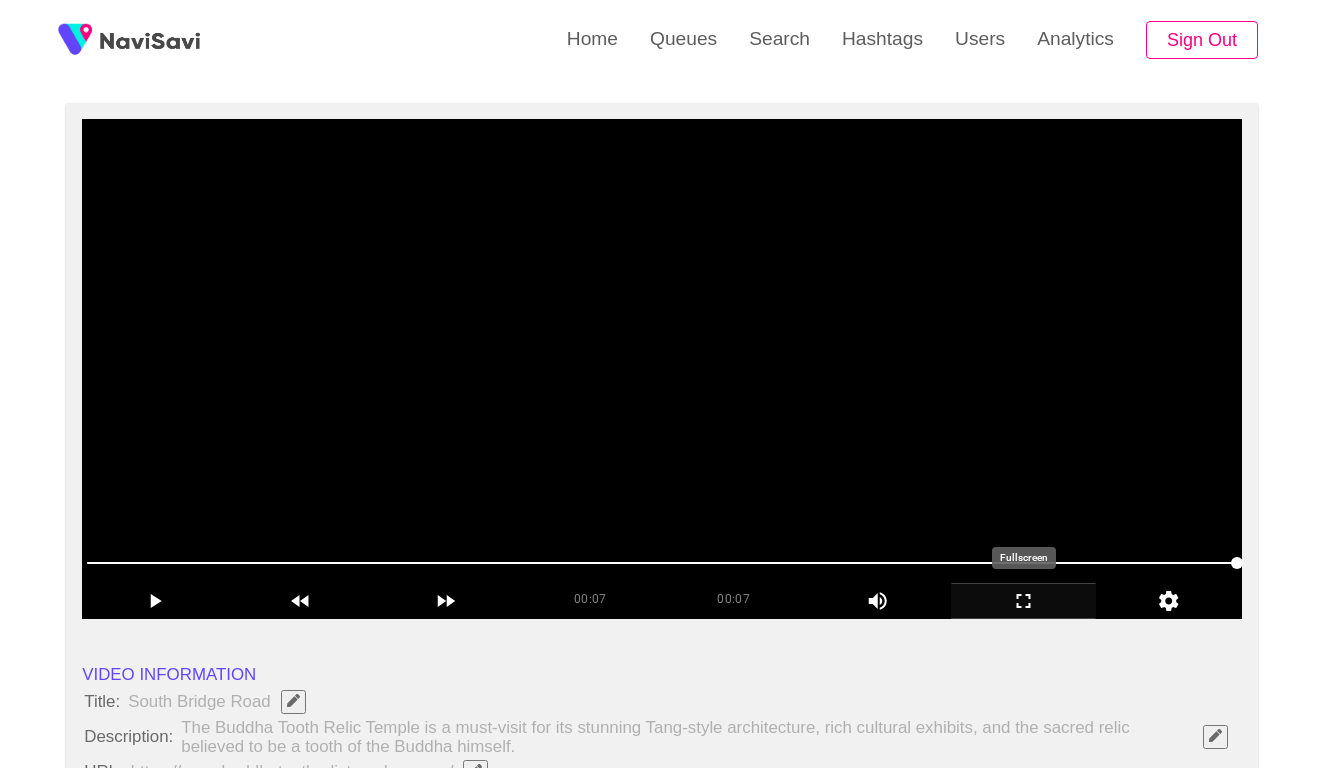 click 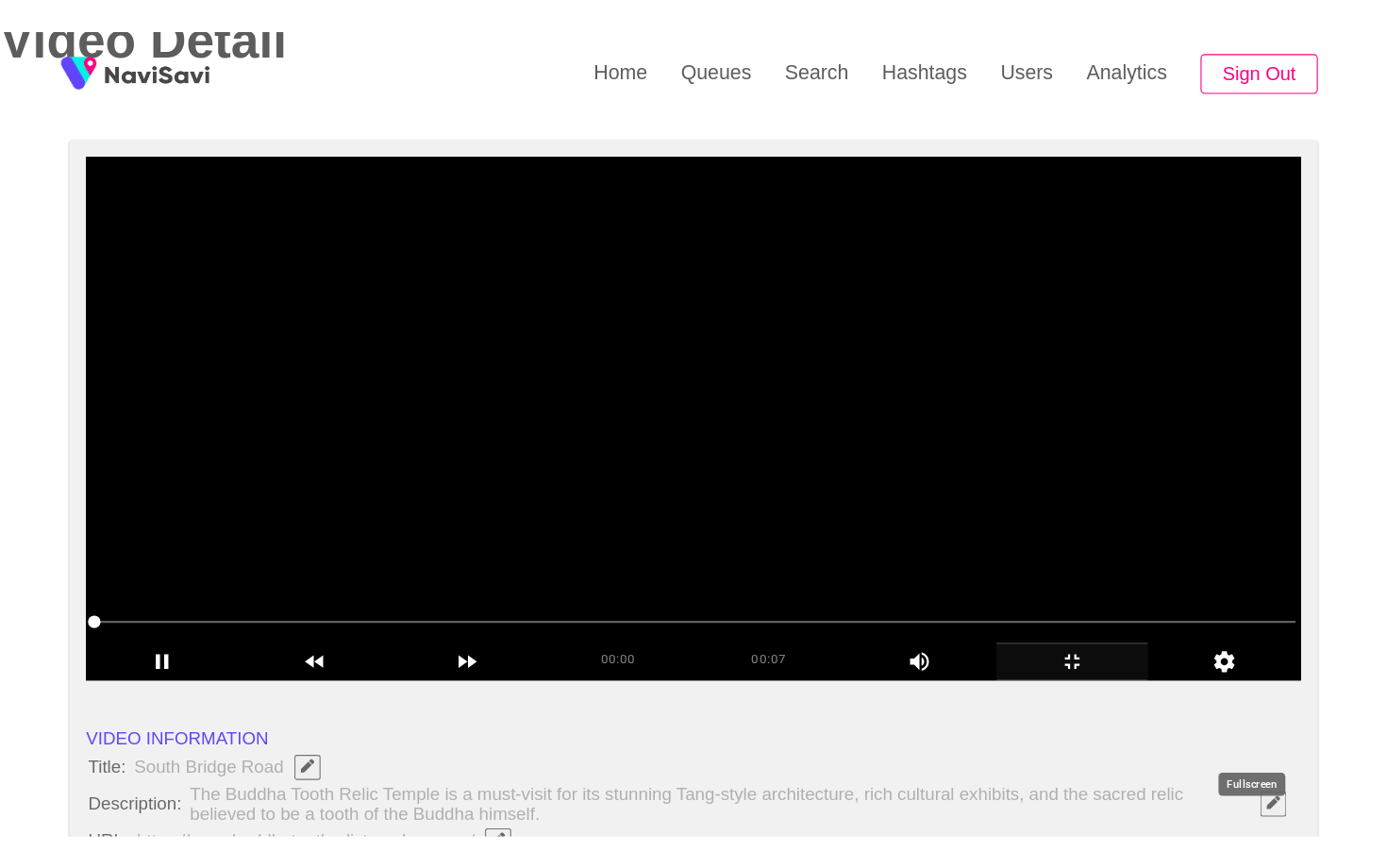 scroll, scrollTop: 0, scrollLeft: 0, axis: both 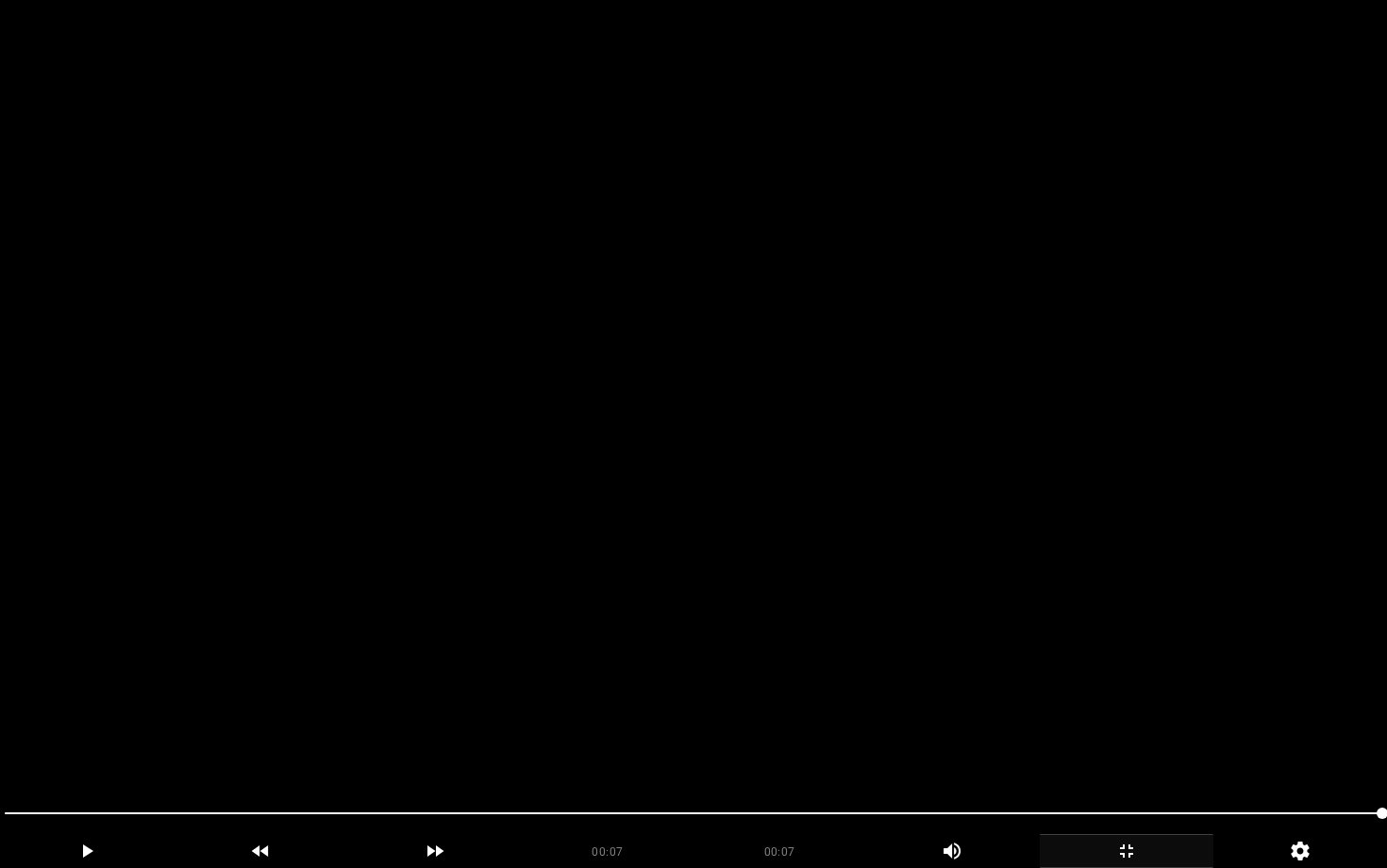 click at bounding box center (1127, 851) 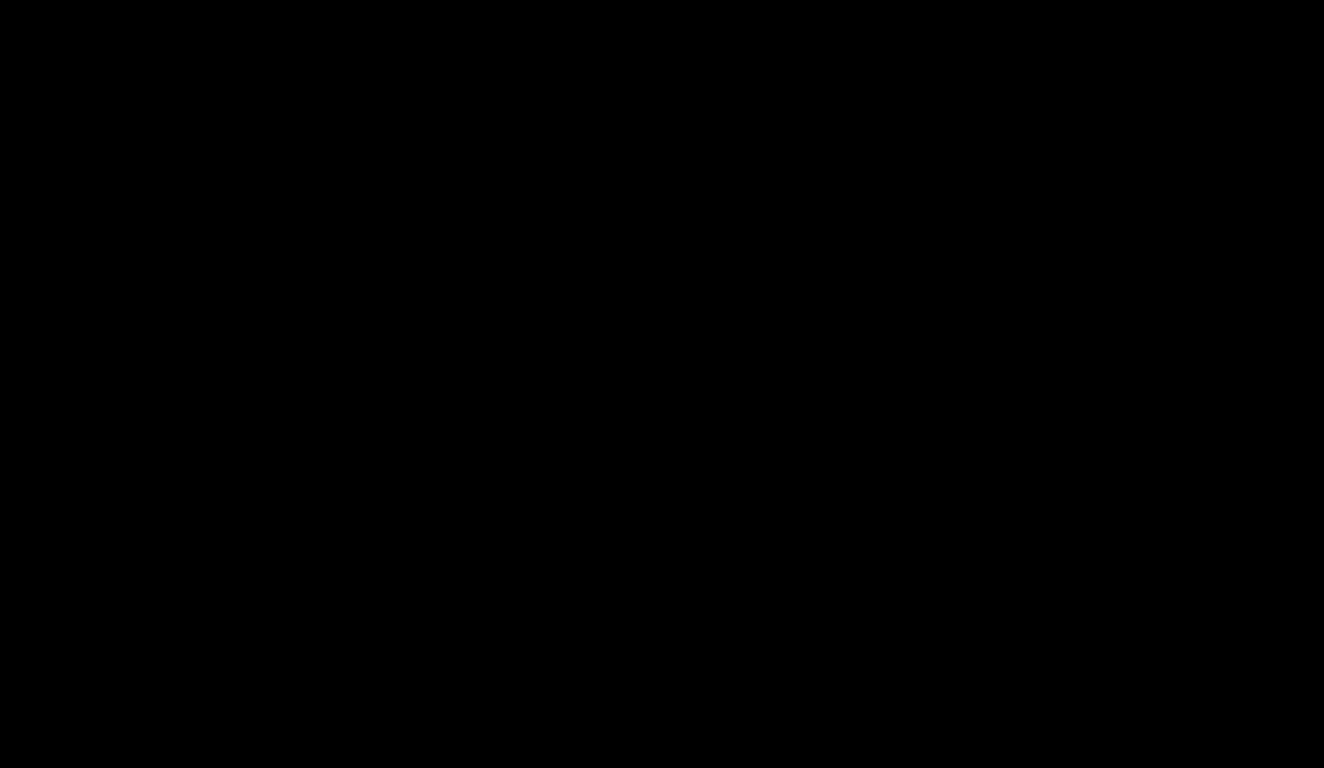 scroll, scrollTop: 2312, scrollLeft: 0, axis: vertical 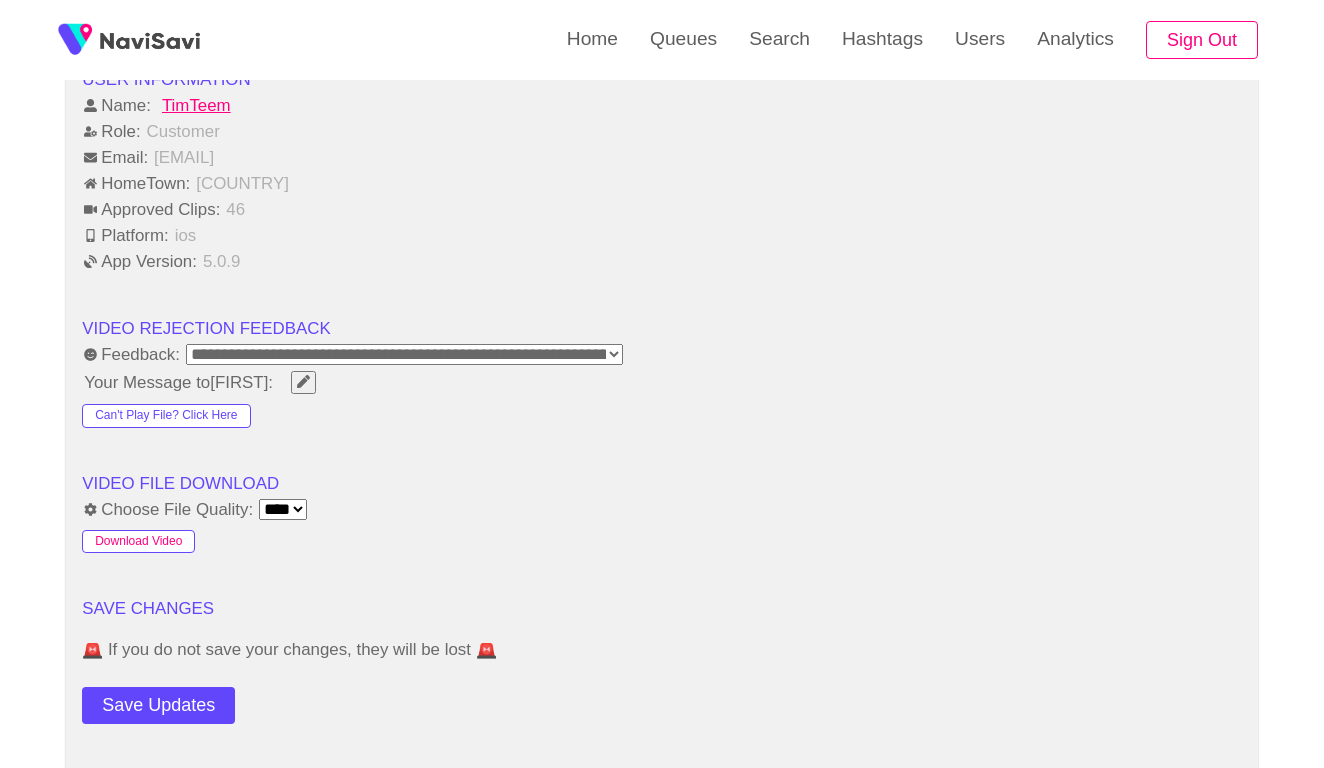 click on "Download Video" at bounding box center (138, 542) 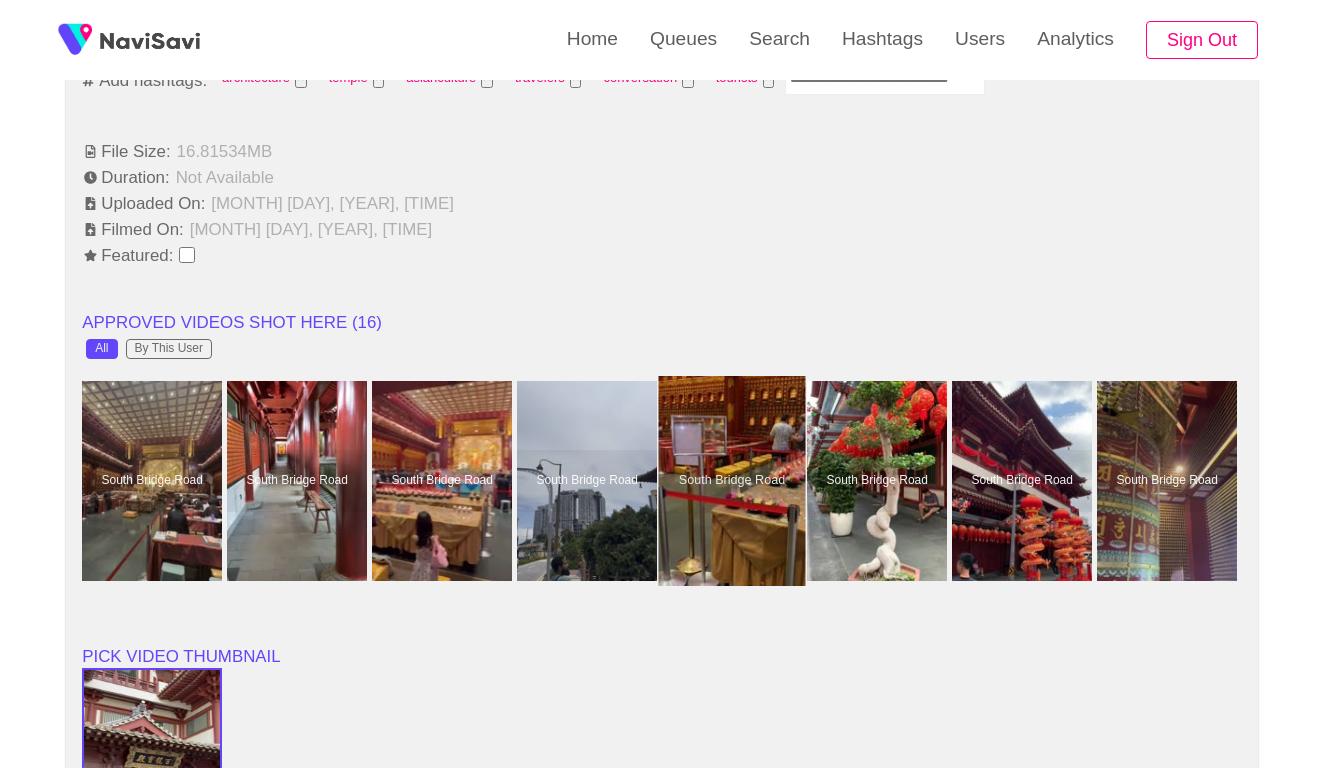 scroll, scrollTop: 1439, scrollLeft: 0, axis: vertical 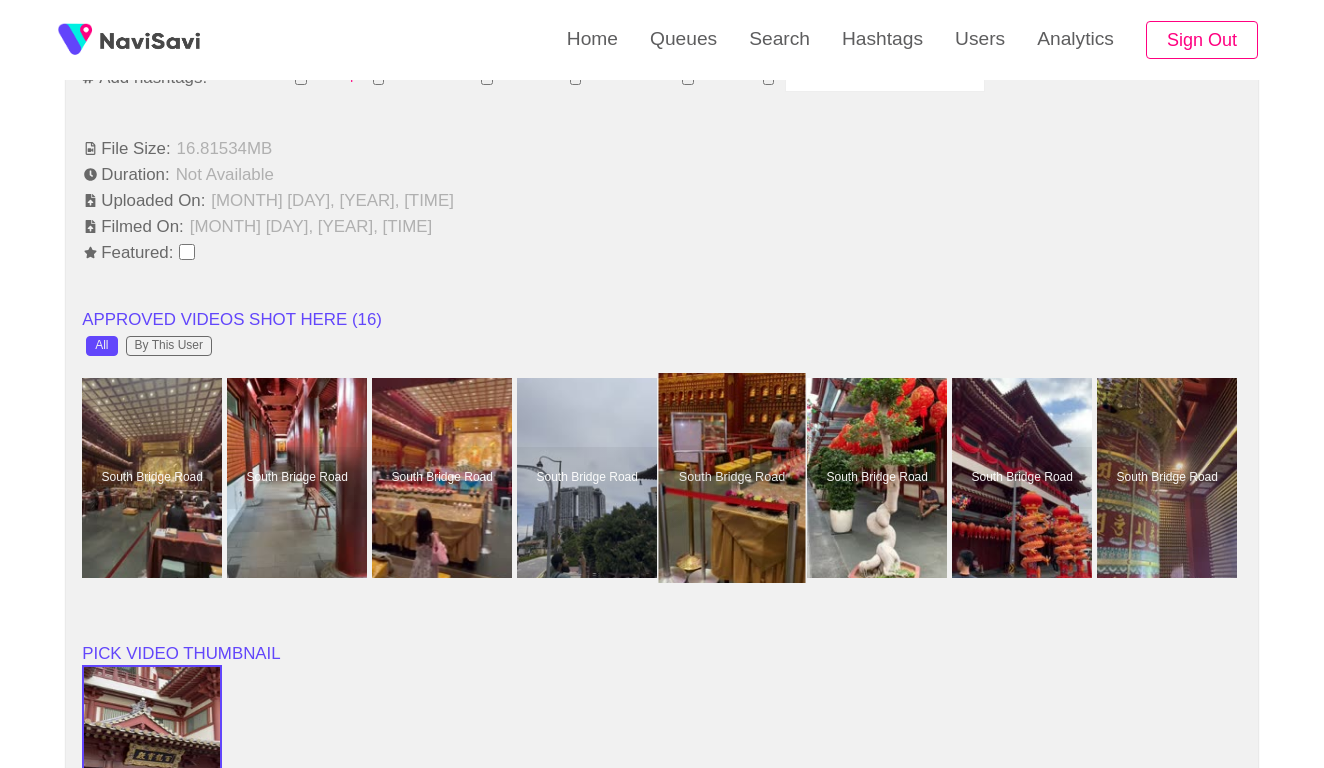 click at bounding box center (732, 478) 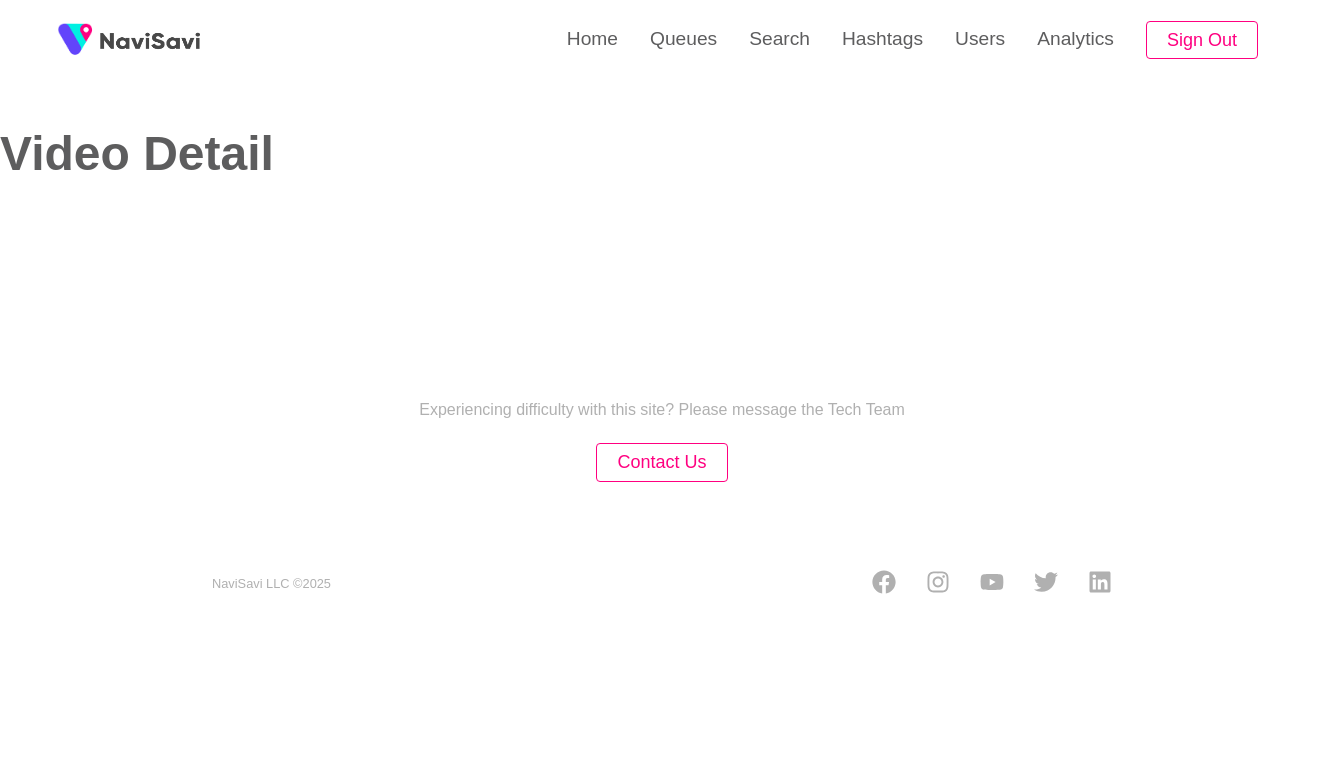 select on "**********" 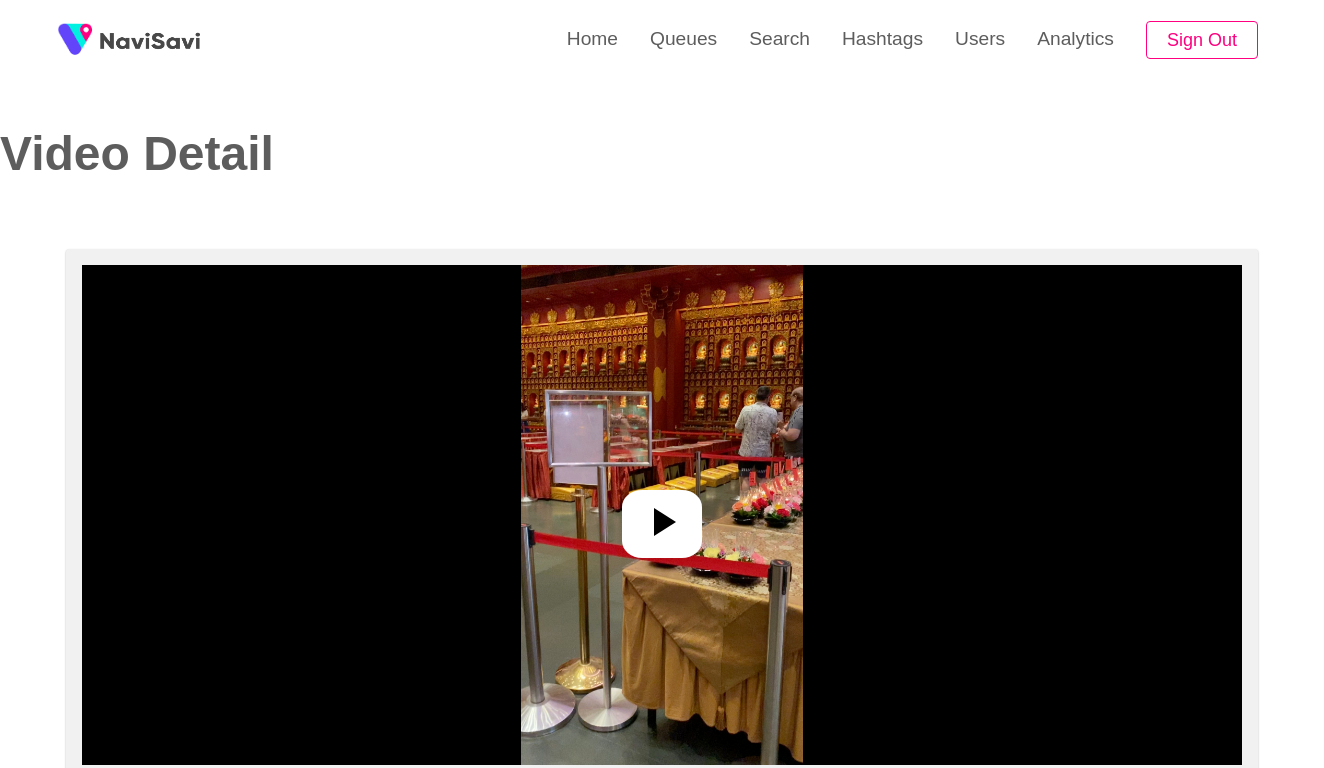 click at bounding box center [661, 515] 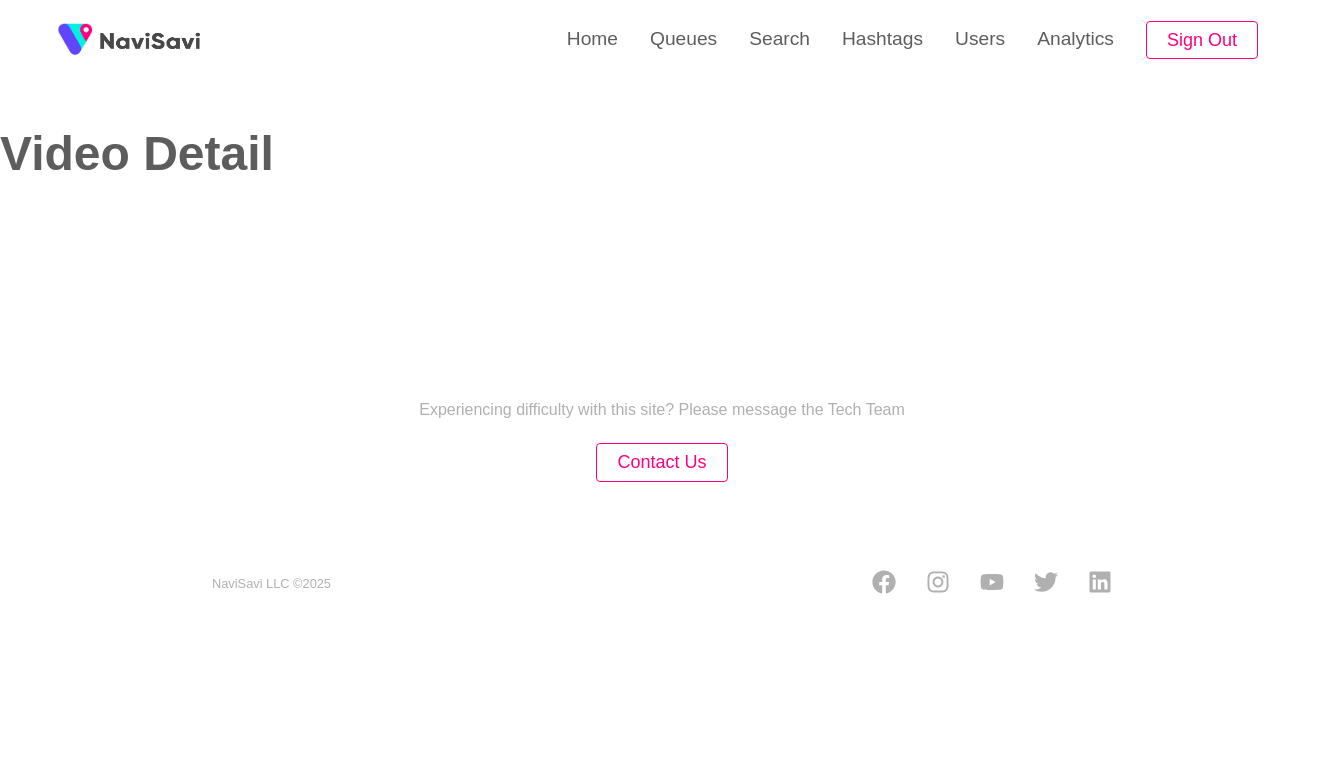 select on "**********" 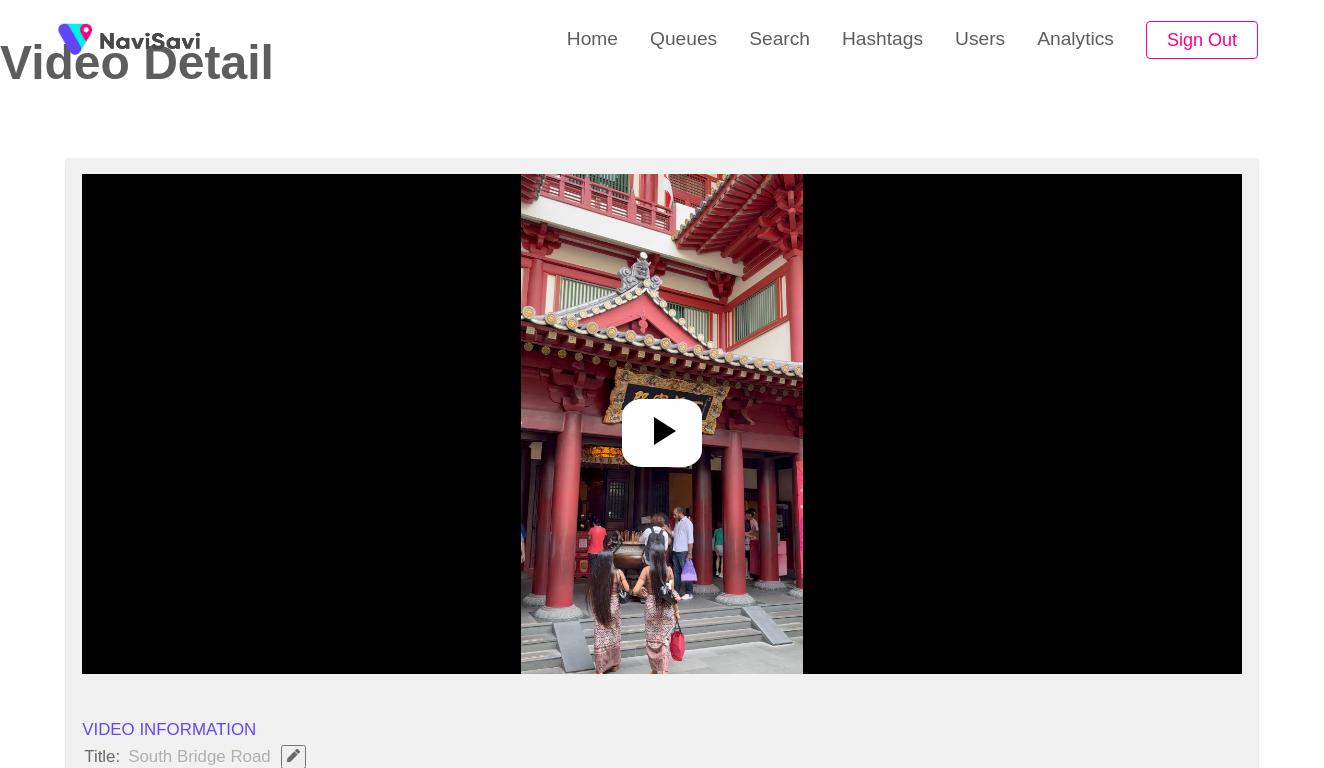 scroll, scrollTop: 236, scrollLeft: 0, axis: vertical 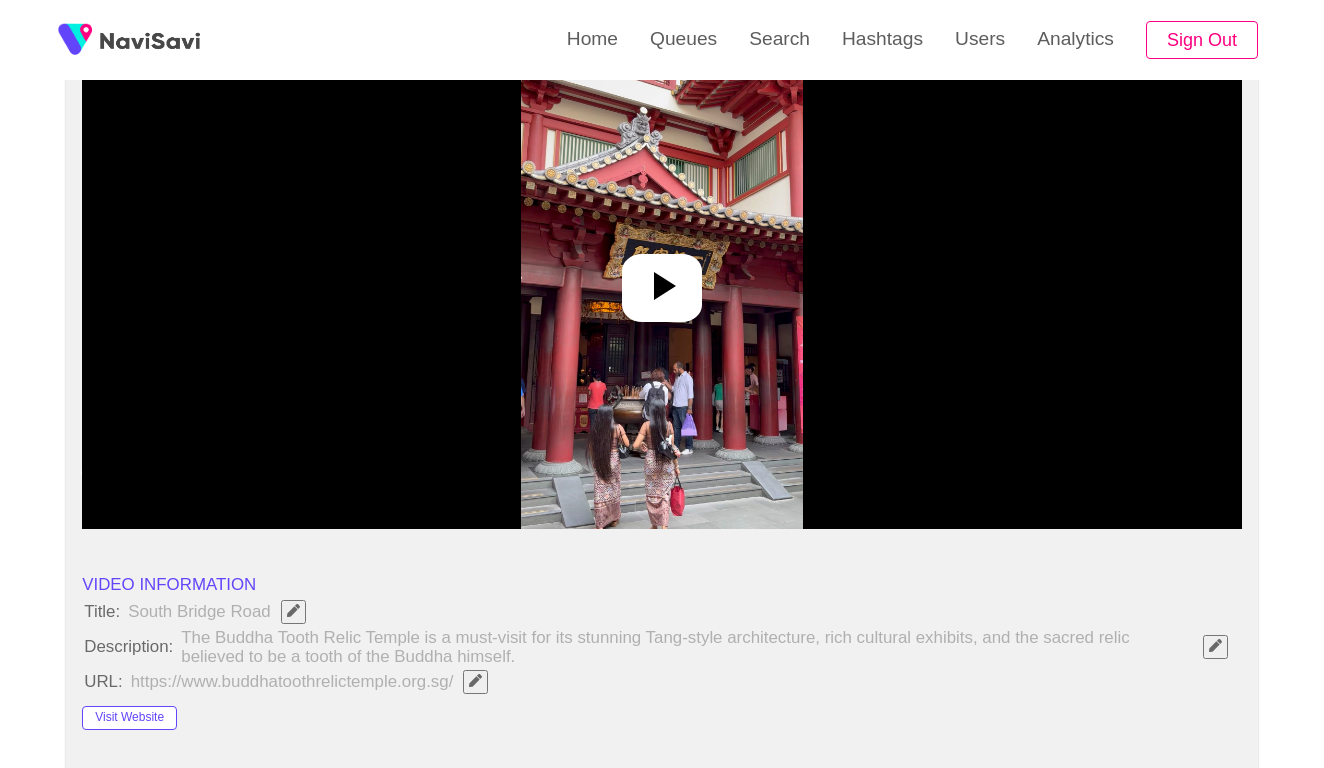 click at bounding box center [662, 279] 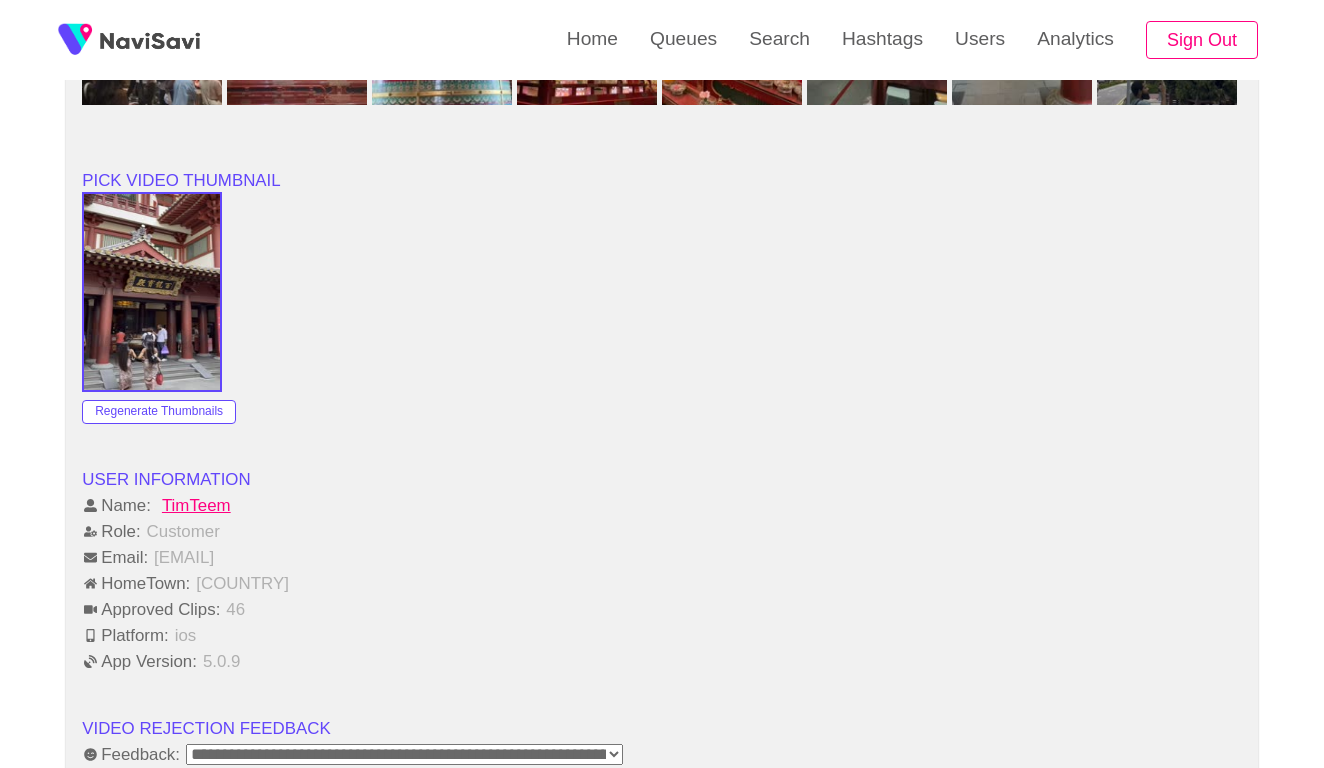 scroll, scrollTop: 2001, scrollLeft: 0, axis: vertical 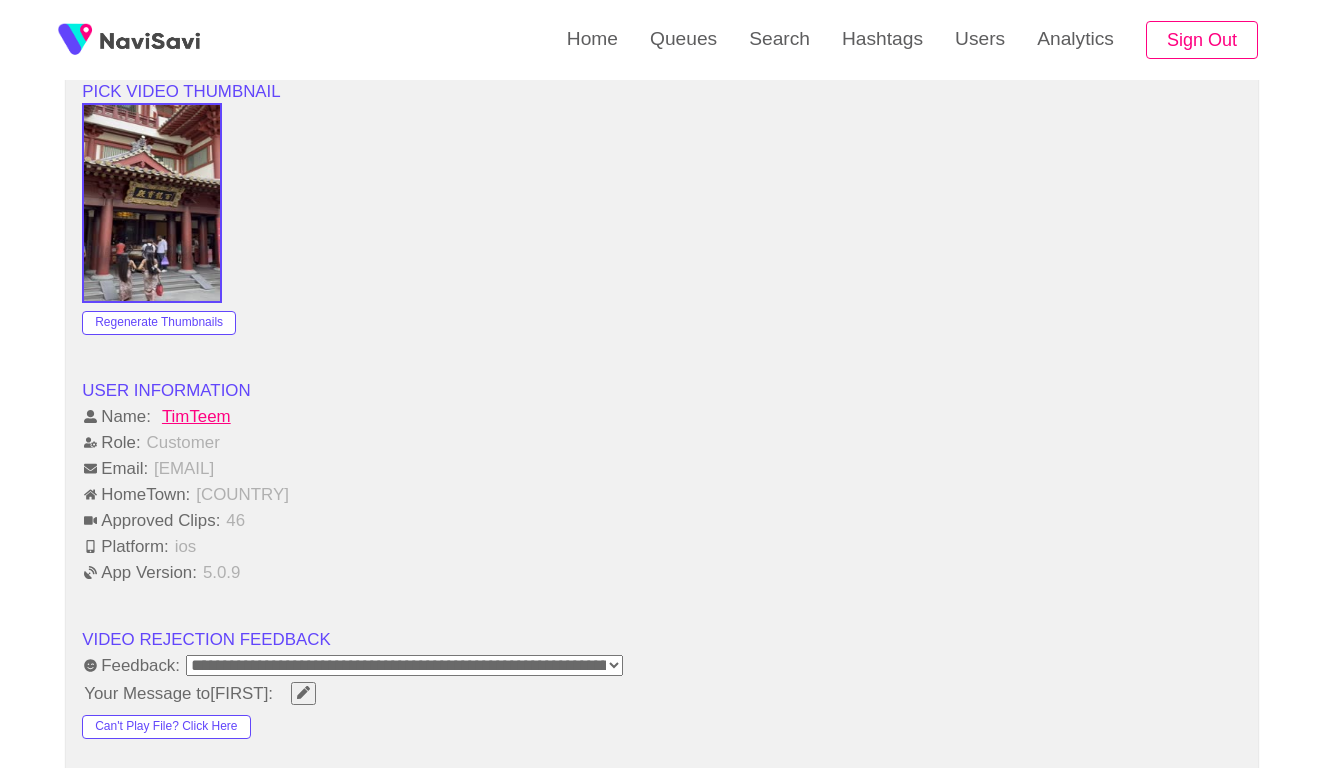 click on "**********" at bounding box center [404, 665] 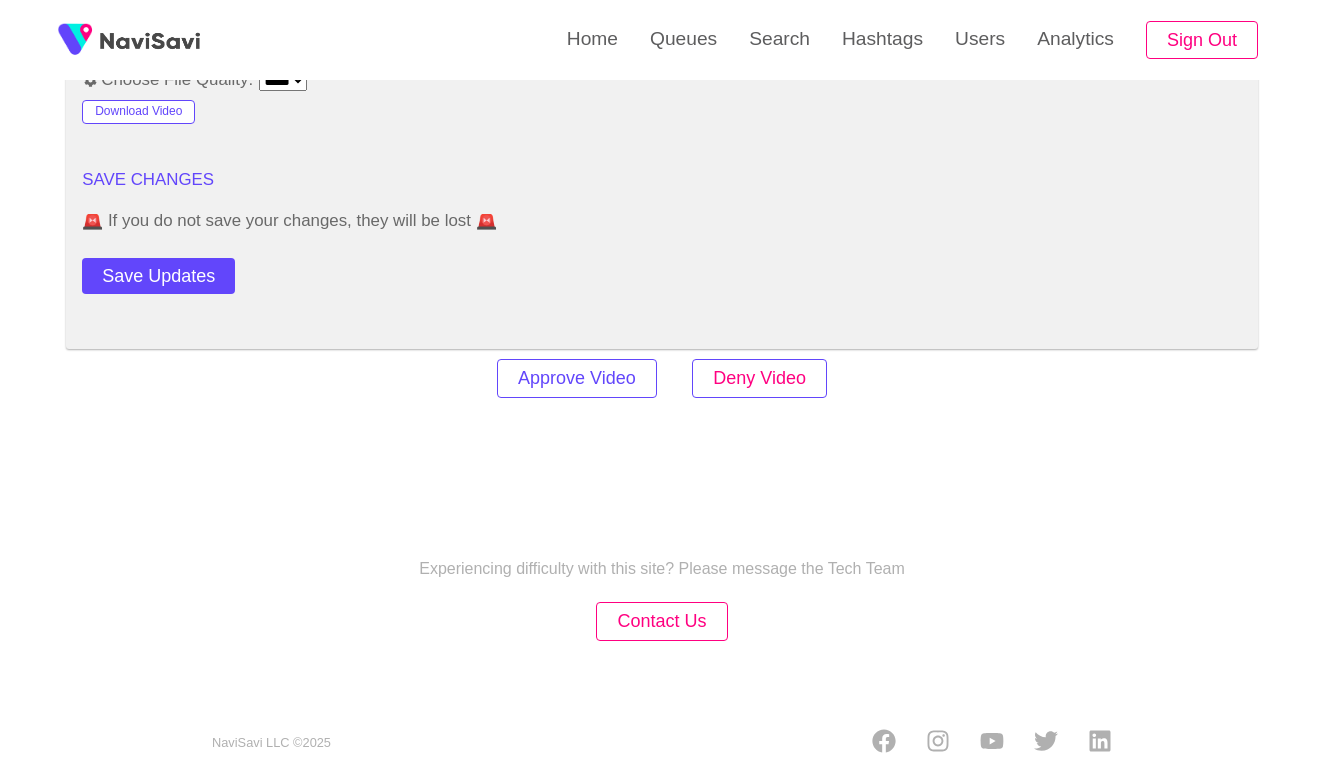 scroll, scrollTop: 2709, scrollLeft: 0, axis: vertical 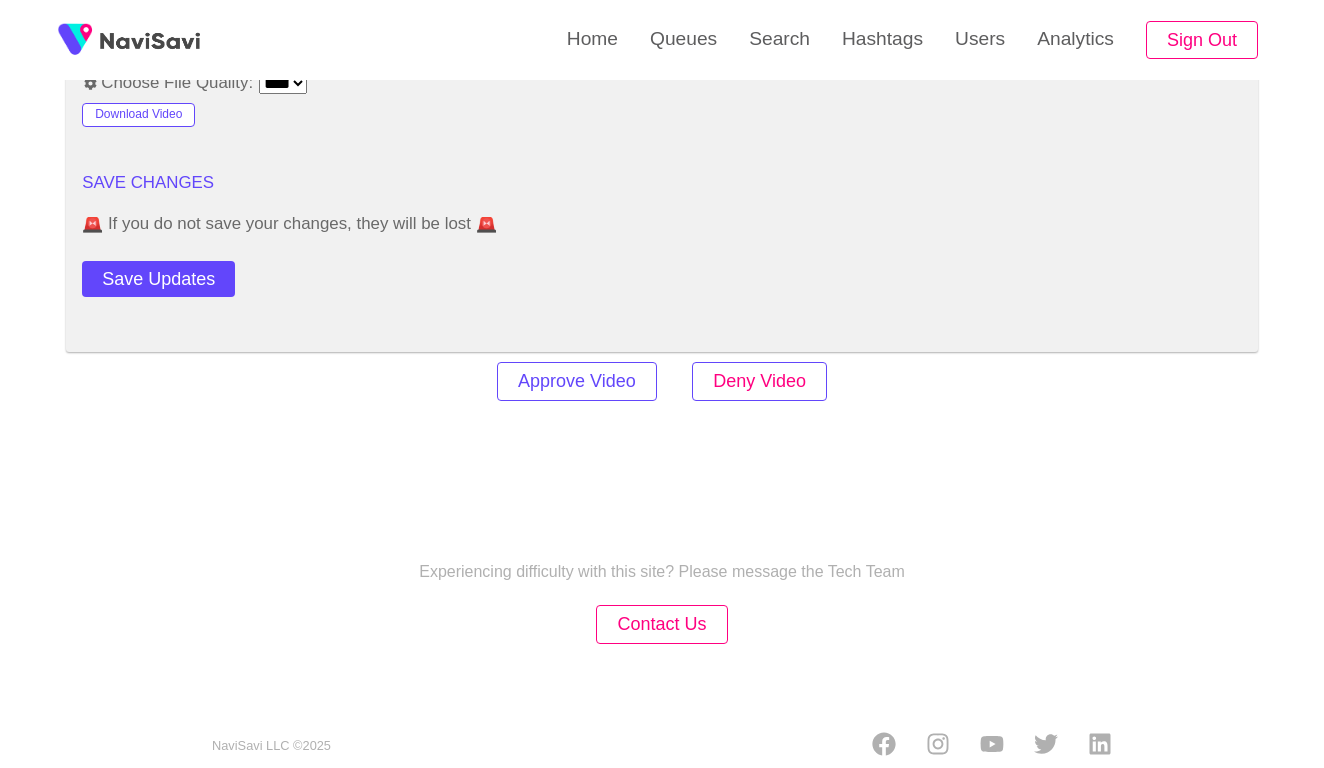 click on "Deny Video" at bounding box center (759, 381) 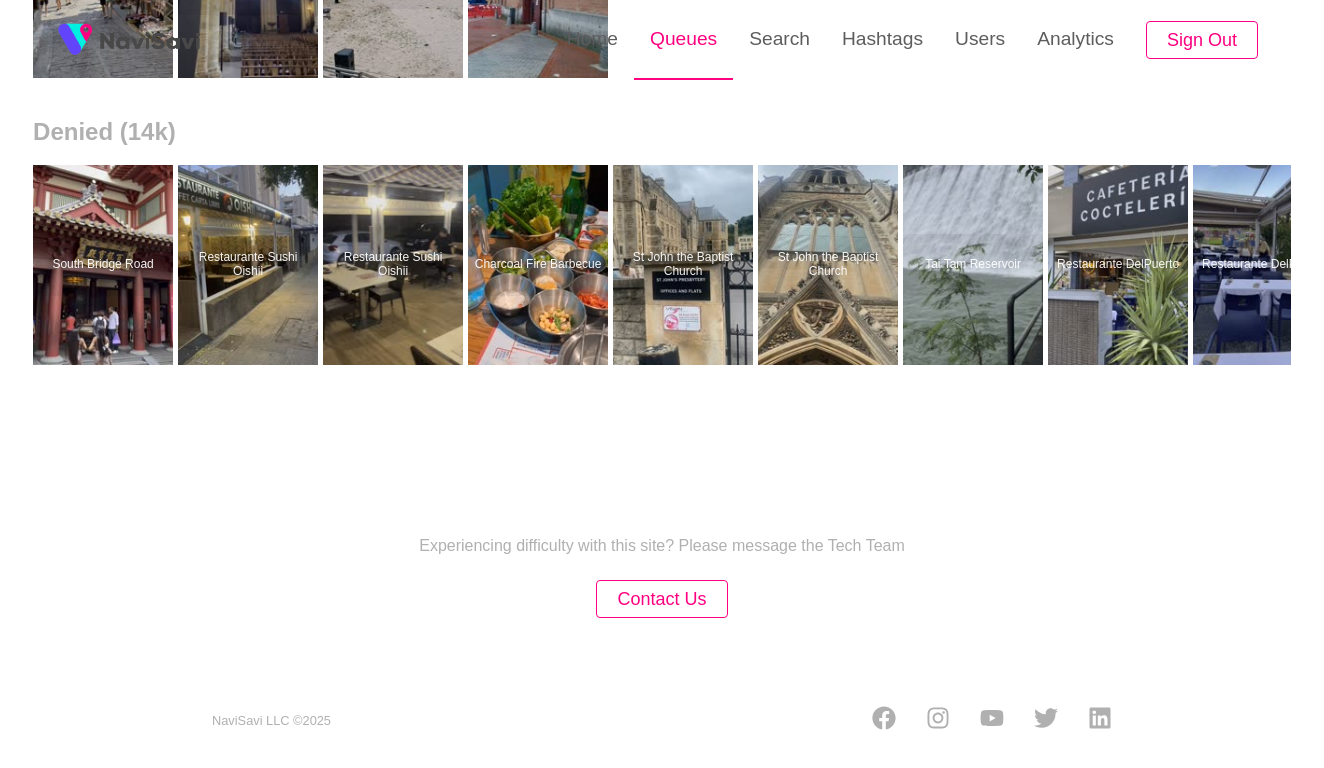 scroll, scrollTop: 0, scrollLeft: 0, axis: both 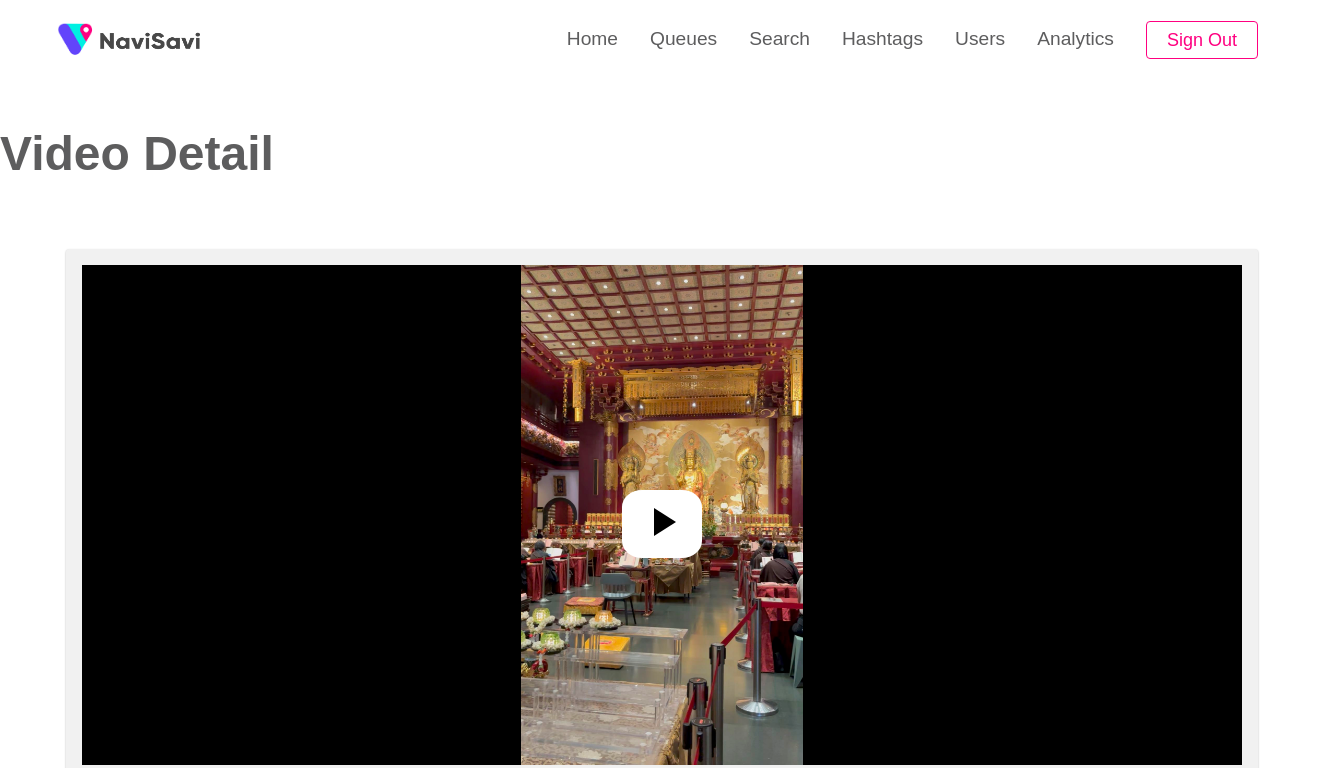 select on "**********" 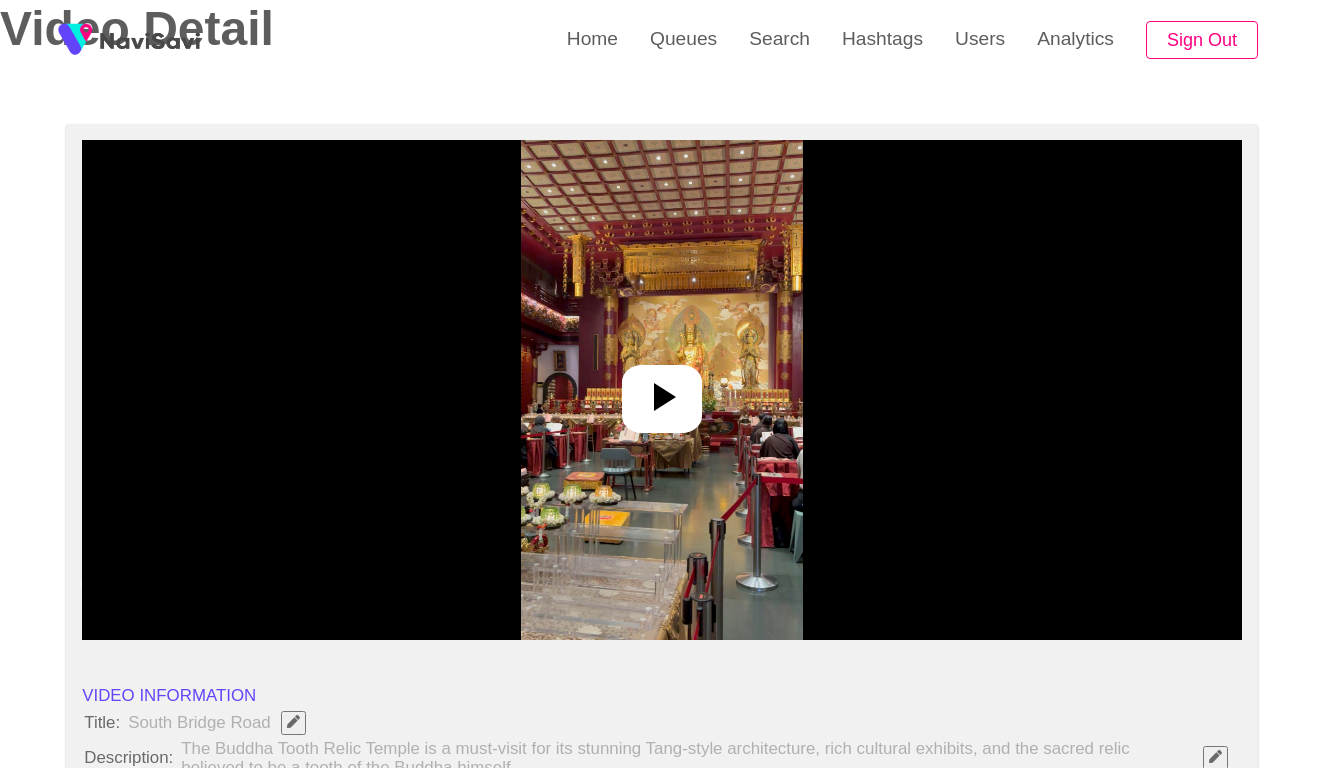 scroll, scrollTop: 222, scrollLeft: 0, axis: vertical 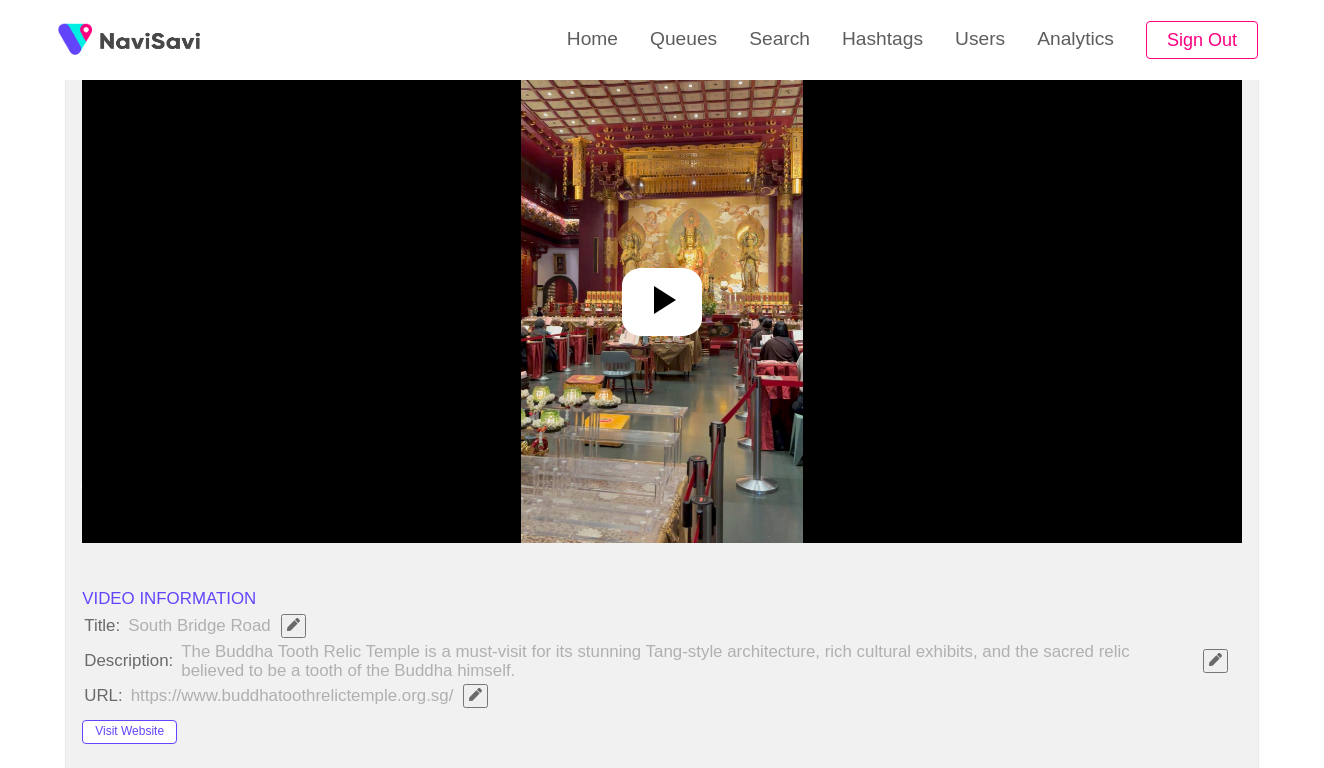click 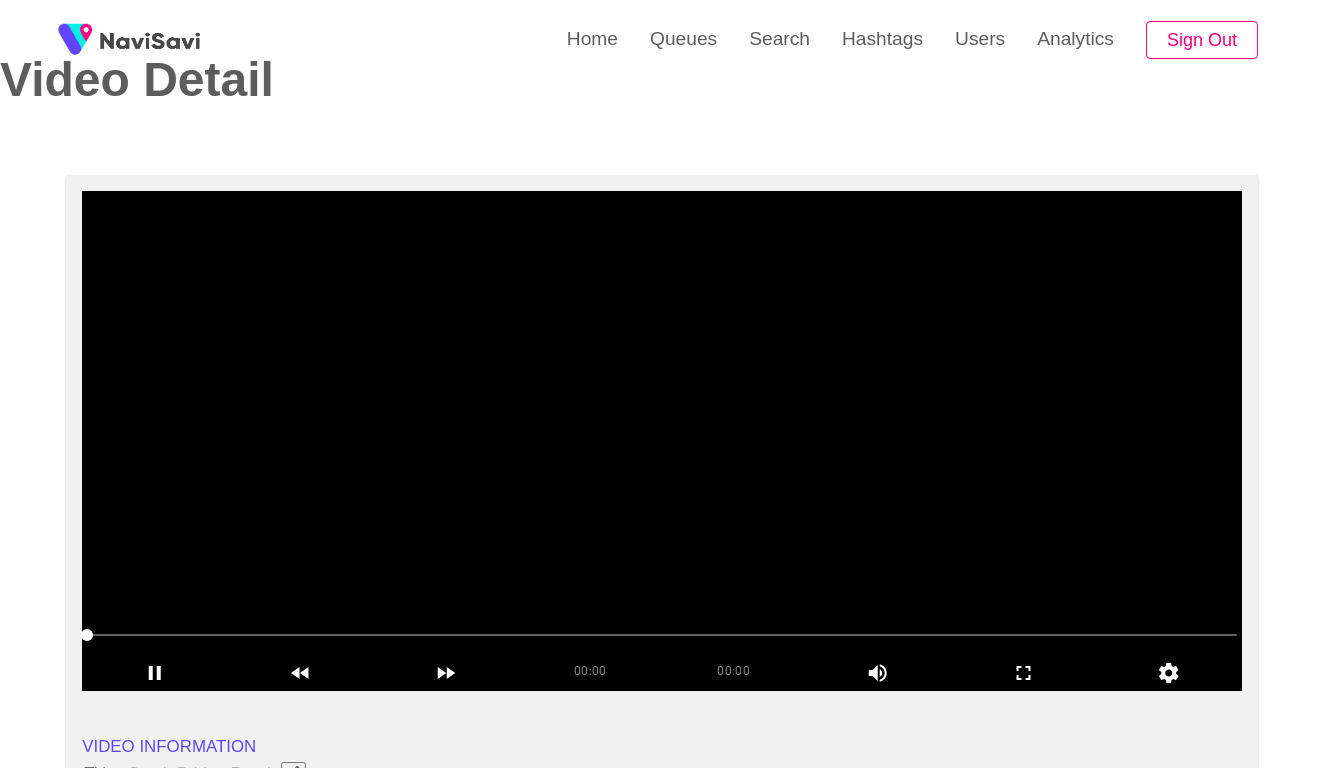 scroll, scrollTop: 70, scrollLeft: 0, axis: vertical 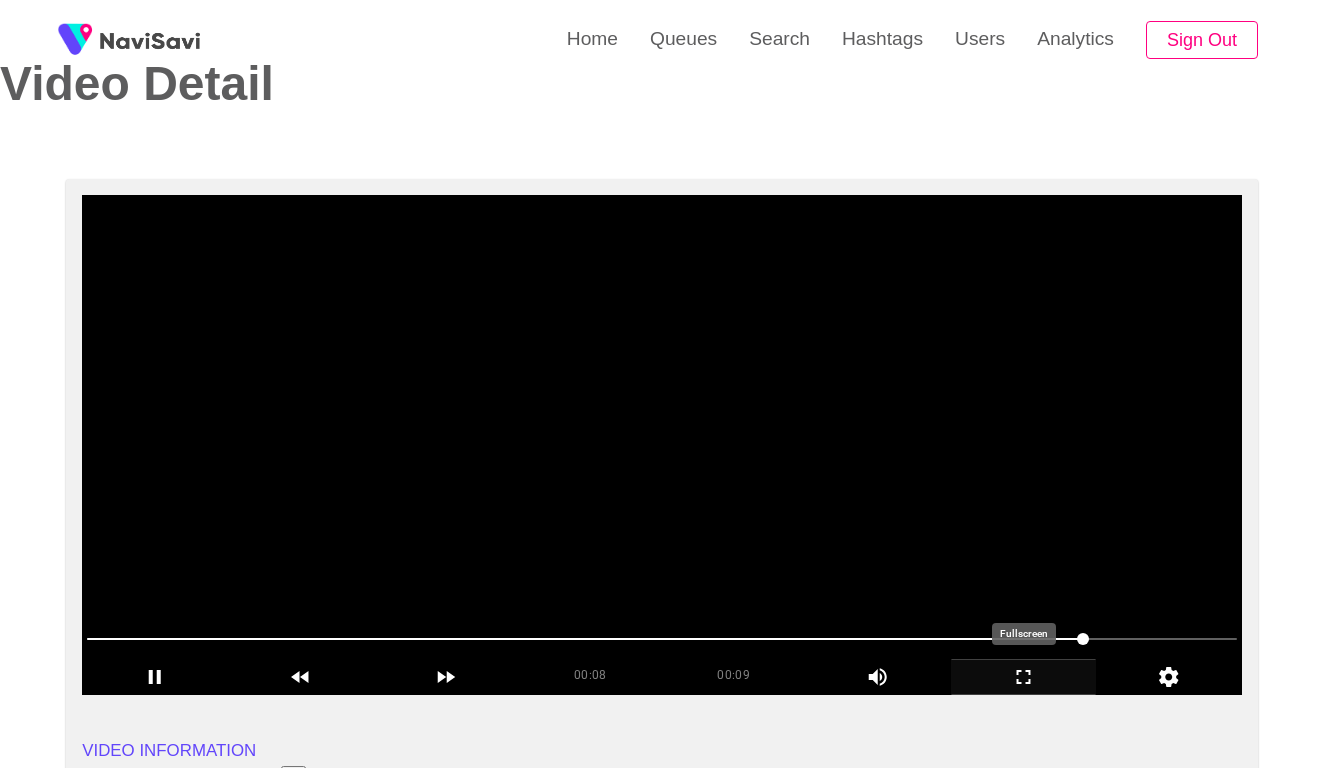 click at bounding box center [1023, 676] 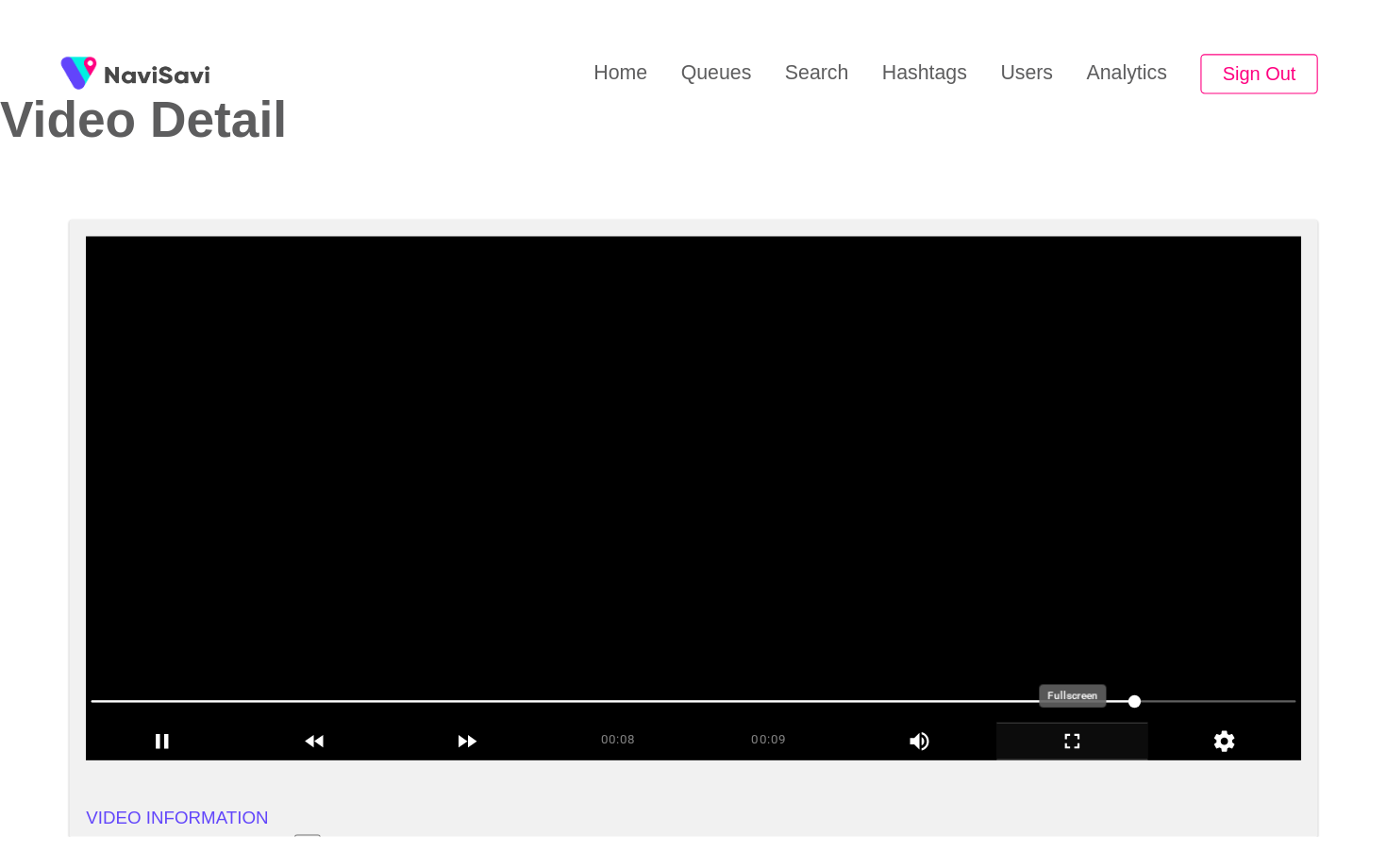 scroll, scrollTop: 0, scrollLeft: 0, axis: both 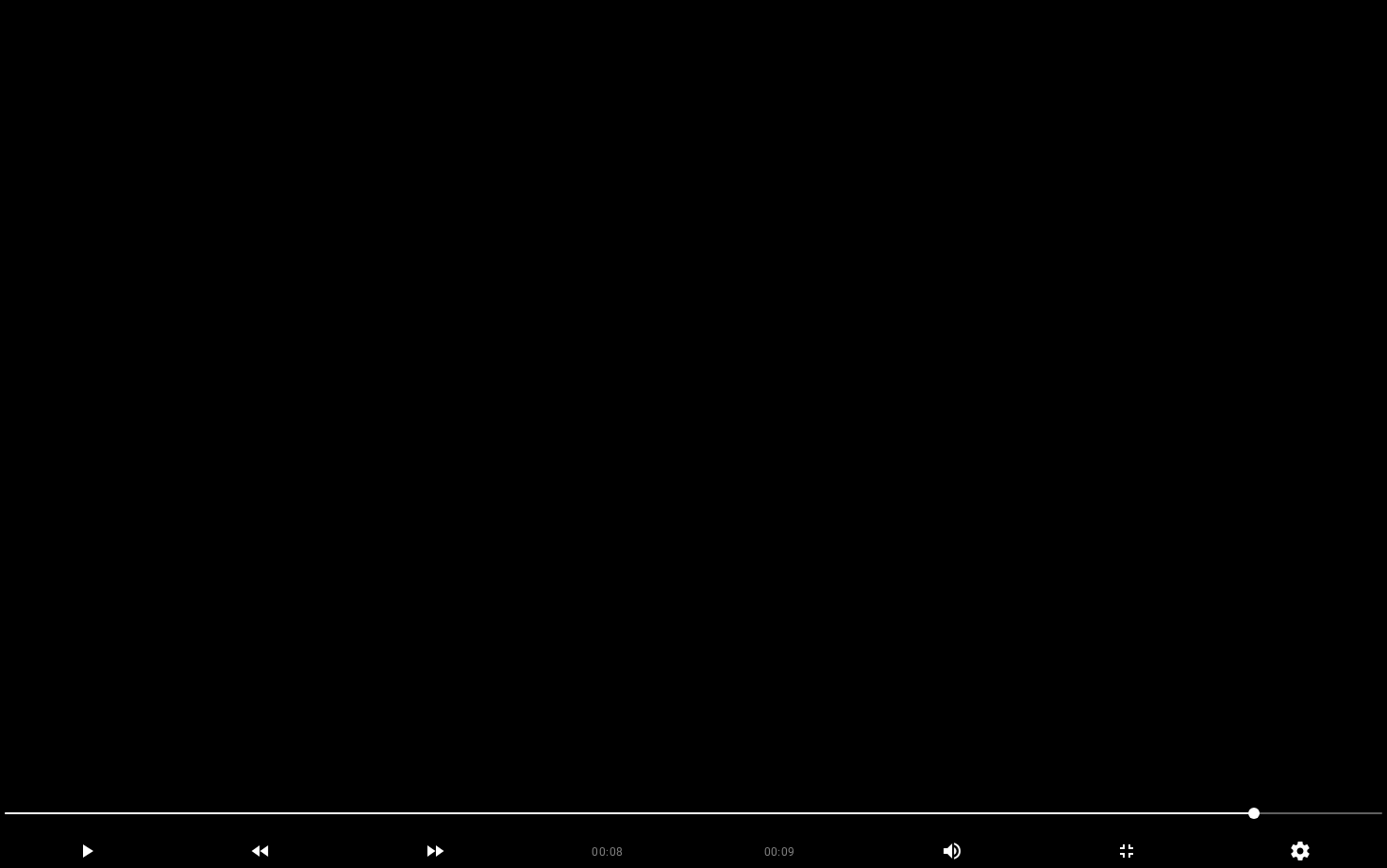 click at bounding box center (694, 434) 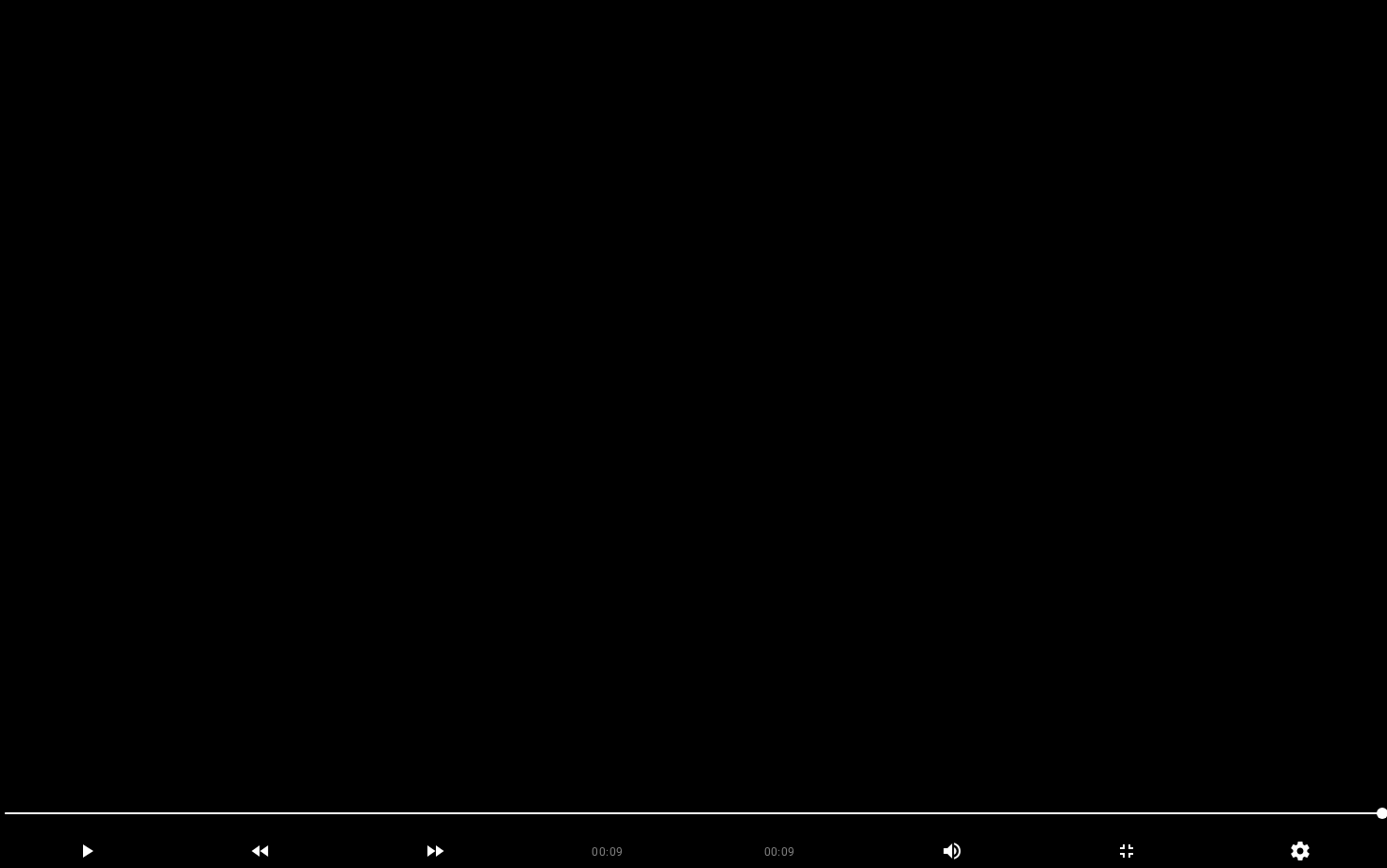 click at bounding box center (694, 434) 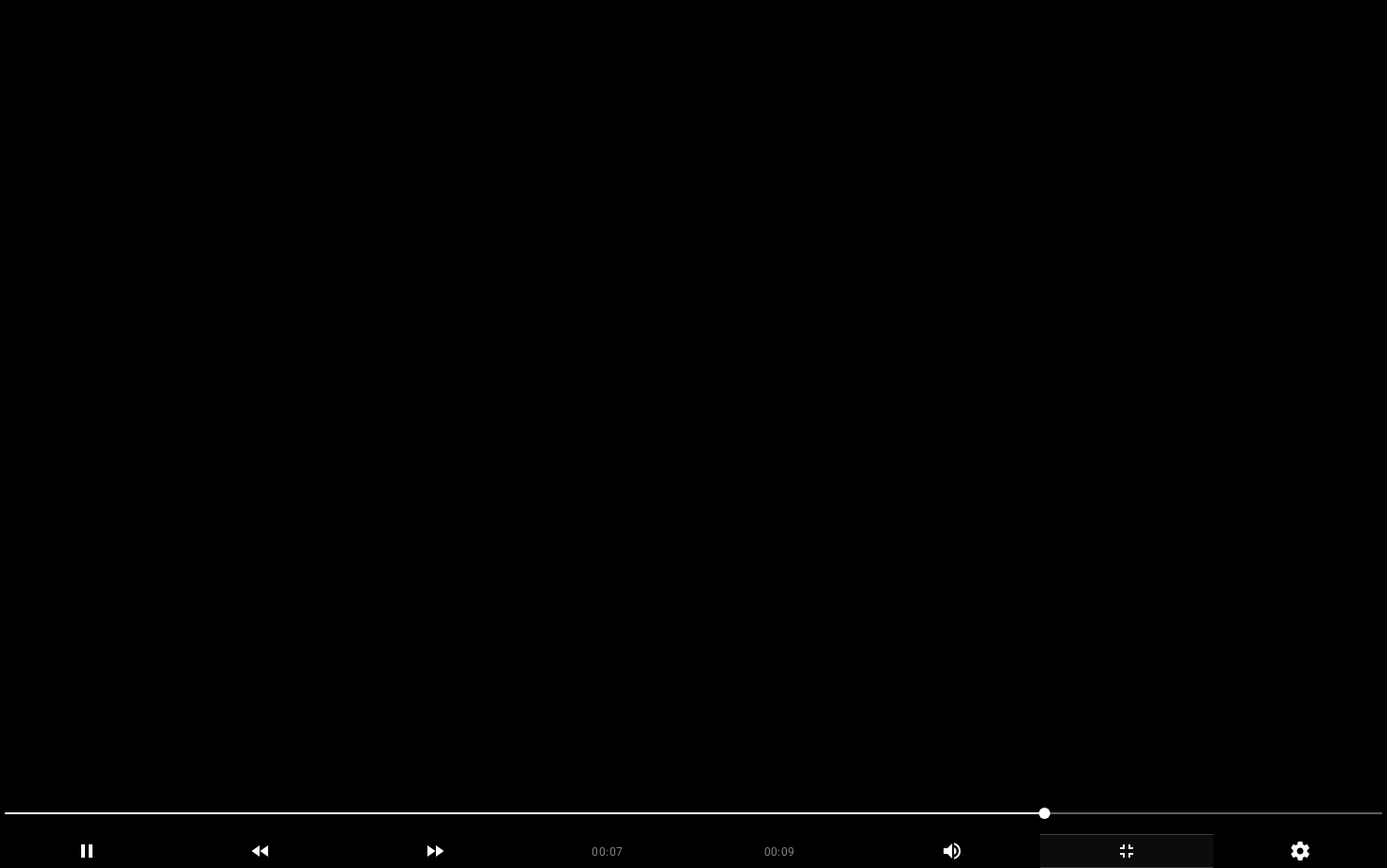 click 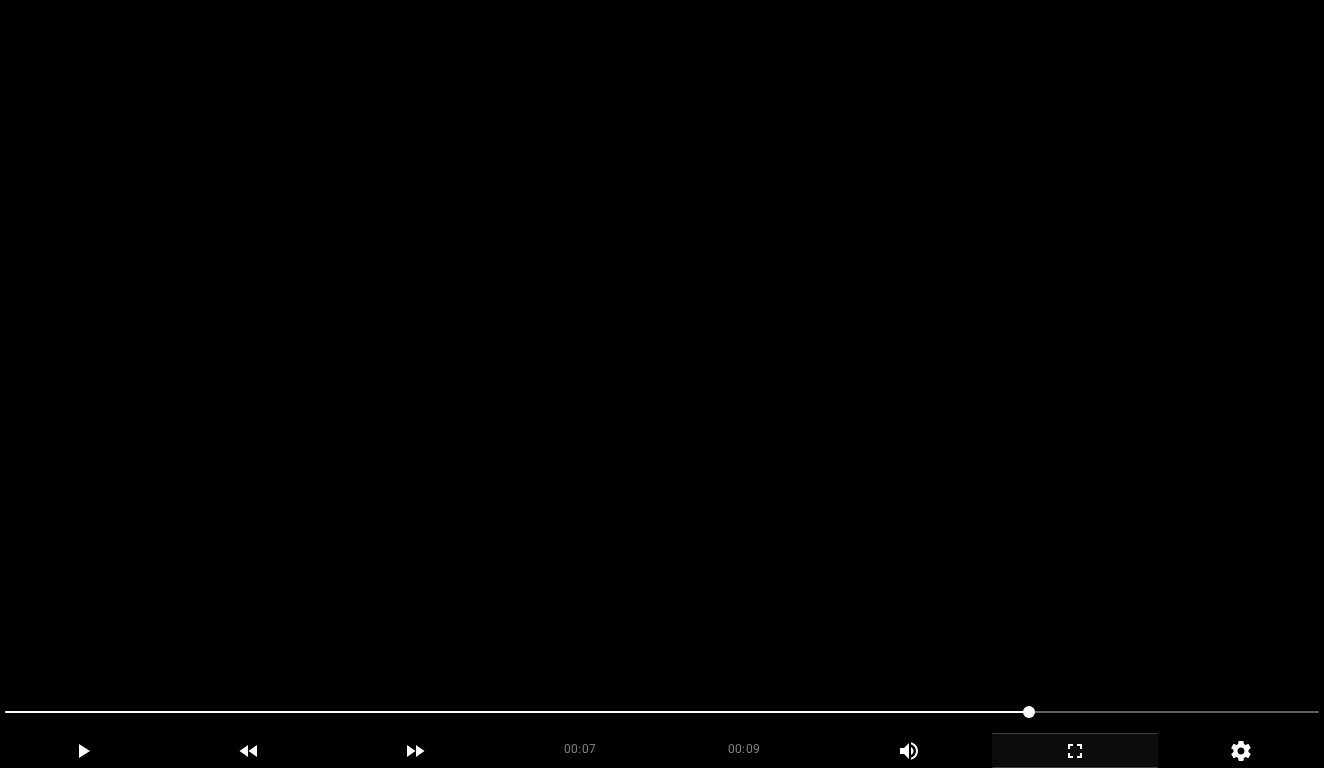 scroll, scrollTop: 889, scrollLeft: 0, axis: vertical 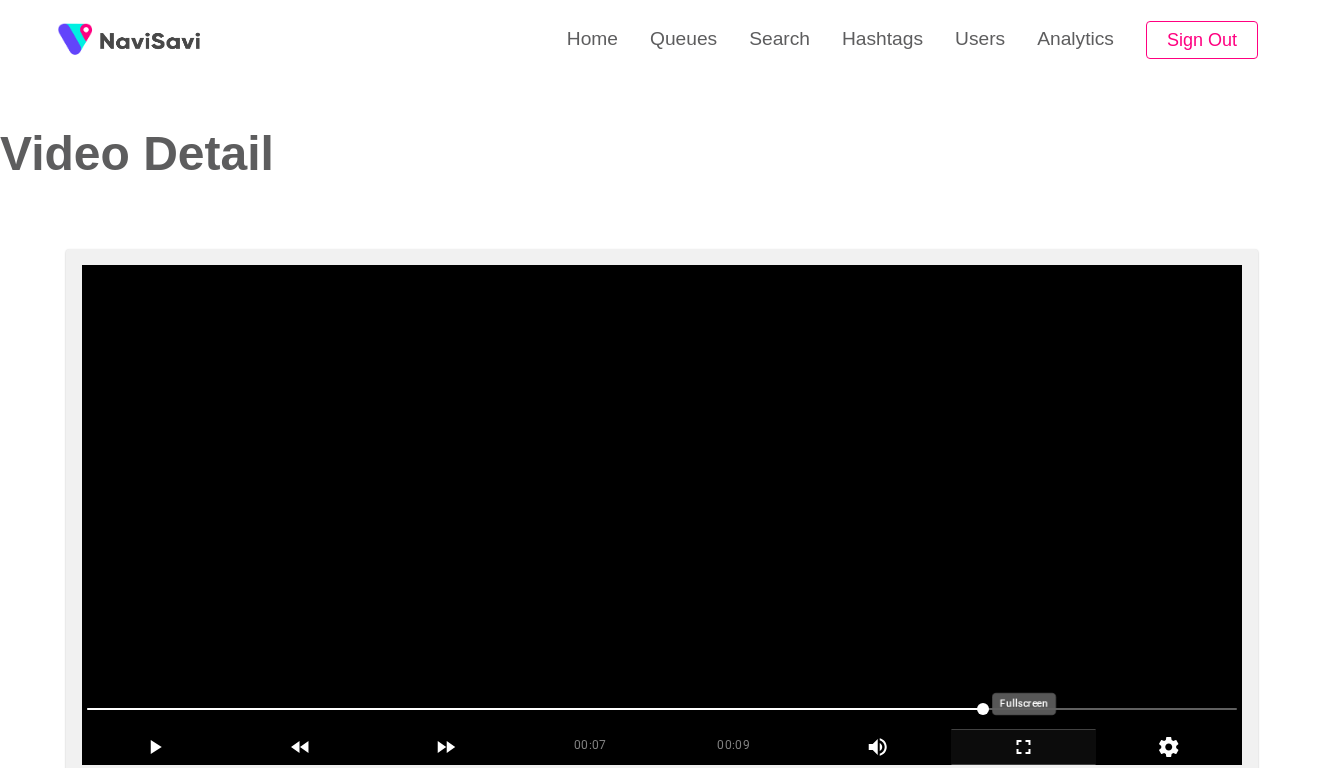 click at bounding box center (662, 515) 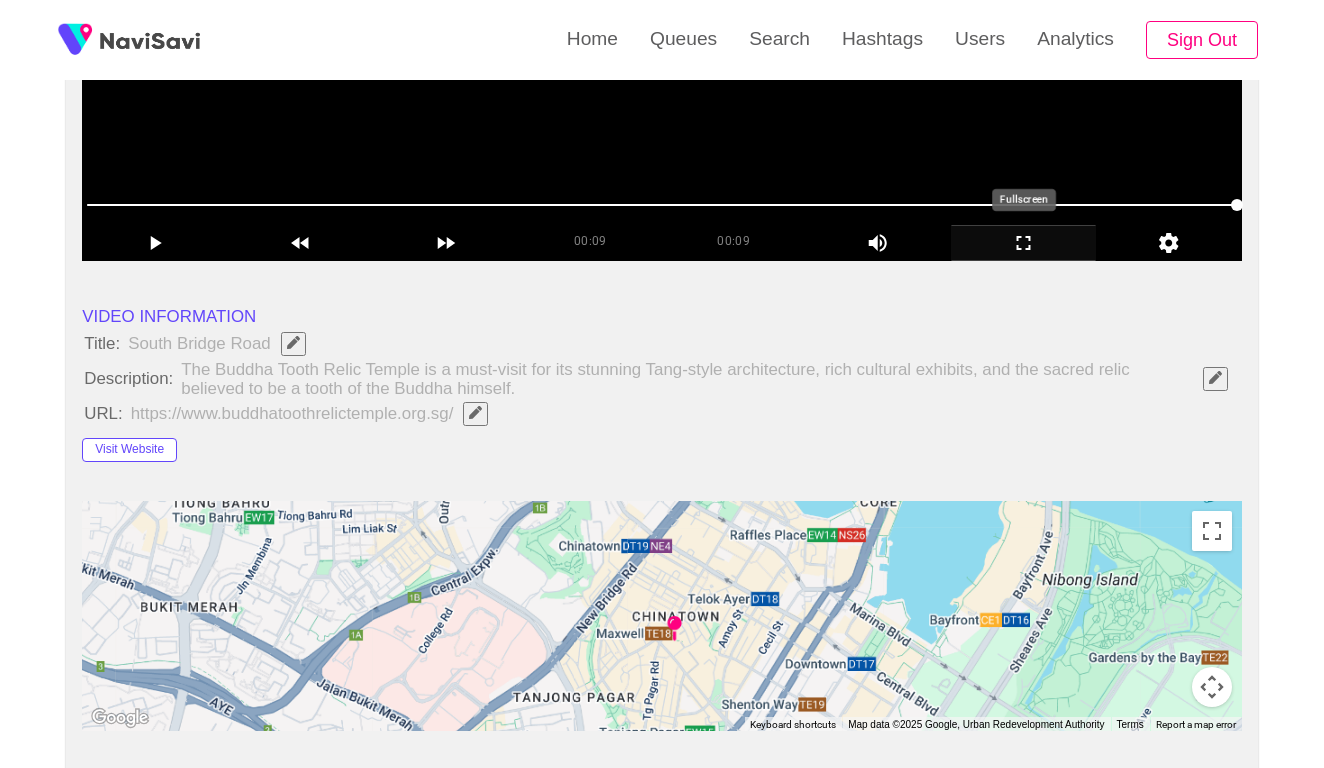 scroll, scrollTop: 970, scrollLeft: 0, axis: vertical 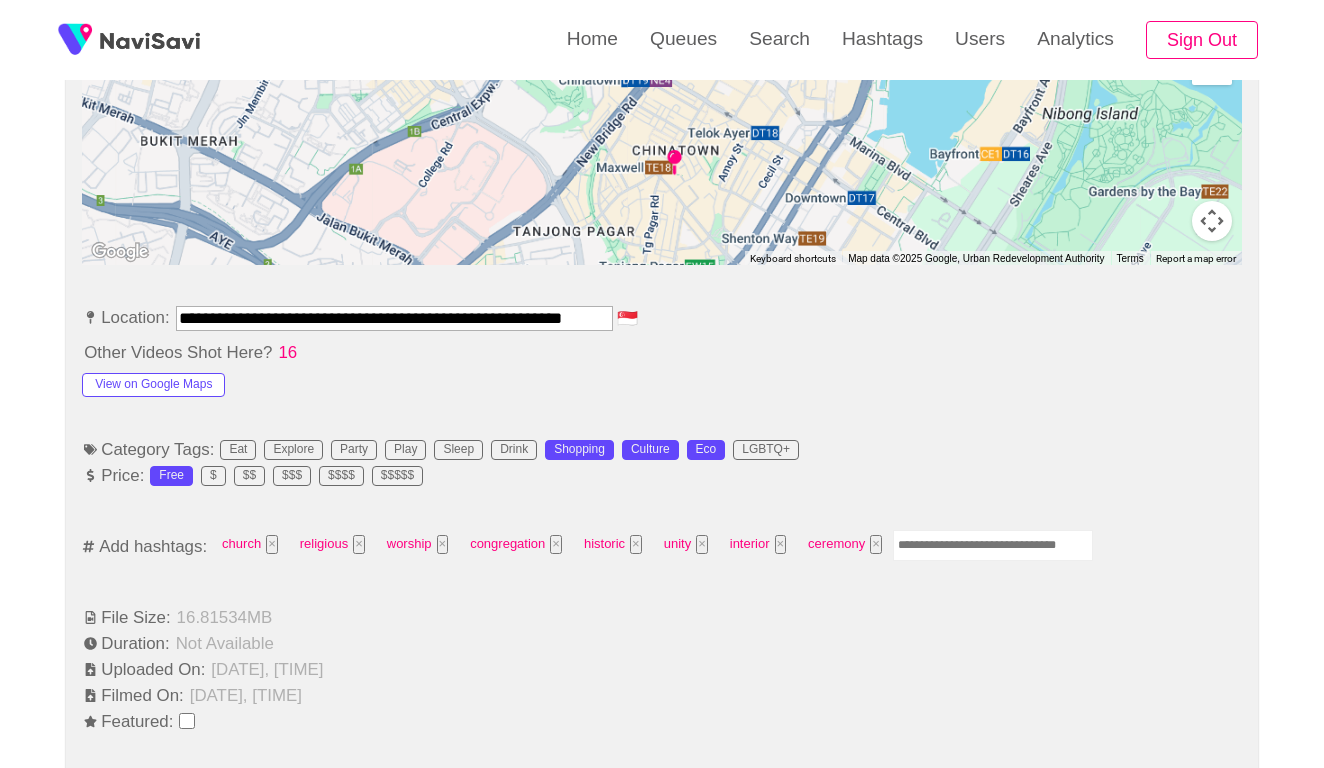 click at bounding box center [993, 545] 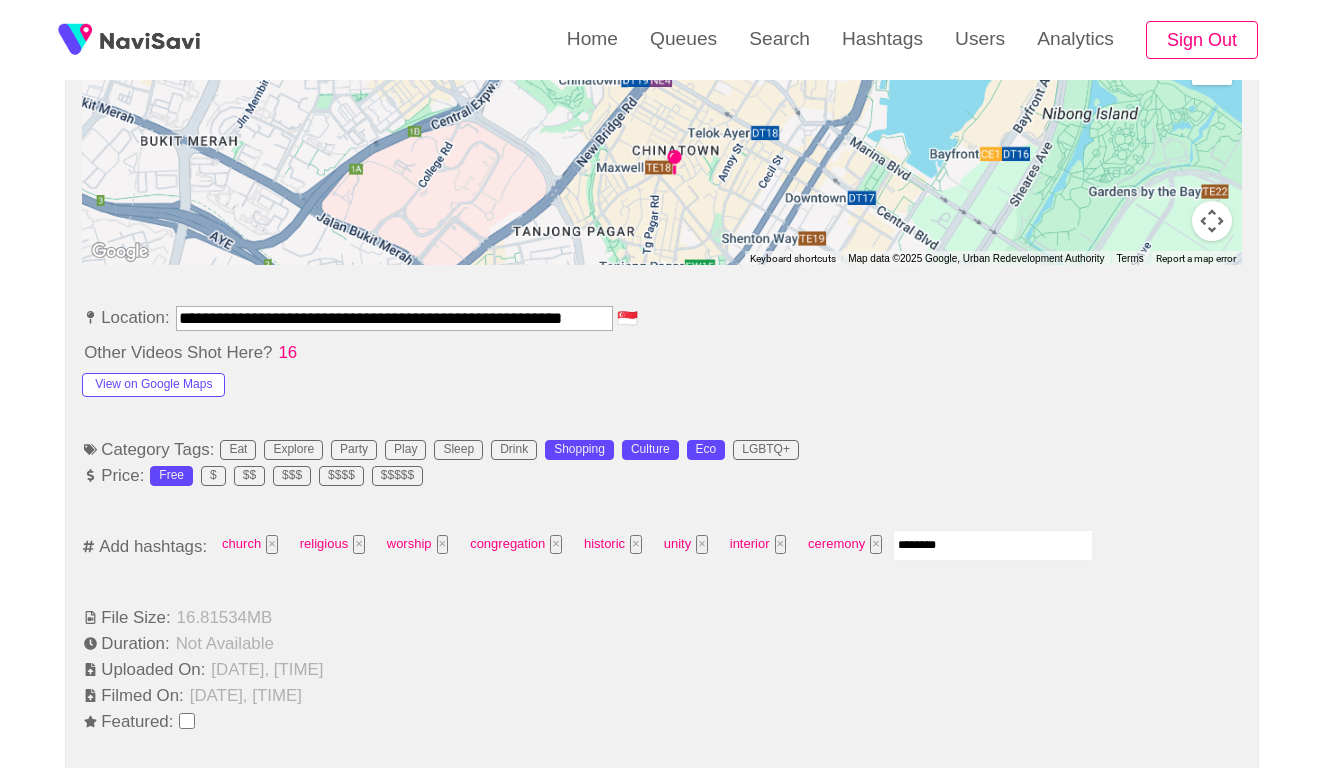 type on "*********" 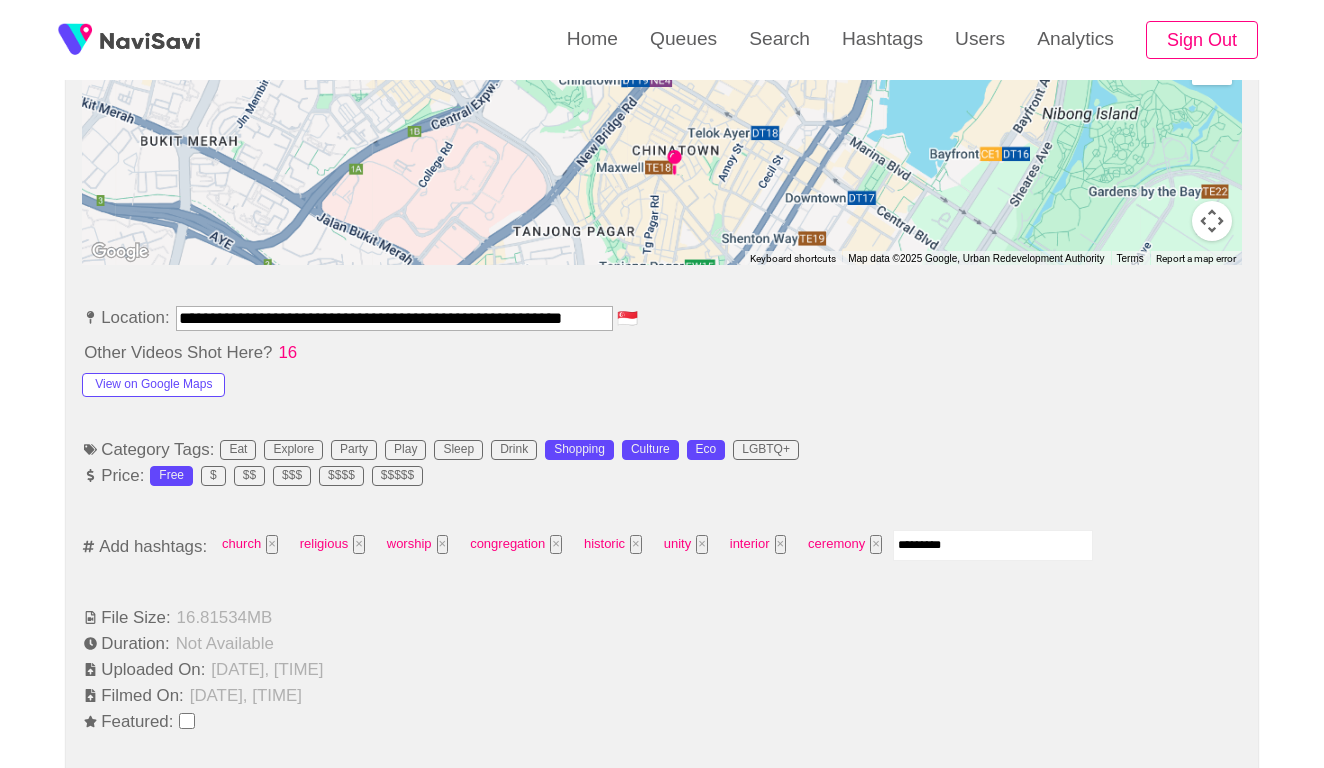 type 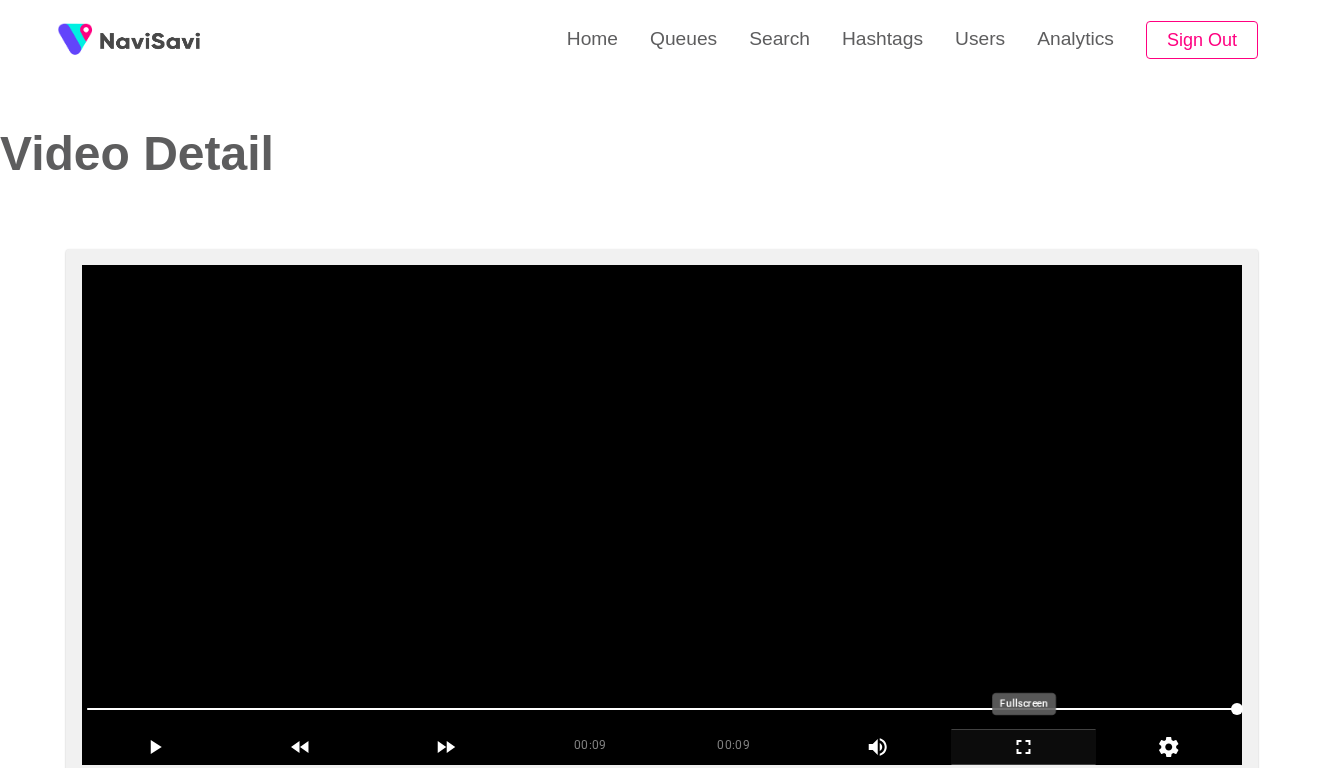 scroll, scrollTop: -1, scrollLeft: 0, axis: vertical 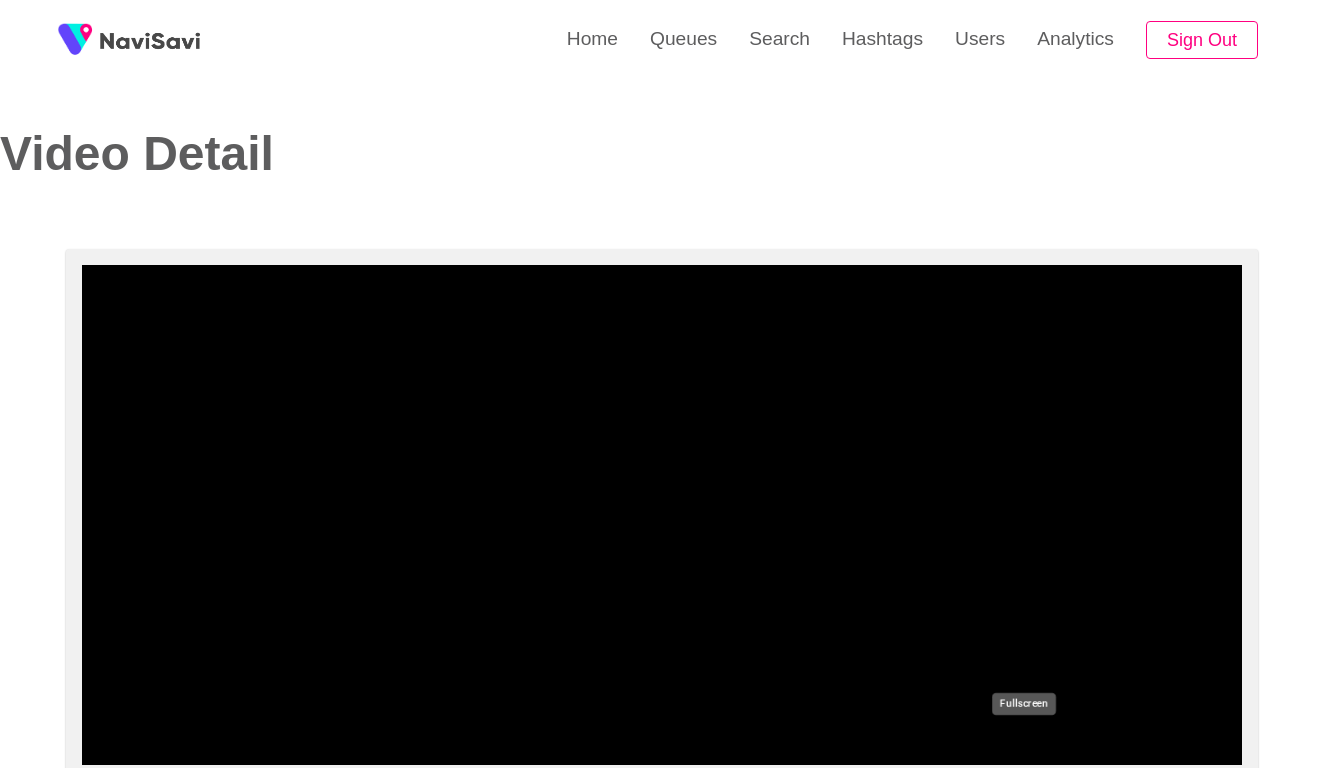click 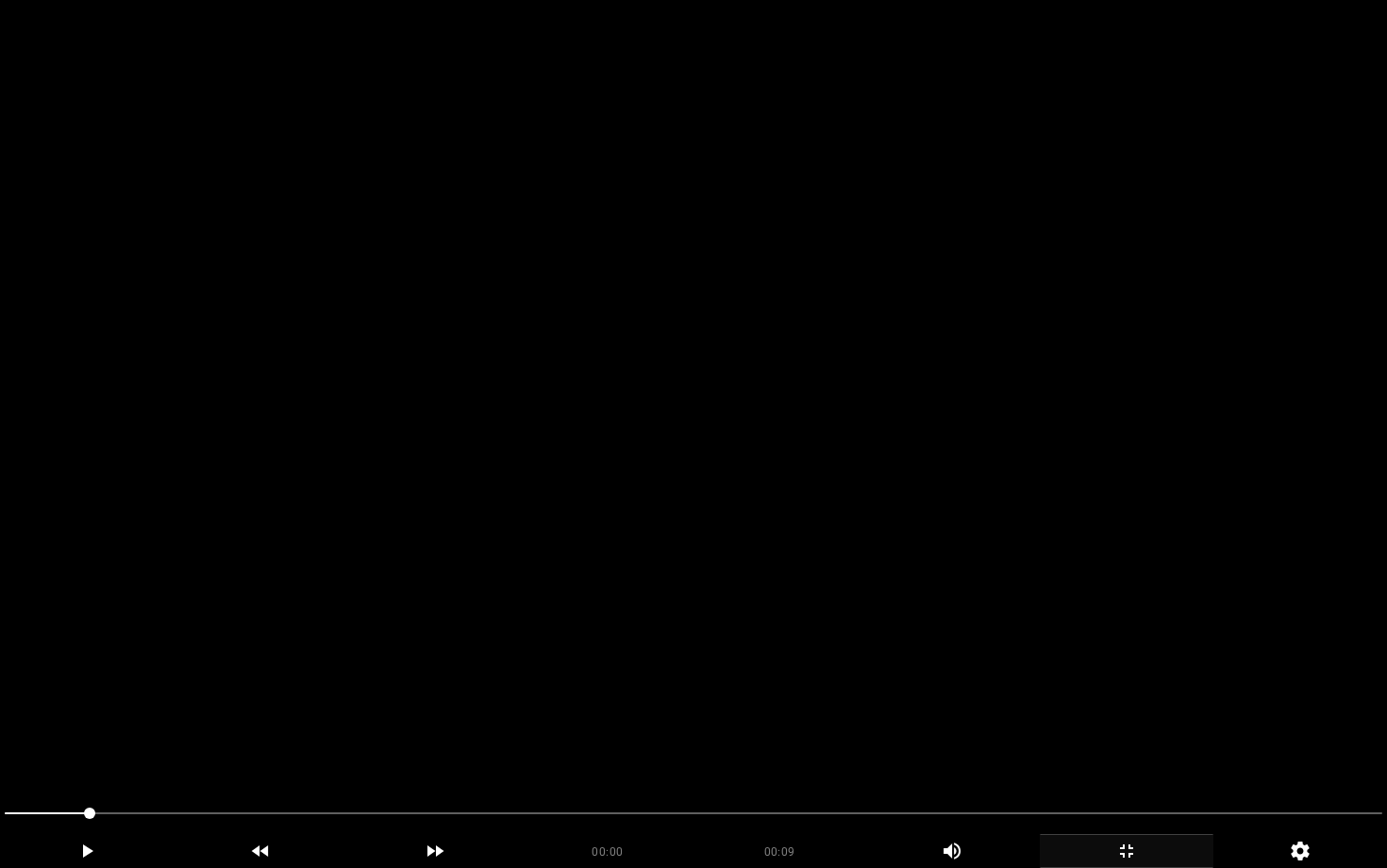 click at bounding box center (694, 434) 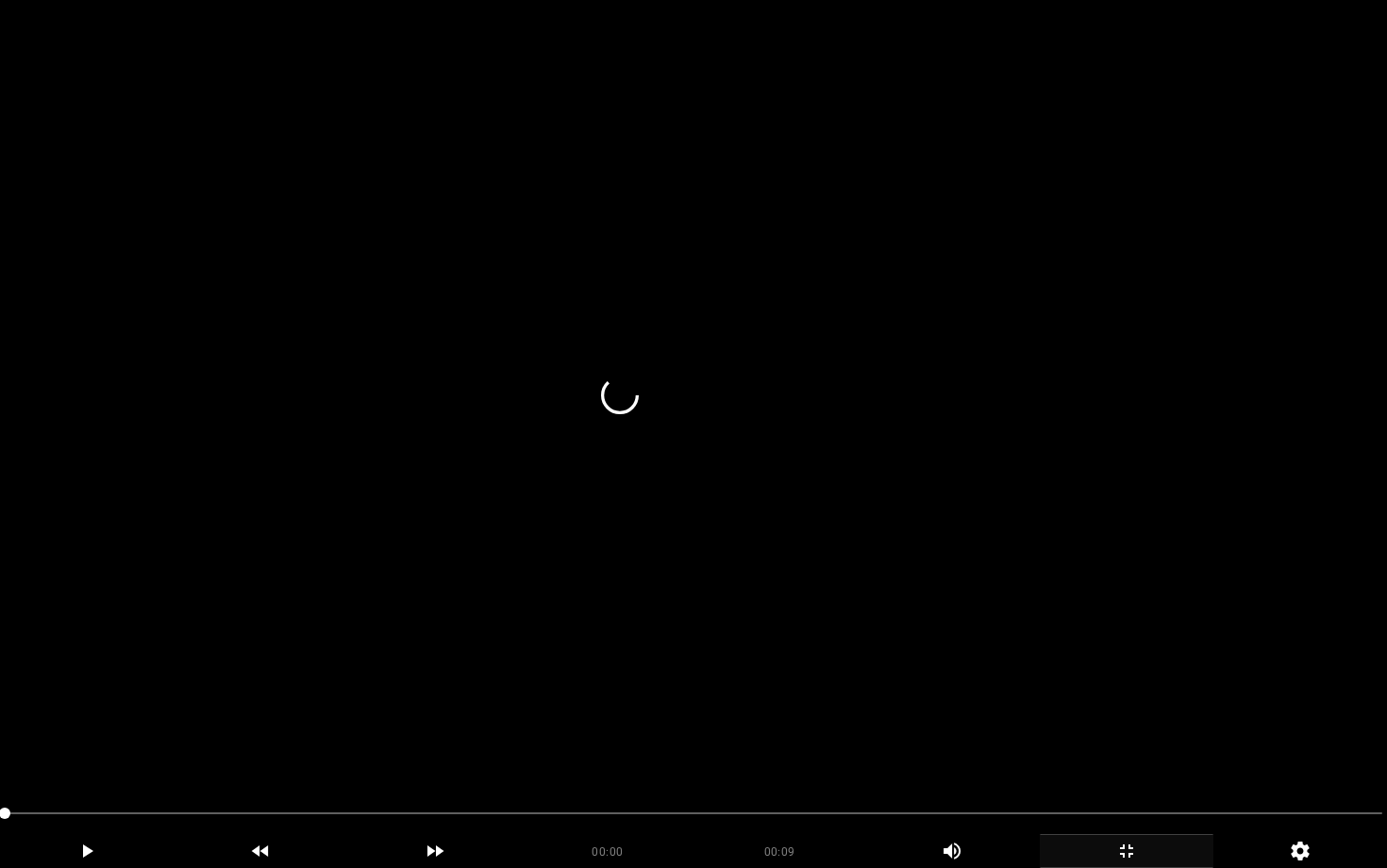 click at bounding box center (694, 434) 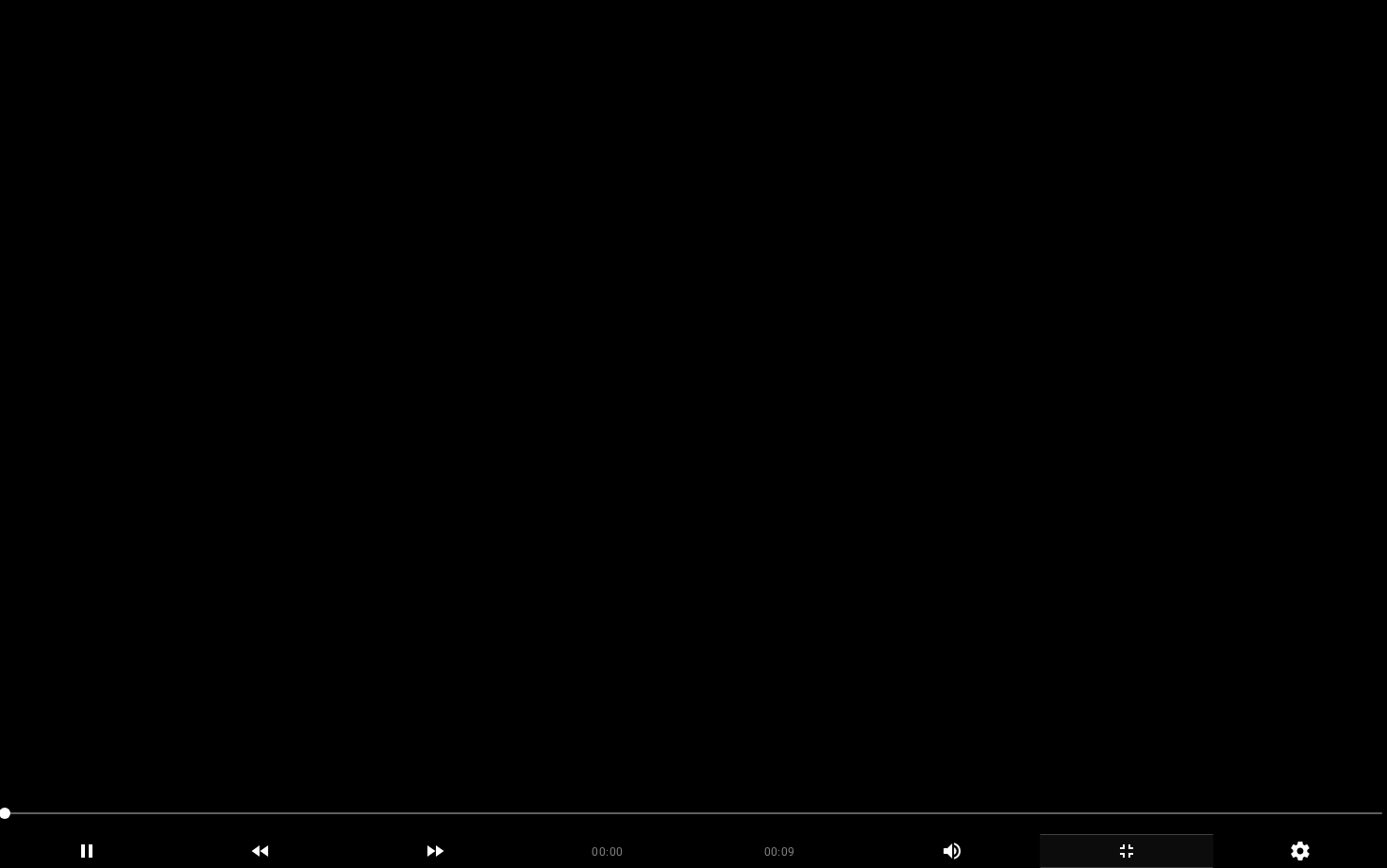 click at bounding box center [694, 434] 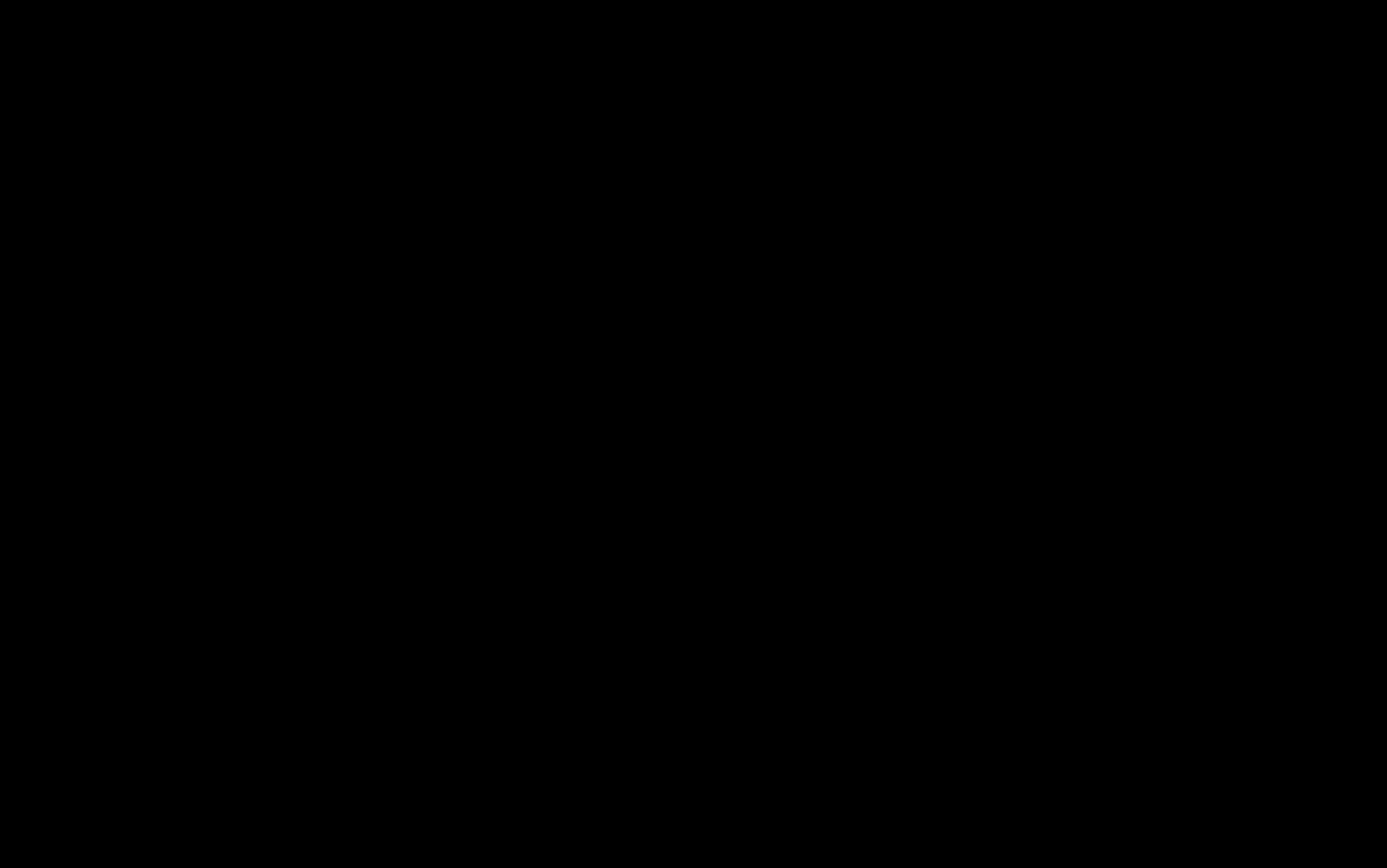 click at bounding box center (45, 813) 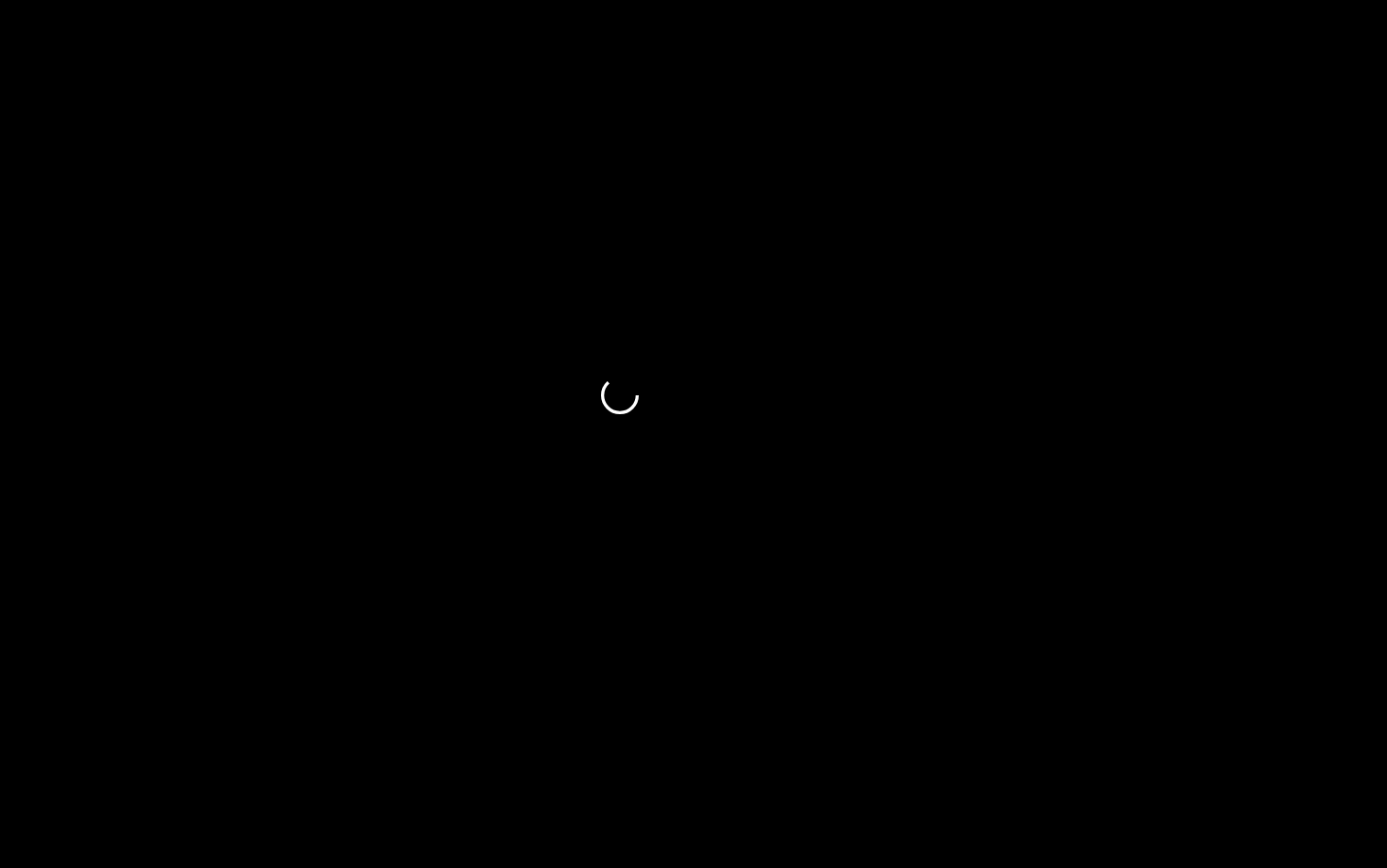 click at bounding box center [5, 813] 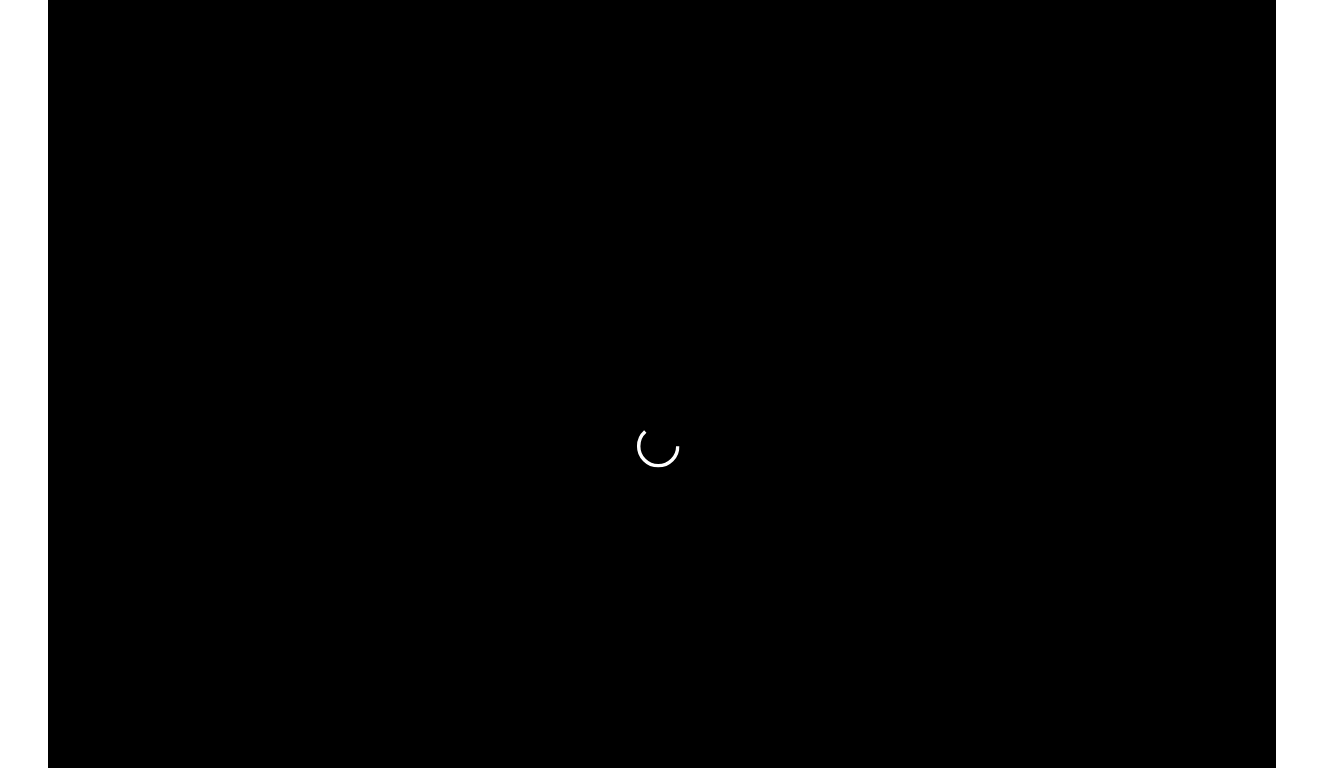scroll, scrollTop: 0, scrollLeft: 0, axis: both 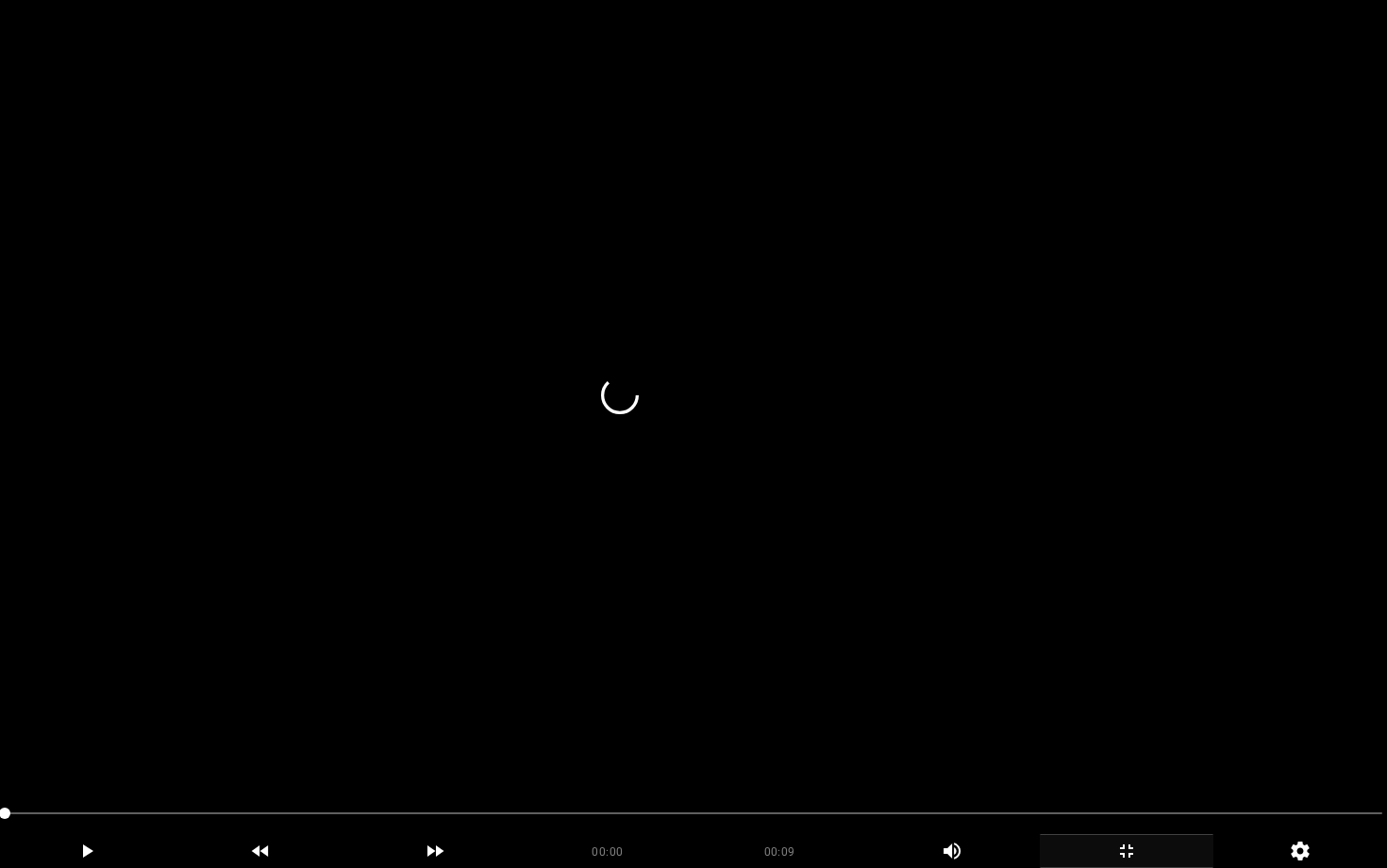 click at bounding box center (694, 434) 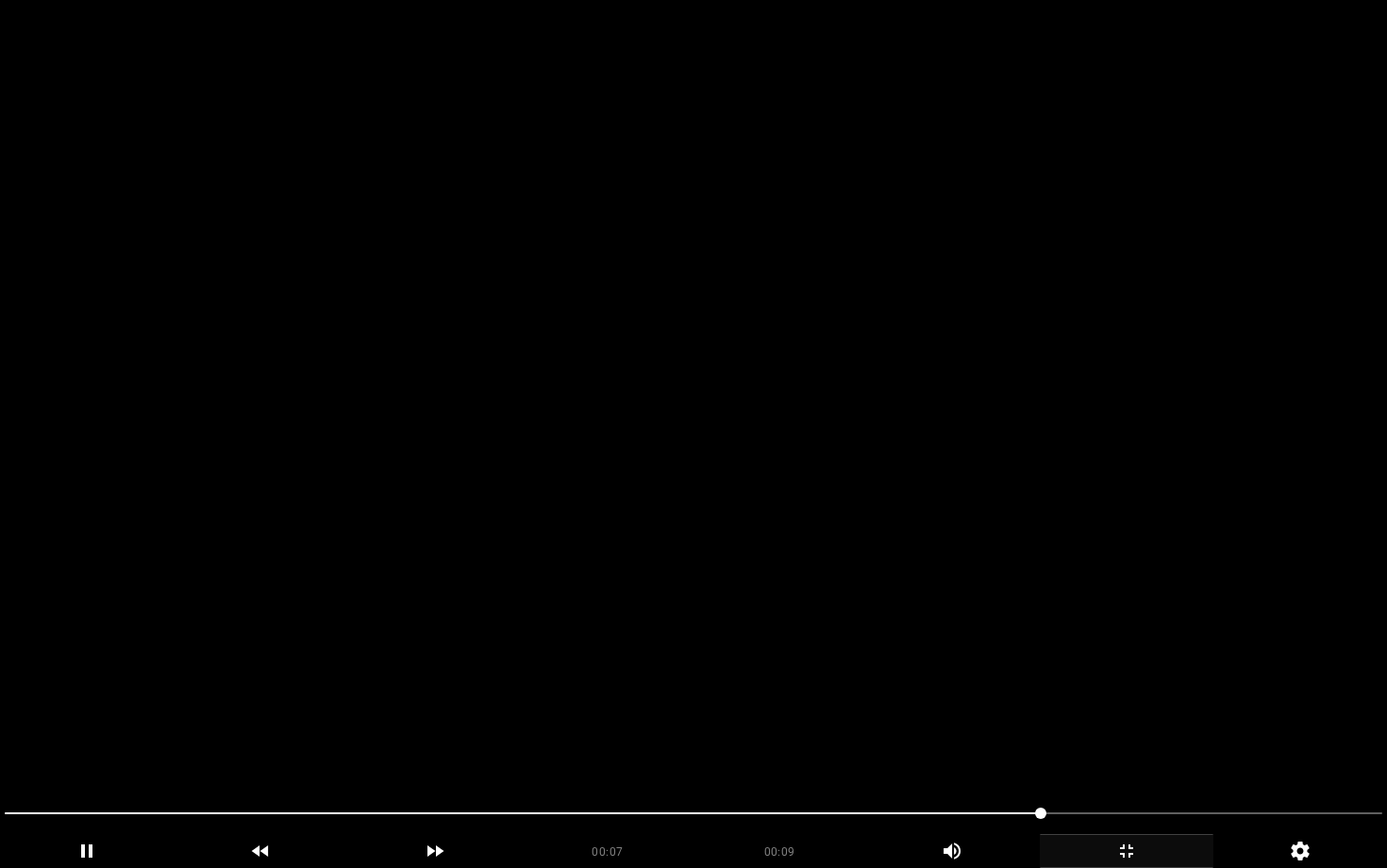 click at bounding box center [694, 434] 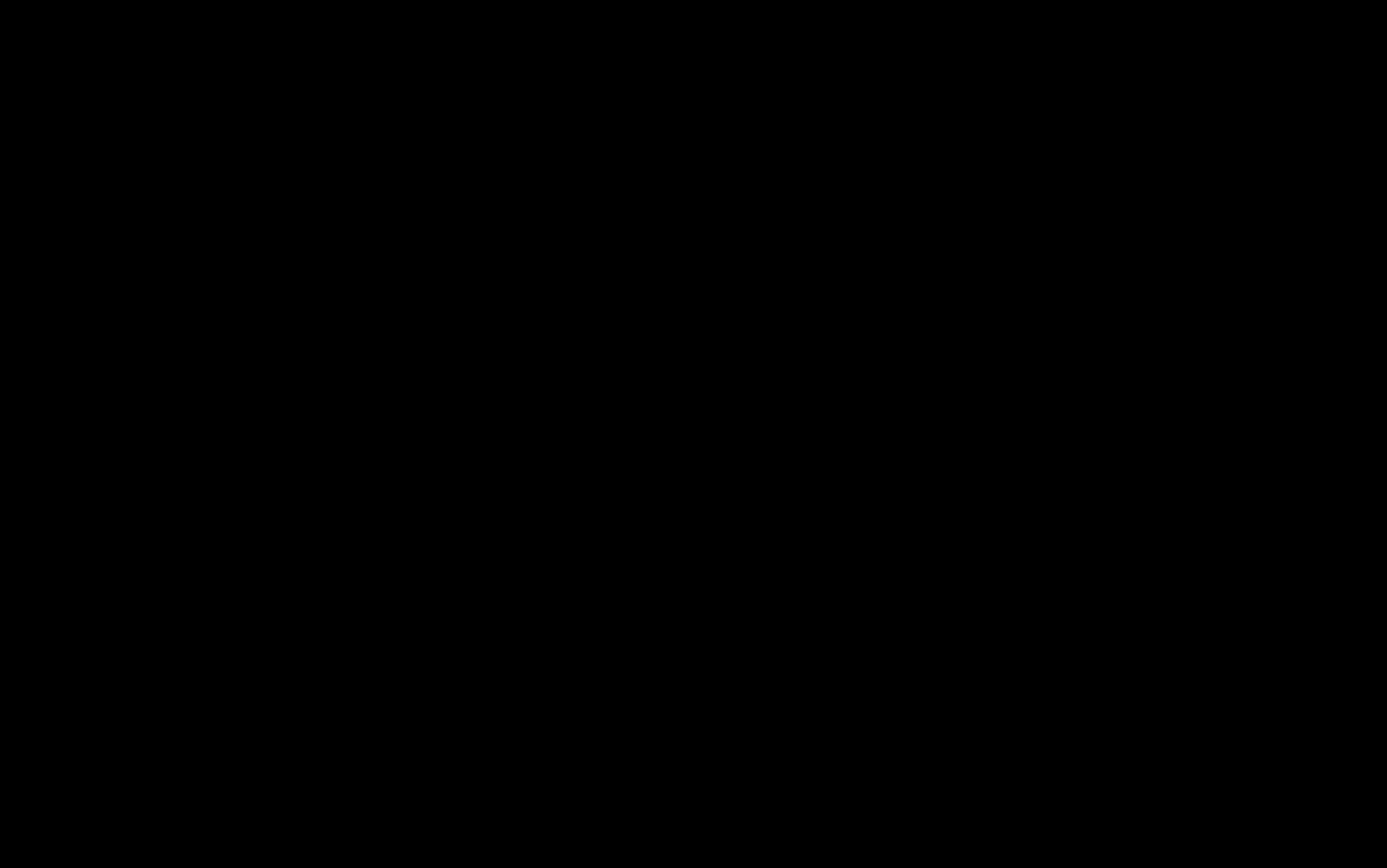 click 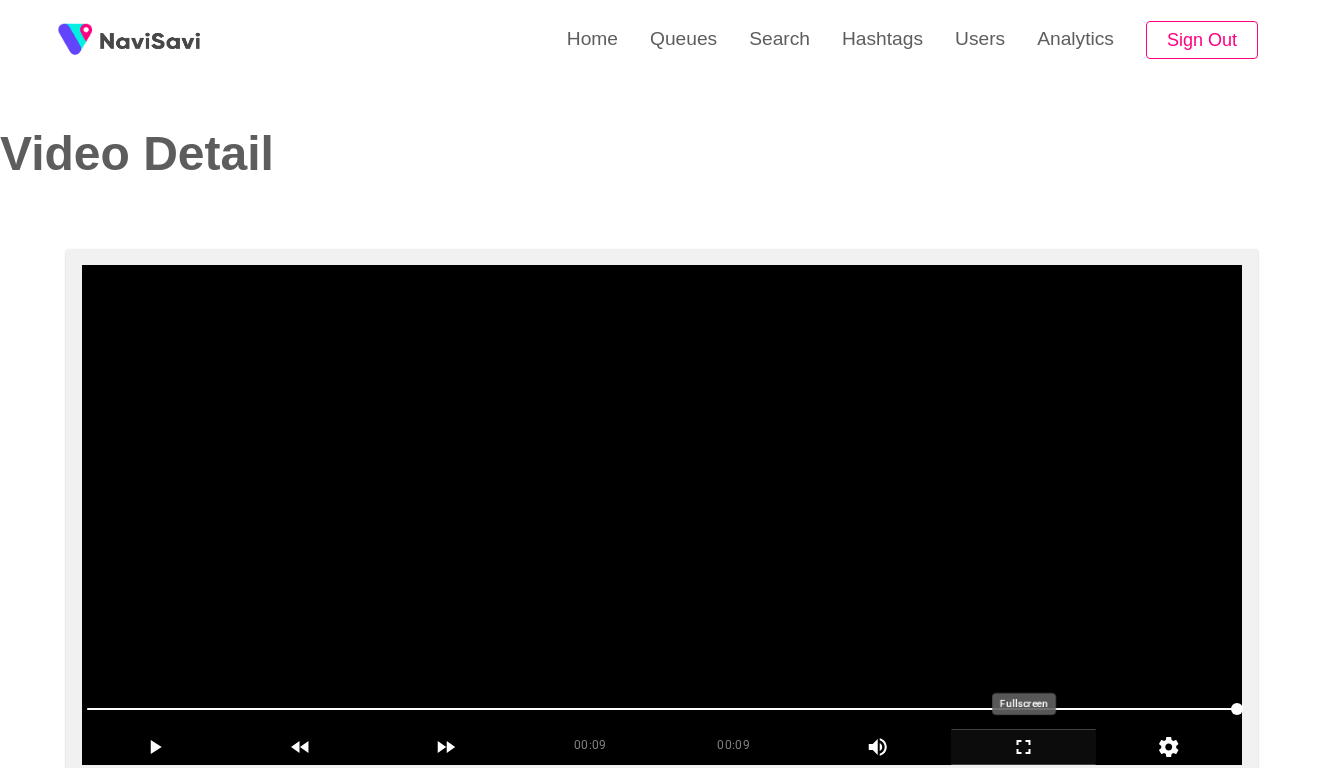 click at bounding box center (662, 515) 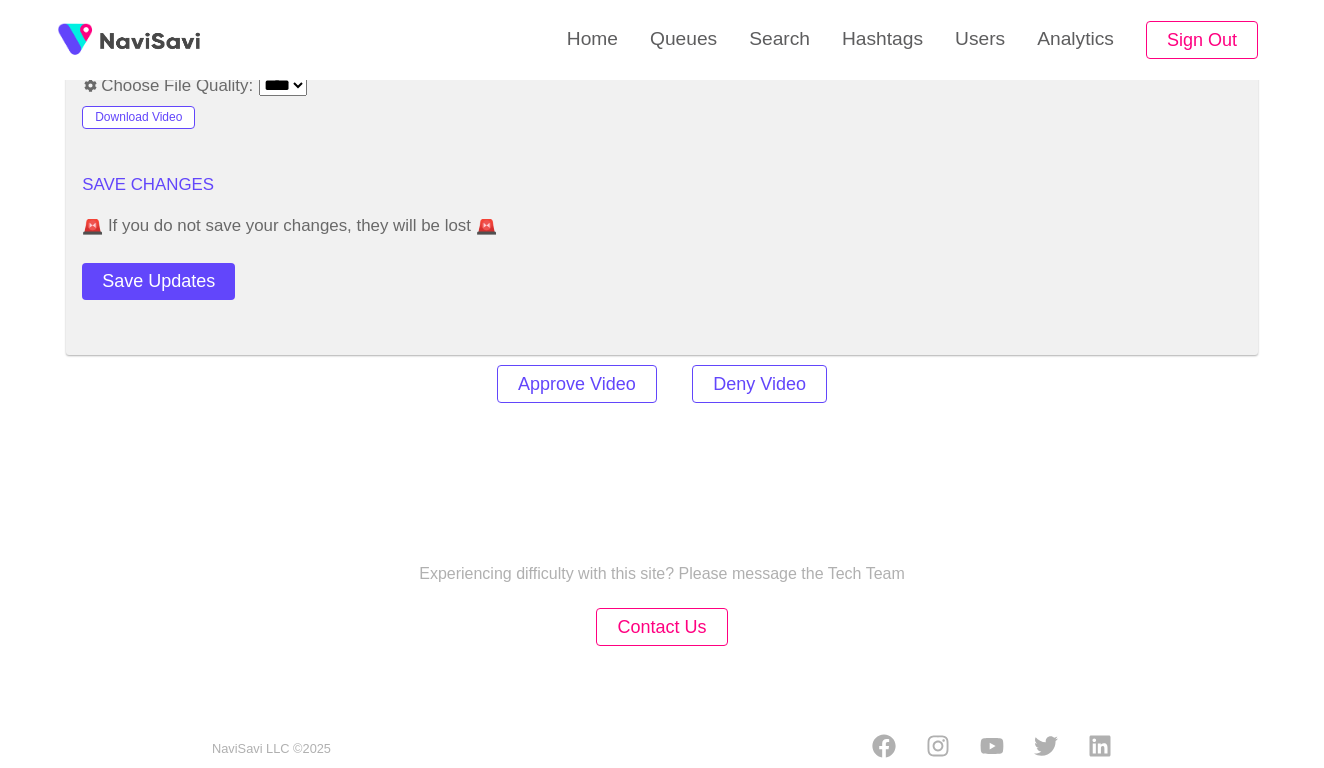 scroll, scrollTop: 2735, scrollLeft: 0, axis: vertical 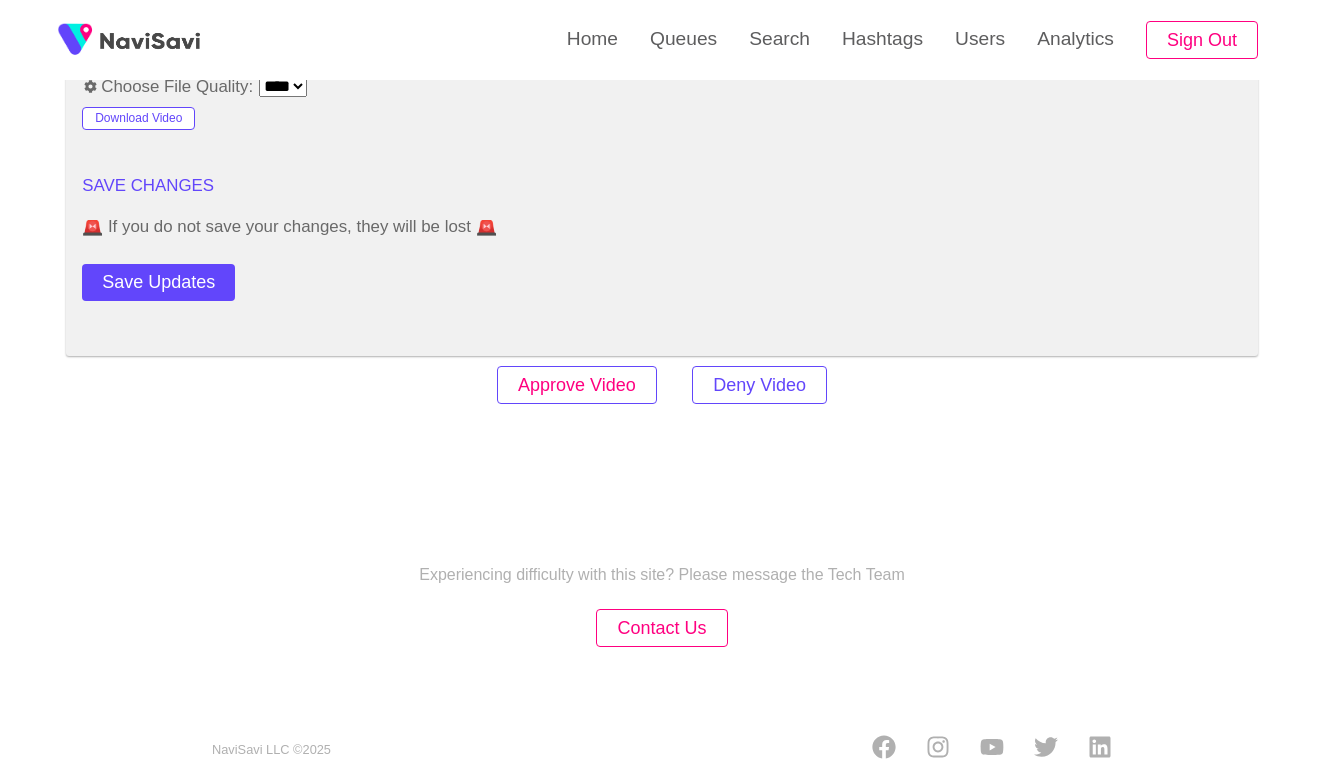 click on "Approve Video" at bounding box center (577, 385) 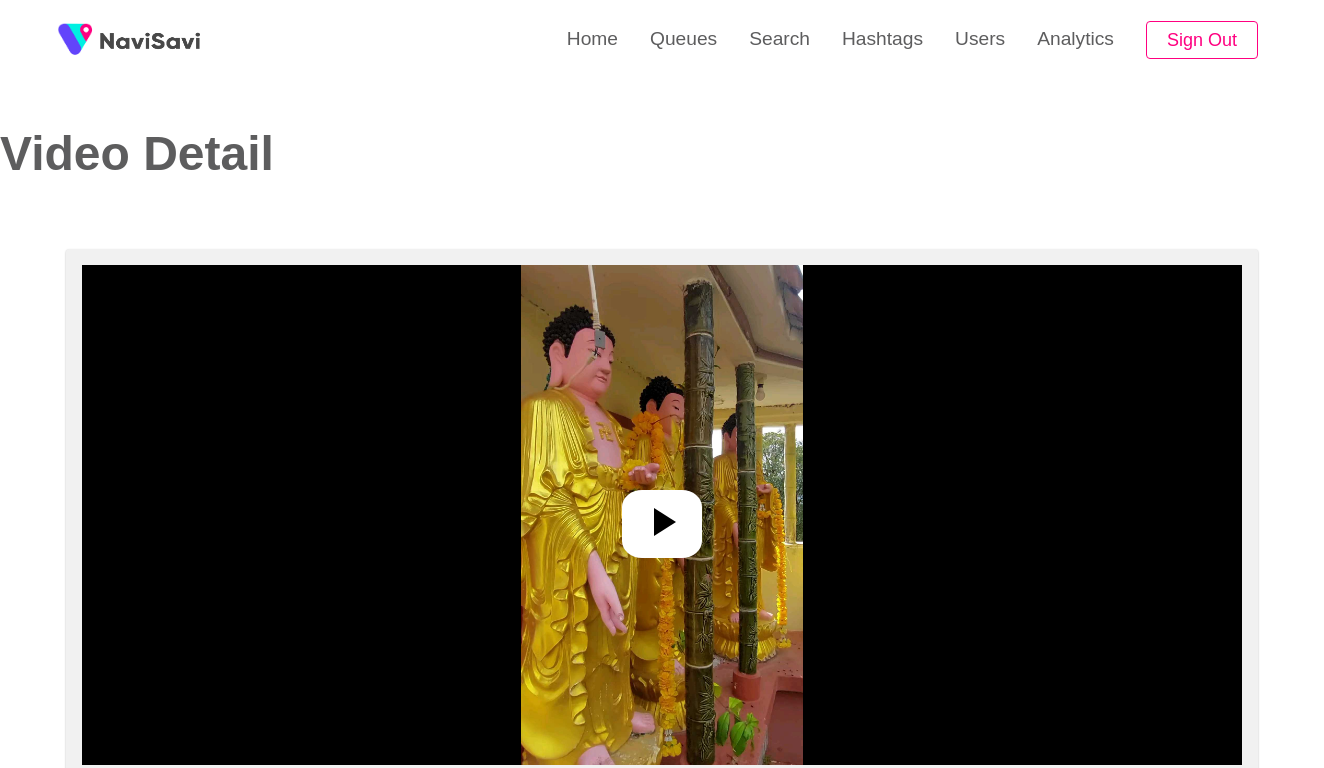 select on "**********" 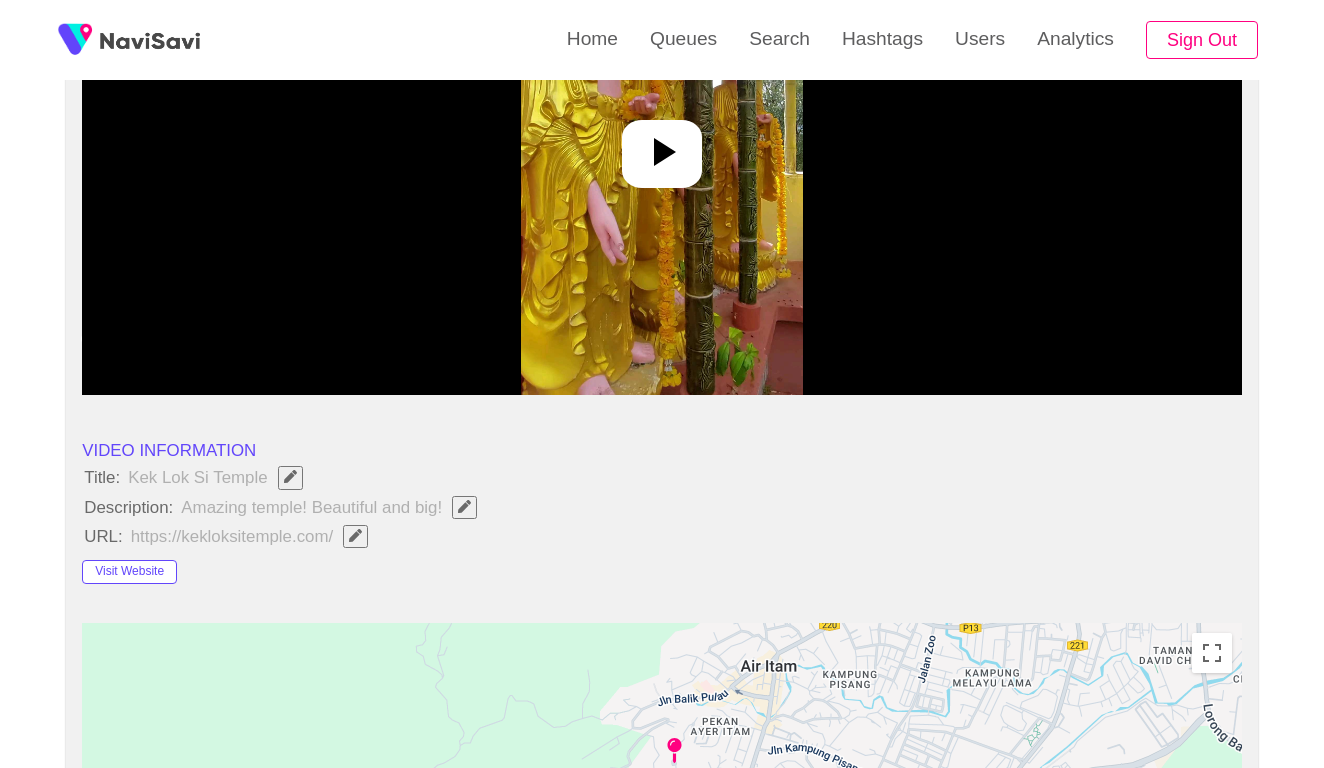 click at bounding box center (661, 145) 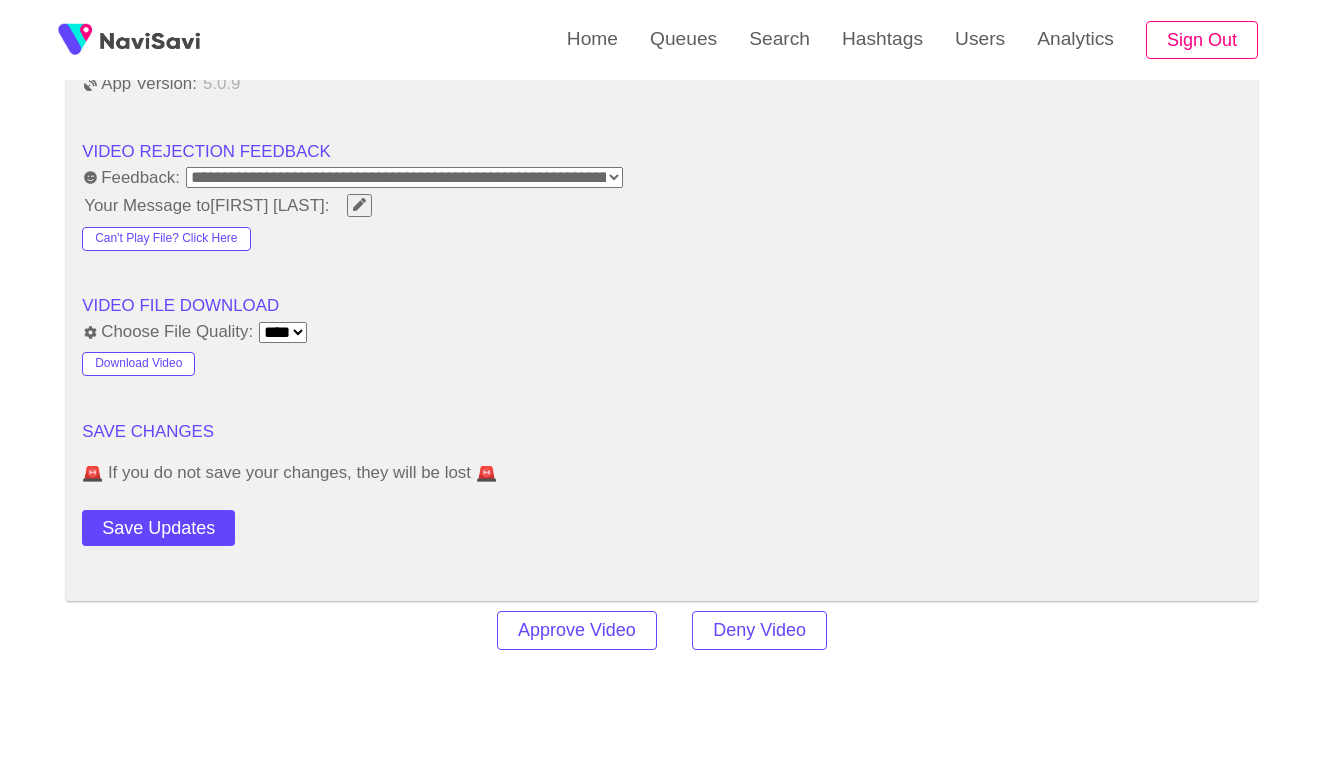 scroll, scrollTop: 2408, scrollLeft: 0, axis: vertical 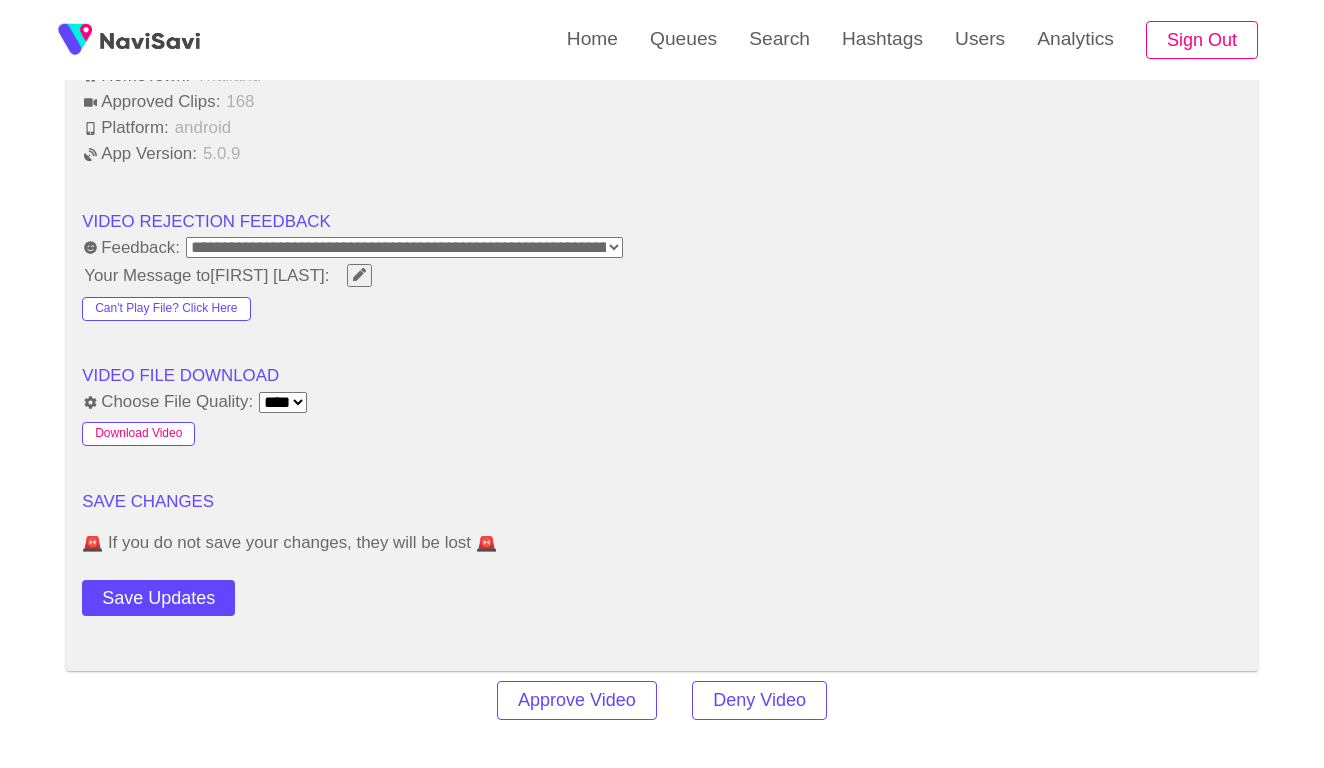 click on "Download Video" at bounding box center (138, 434) 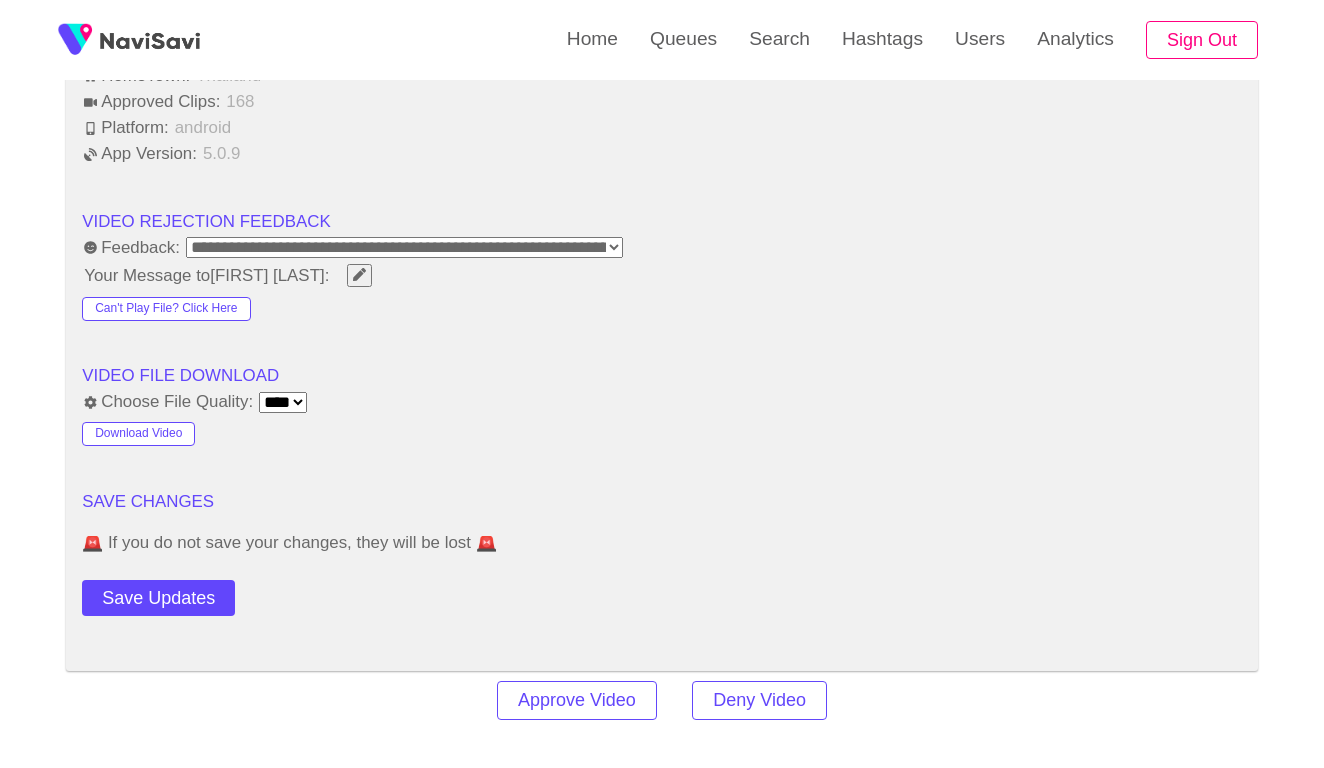 click on "VIDEO INFORMATION Title: Kek Lok Si Temple Description: Amazing temple! Beautiful and big! URL: https://kekloksitemple.com/ Visit Website ← Move left → Move right ↑ Move up ↓ Move down + Zoom in - Zoom out Home Jump left by 75% End Jump right by 75% Page Up Jump up by 75% Page Down Jump down by 75% Use ⌘ + scroll to zoom the map Keyboard shortcuts Map Data Map data ©2025 Google Map data ©2025 Google 200 m Click to toggle between metric and imperial units Terms Report a map error Location: [COUNTRY] Other Videos Shot Here? 7 View on Google Maps Category Tags: Eat Explore Party Play Sleep Drink Shopping Culture Eco LGBTQ+ Price: Free $ $$ $$$ $$$$ $$$$$ Add hashtags: statues × monks × serene × contemplative × indoors × interior × museum × File Size: 6.228834 MB Duration: Not Available Uploaded On: [MONTH] [DAY], [YEAR], [TIME] Filmed On: [MONTH] [DAY], [YEAR], [TIME] Featured: 7 ) All" at bounding box center [662, -504] 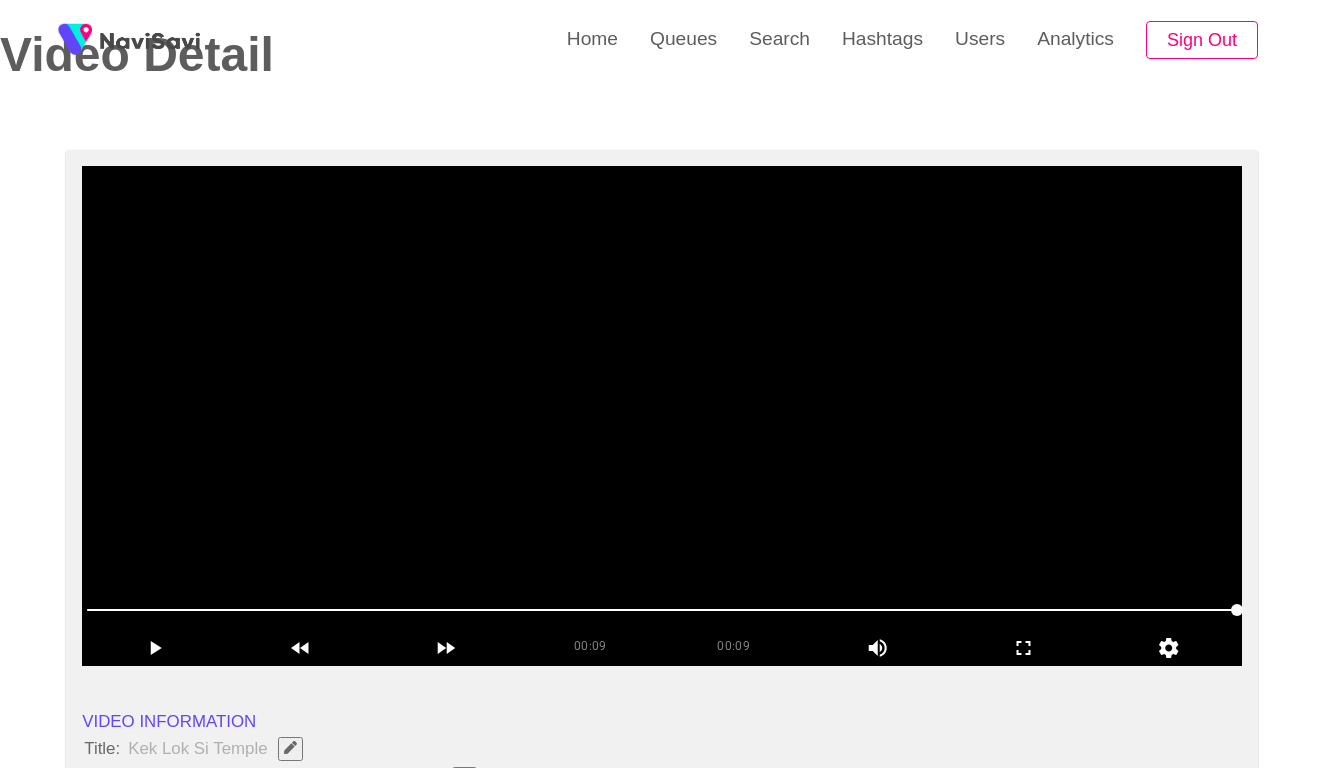 scroll, scrollTop: 39, scrollLeft: 0, axis: vertical 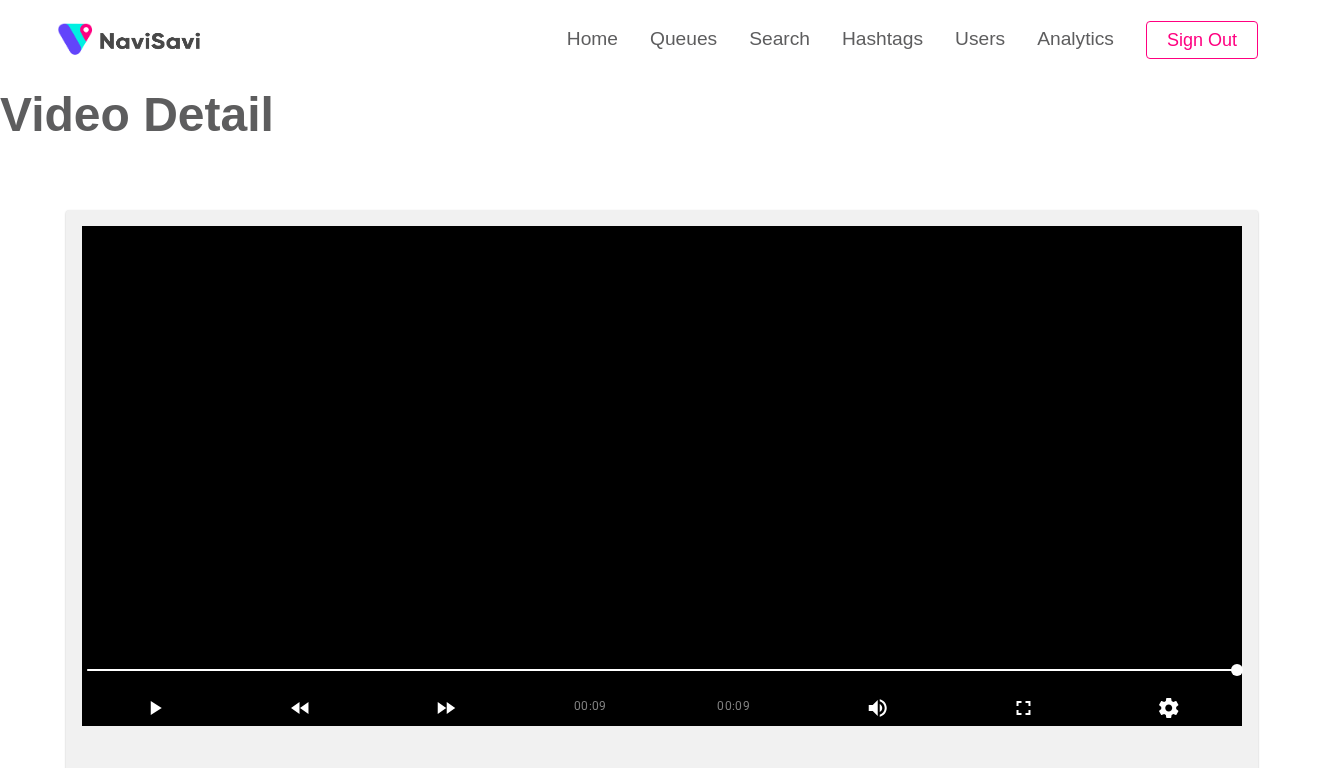 click at bounding box center [662, 476] 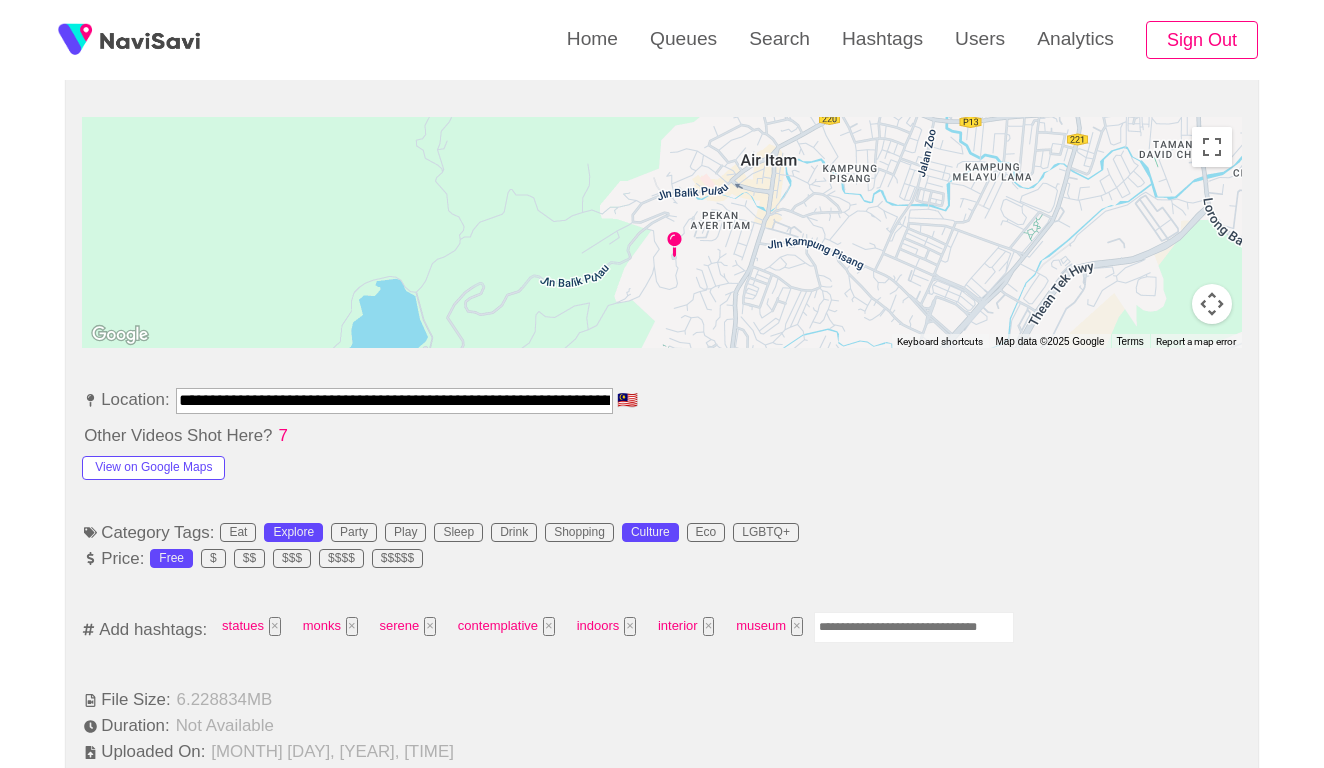 scroll, scrollTop: 915, scrollLeft: 0, axis: vertical 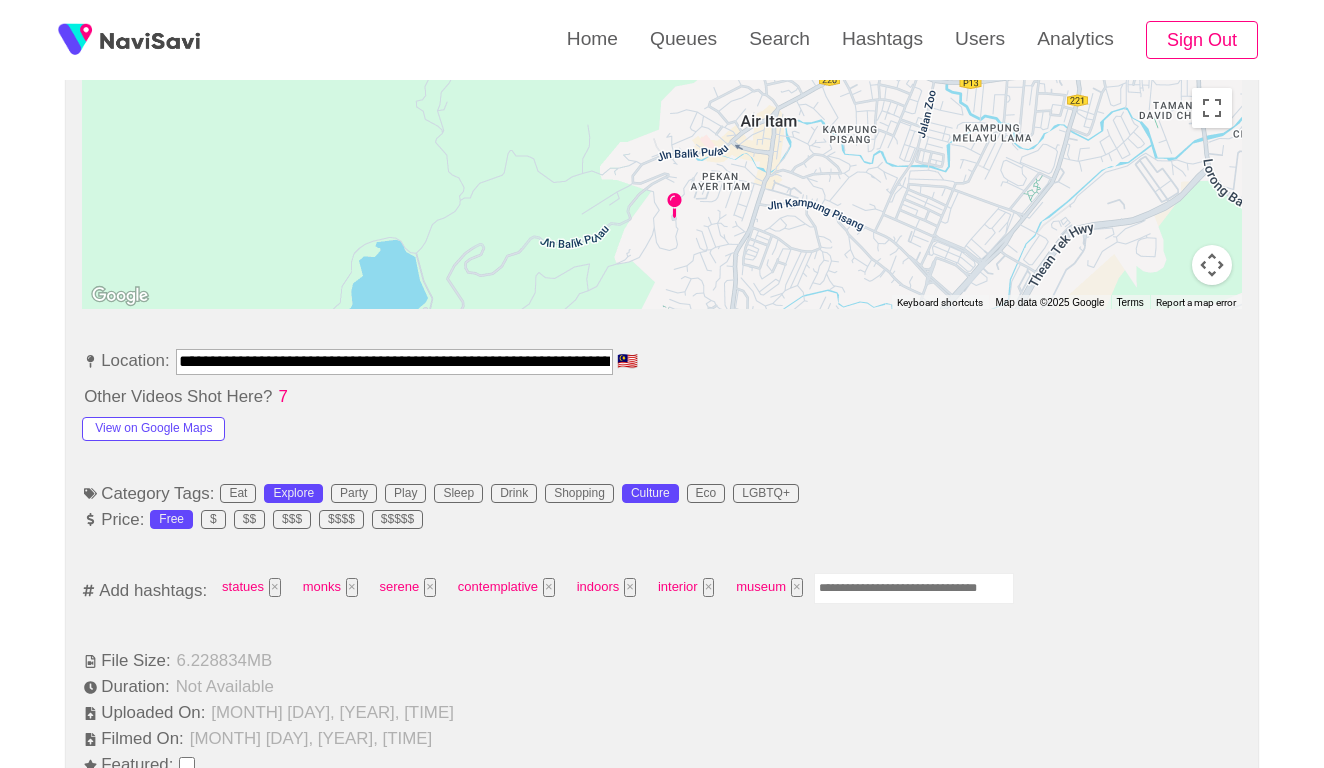 click at bounding box center [914, 588] 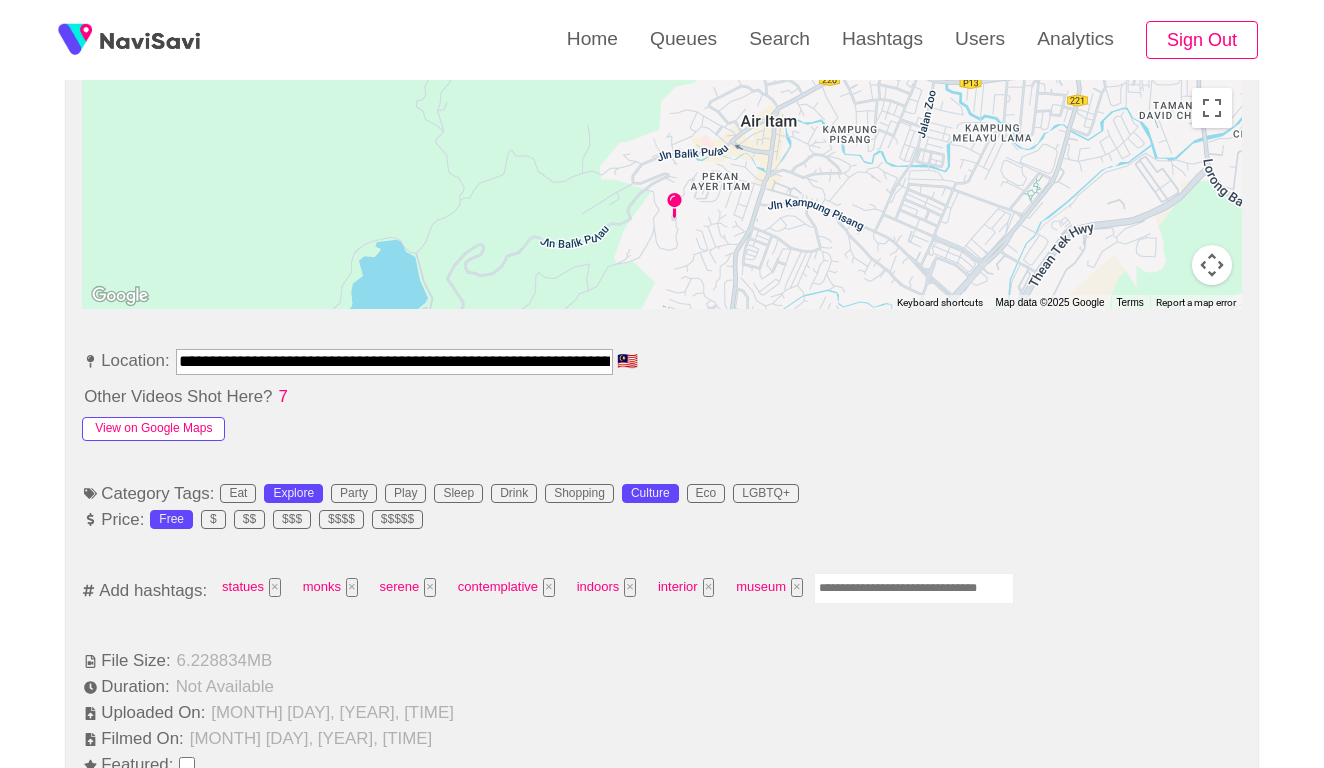 click on "View on Google Maps" at bounding box center [153, 429] 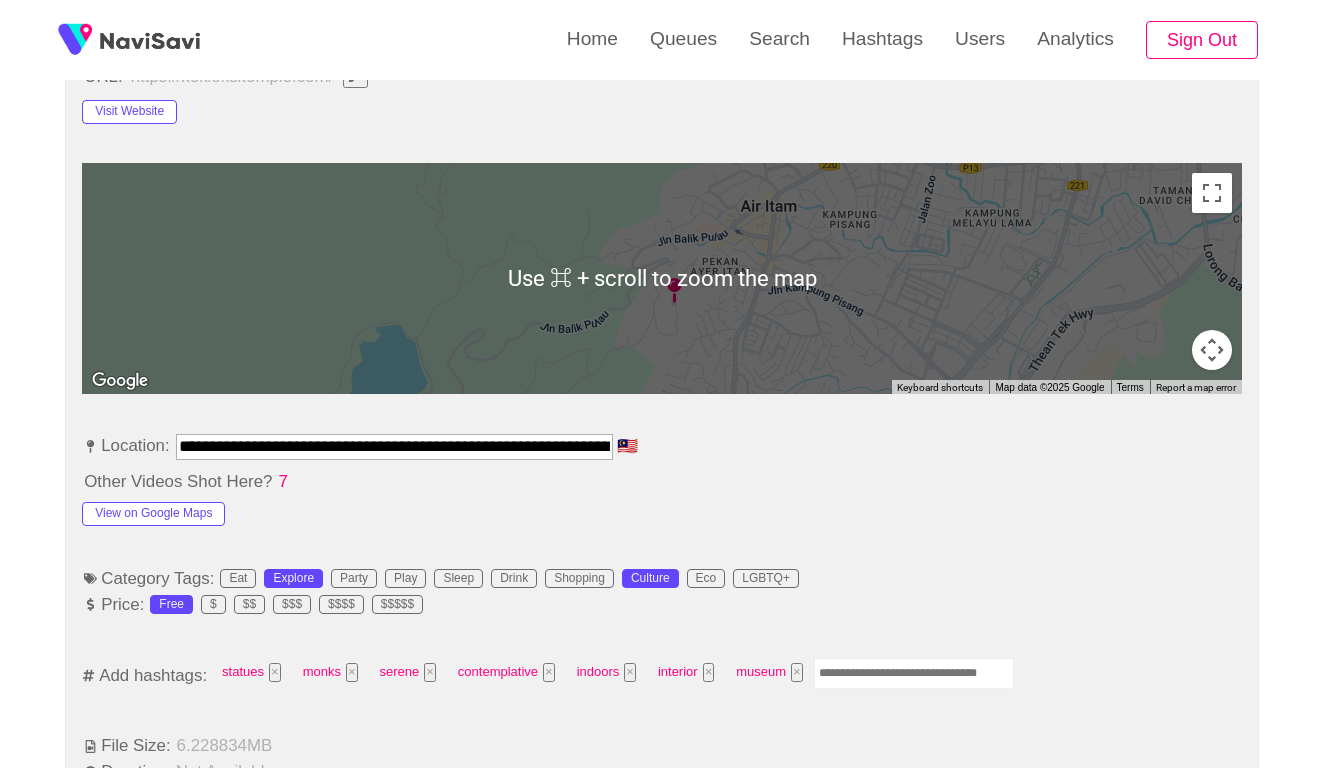 scroll, scrollTop: 897, scrollLeft: 0, axis: vertical 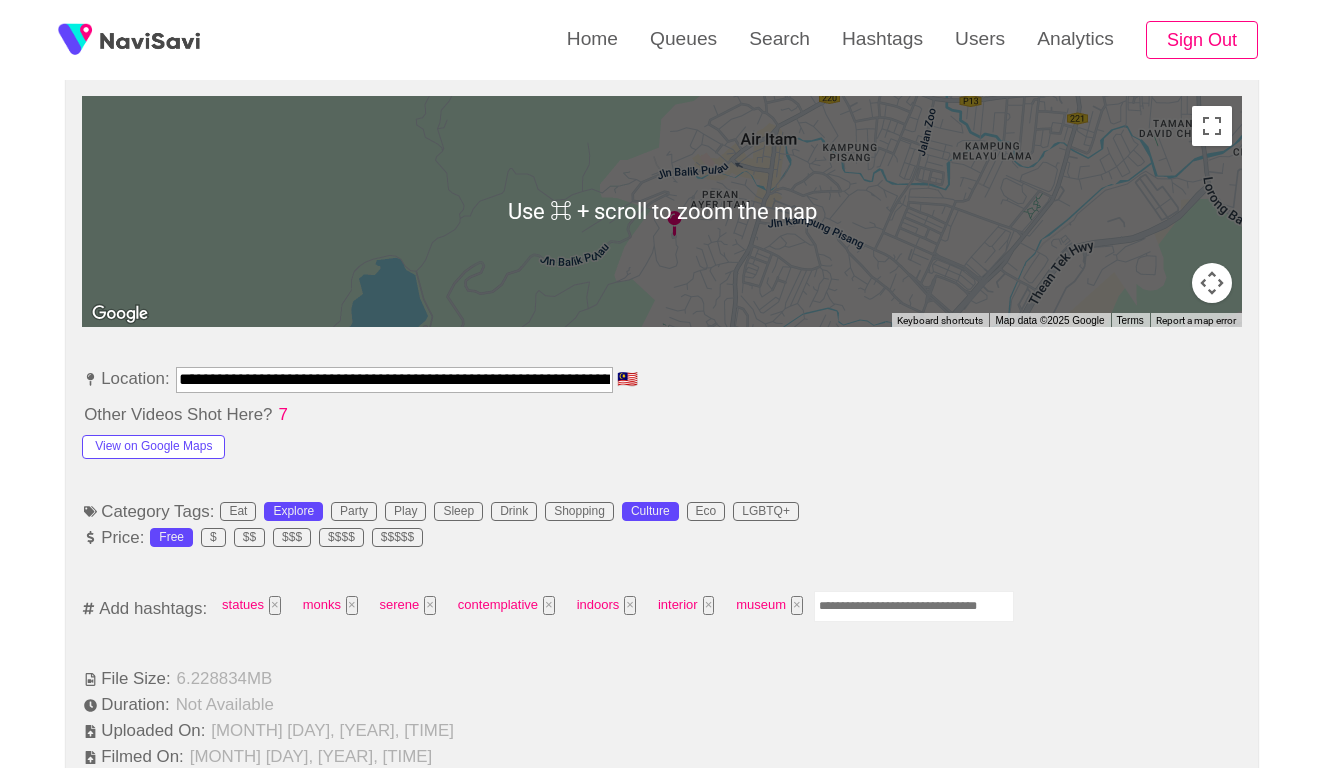 click at bounding box center (914, 606) 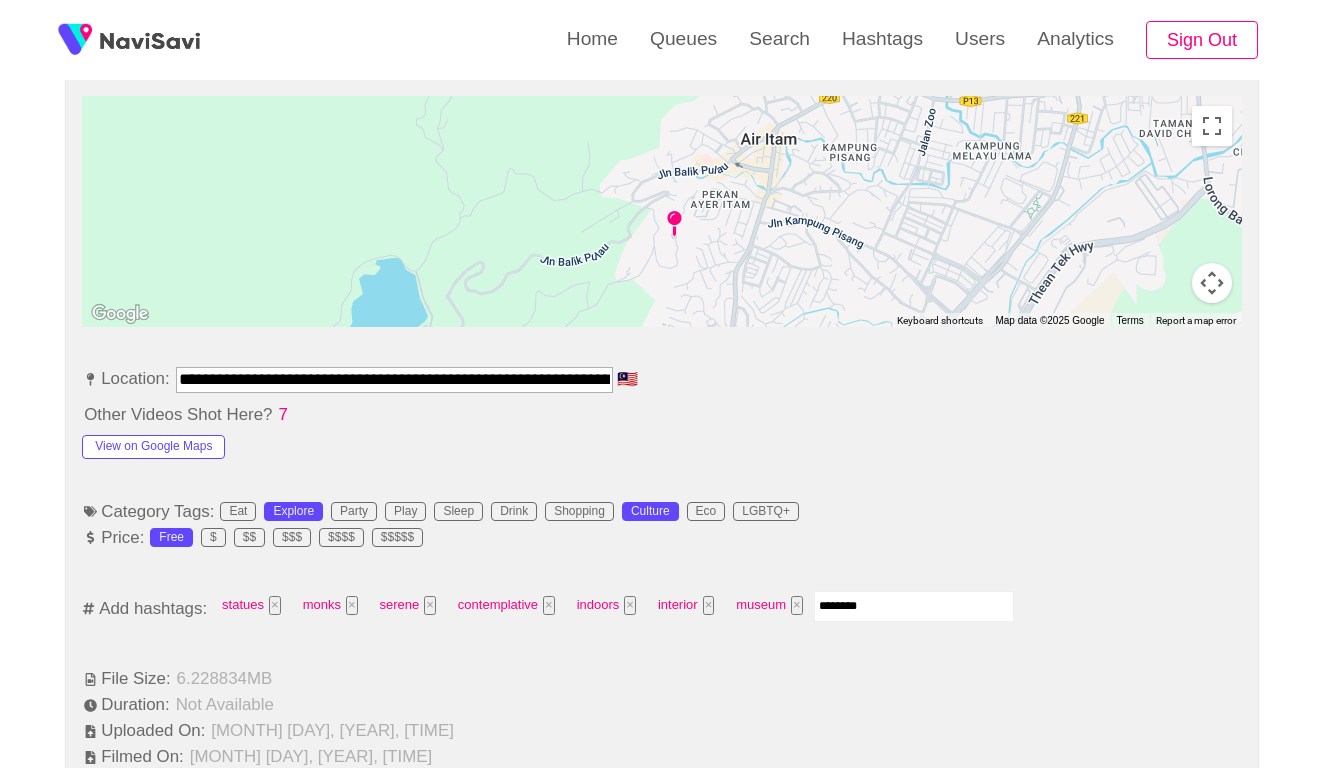 type on "*********" 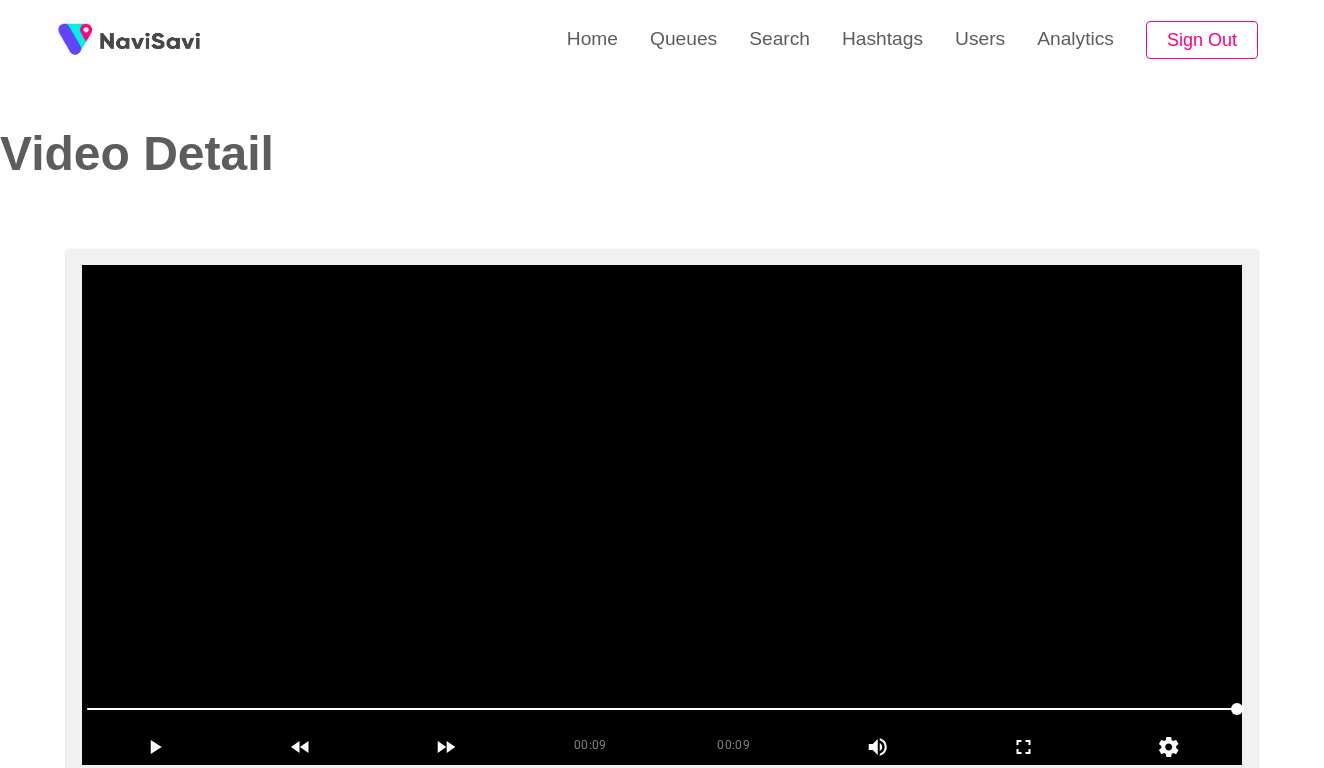 scroll, scrollTop: -1, scrollLeft: 0, axis: vertical 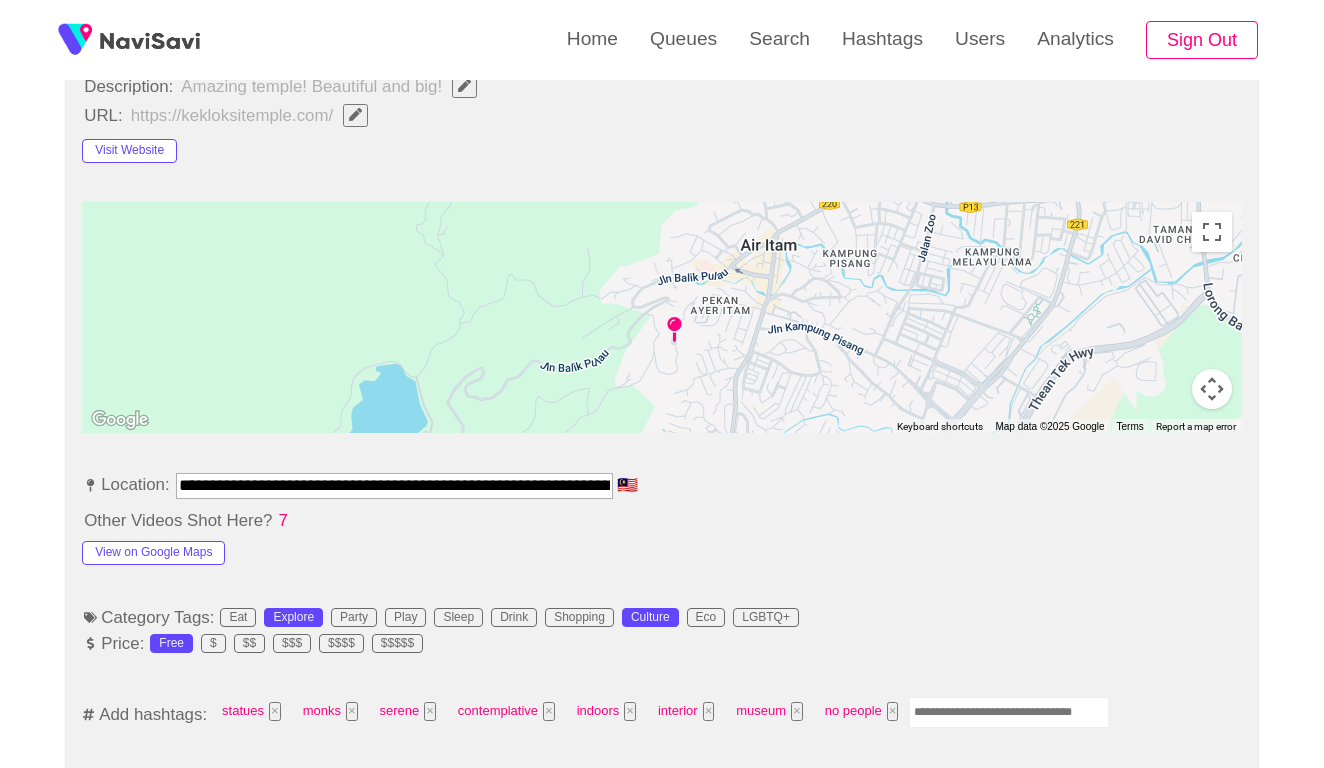 click at bounding box center [1009, 712] 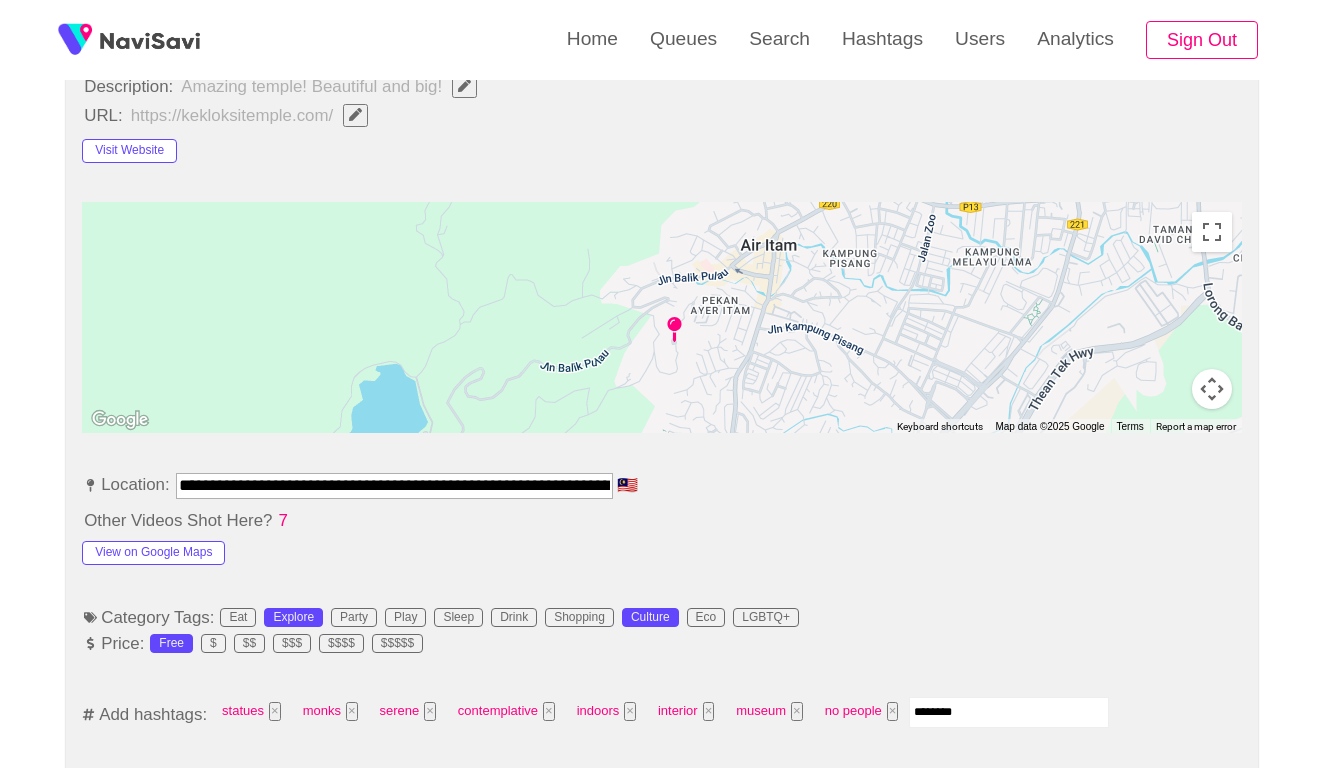 type on "*********" 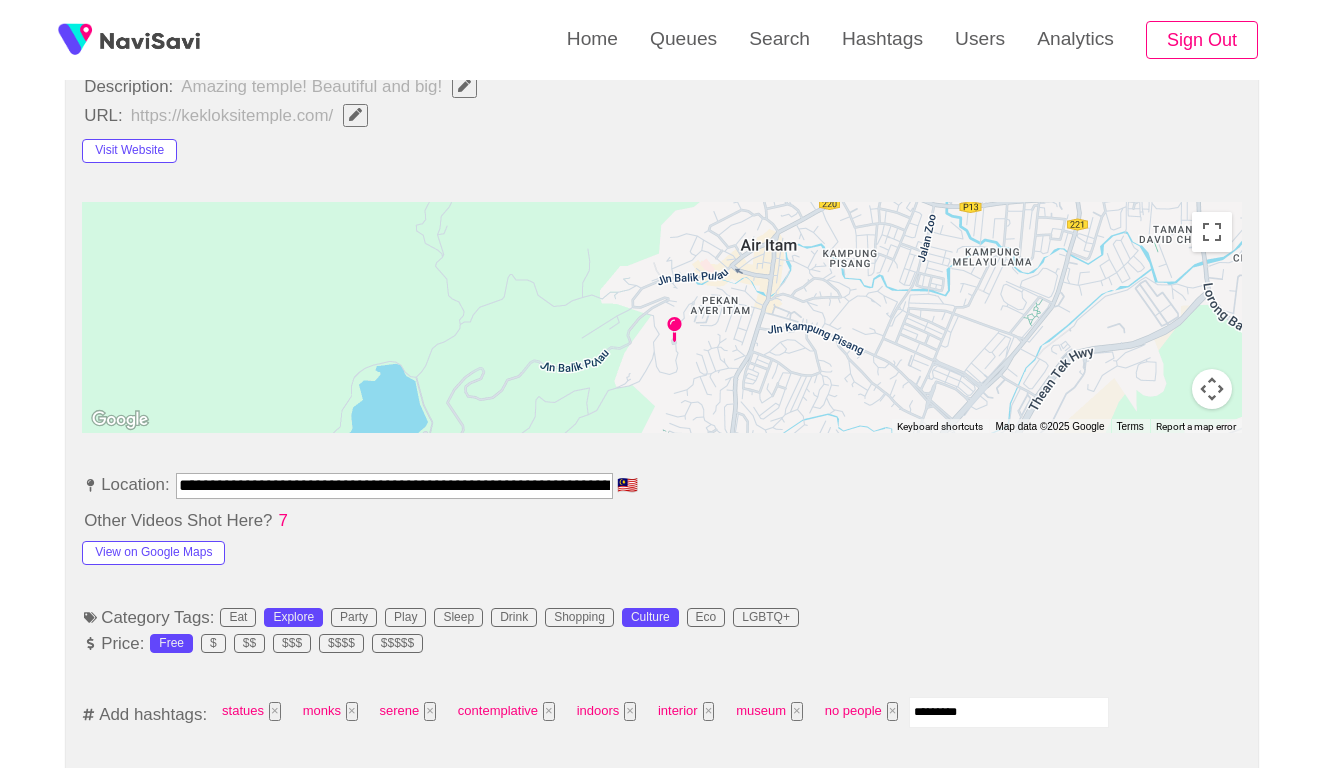 type 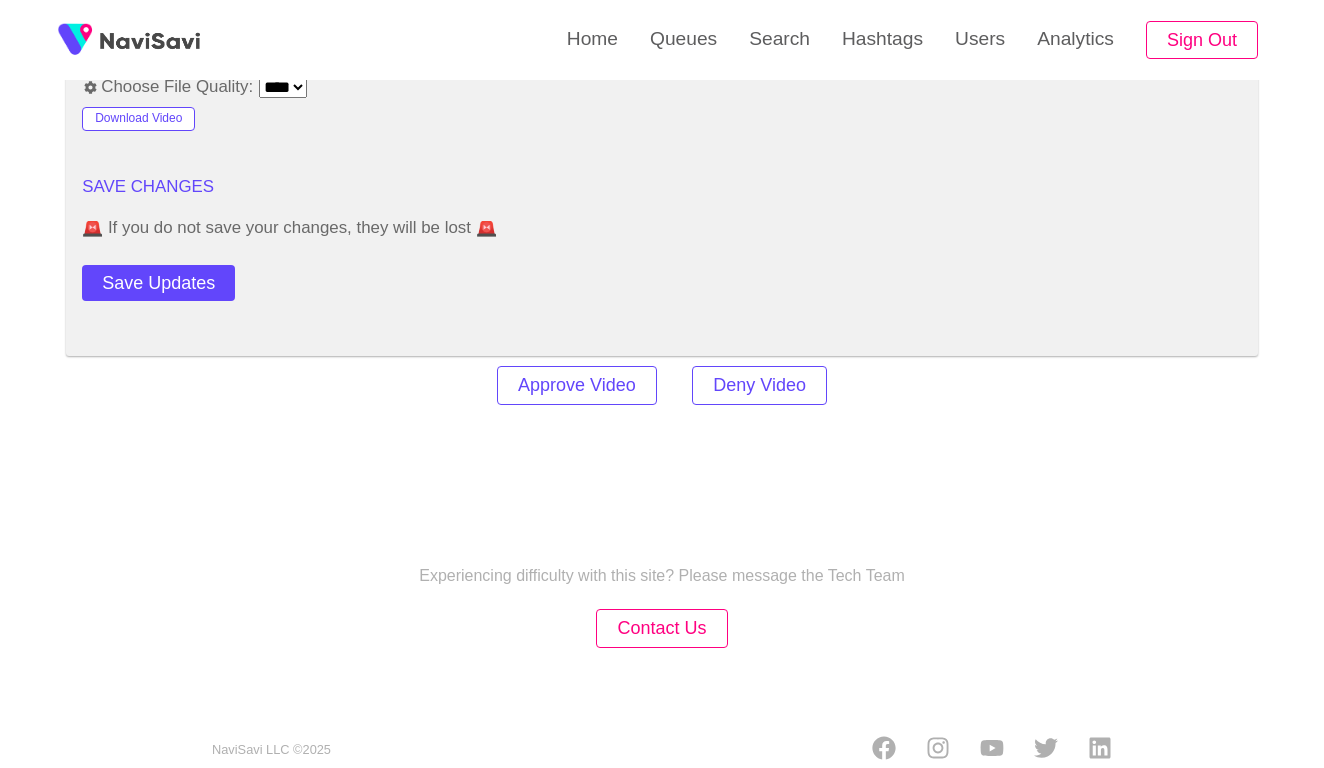 scroll, scrollTop: 2721, scrollLeft: 0, axis: vertical 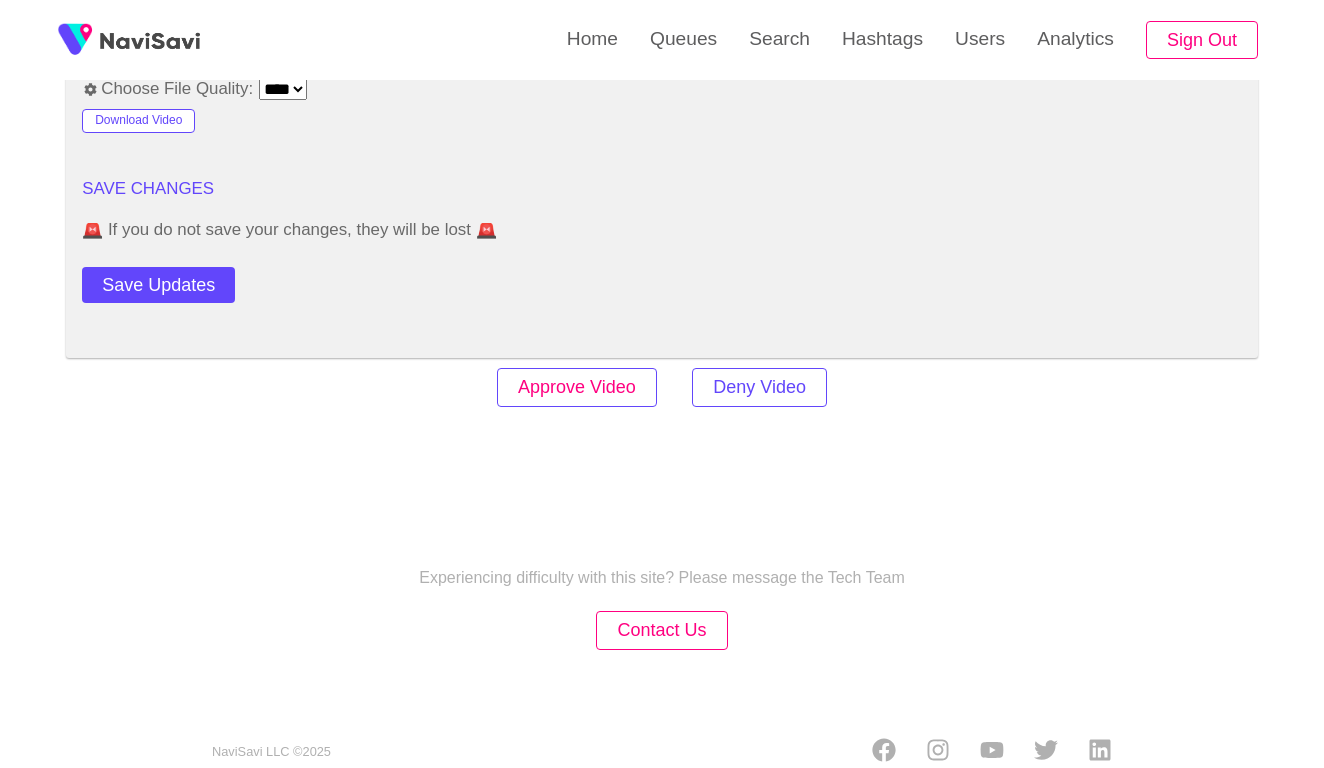 click on "Approve Video" at bounding box center (577, 387) 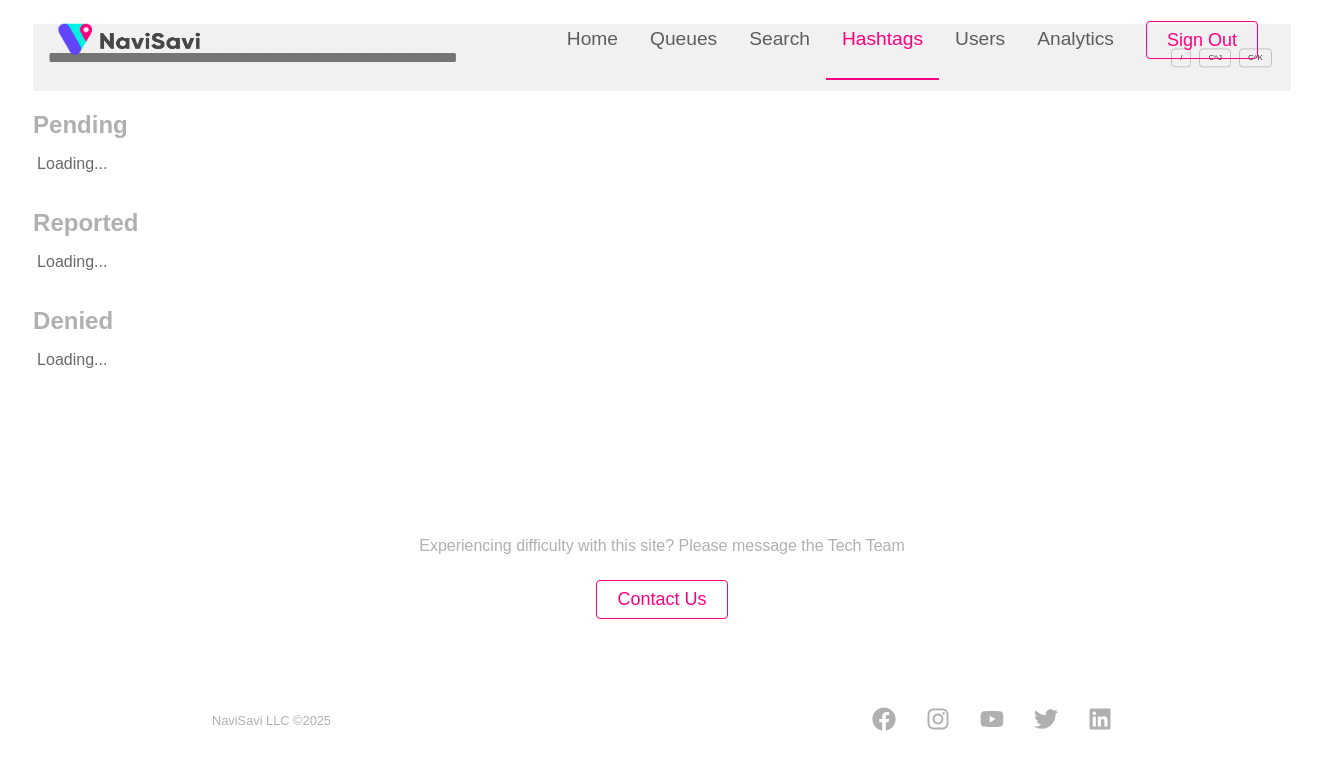 scroll, scrollTop: 0, scrollLeft: 0, axis: both 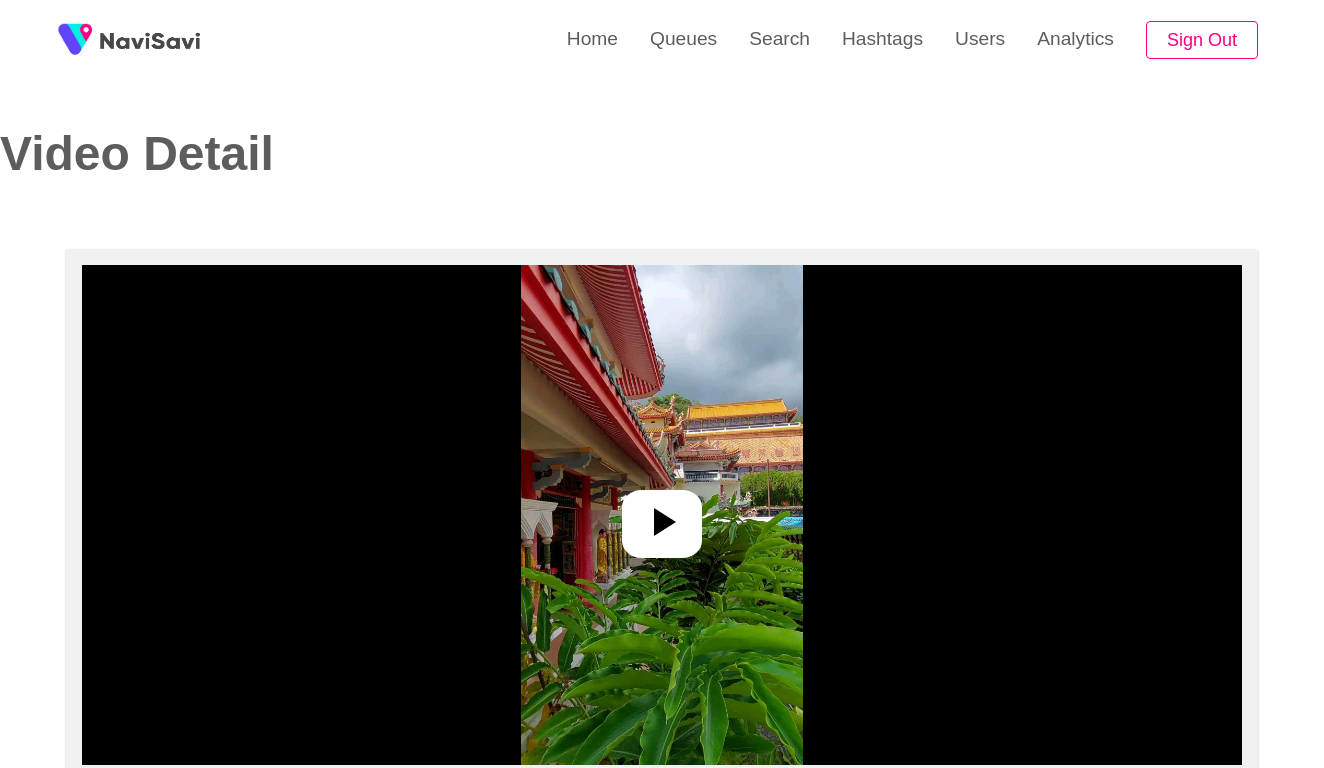 select on "**********" 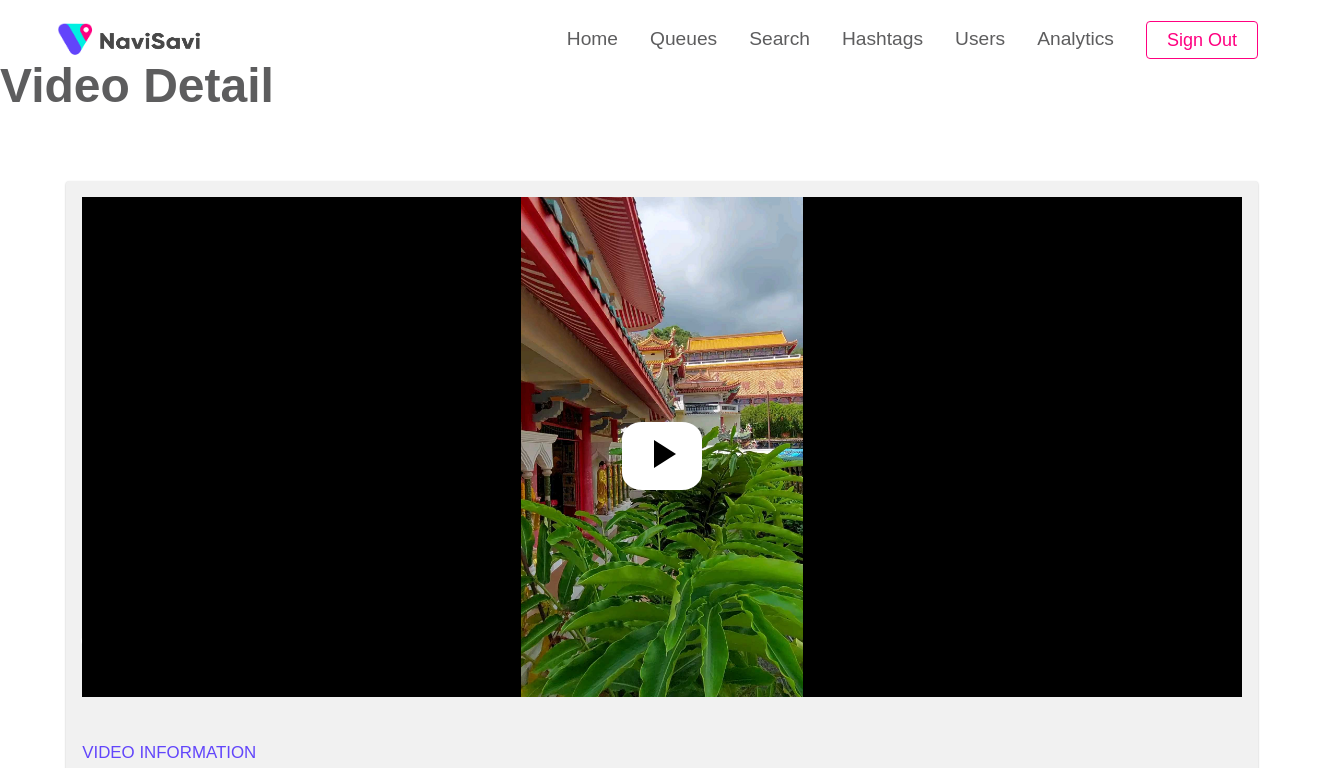 scroll, scrollTop: 162, scrollLeft: 0, axis: vertical 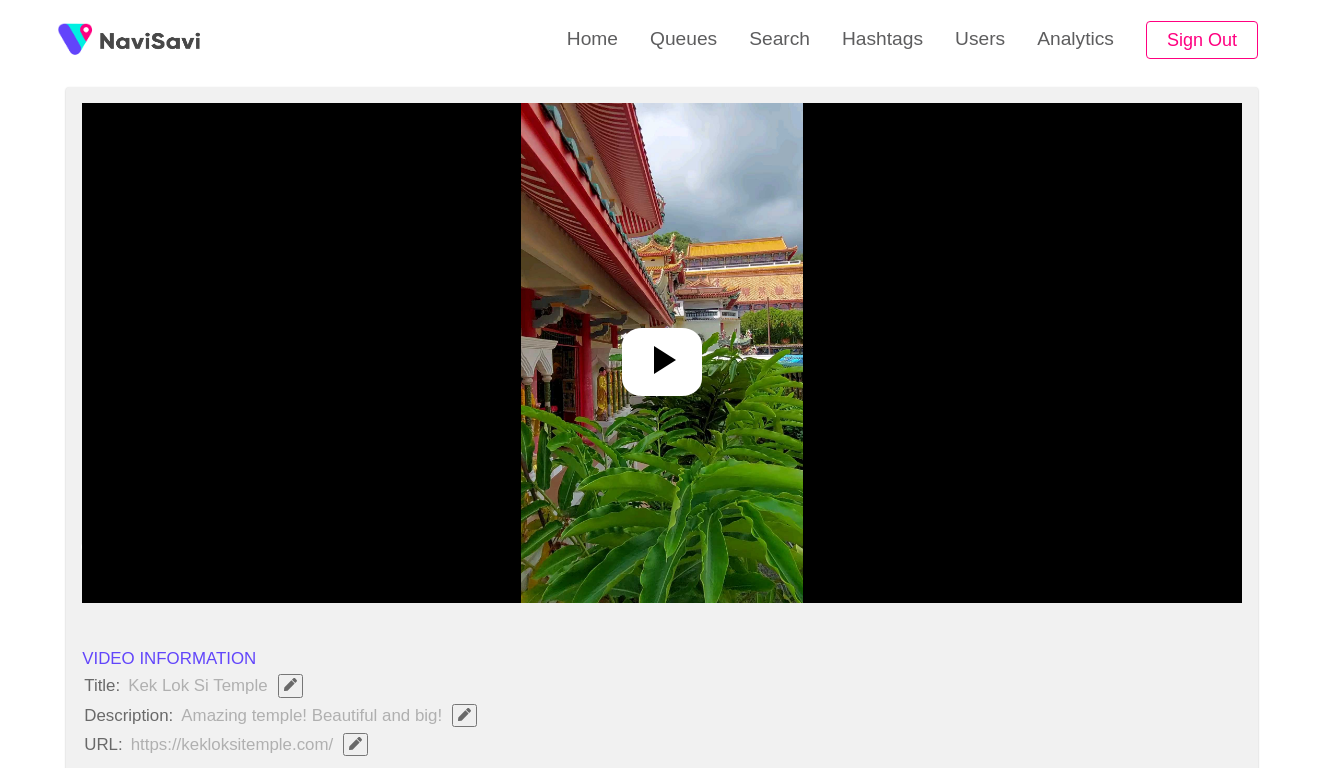 click at bounding box center [661, 353] 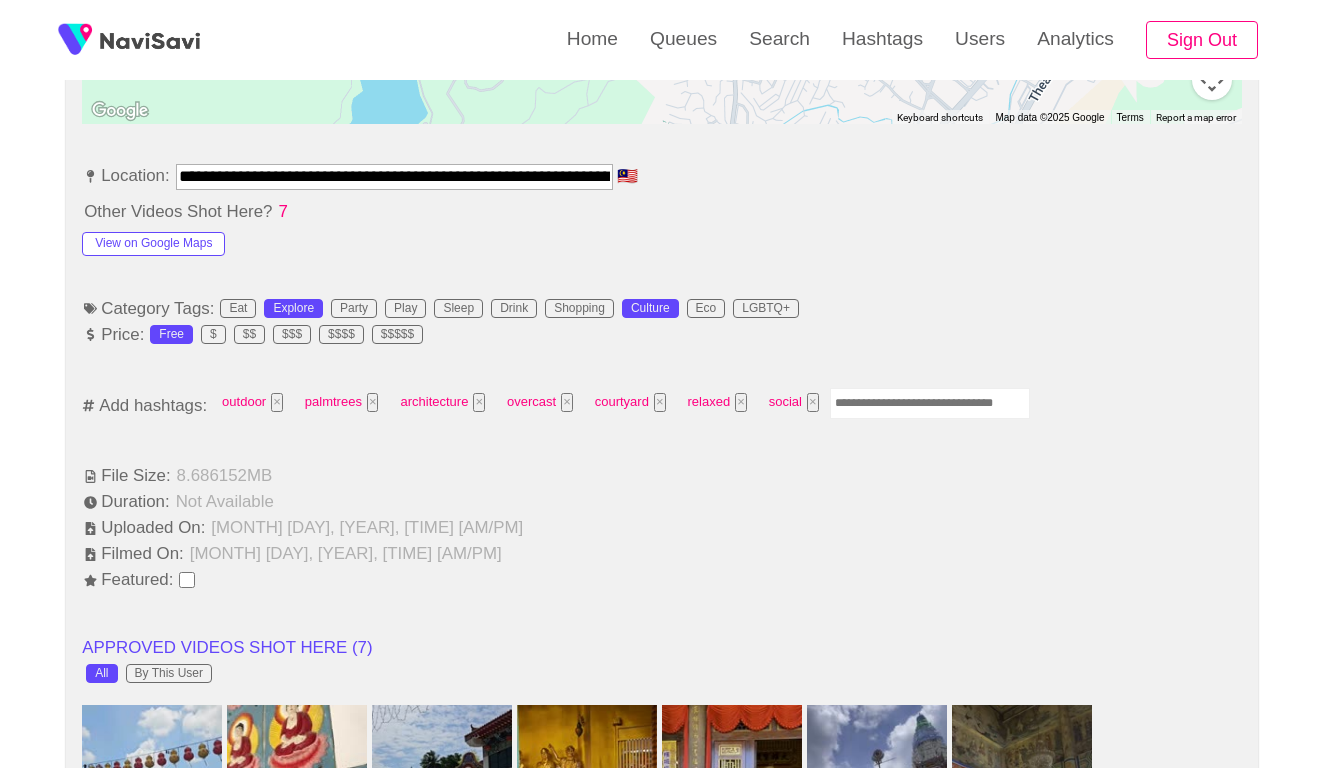 scroll, scrollTop: 1122, scrollLeft: 0, axis: vertical 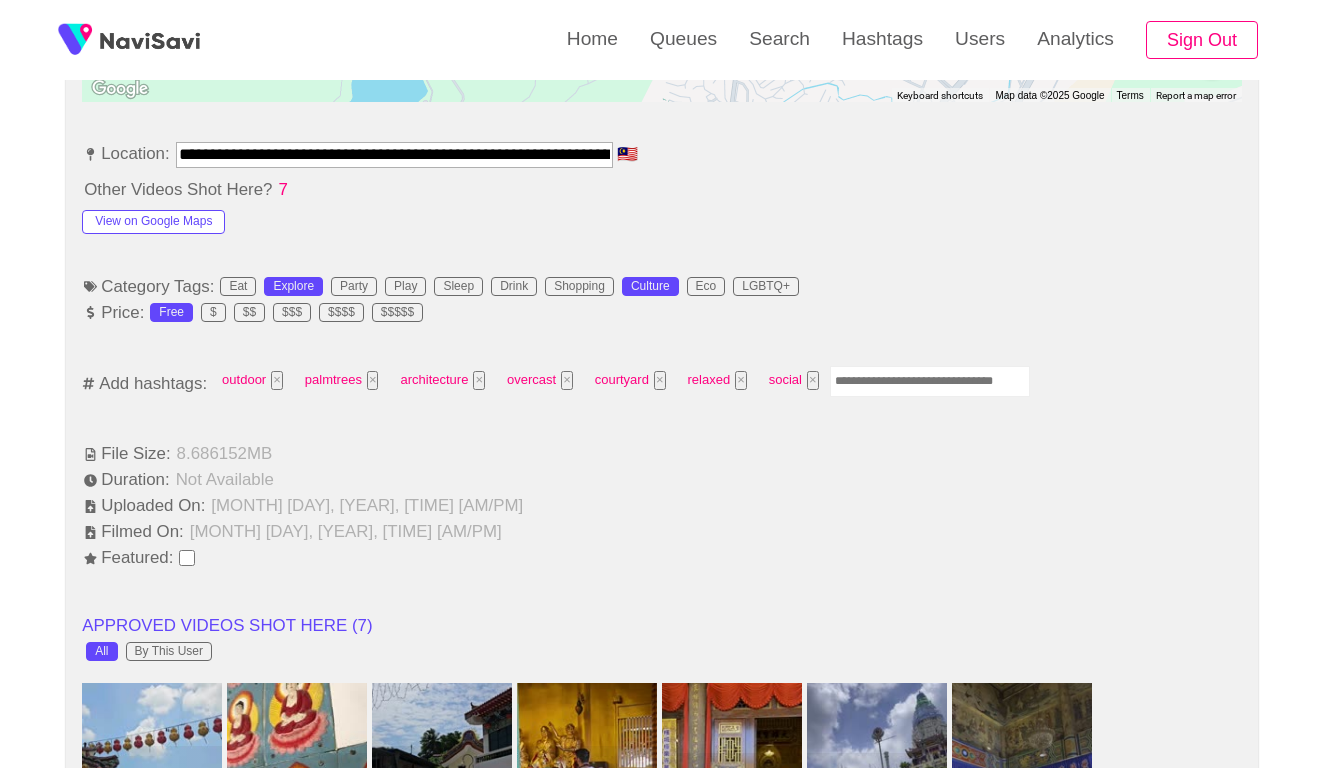 click at bounding box center [930, 381] 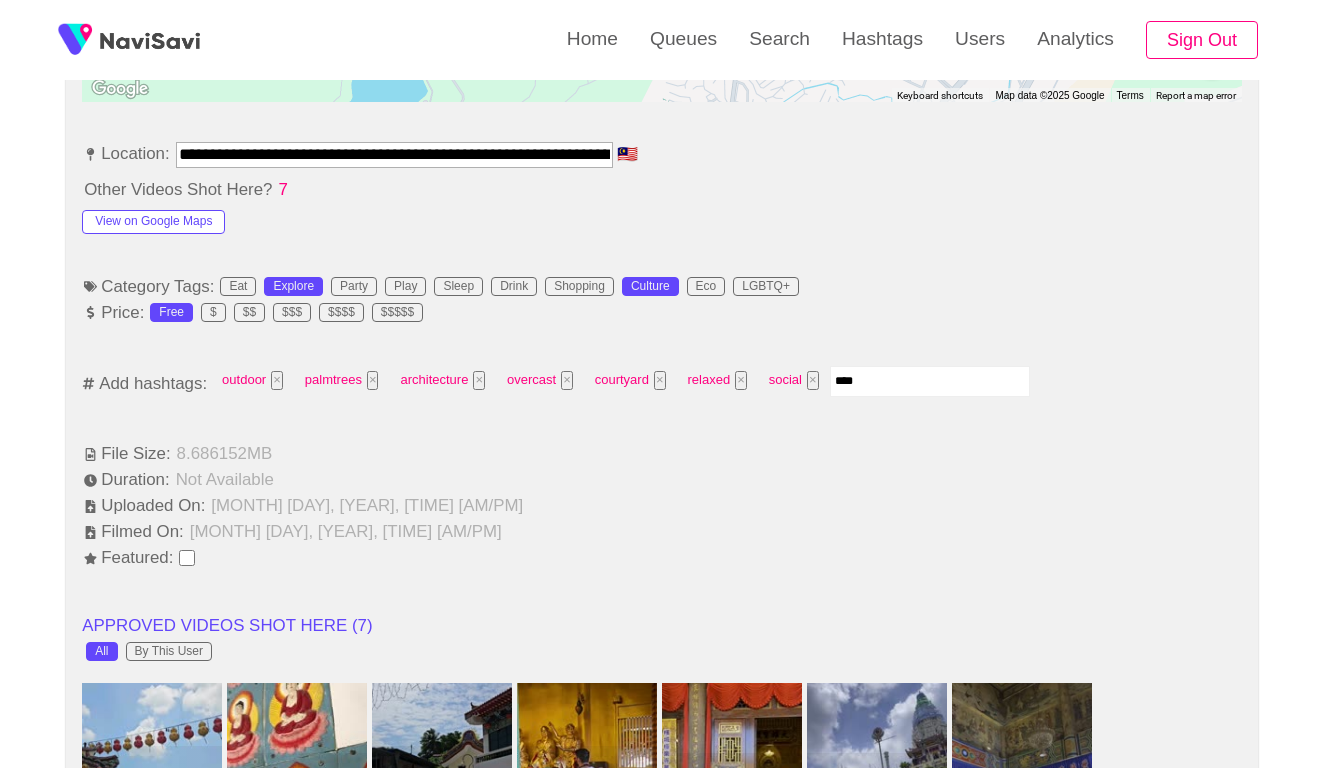 type on "*****" 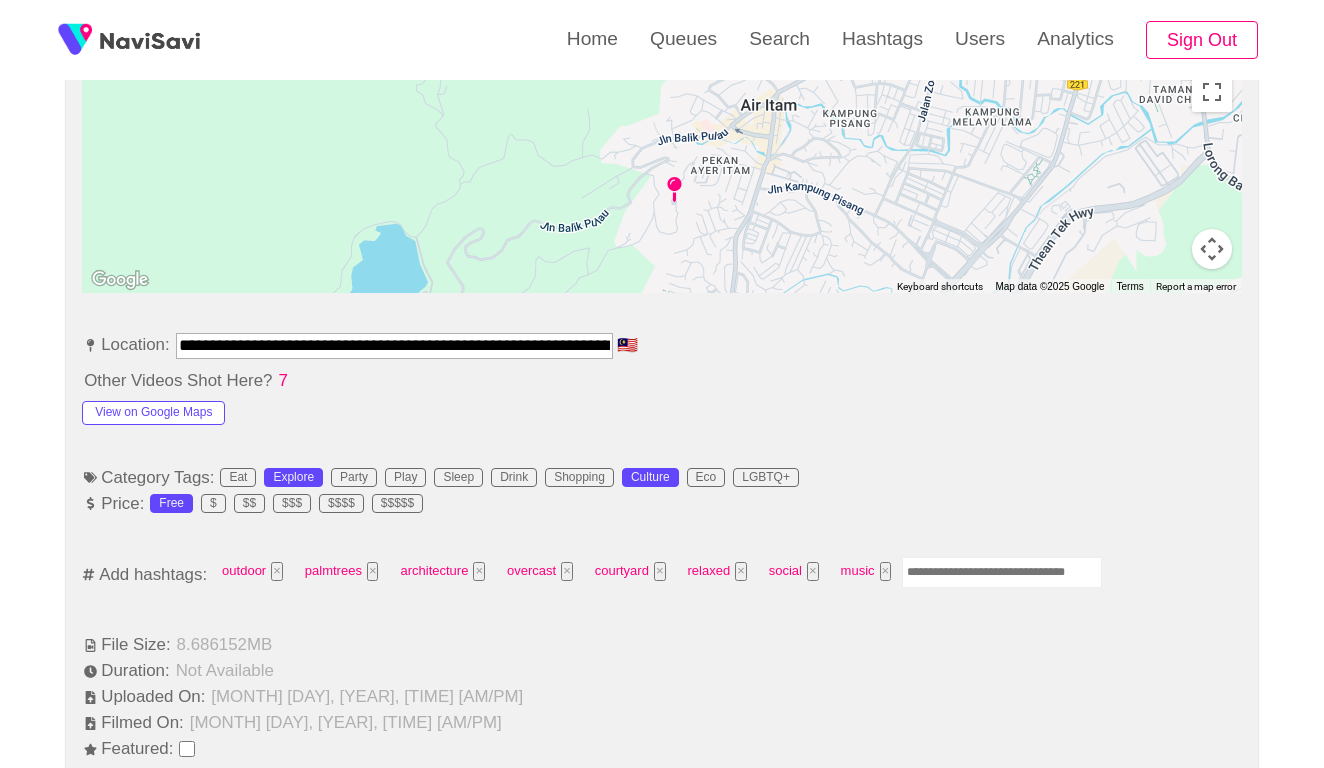 scroll, scrollTop: 933, scrollLeft: 0, axis: vertical 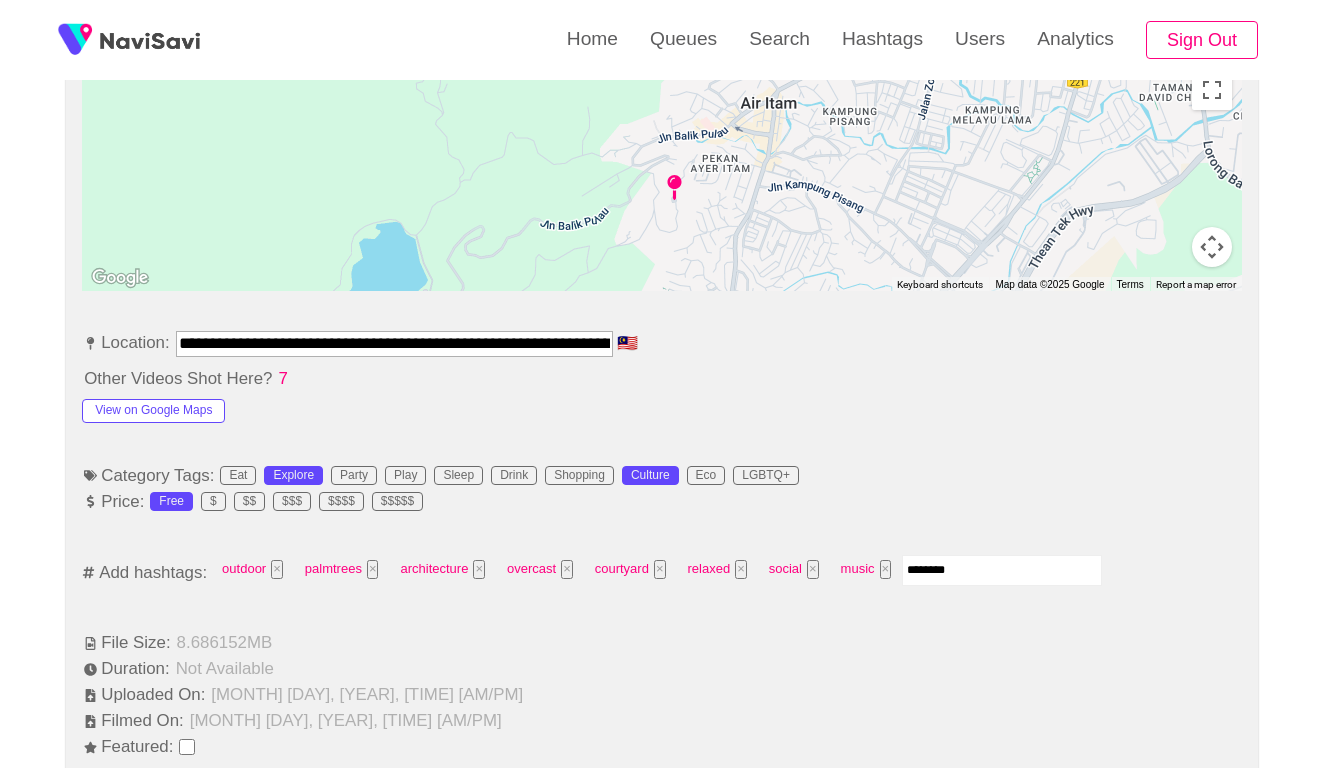 type on "*********" 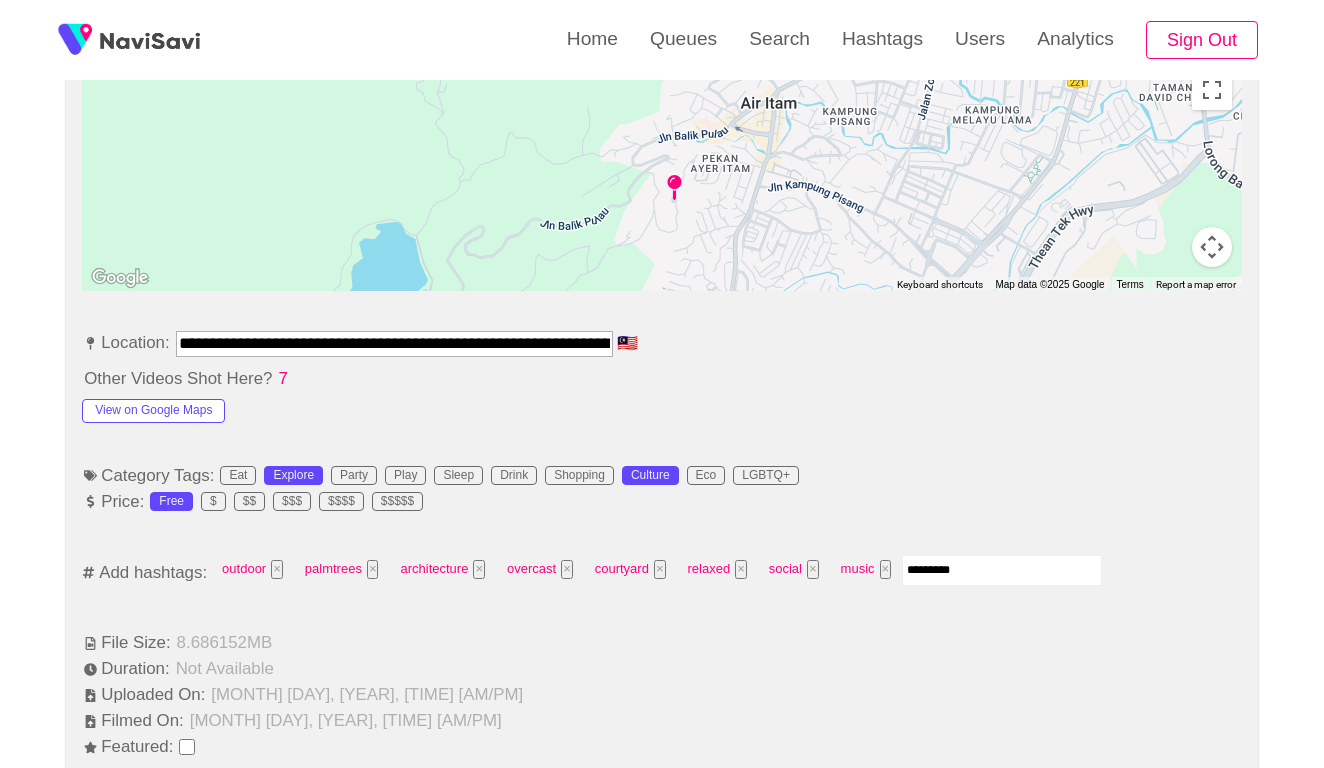 type 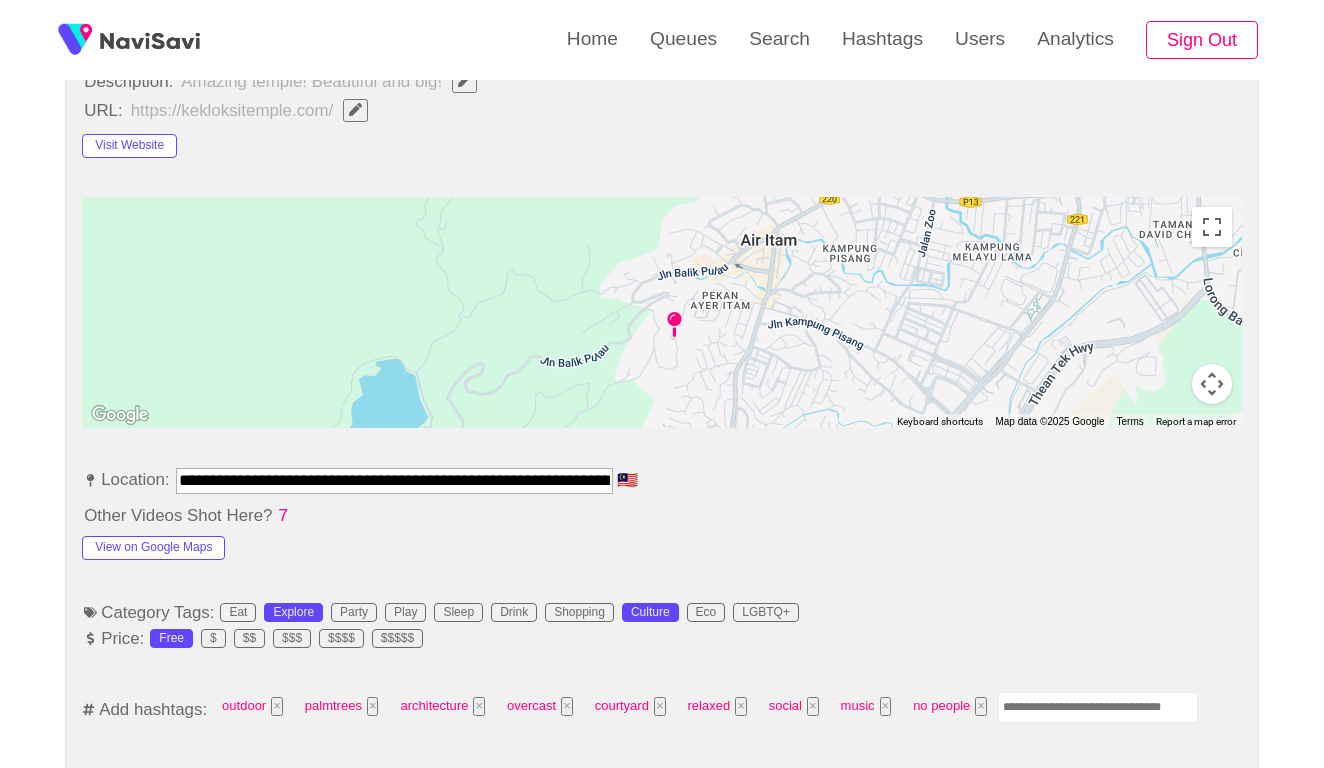 scroll, scrollTop: 420, scrollLeft: 0, axis: vertical 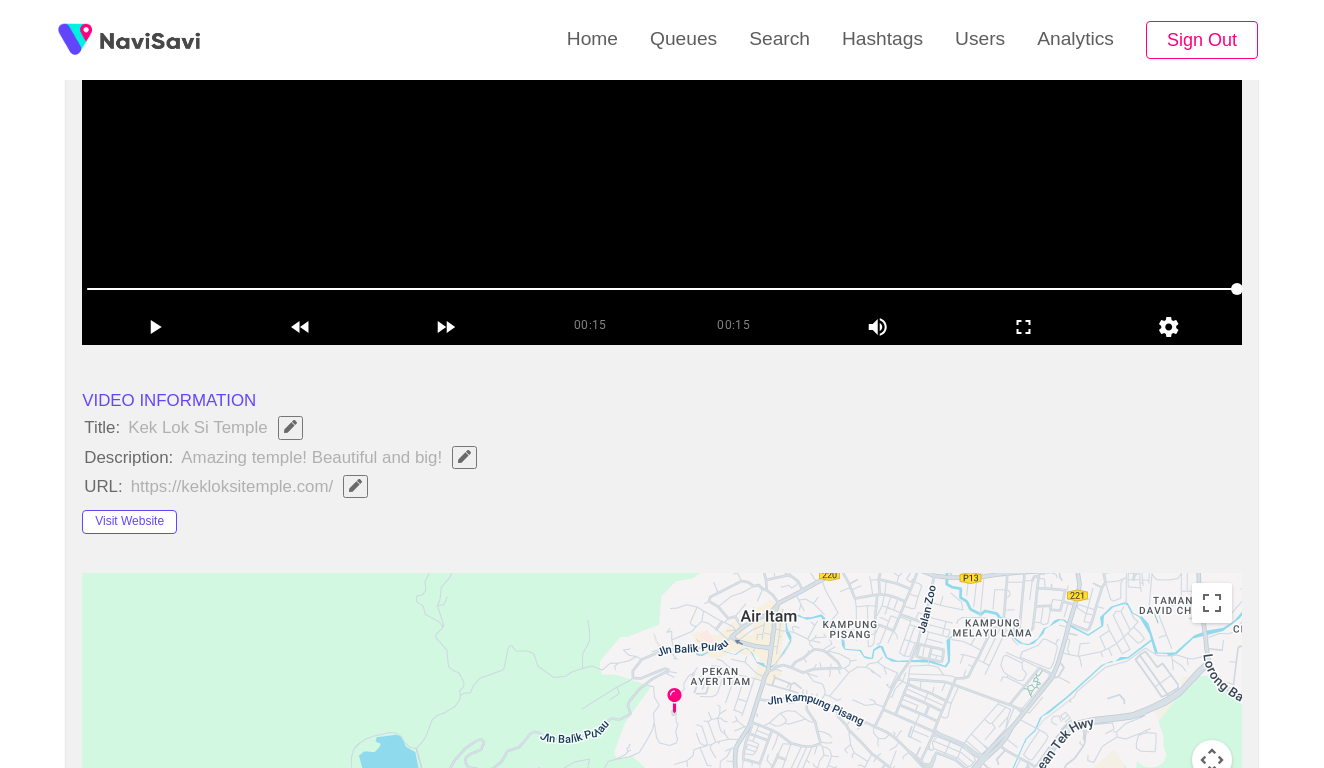 click at bounding box center (662, 95) 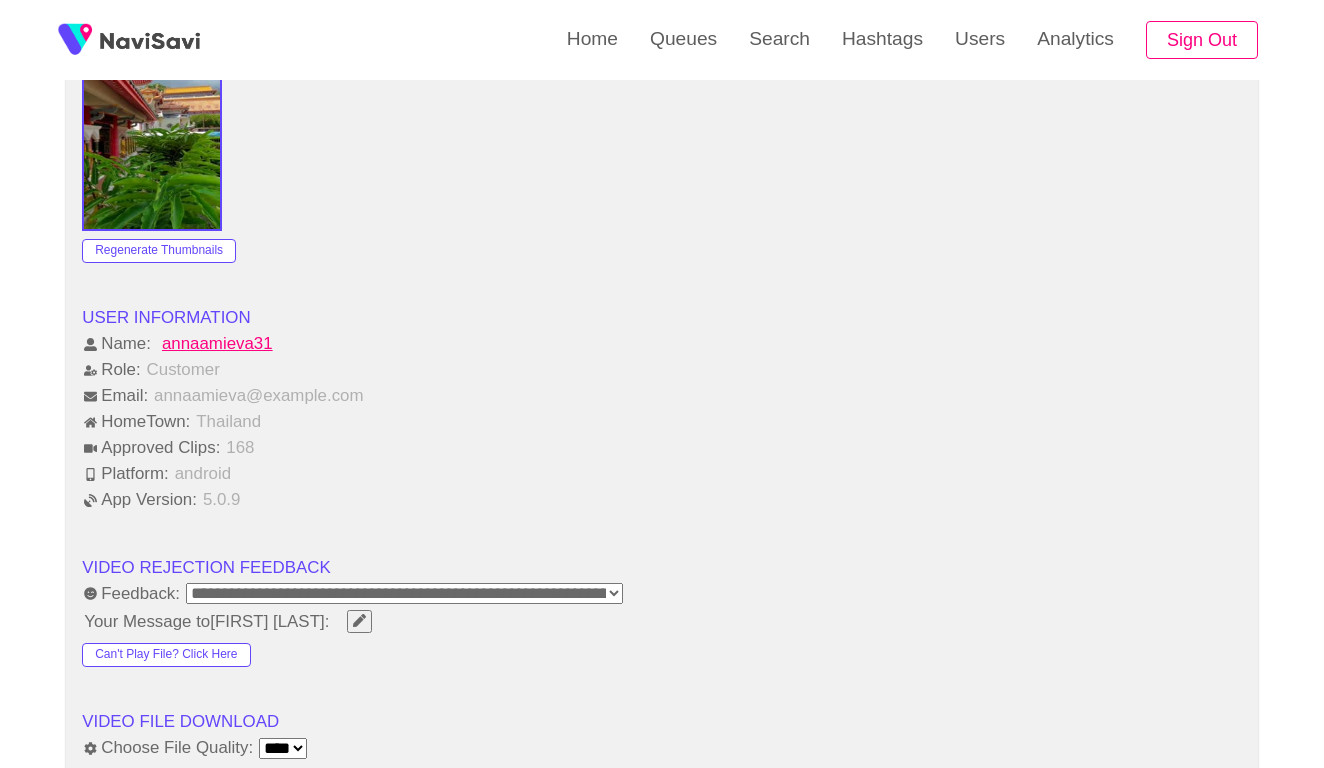 scroll, scrollTop: 2691, scrollLeft: 0, axis: vertical 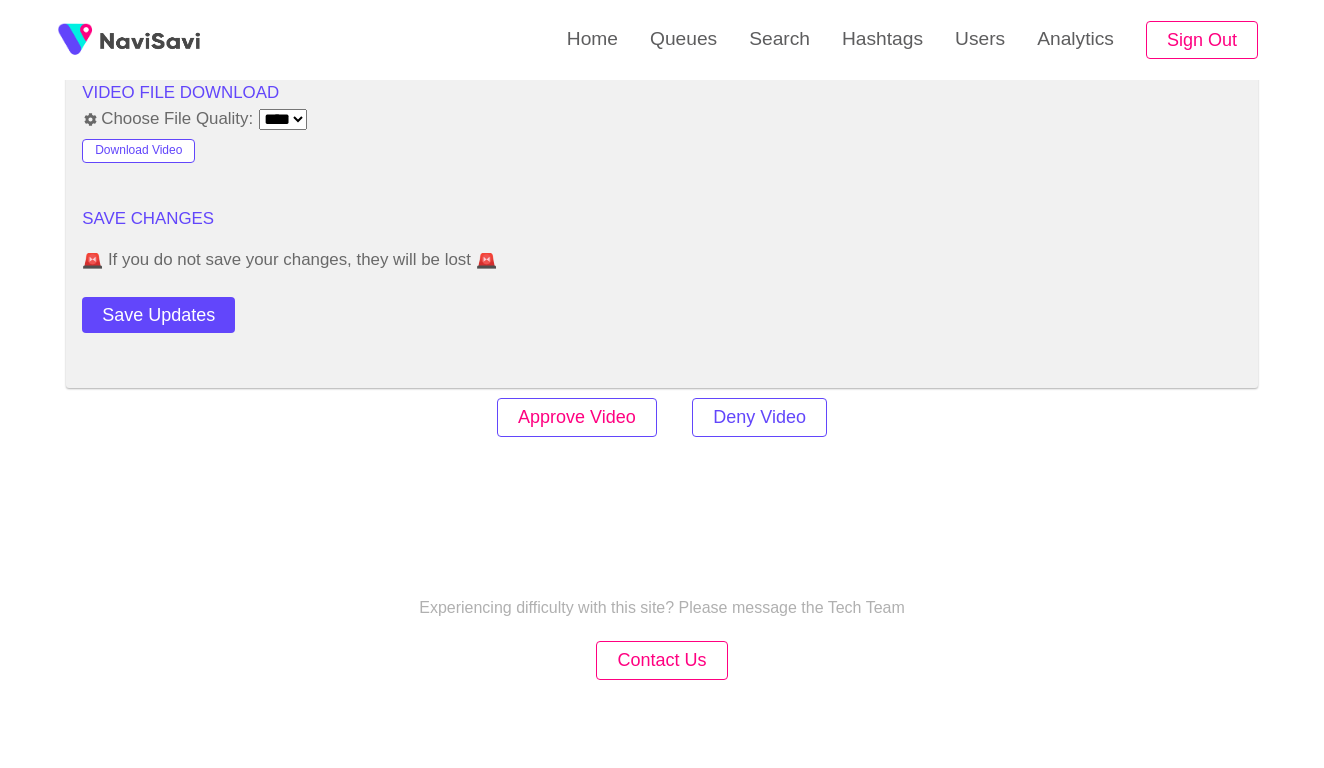 click on "Approve Video" at bounding box center [577, 417] 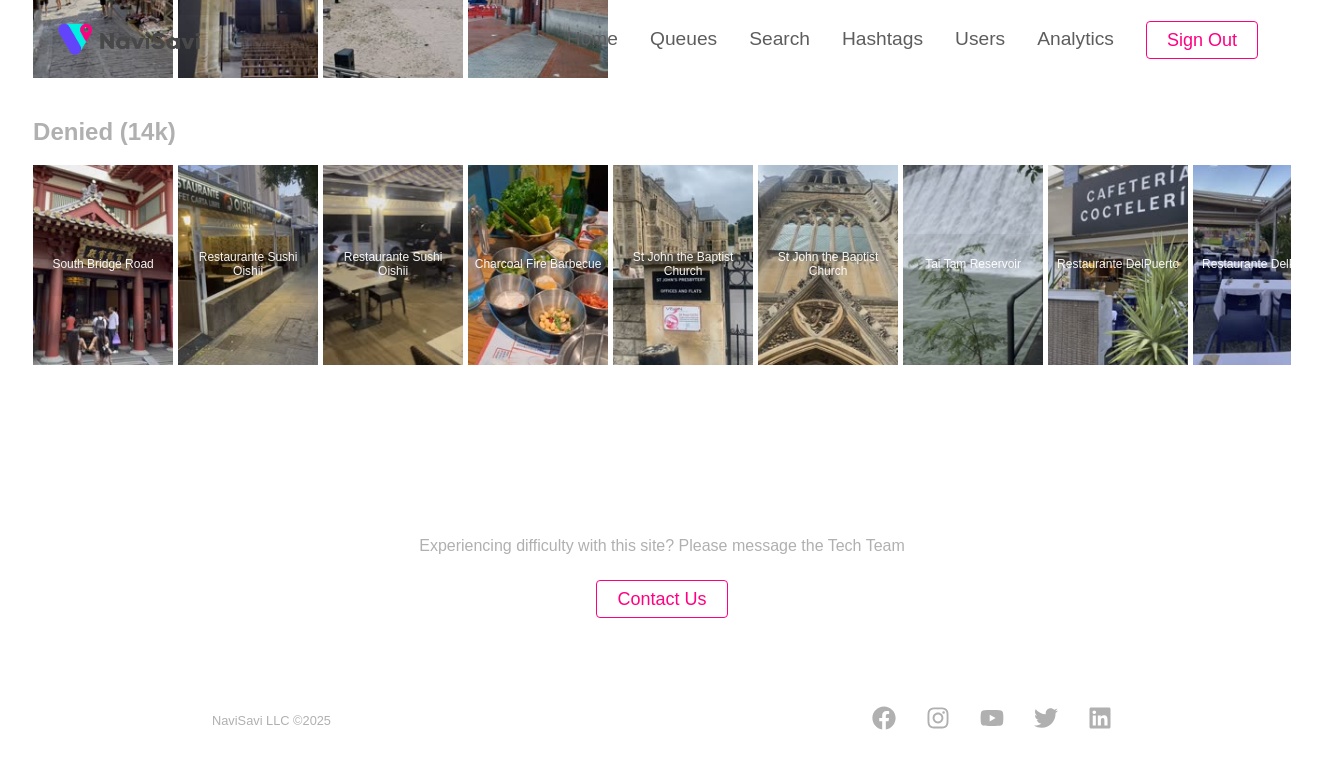scroll, scrollTop: 0, scrollLeft: 0, axis: both 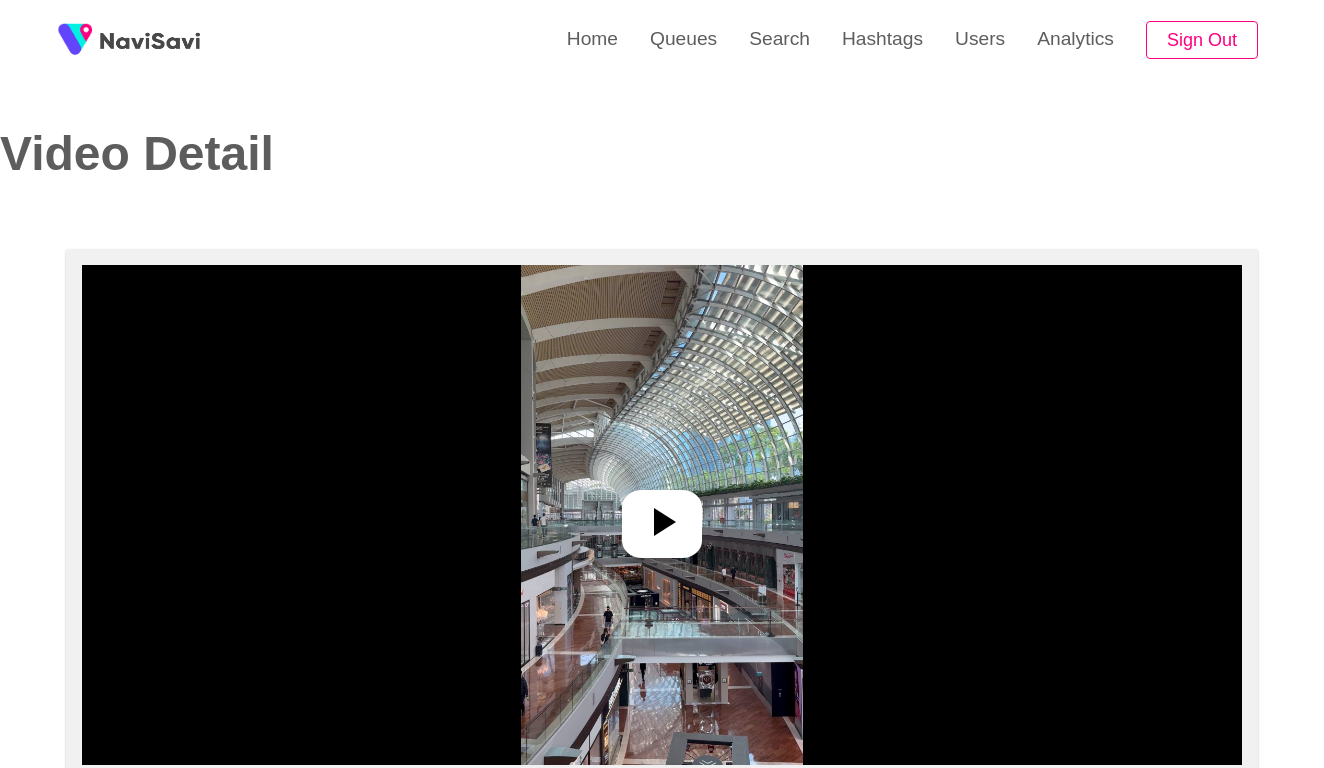 select on "**********" 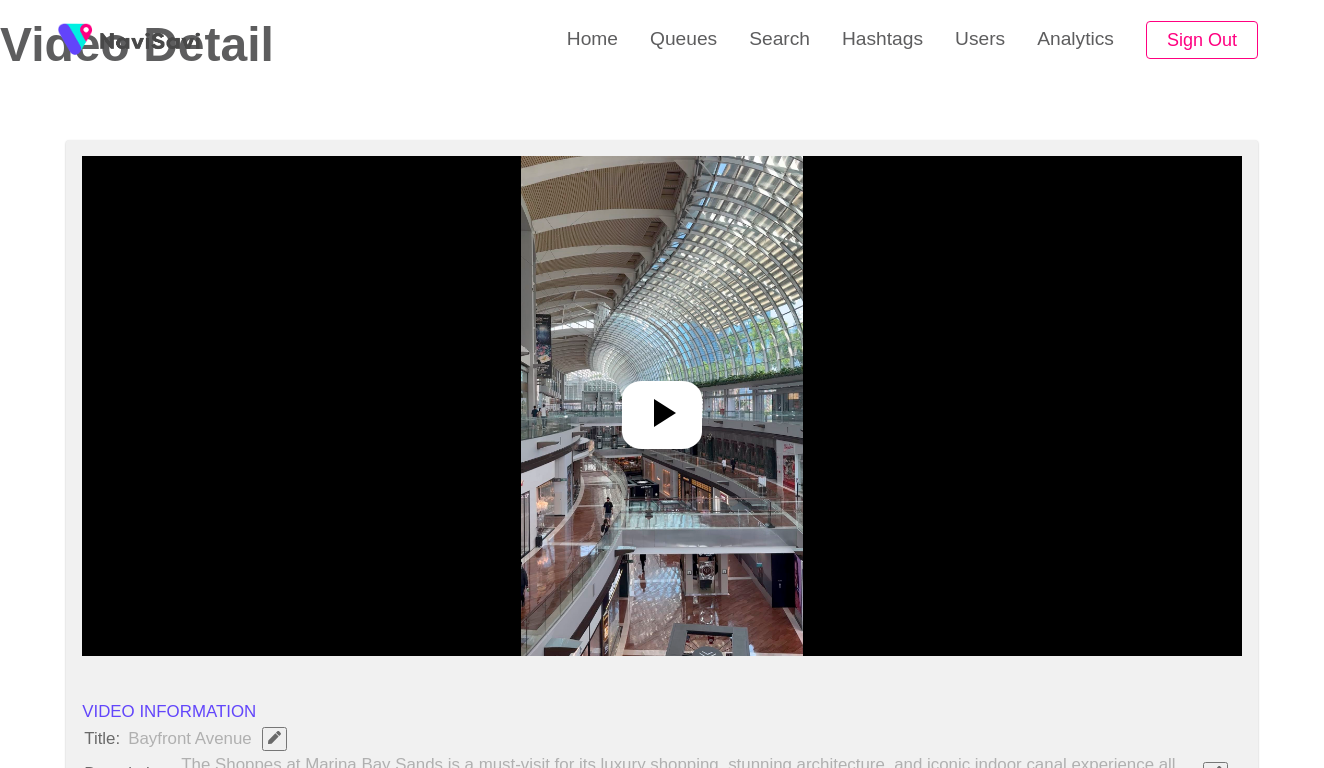 scroll, scrollTop: 294, scrollLeft: 0, axis: vertical 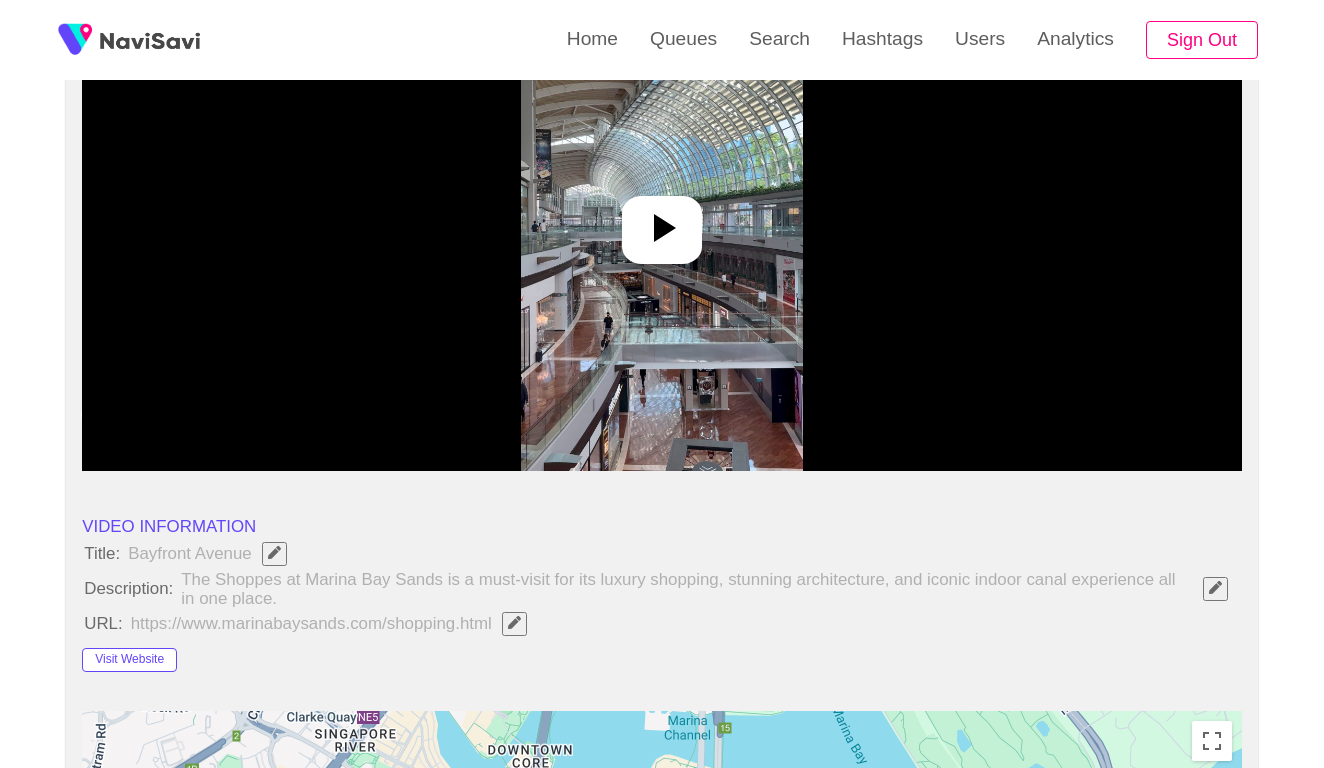 click at bounding box center [662, 221] 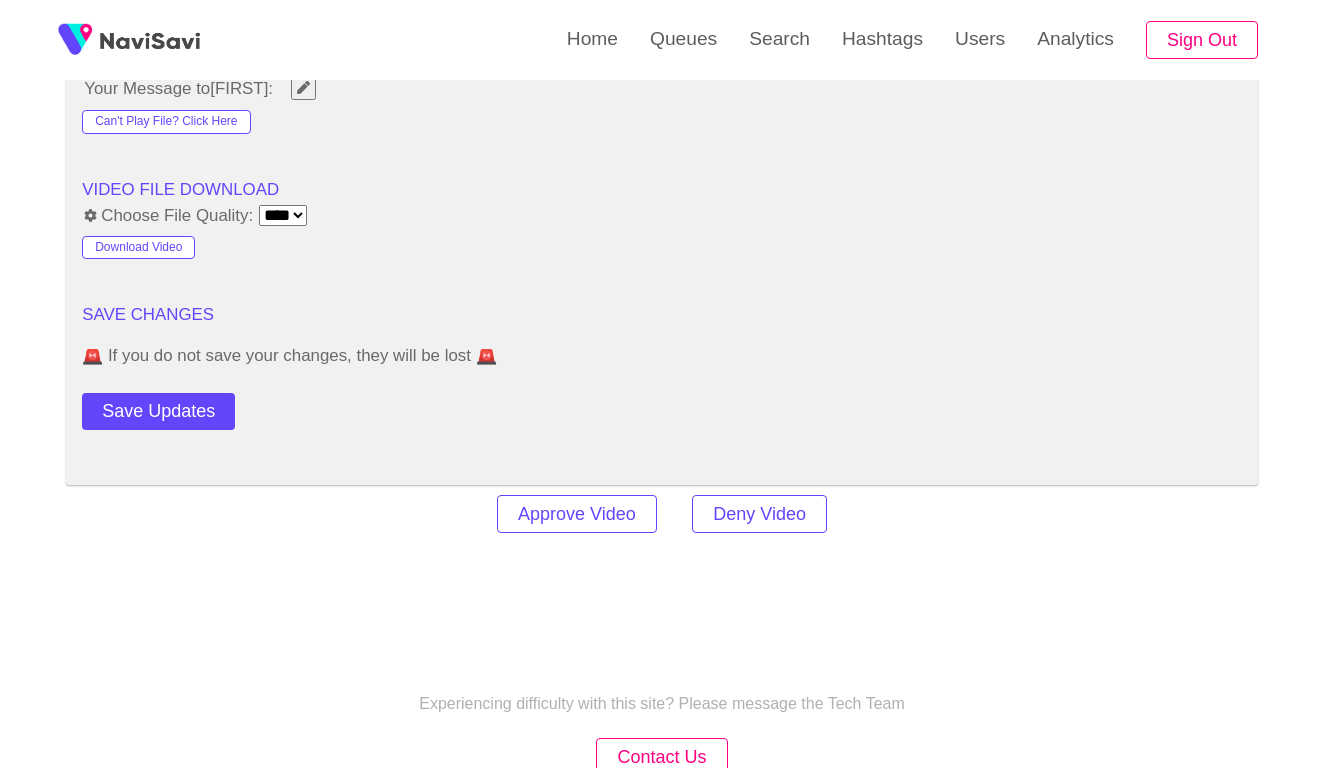 scroll, scrollTop: 2306, scrollLeft: 0, axis: vertical 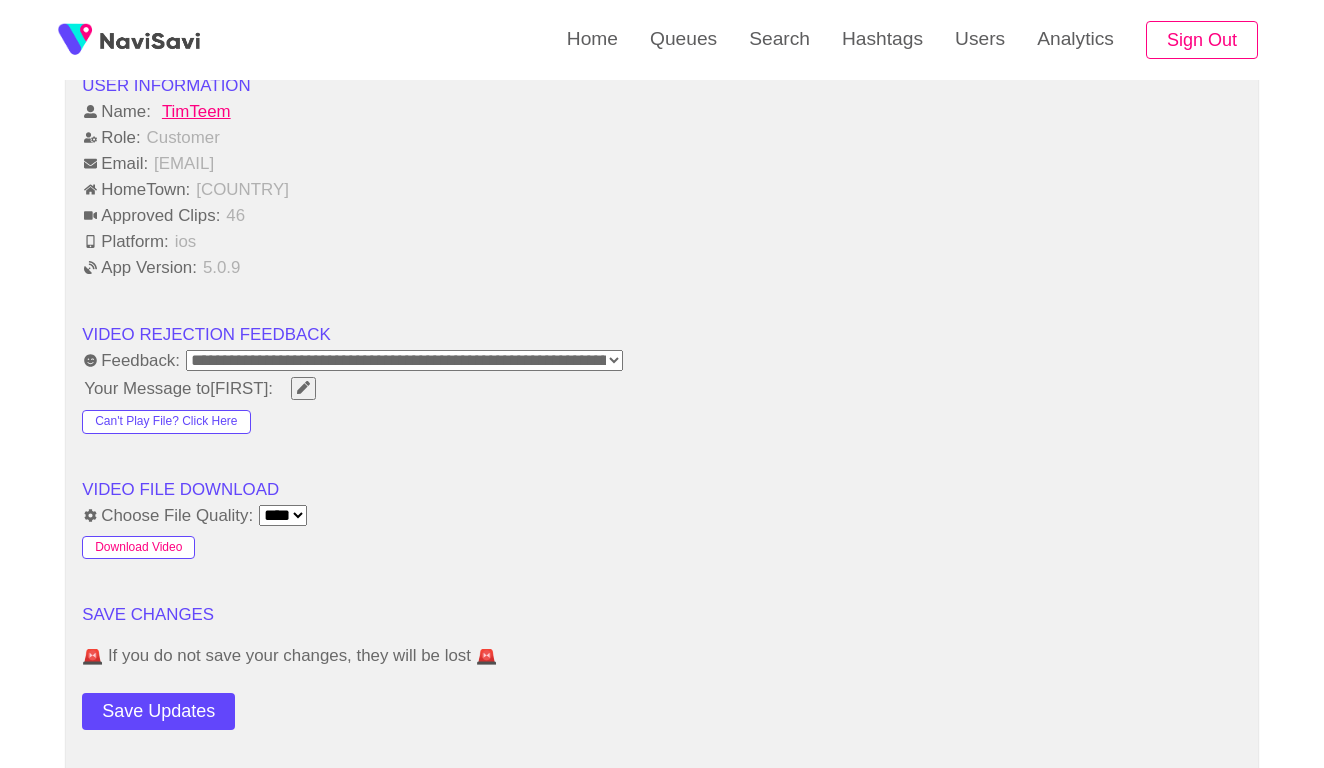 click on "Download Video" at bounding box center [138, 548] 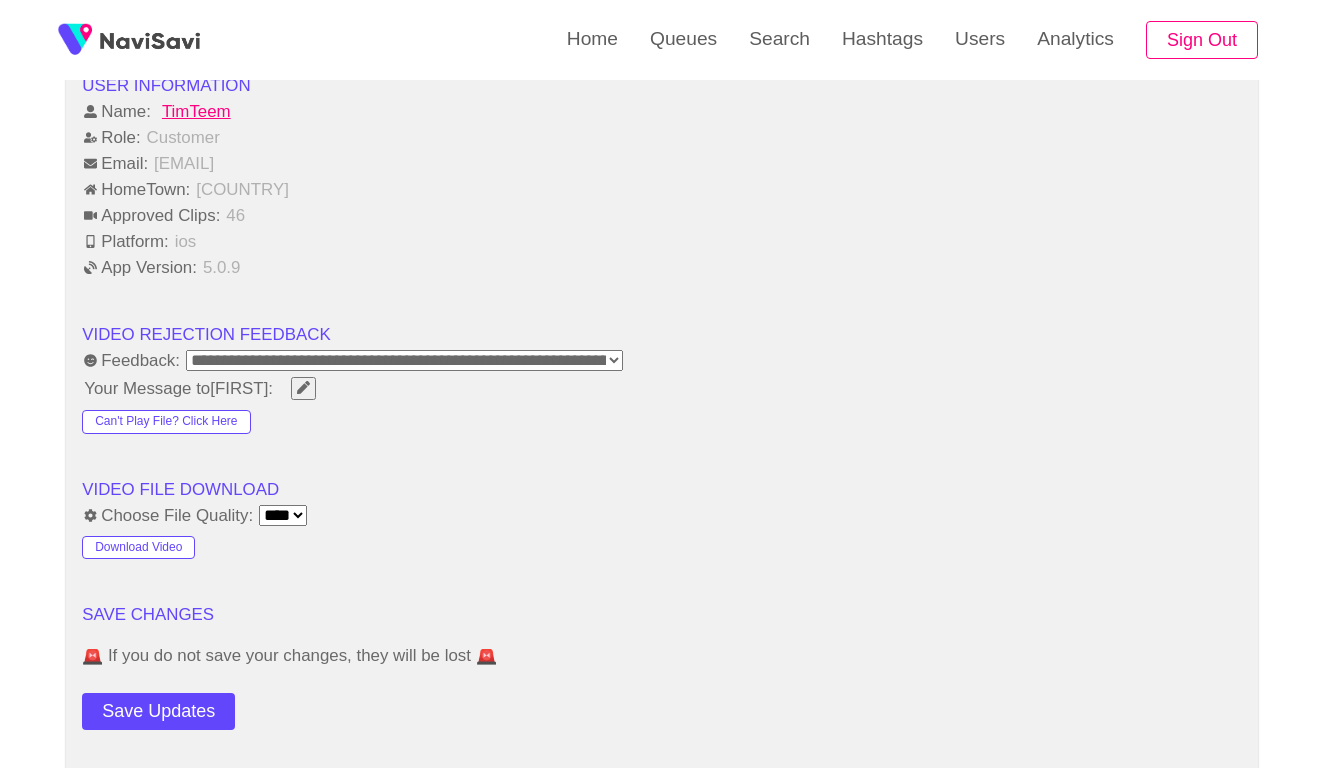click on "**********" at bounding box center [662, 361] 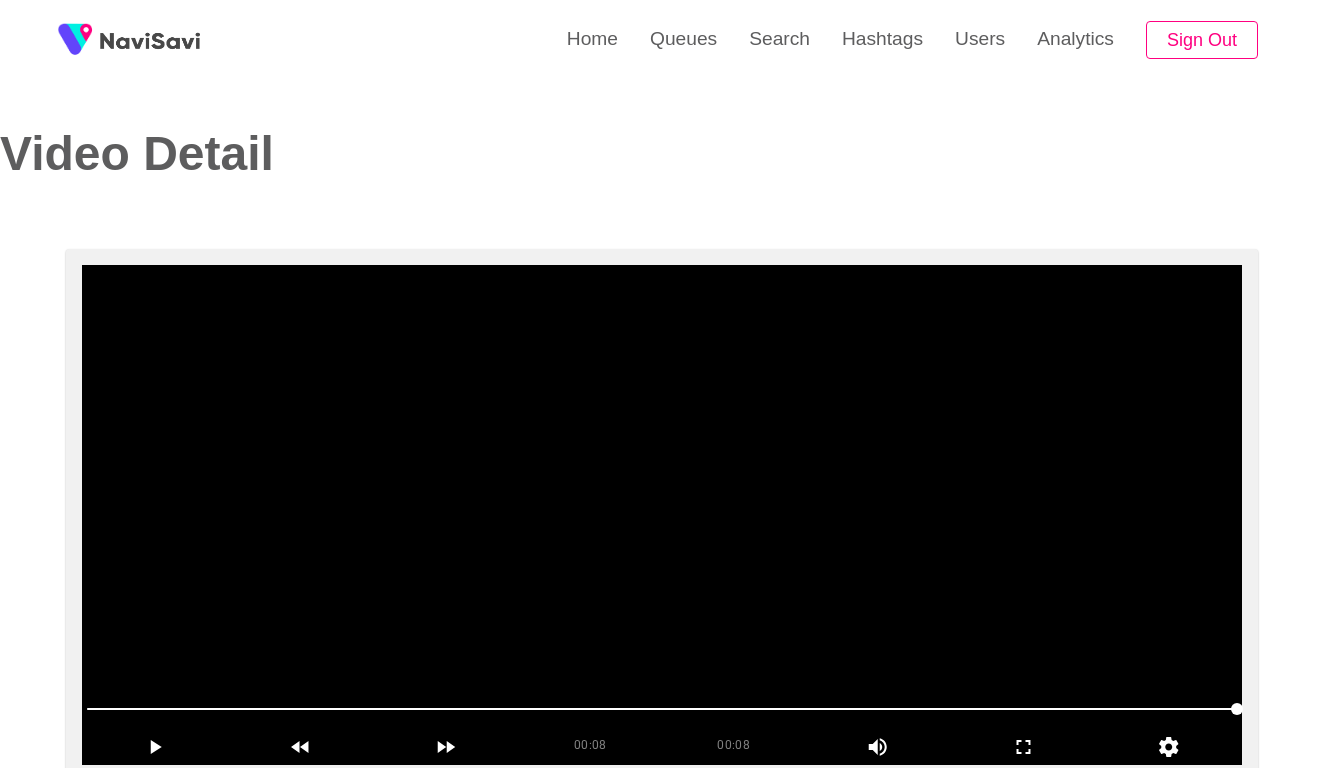 scroll, scrollTop: 0, scrollLeft: 0, axis: both 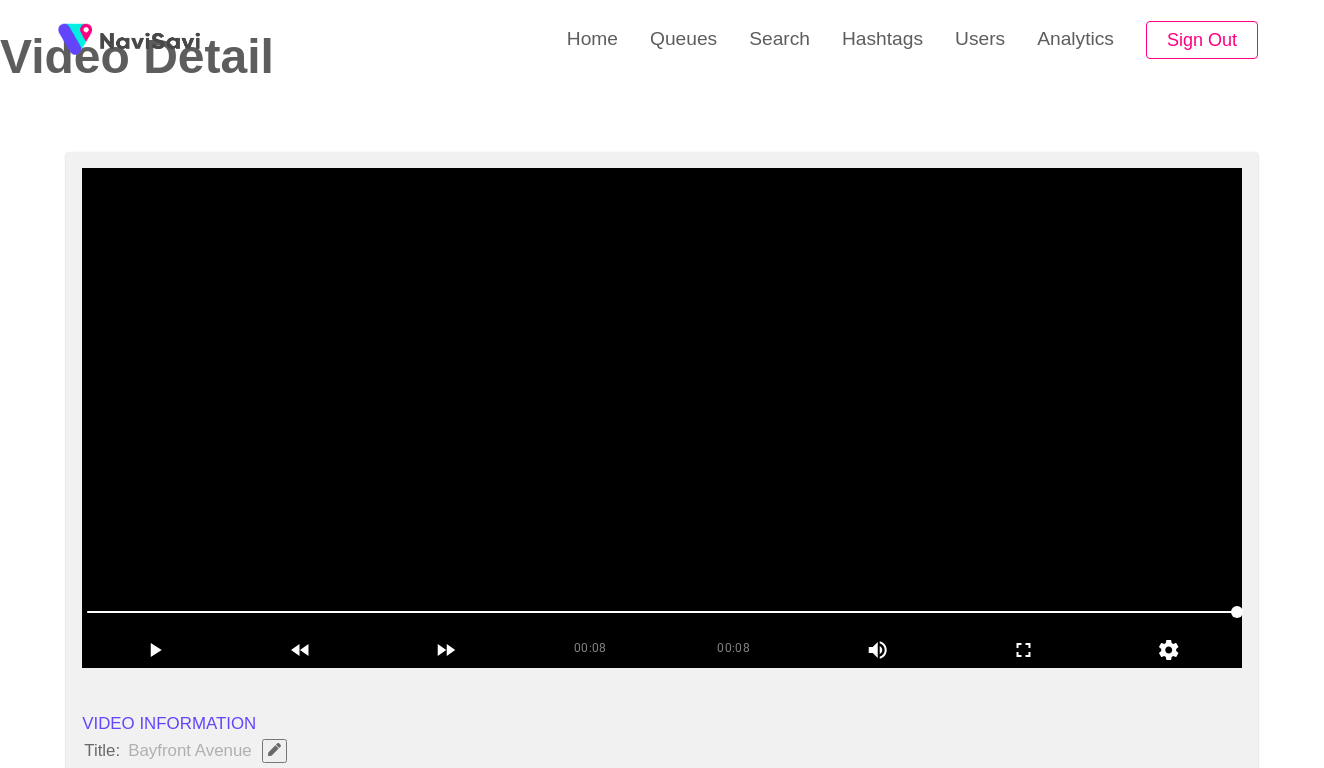 click at bounding box center [662, 418] 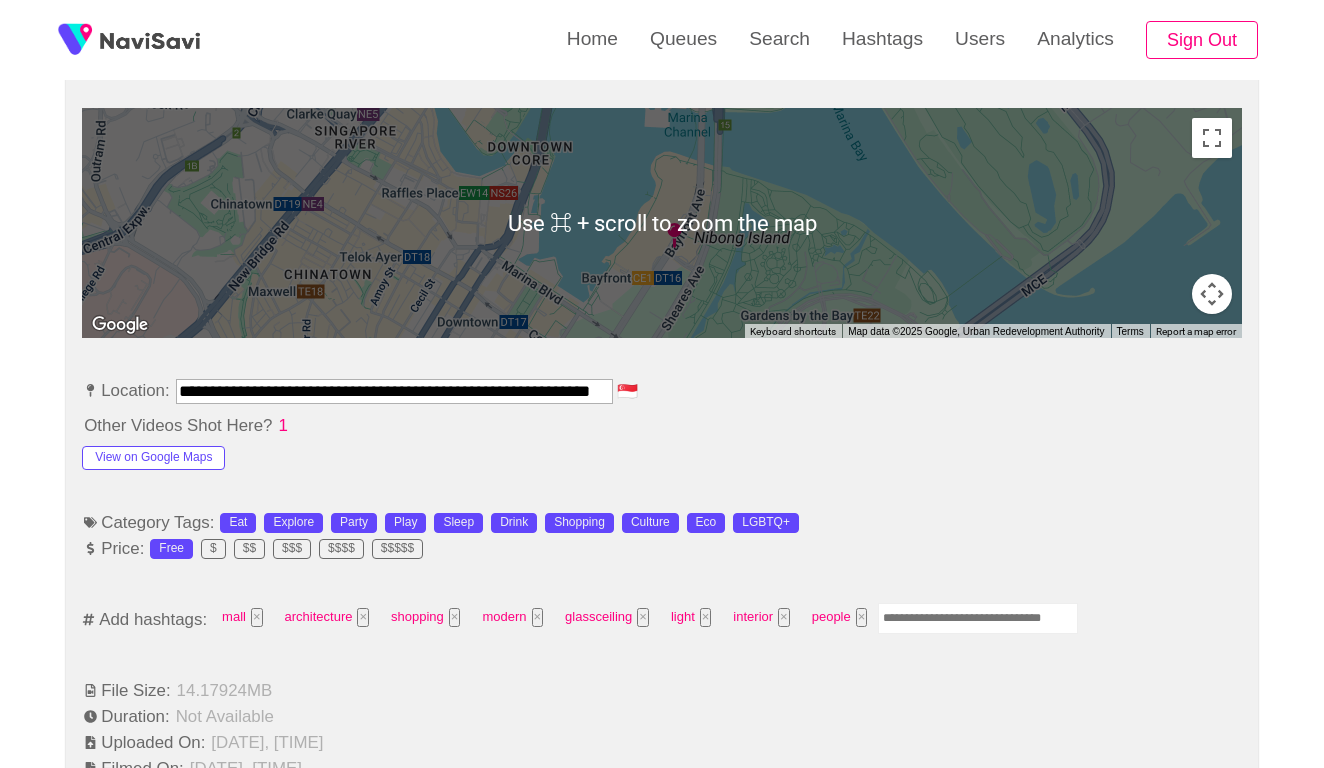 scroll, scrollTop: 1008, scrollLeft: 0, axis: vertical 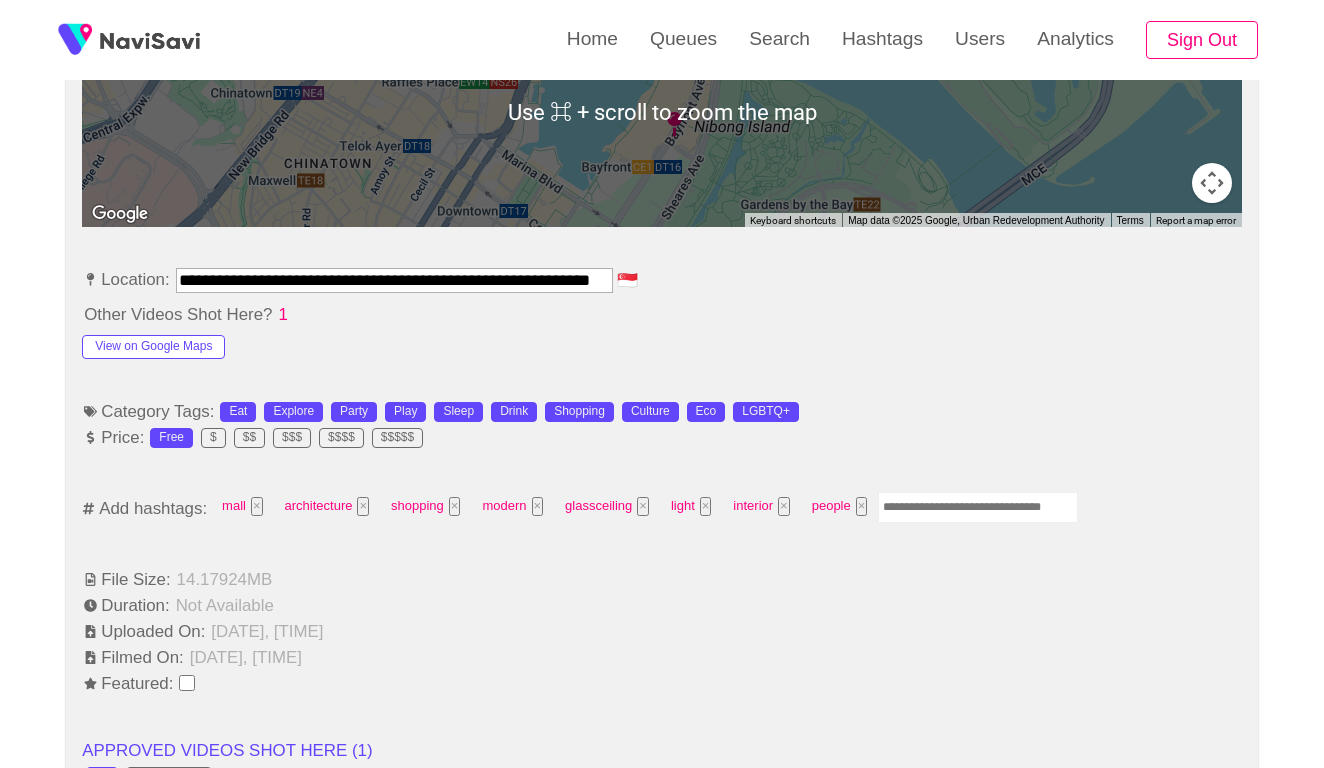 click at bounding box center [978, 507] 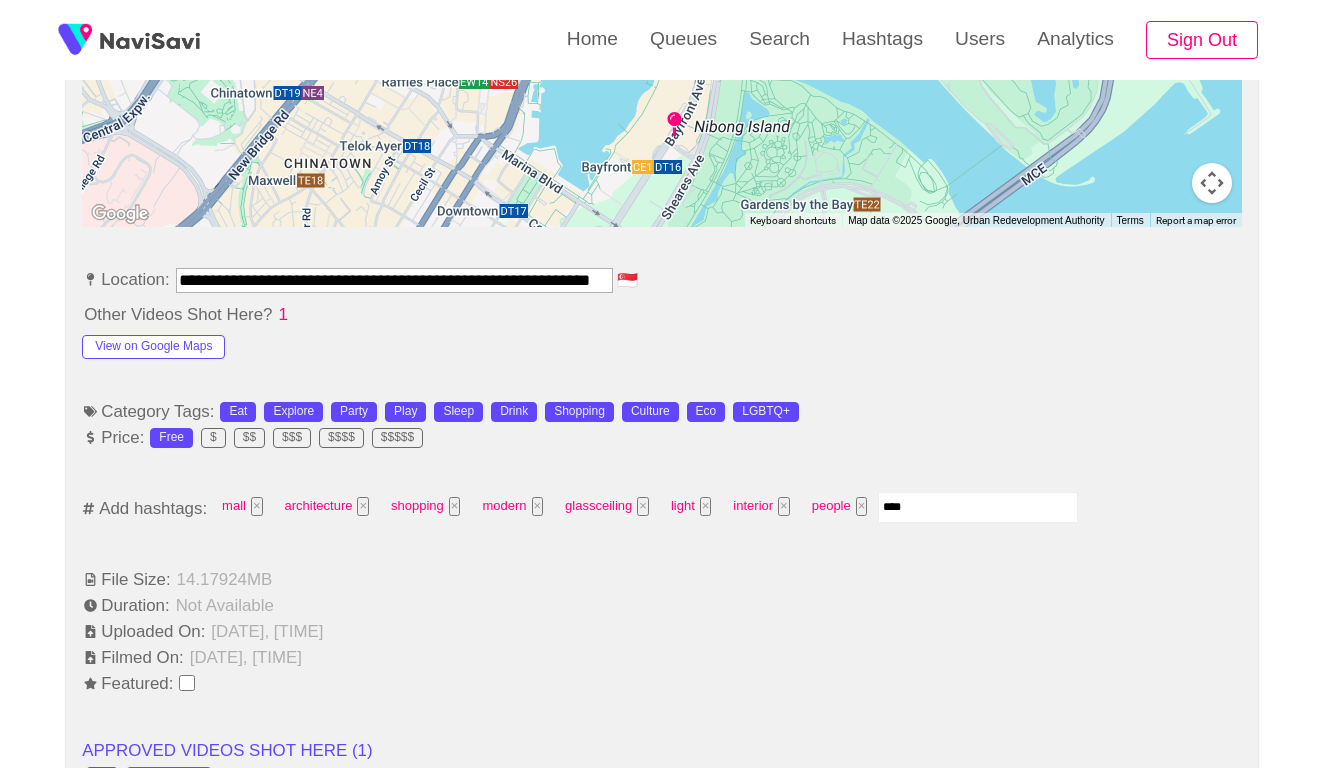 type on "*****" 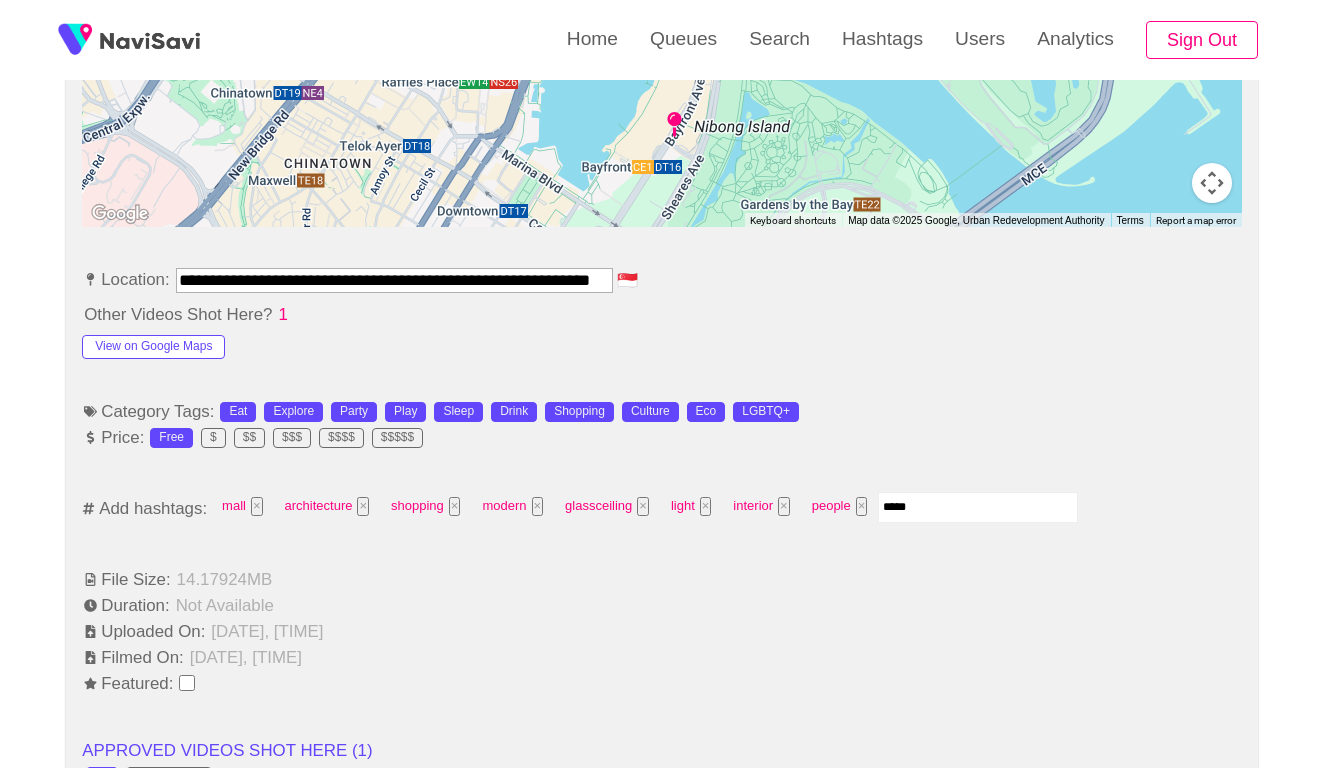 type 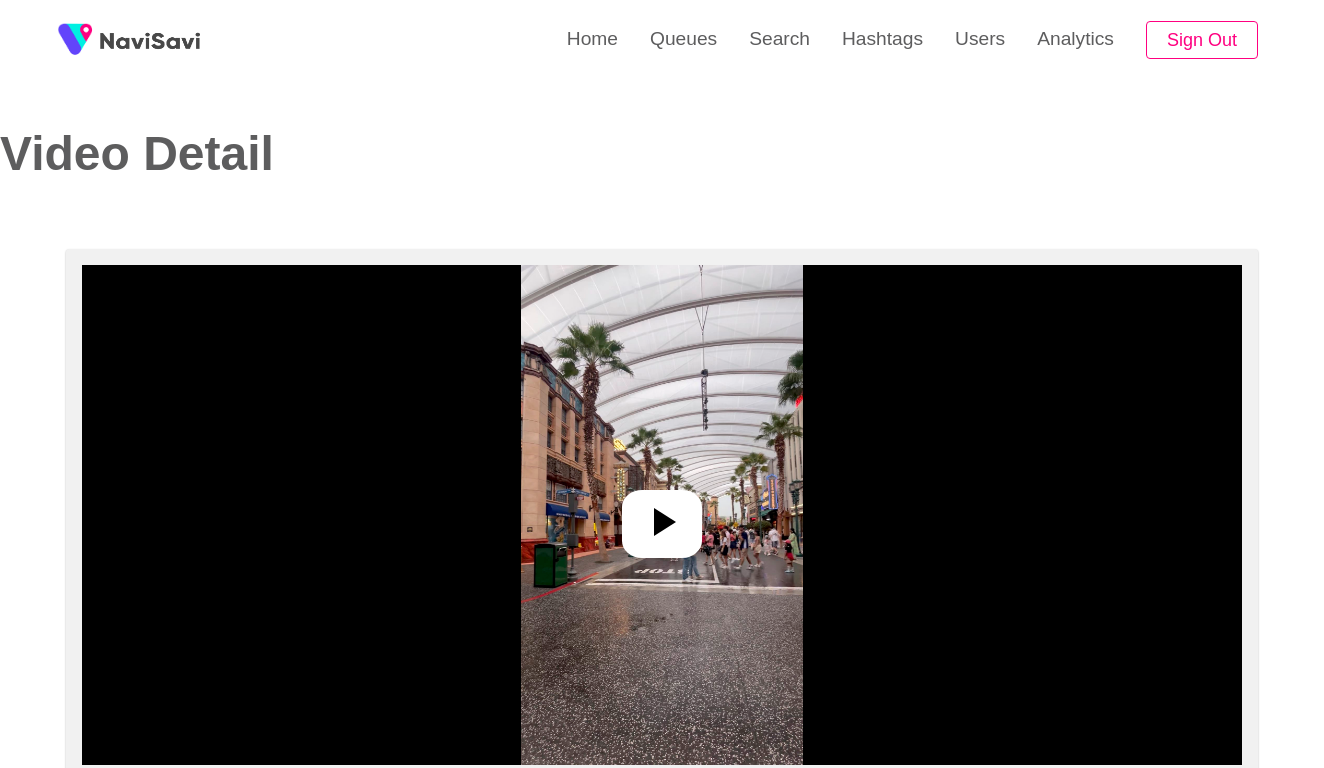 select on "**********" 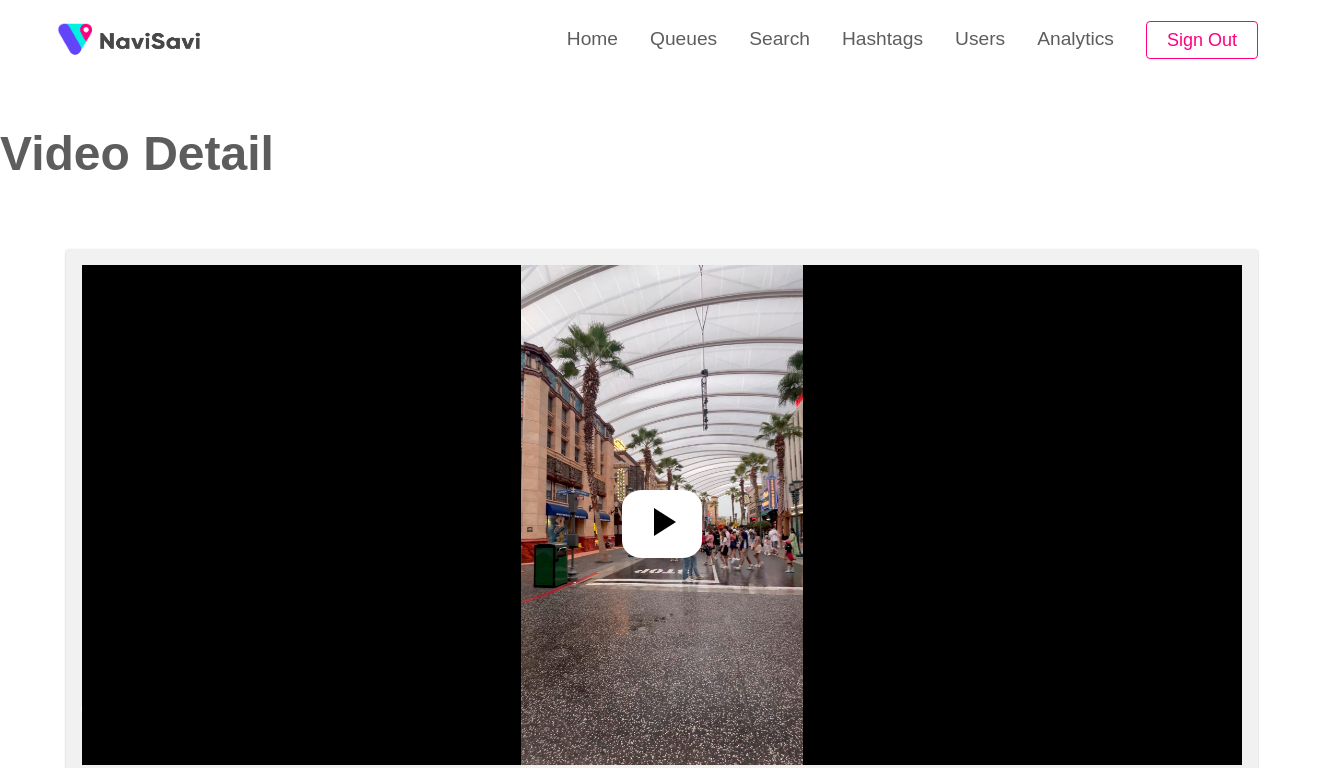 click at bounding box center (662, 515) 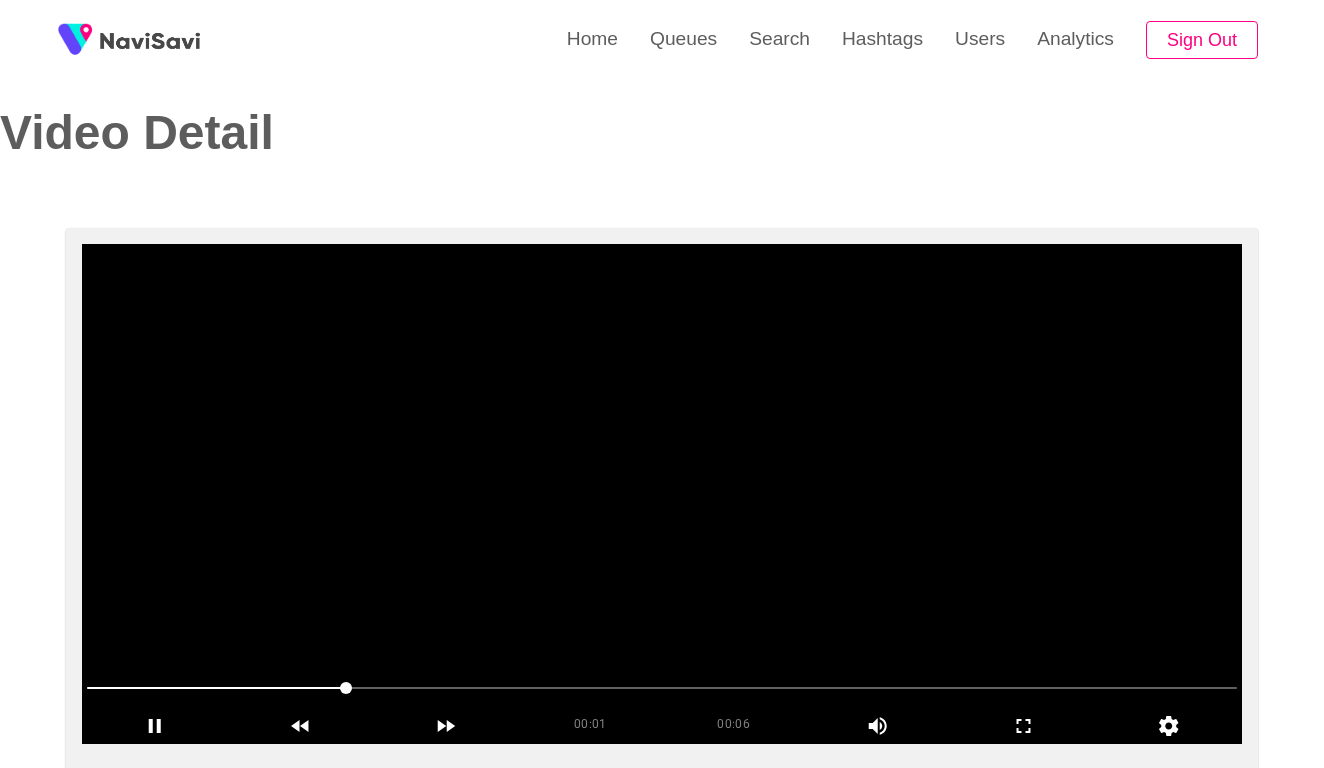 scroll, scrollTop: 46, scrollLeft: 0, axis: vertical 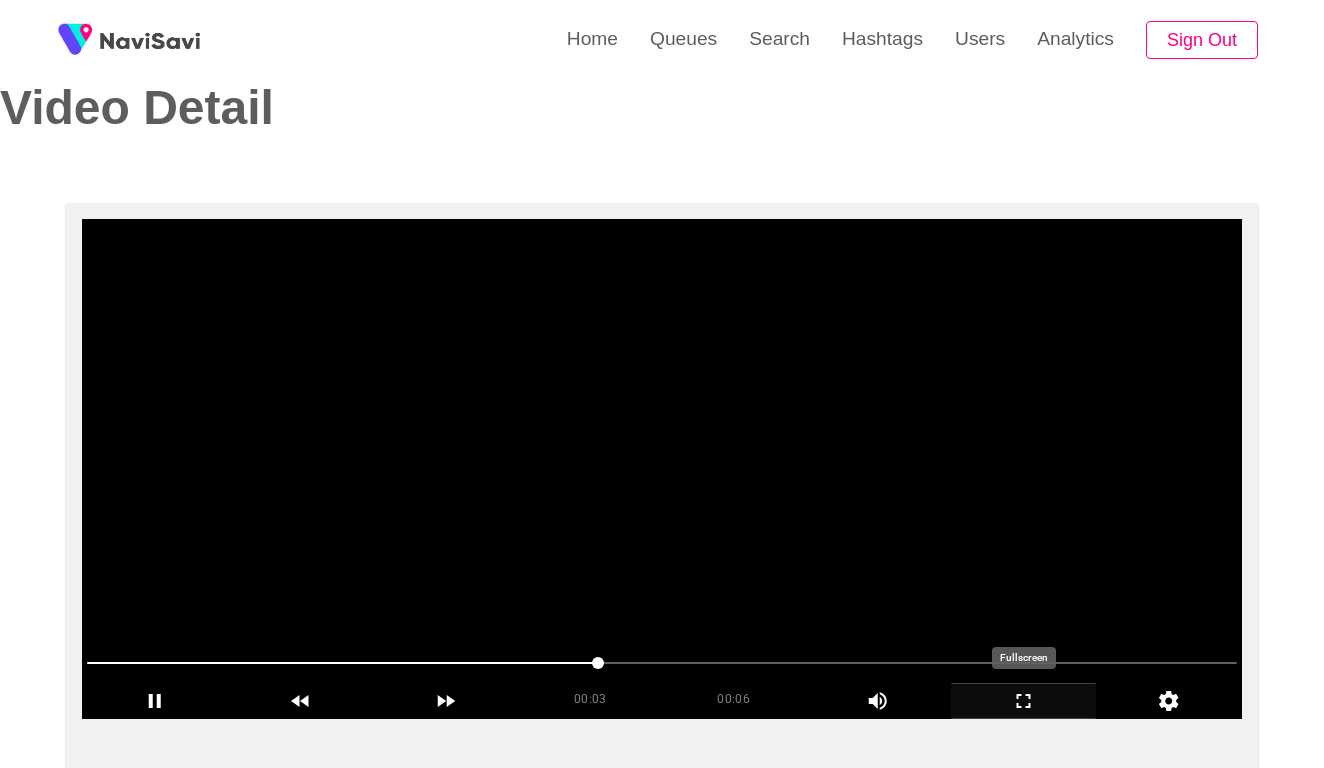 click 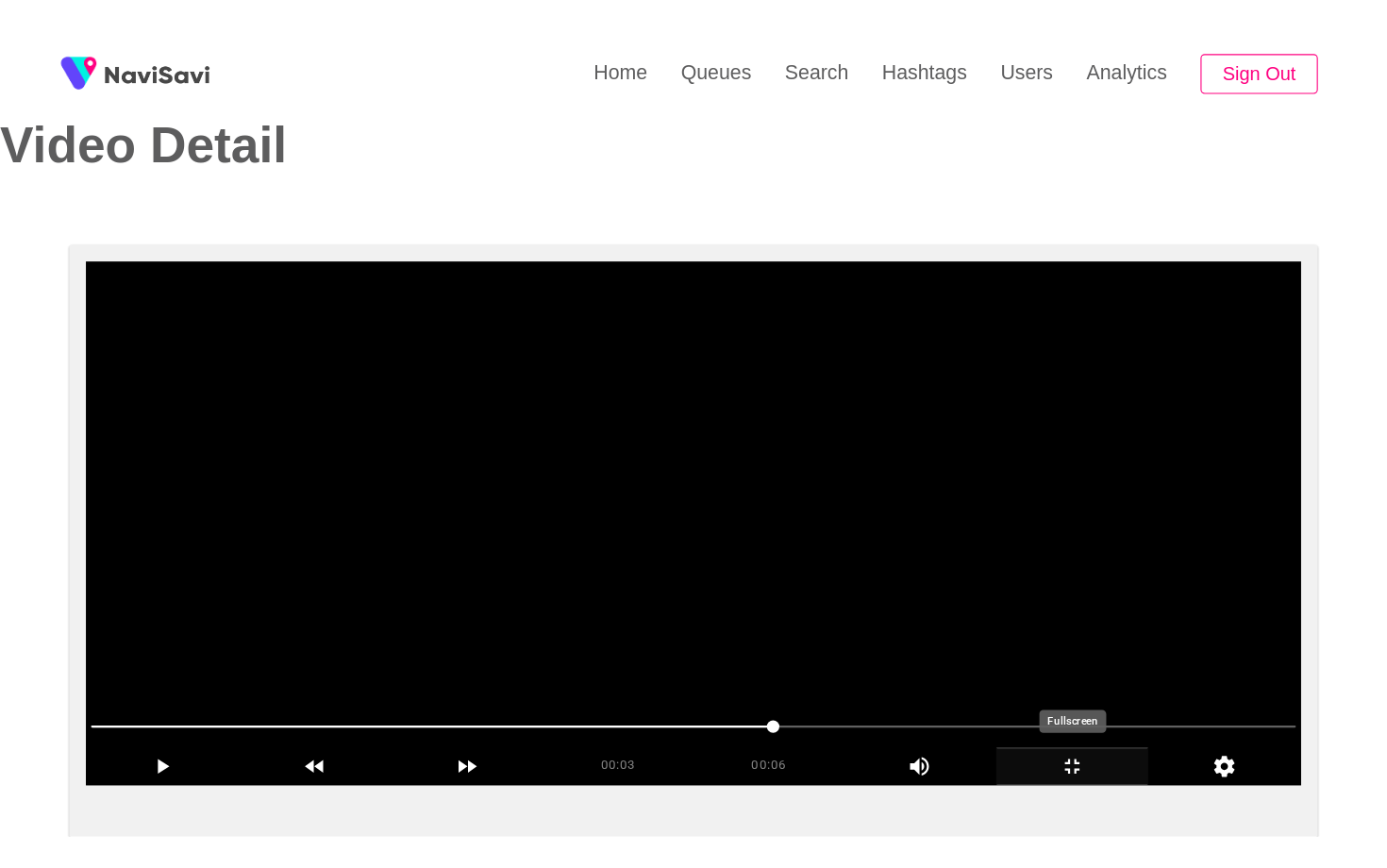 scroll, scrollTop: 0, scrollLeft: 0, axis: both 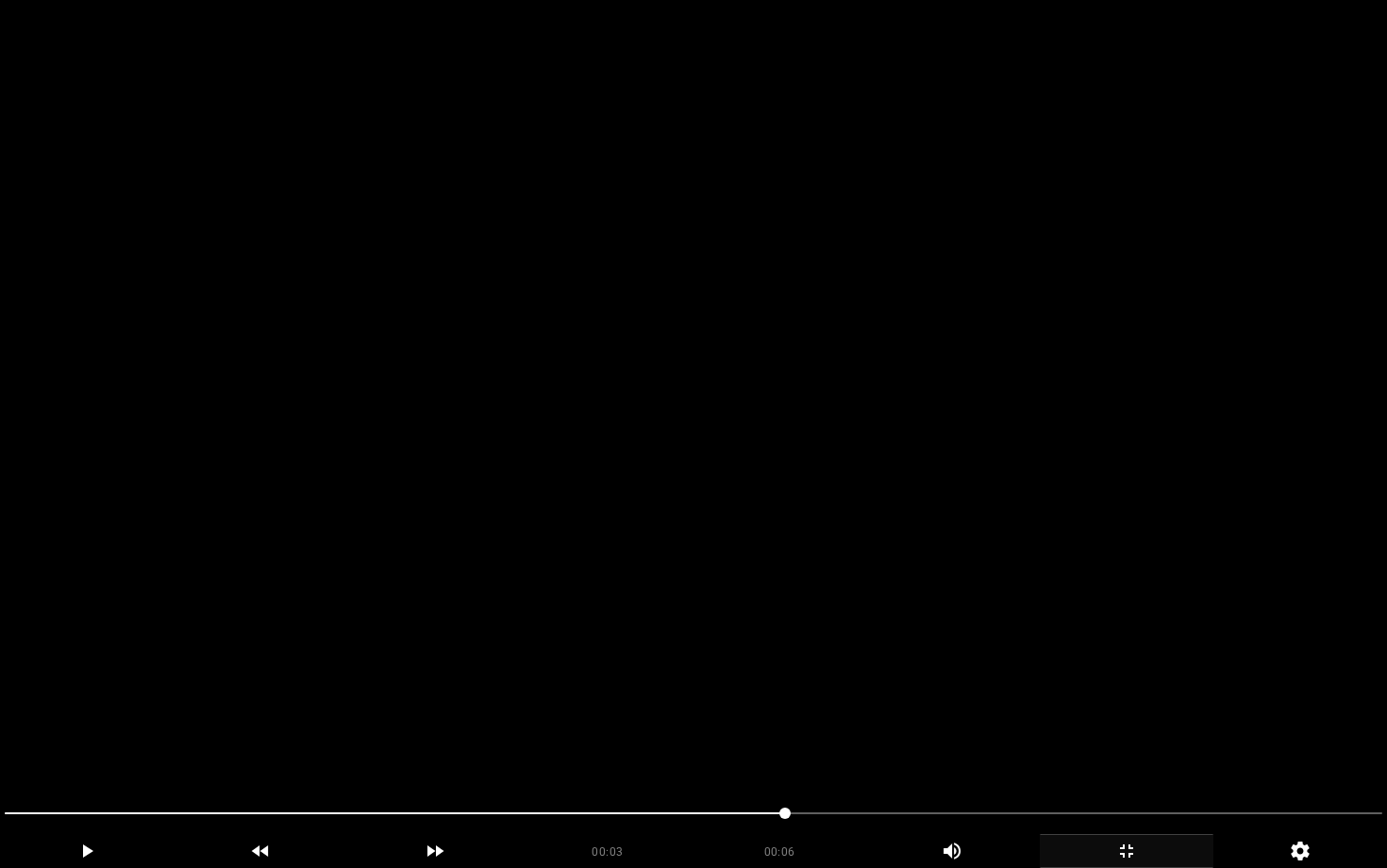 click at bounding box center (694, 434) 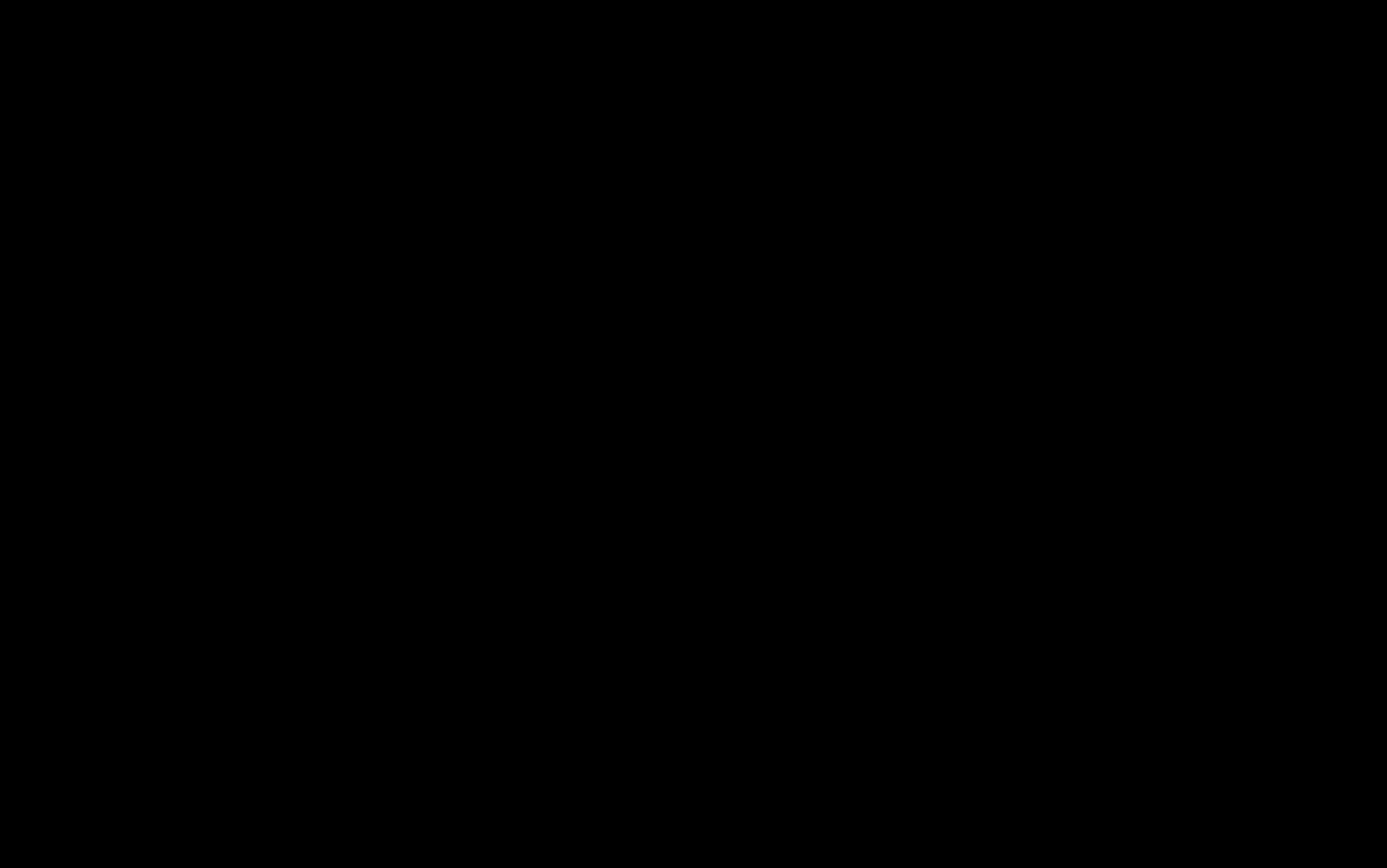 click at bounding box center [694, 815] 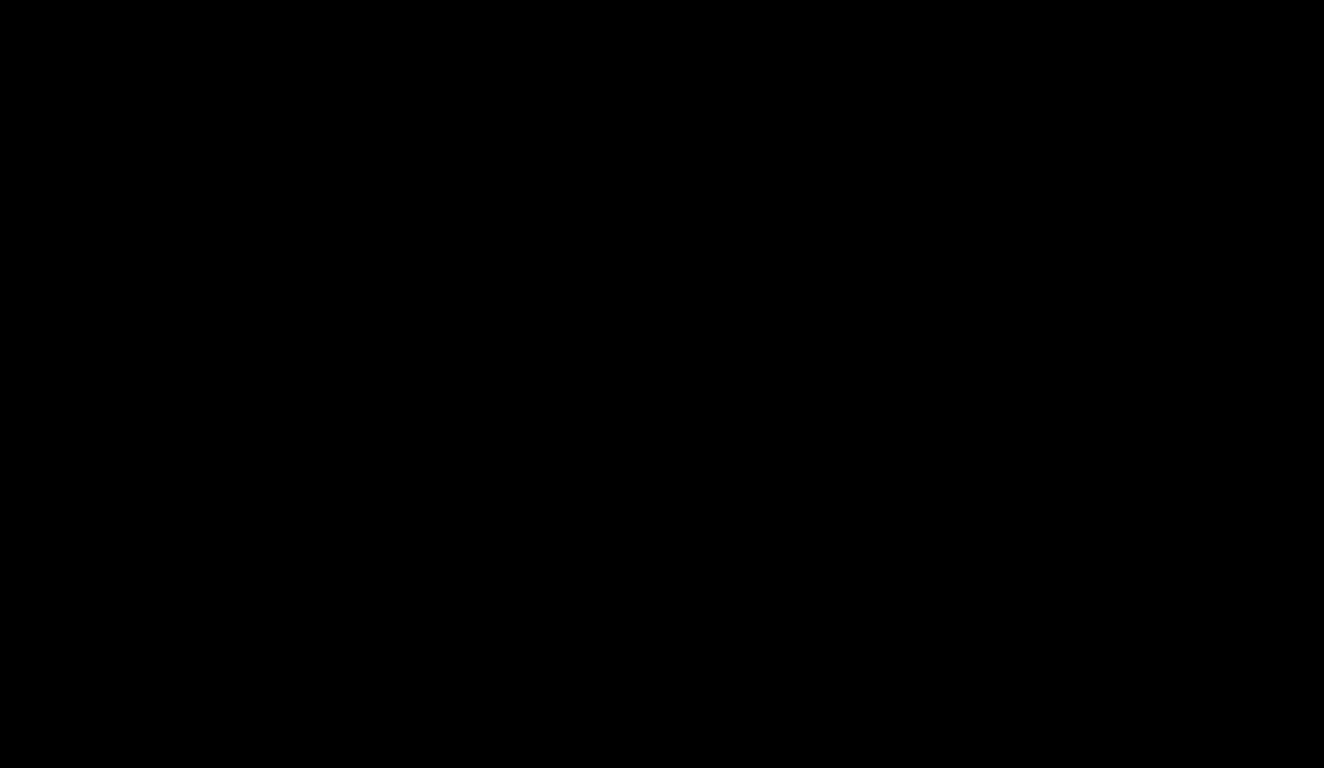 scroll, scrollTop: 2120, scrollLeft: 0, axis: vertical 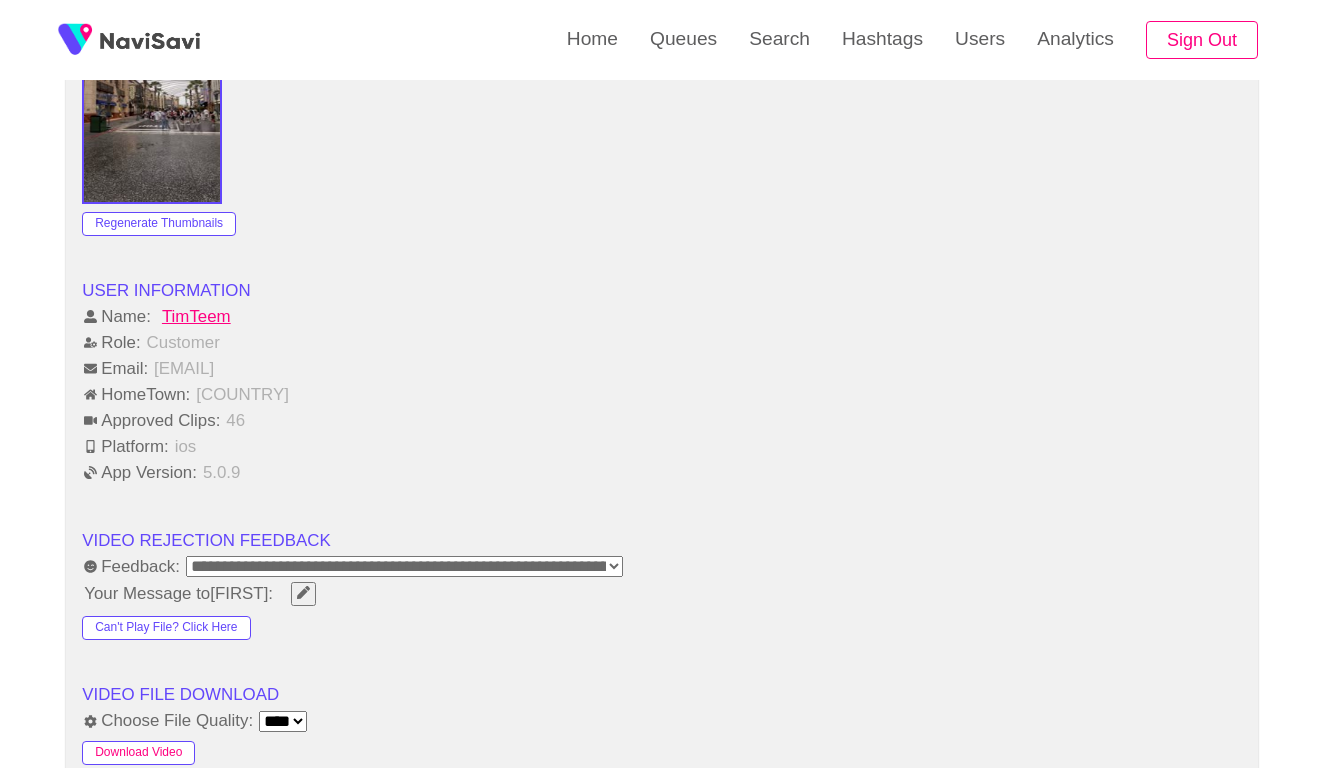 click on "Download Video" at bounding box center (138, 753) 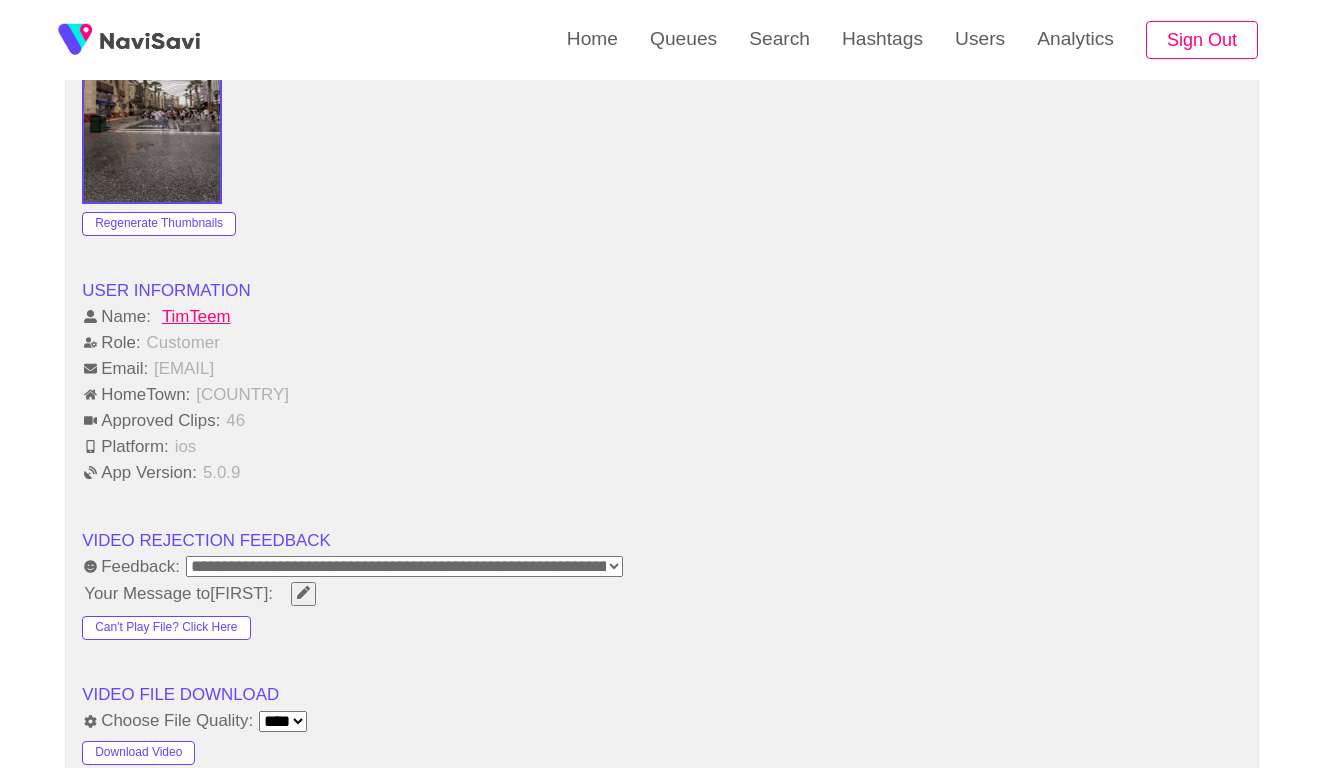 click on "Email:   tmariebalagot@gmail.com" at bounding box center (662, 369) 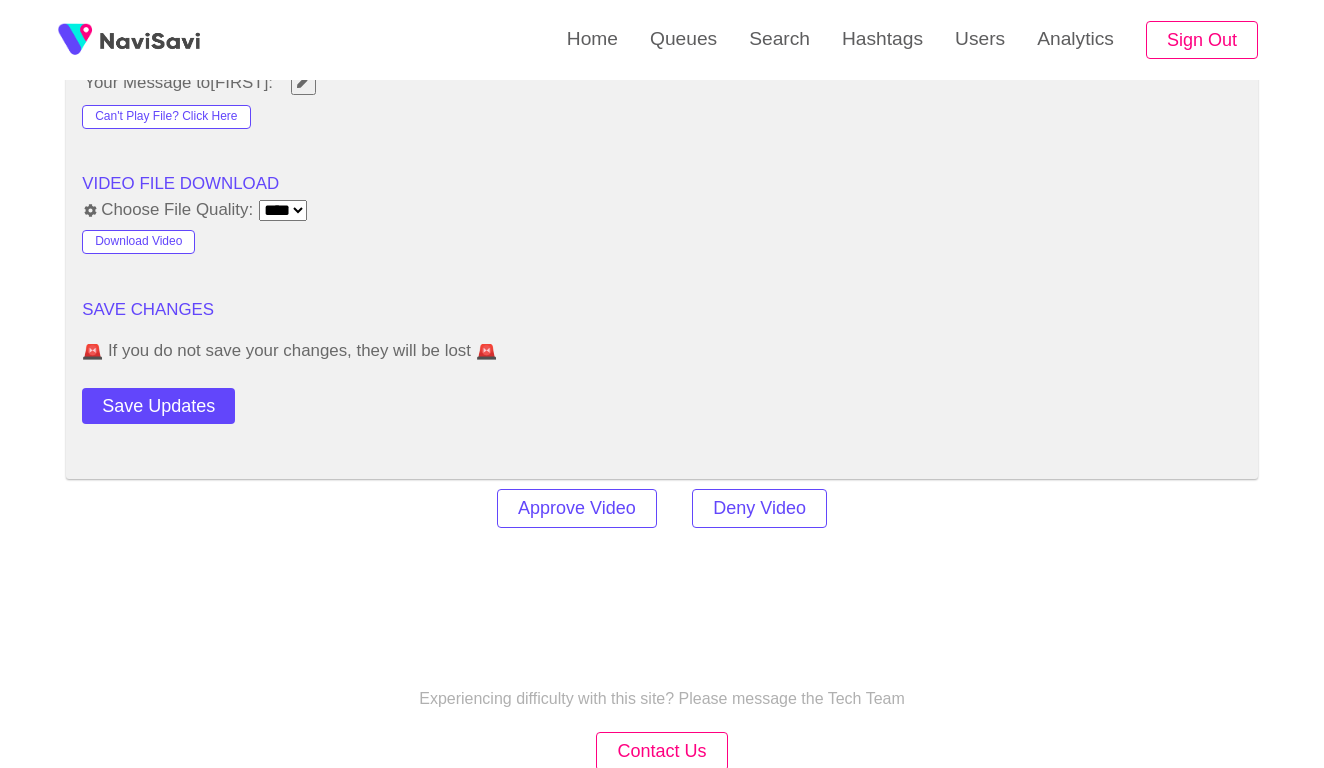 scroll, scrollTop: 2453, scrollLeft: 0, axis: vertical 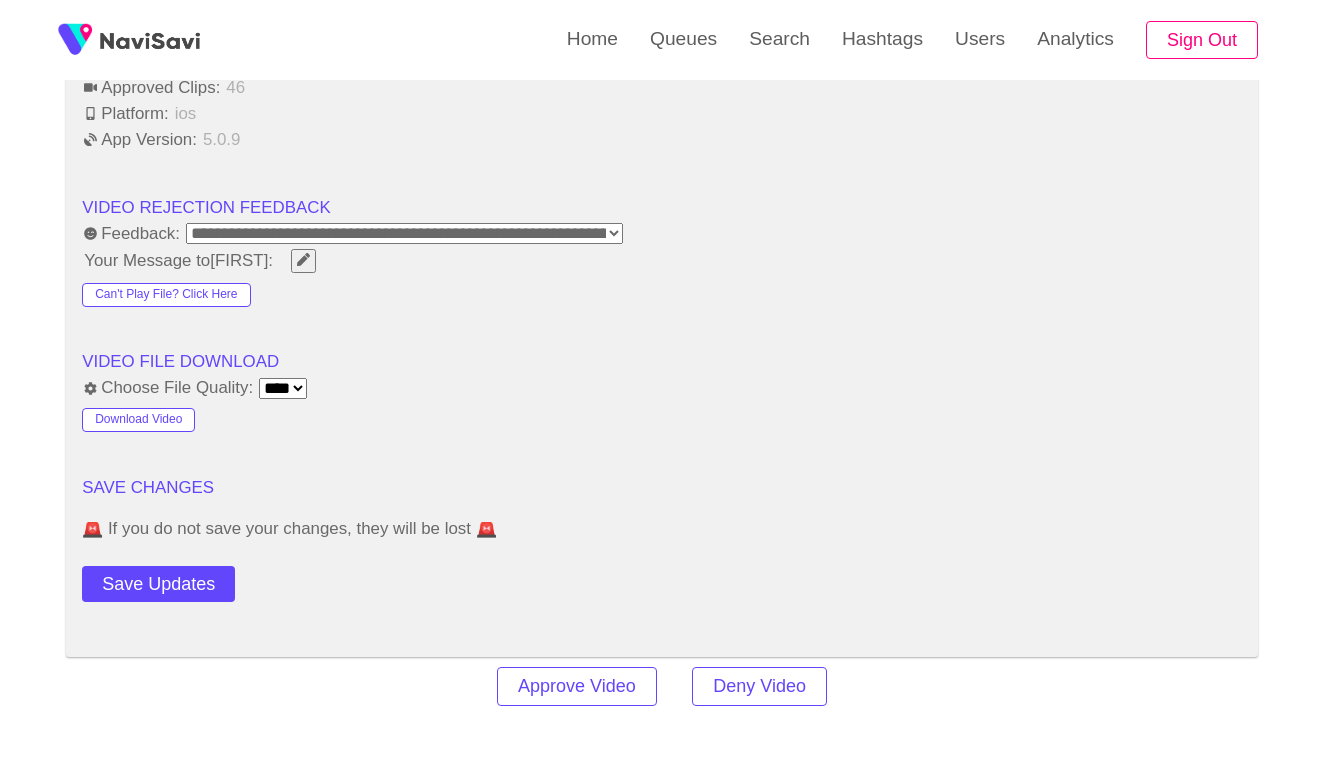 click on "**********" at bounding box center (404, 233) 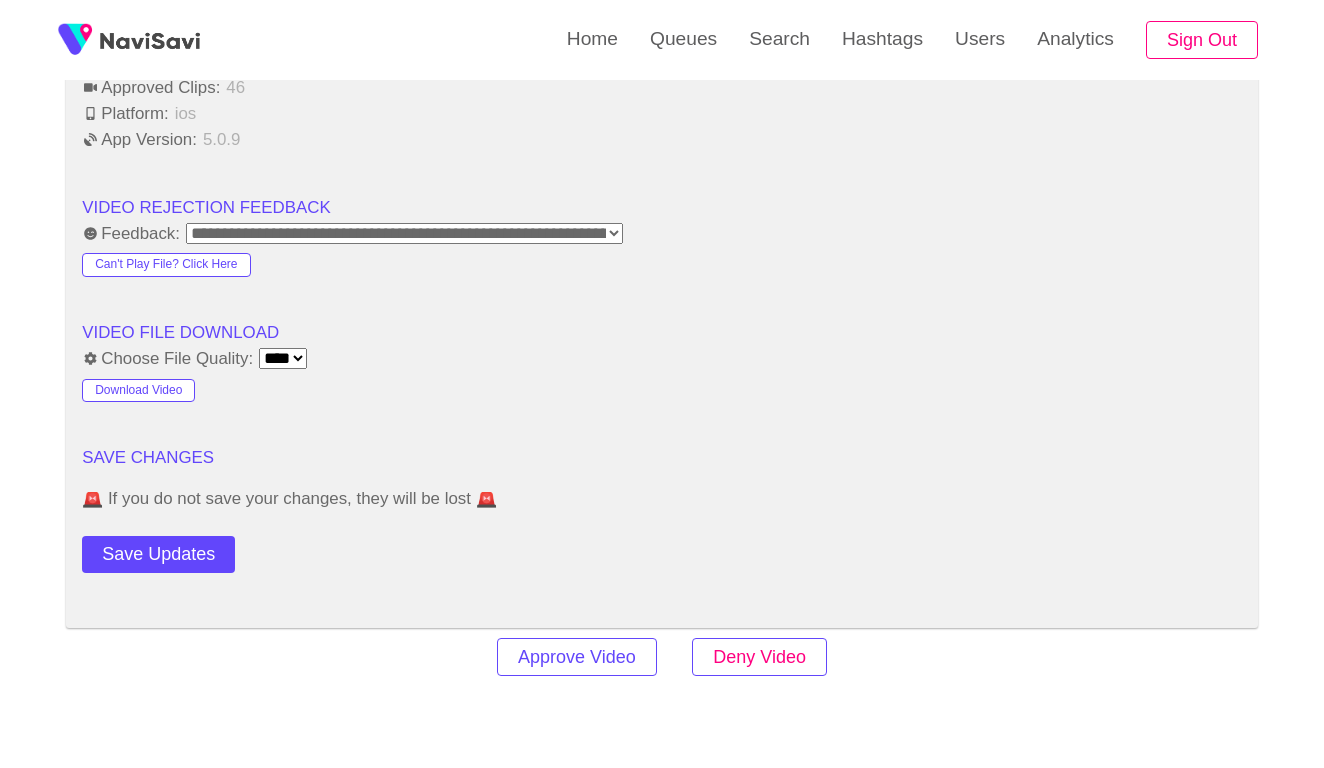 click on "Deny Video" at bounding box center [759, 657] 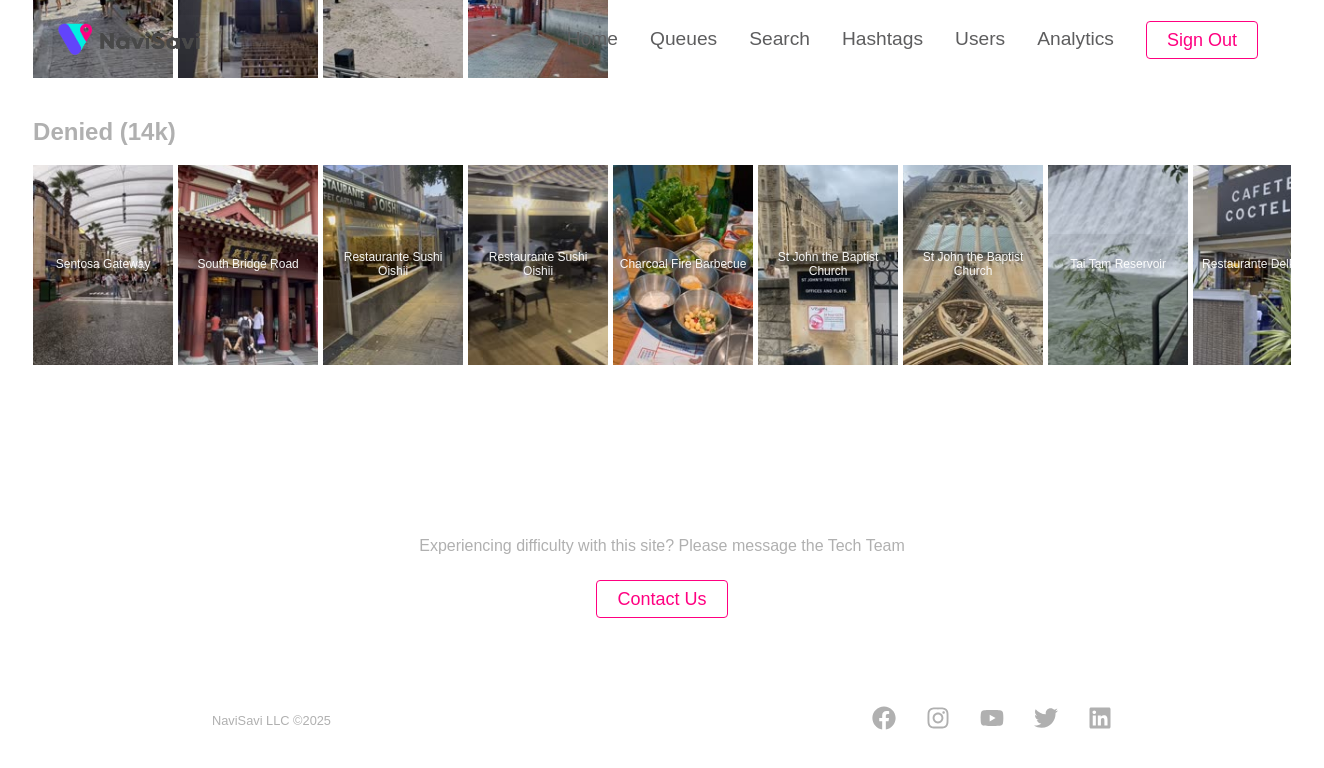 scroll, scrollTop: 0, scrollLeft: 0, axis: both 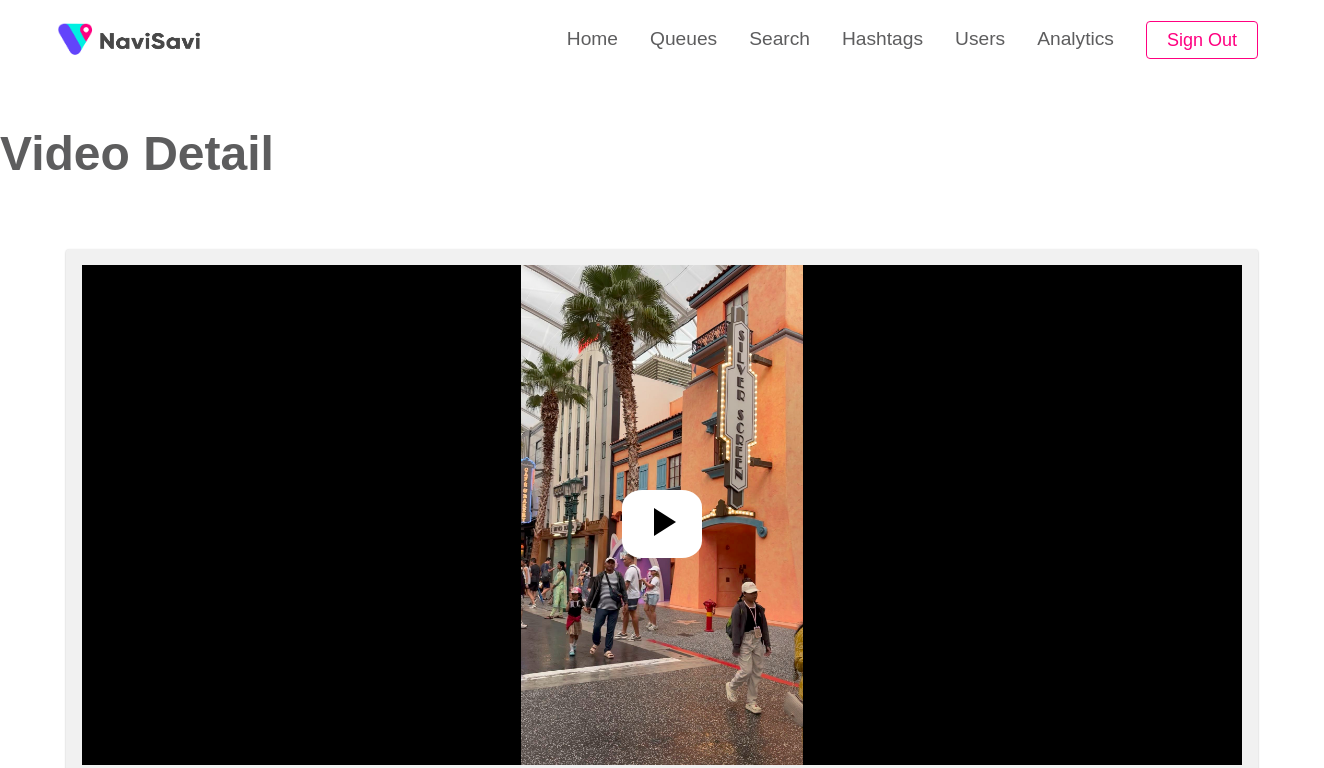 select on "**********" 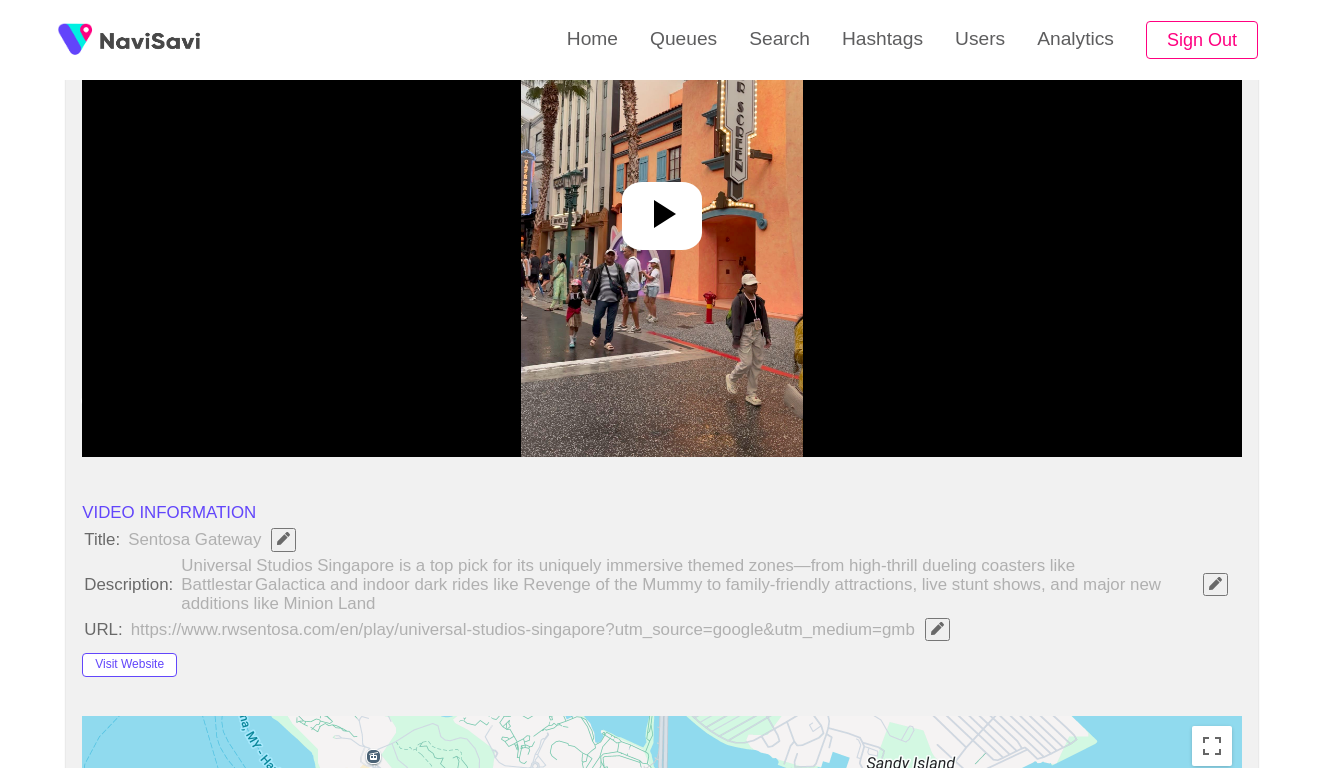 click at bounding box center (661, 207) 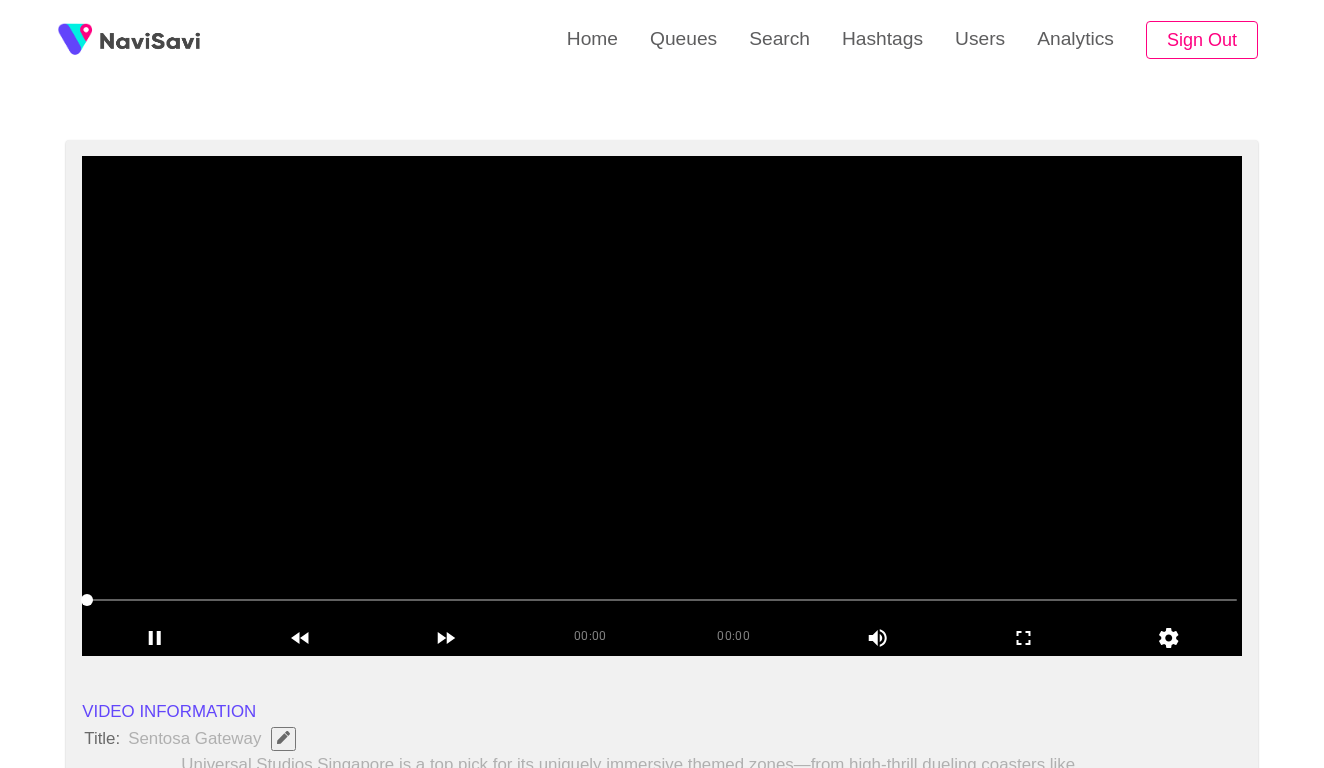 scroll, scrollTop: 108, scrollLeft: 0, axis: vertical 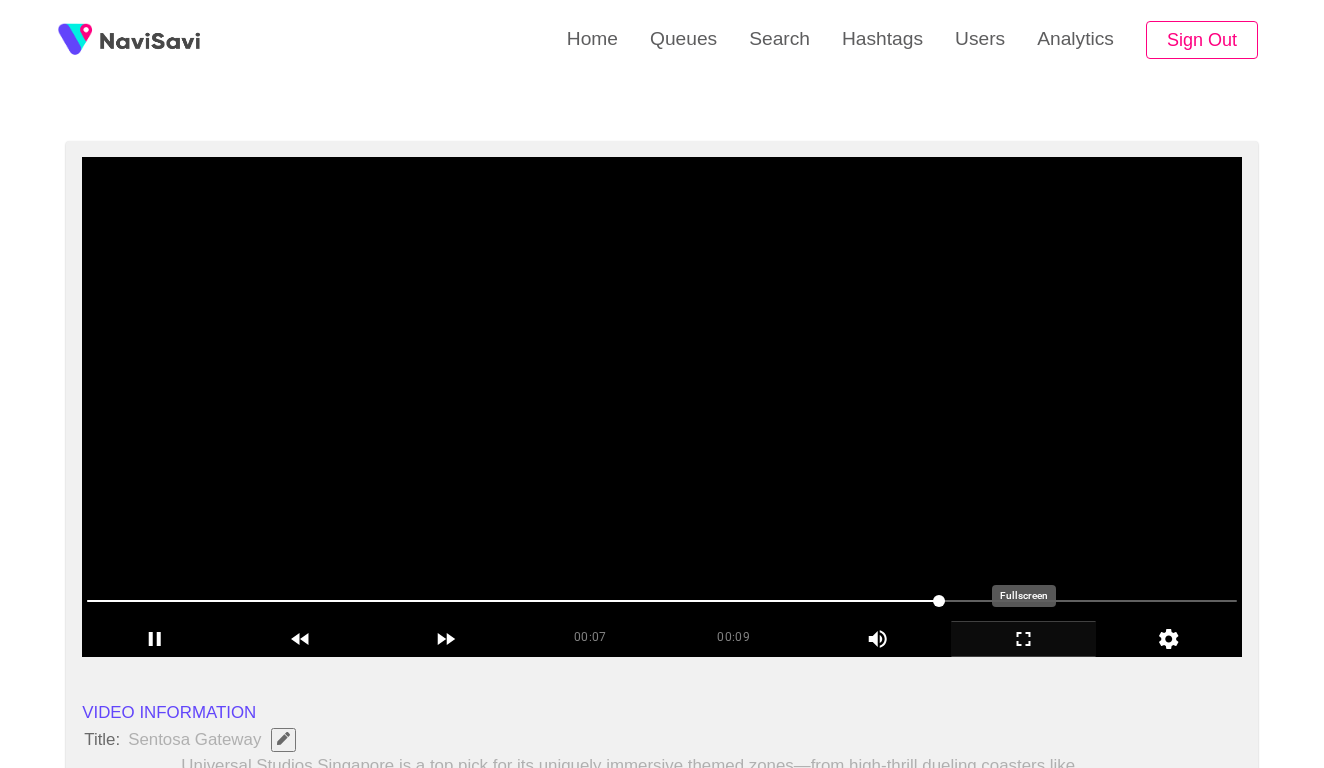 click 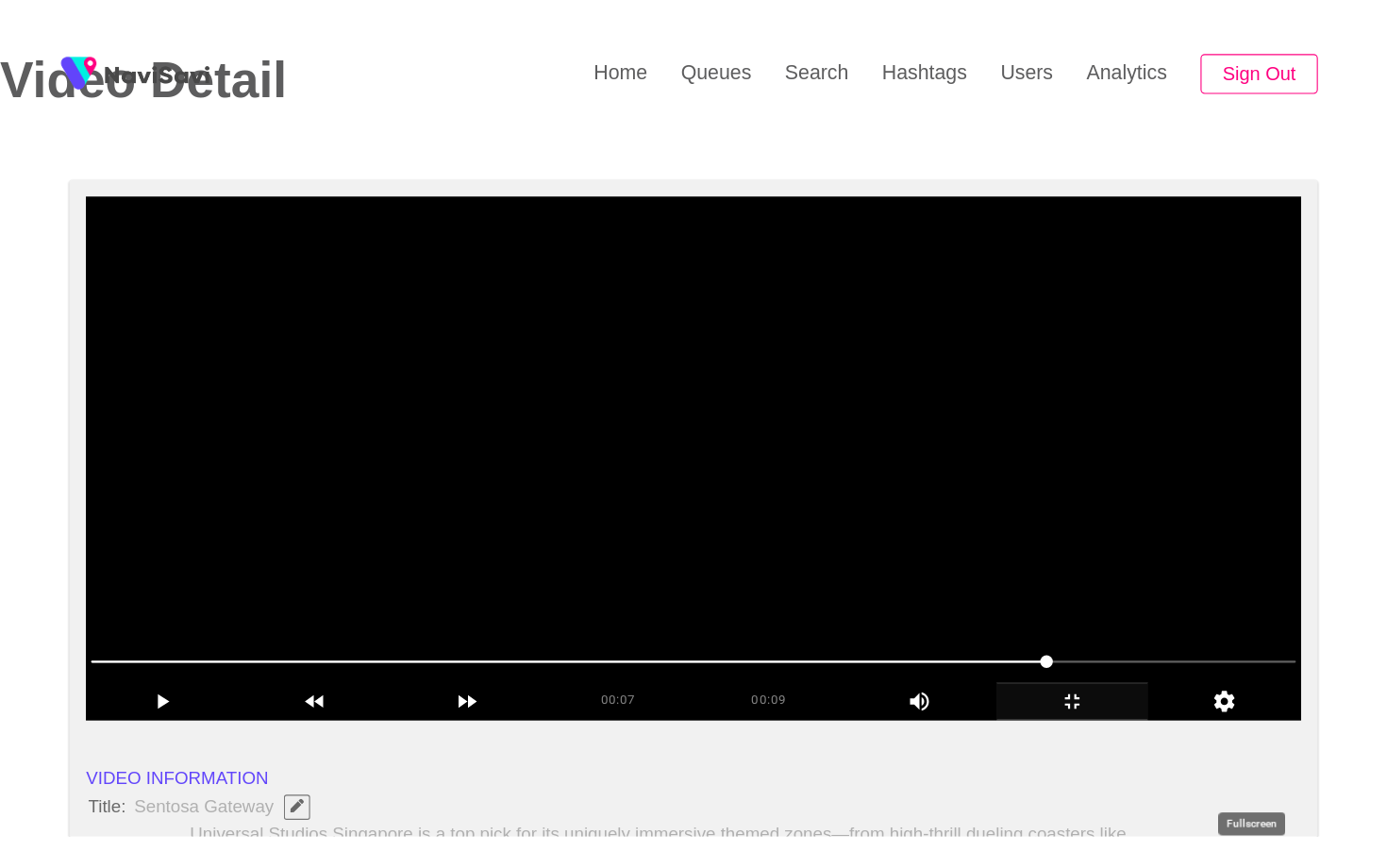 scroll, scrollTop: 0, scrollLeft: 0, axis: both 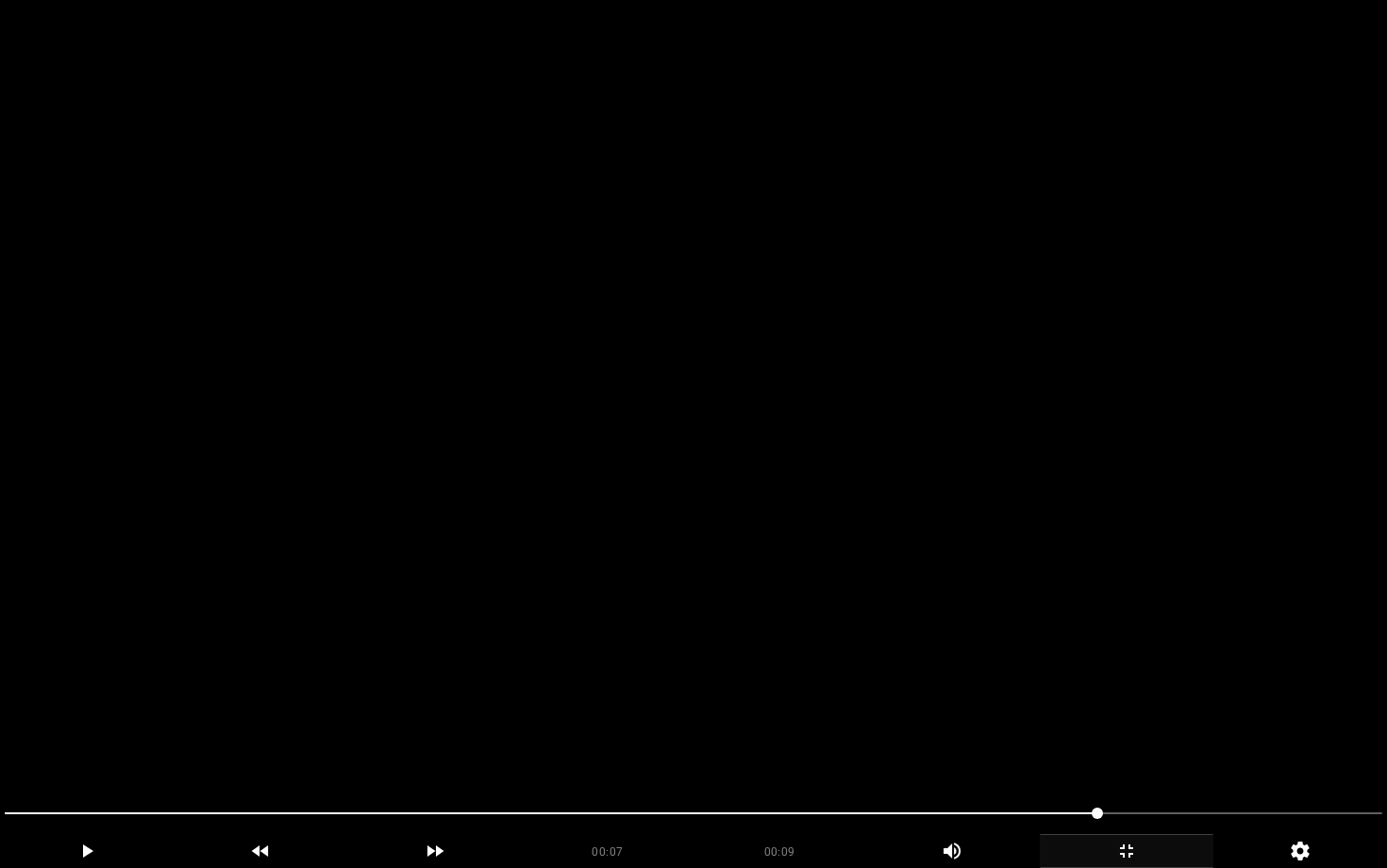 click at bounding box center [694, 434] 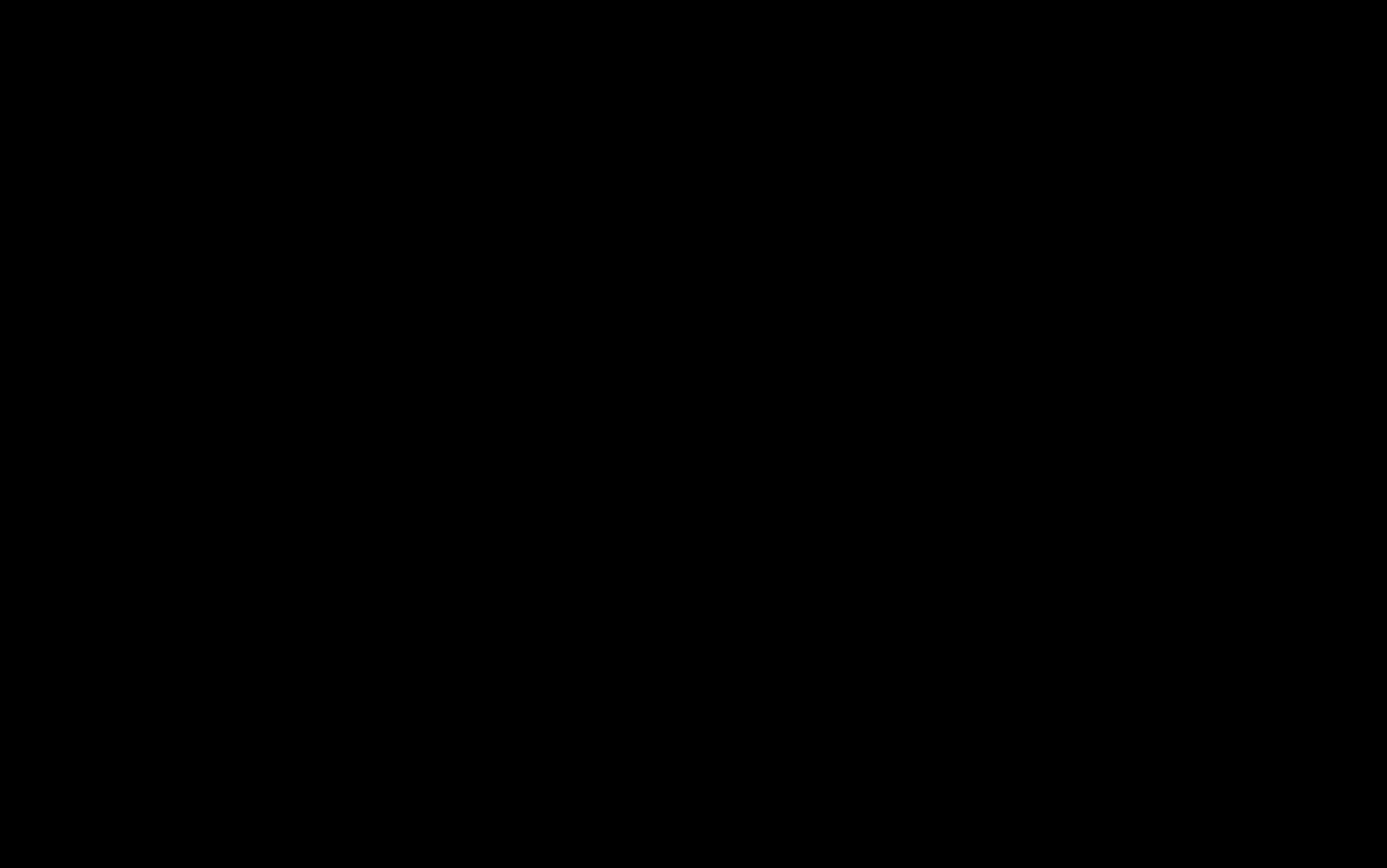 click at bounding box center [1127, 851] 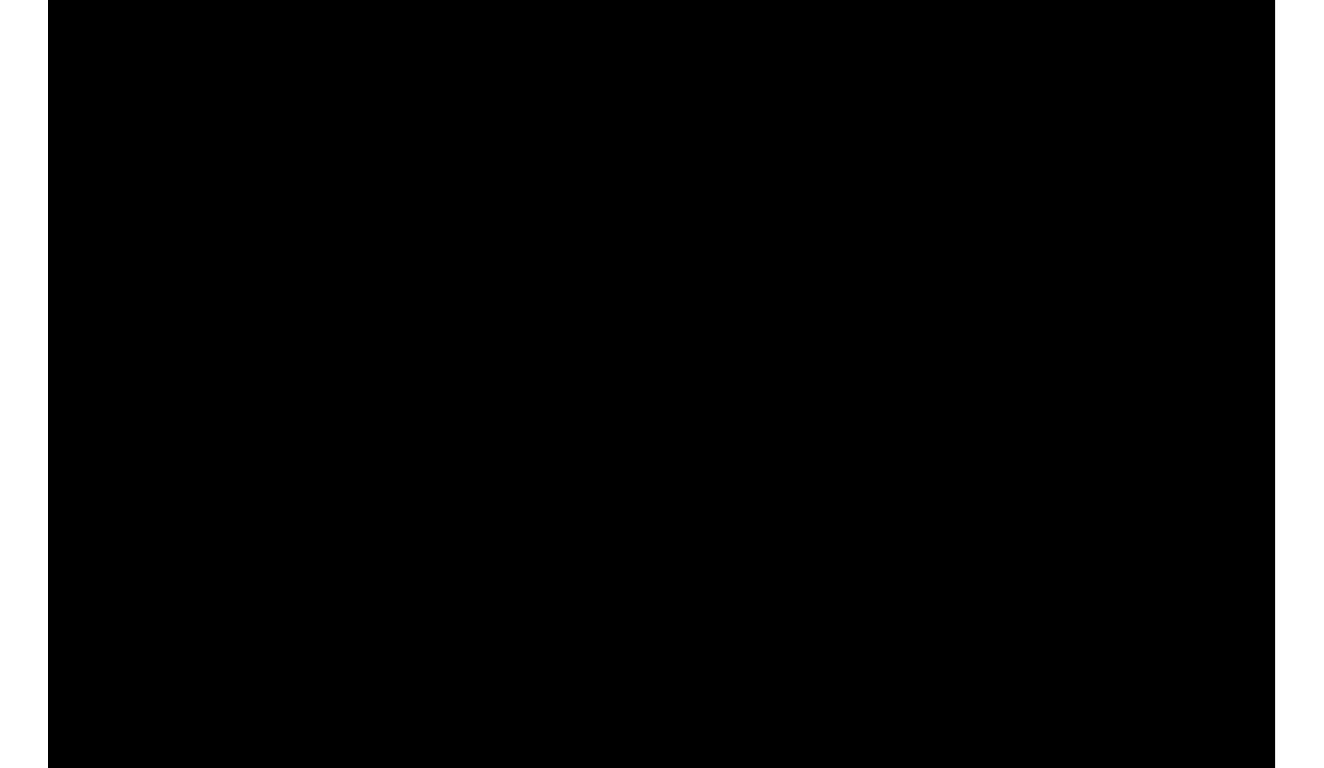 scroll, scrollTop: 108, scrollLeft: 0, axis: vertical 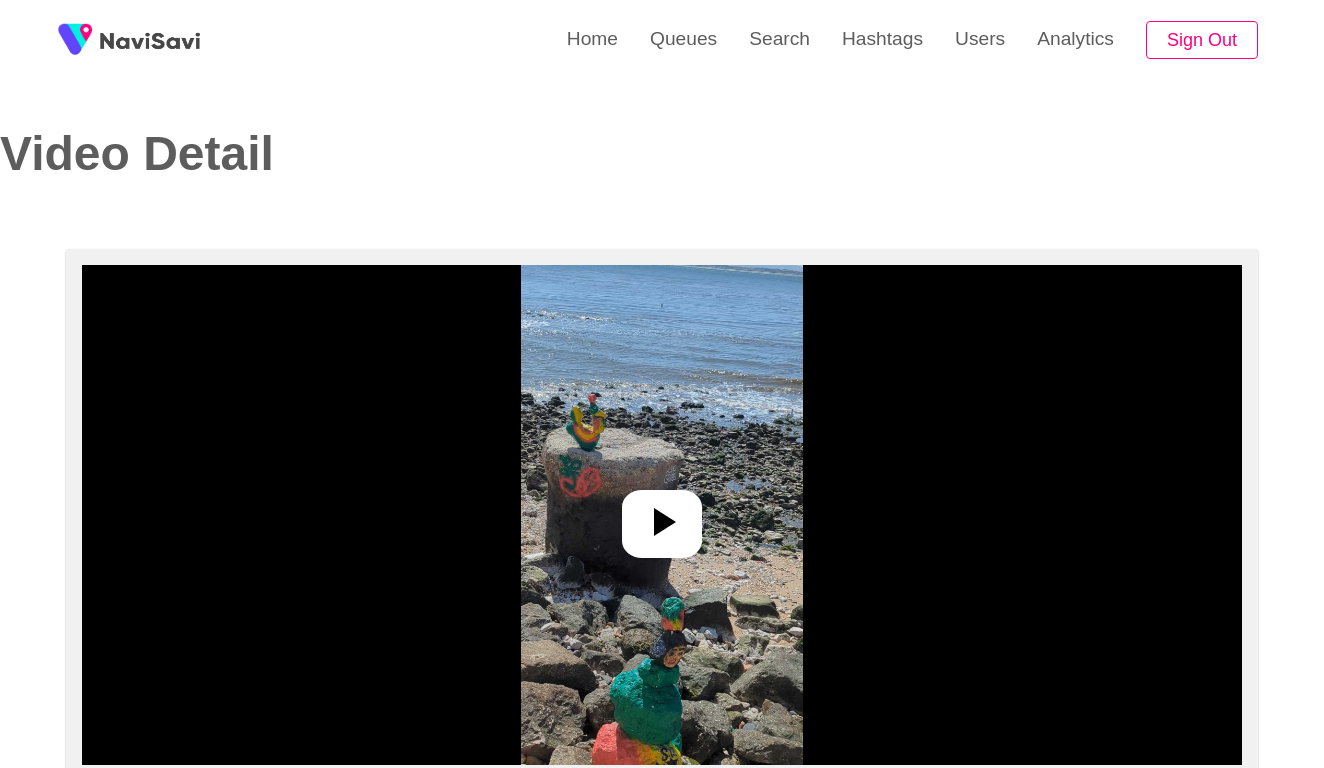 select on "****" 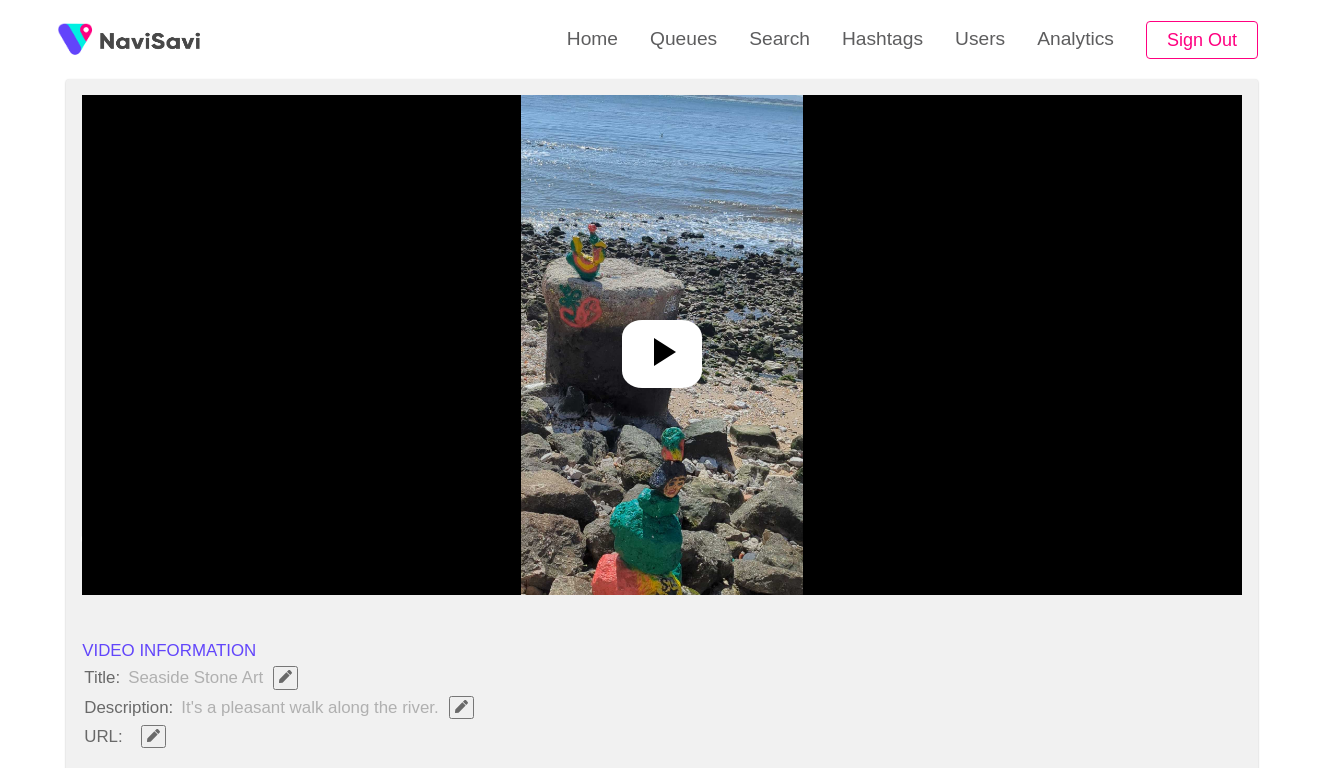 scroll, scrollTop: 179, scrollLeft: 0, axis: vertical 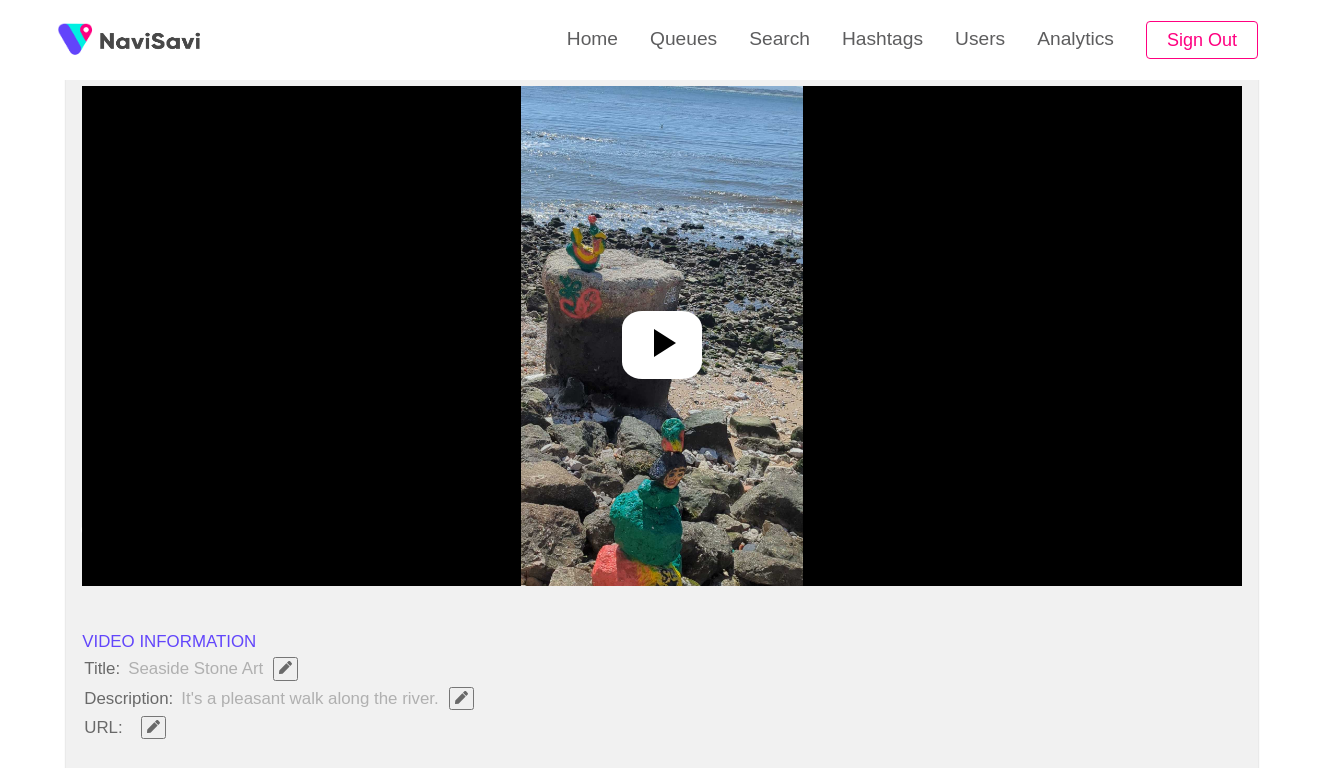 click at bounding box center (662, 336) 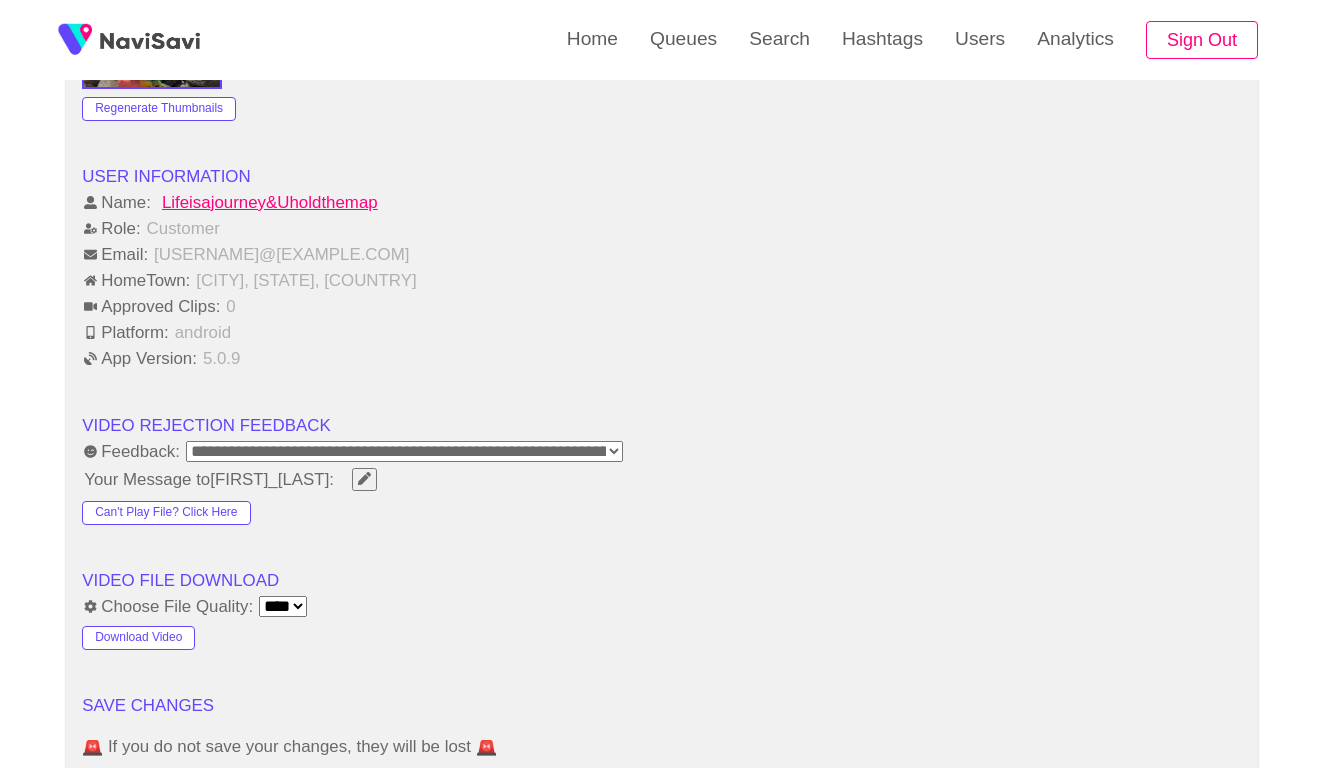 scroll, scrollTop: 2255, scrollLeft: 0, axis: vertical 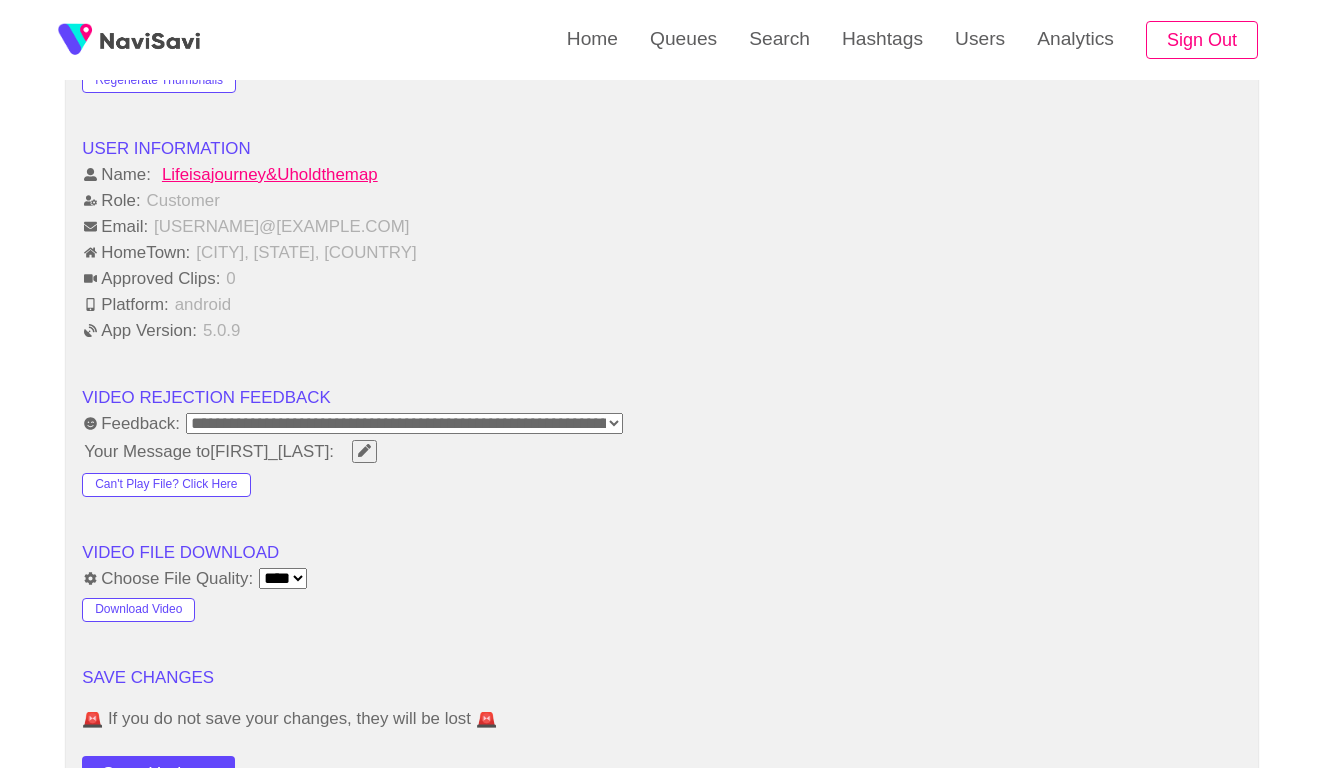 click on "**********" at bounding box center (404, 423) 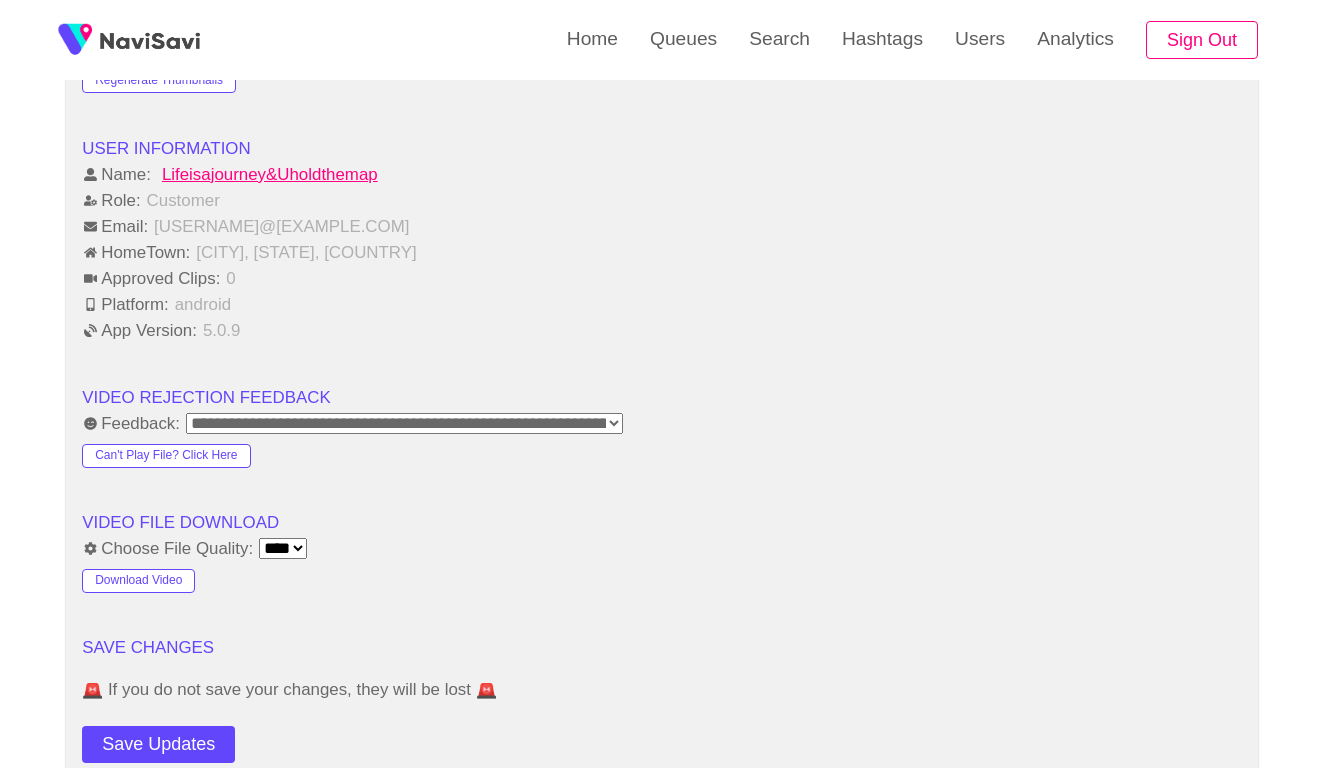 click on "VIDEO FILE DOWNLOAD" at bounding box center (662, 523) 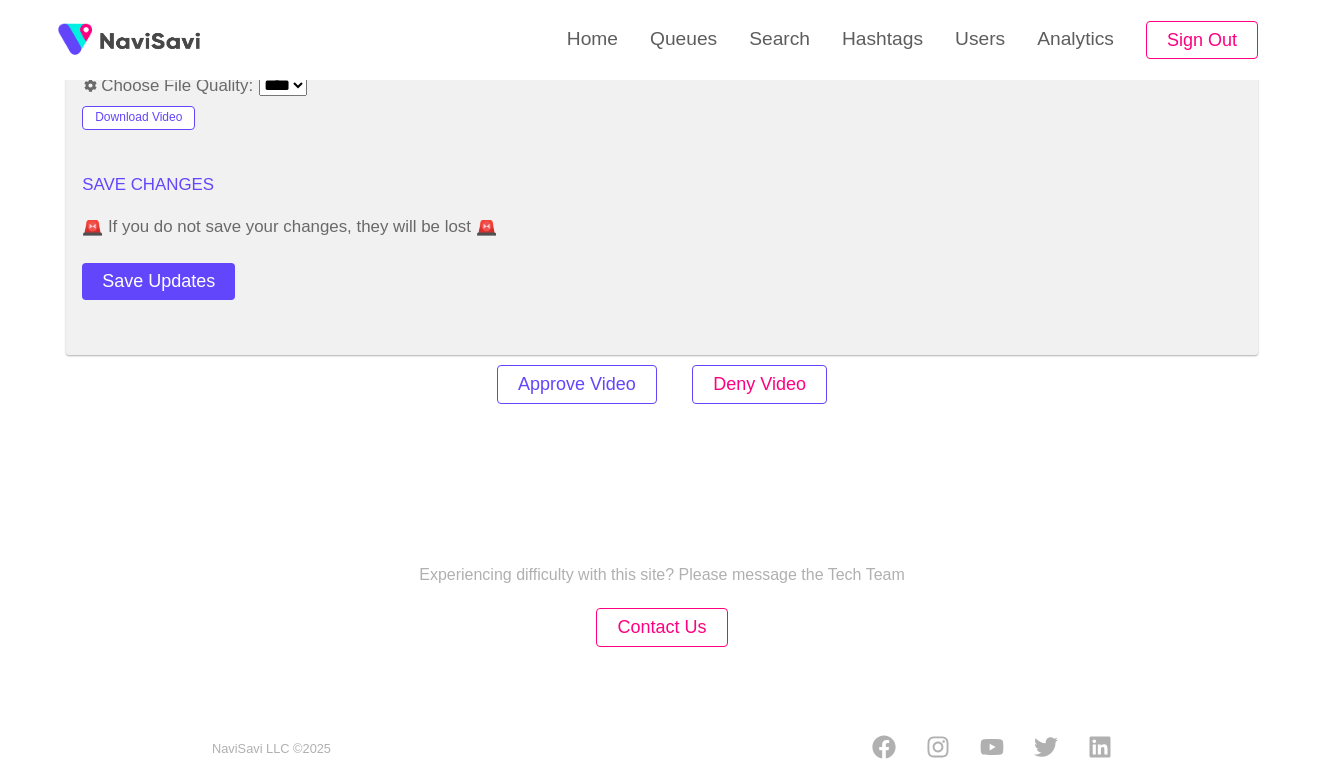 scroll, scrollTop: 2717, scrollLeft: 0, axis: vertical 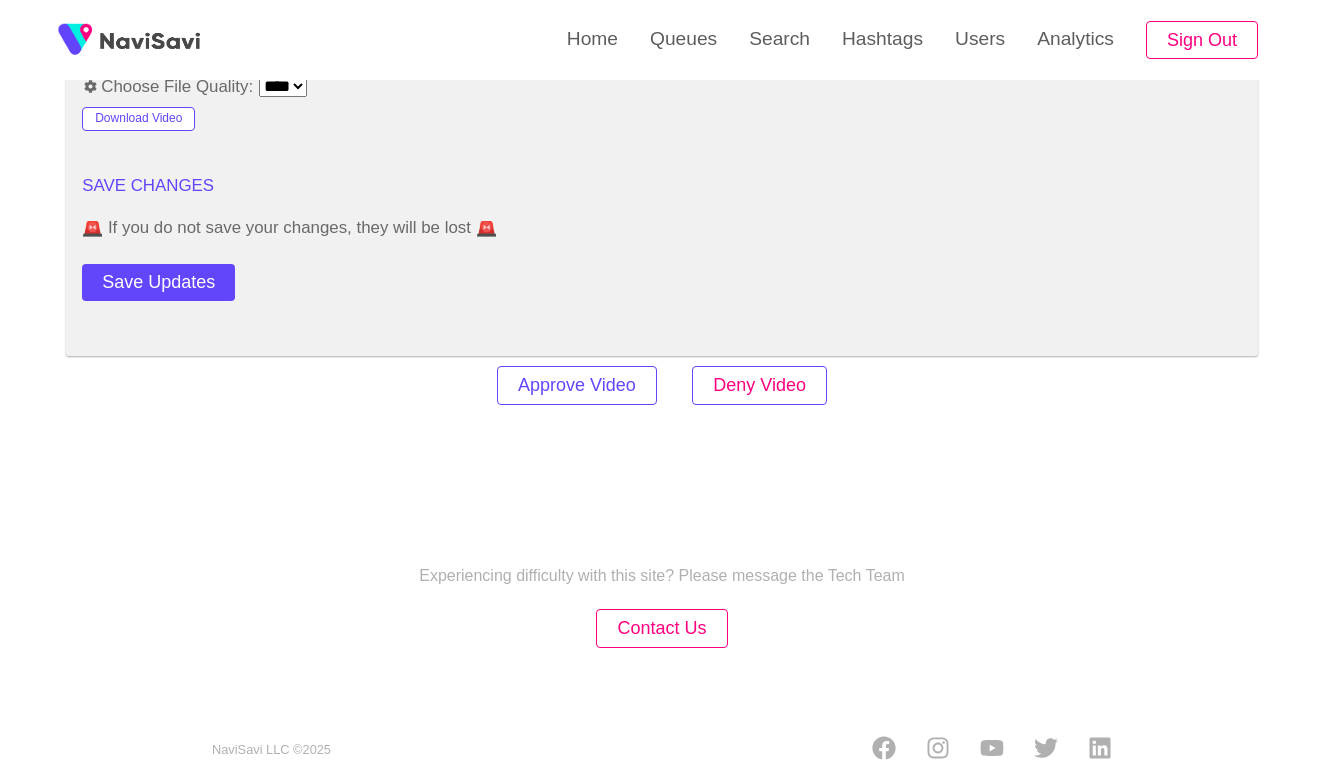click on "Deny Video" at bounding box center (759, 385) 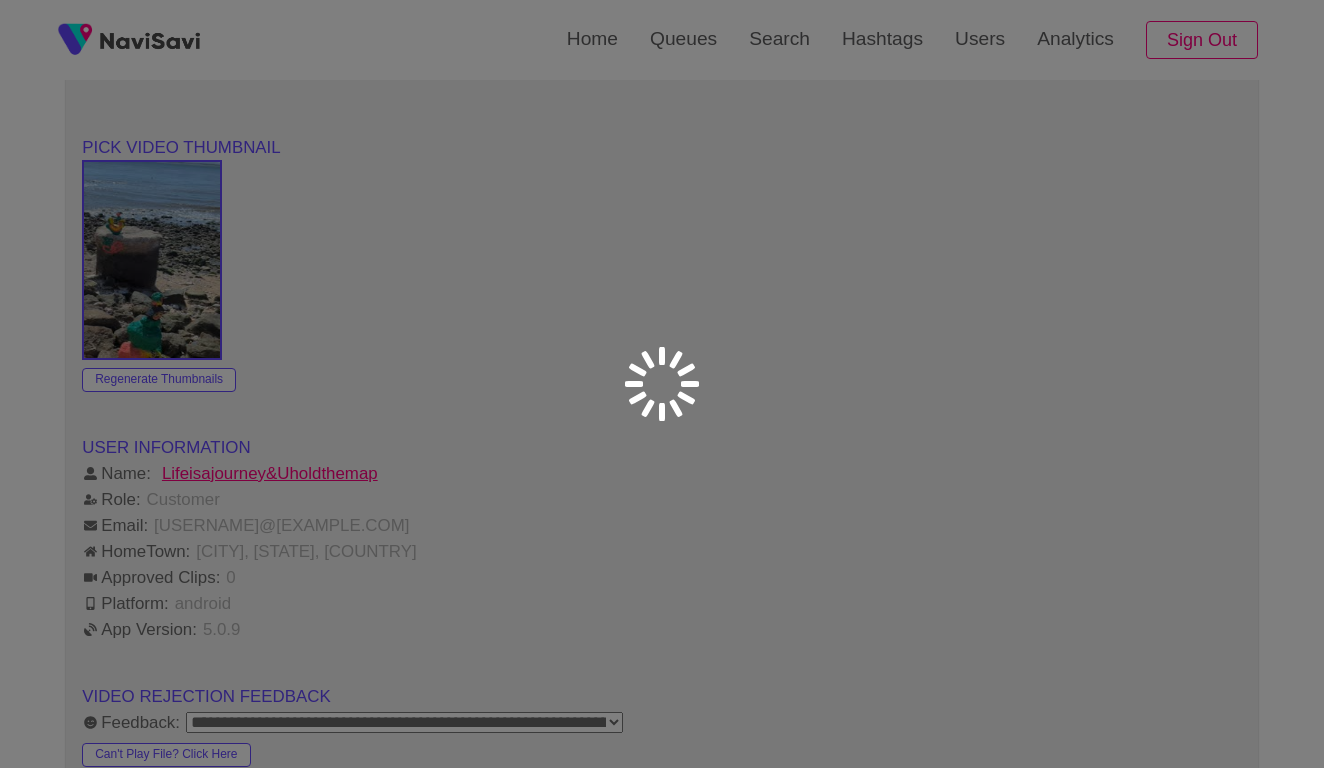 scroll, scrollTop: 1948, scrollLeft: 0, axis: vertical 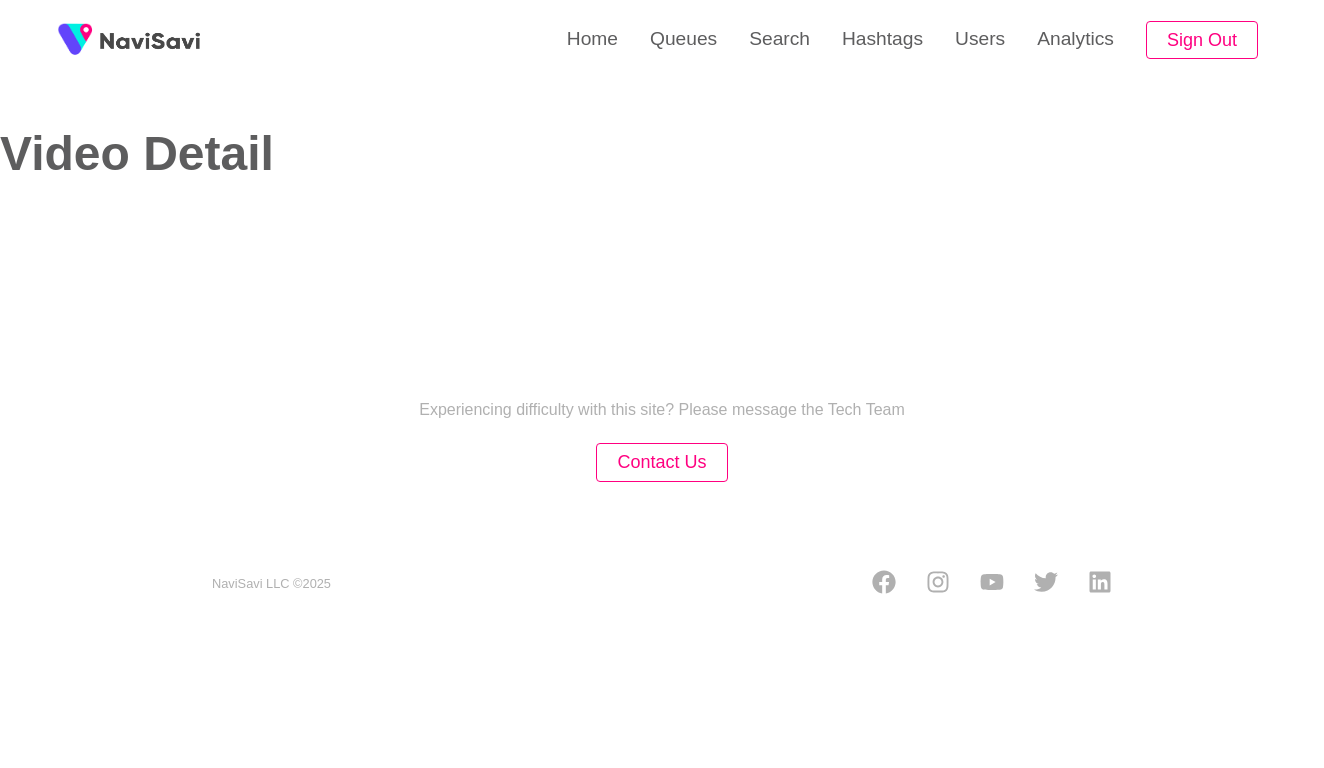 select on "**********" 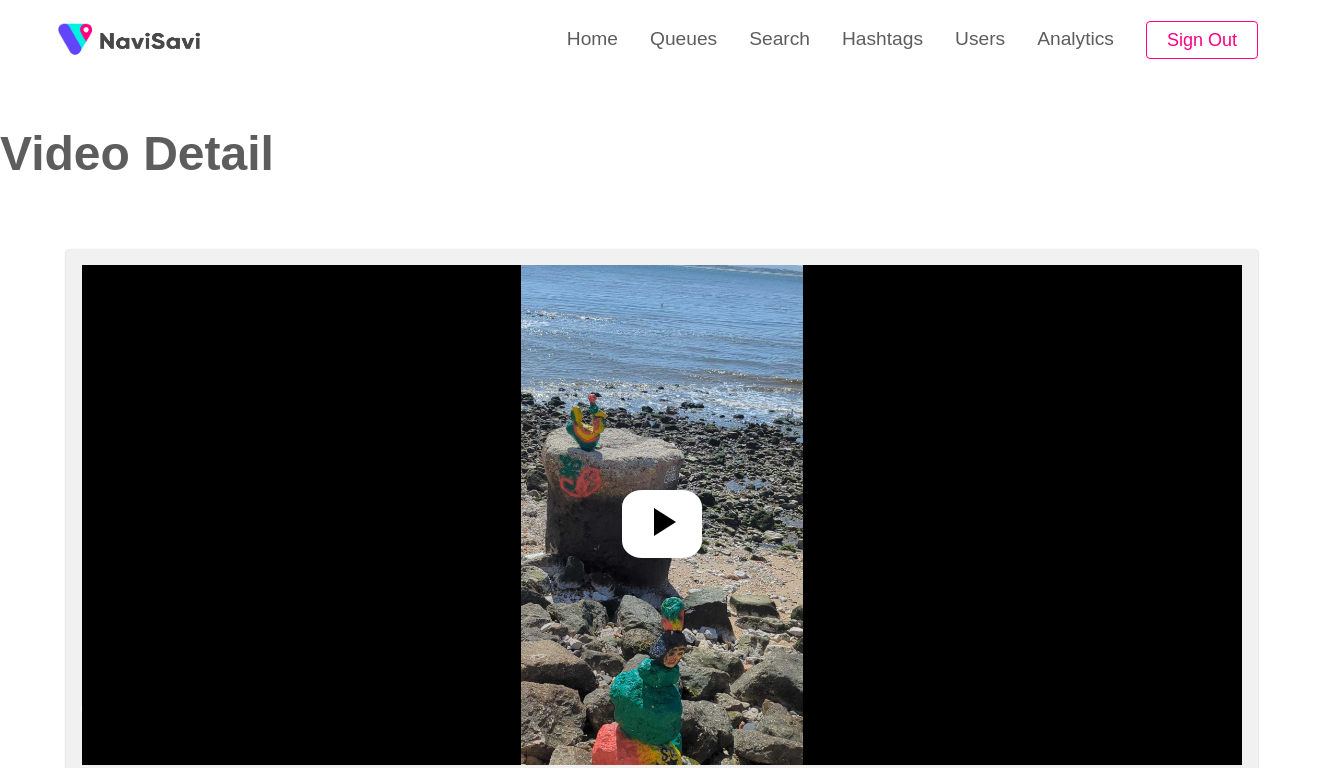 click at bounding box center (661, 515) 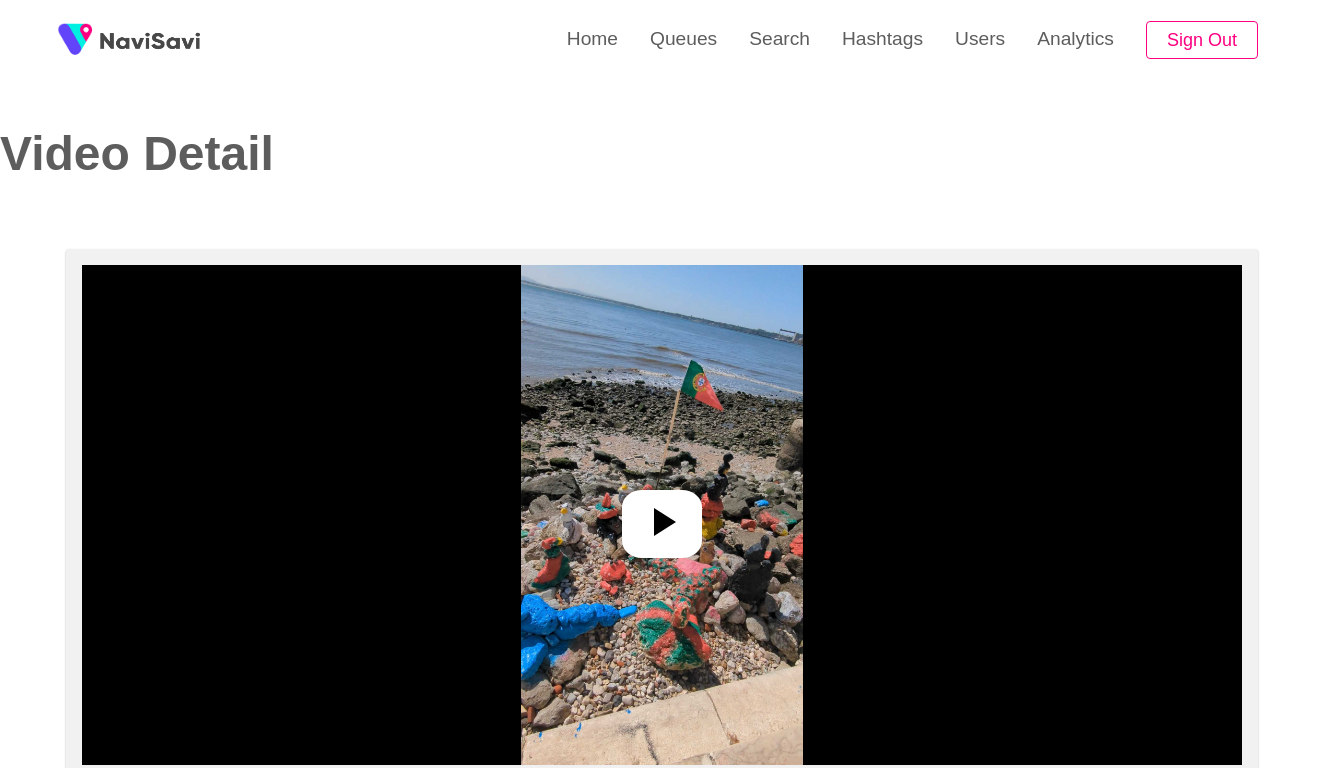 select on "**********" 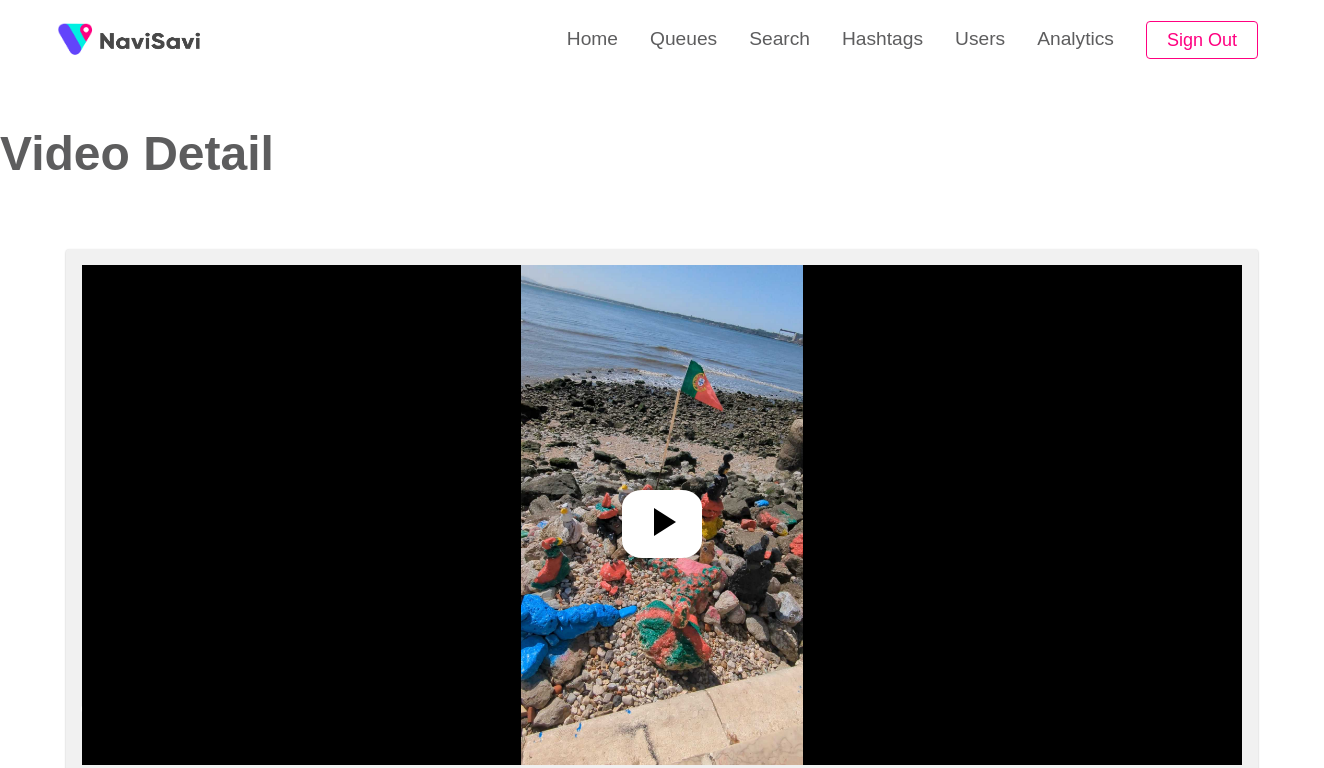 click at bounding box center [661, 515] 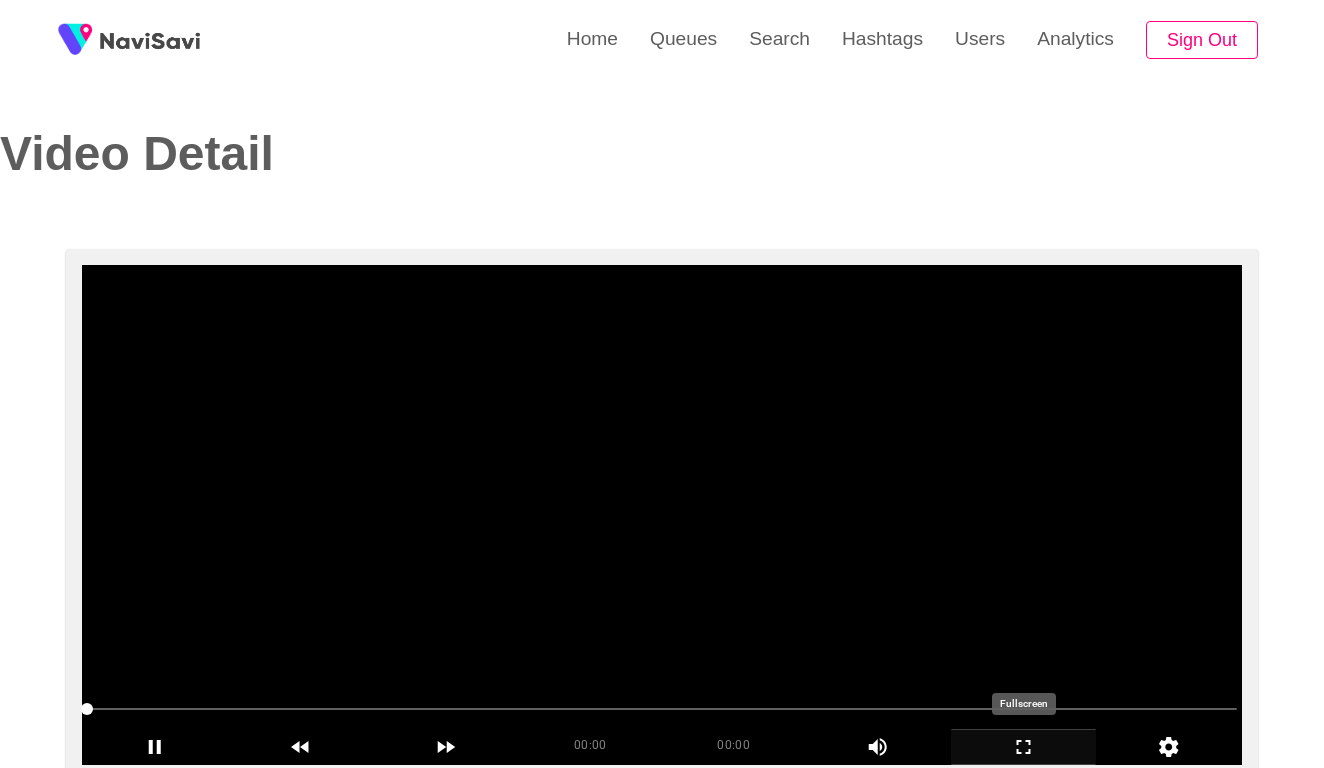 click 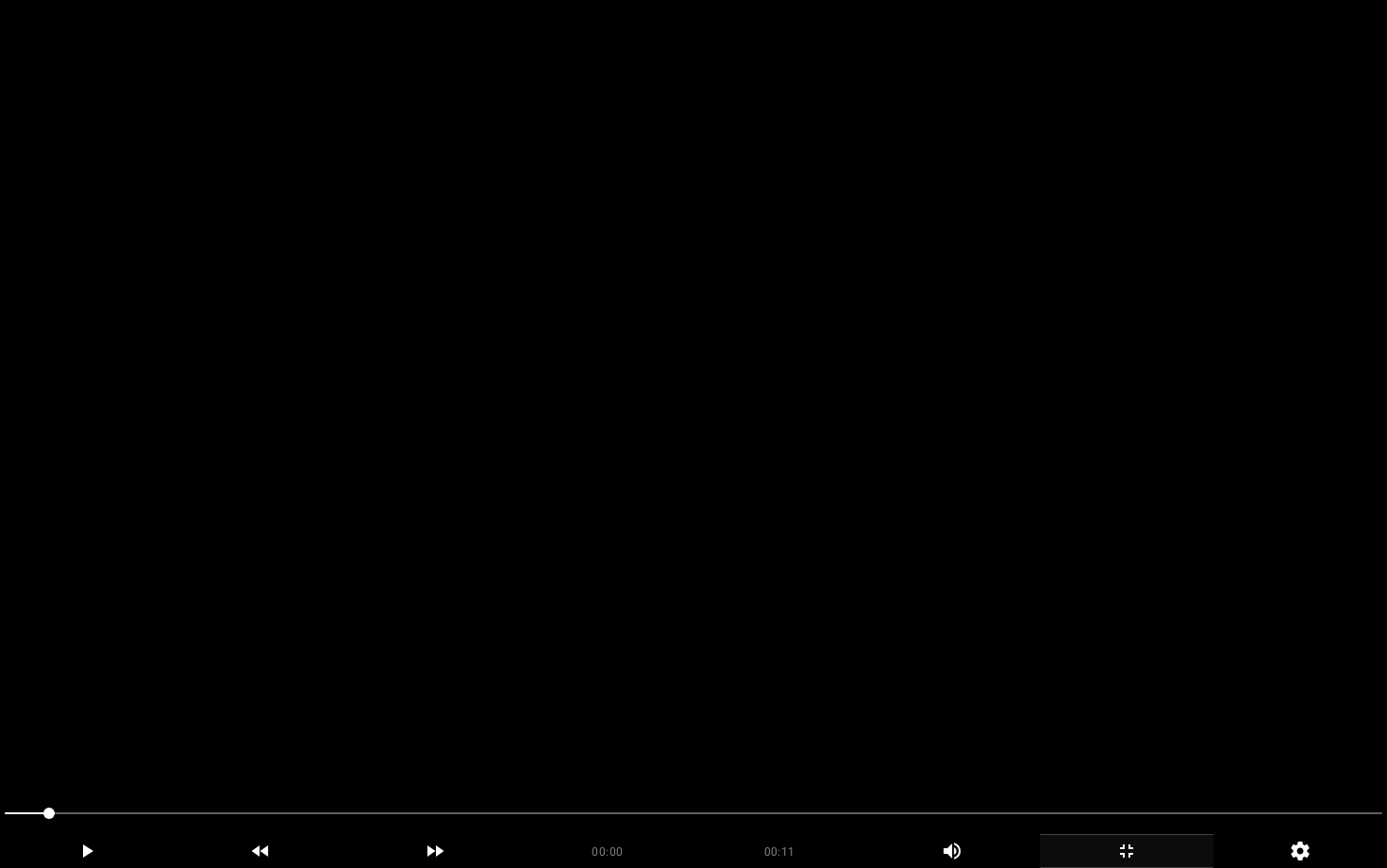 click at bounding box center (694, 434) 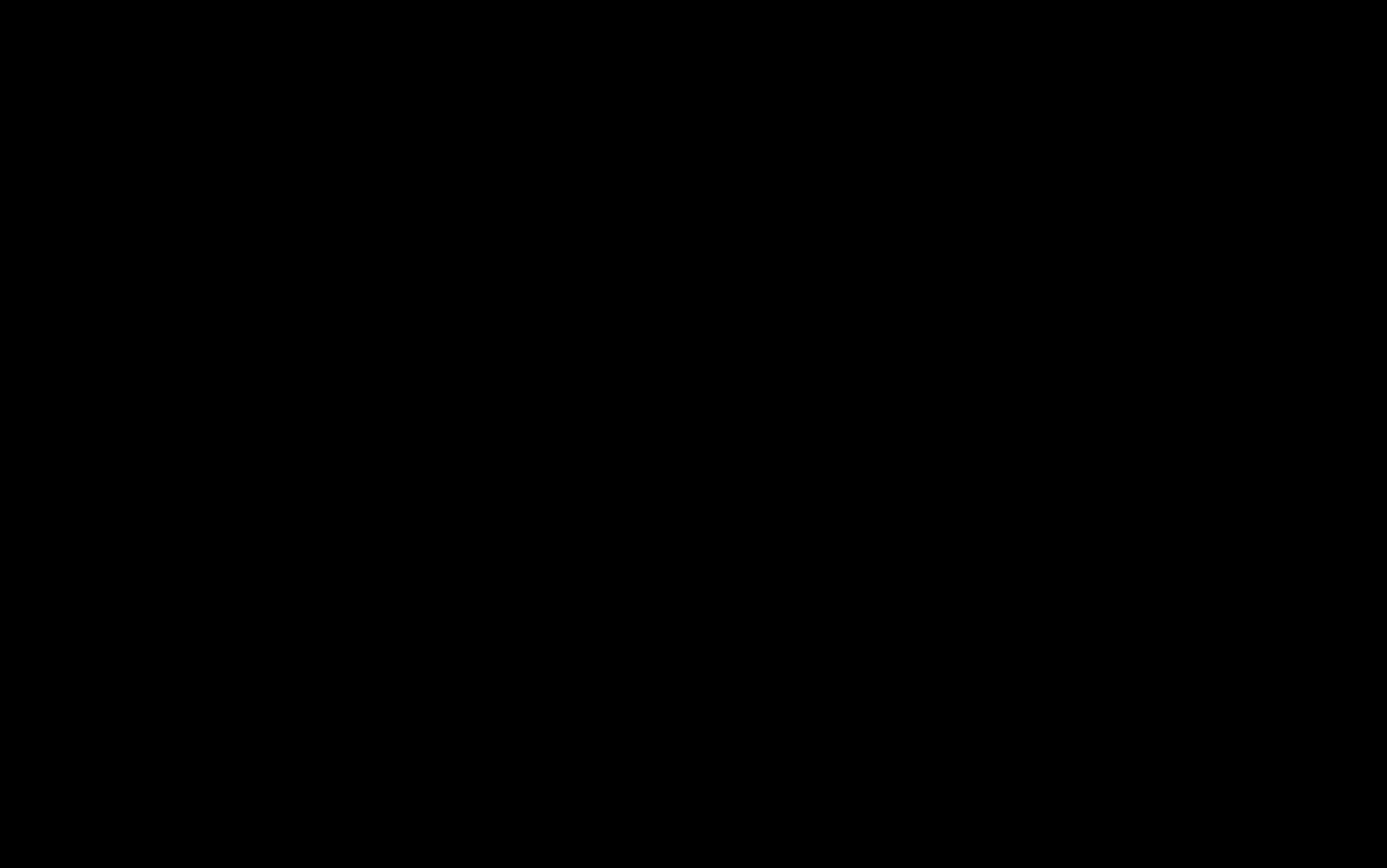 click 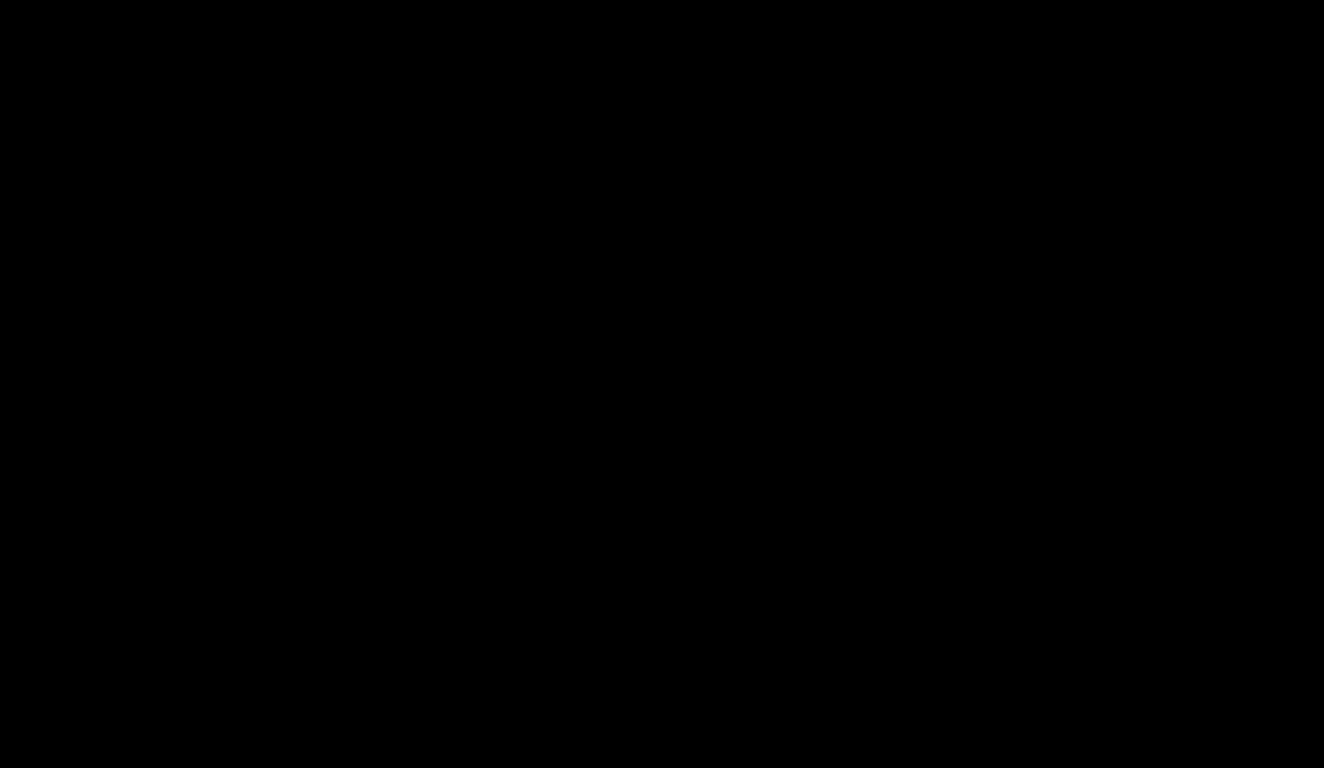 scroll, scrollTop: 2501, scrollLeft: 0, axis: vertical 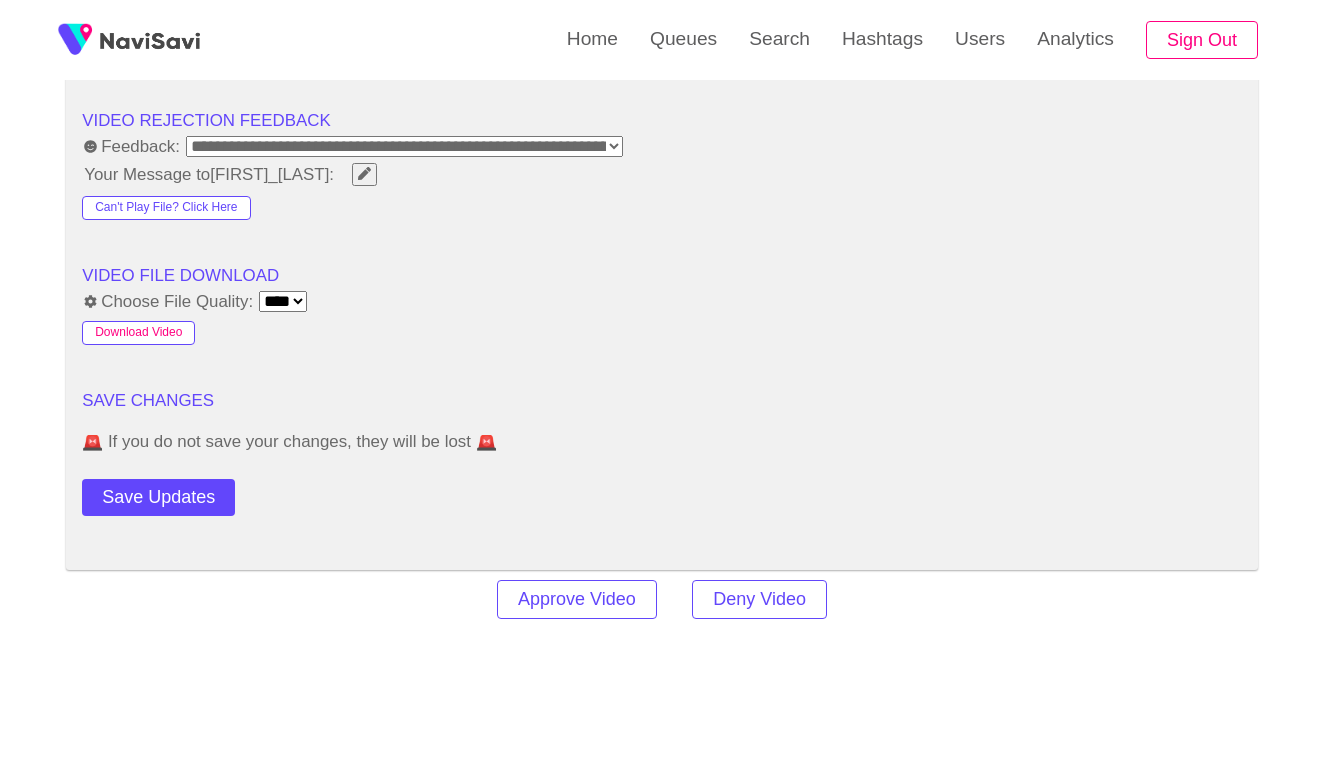 click on "Download Video" at bounding box center [138, 333] 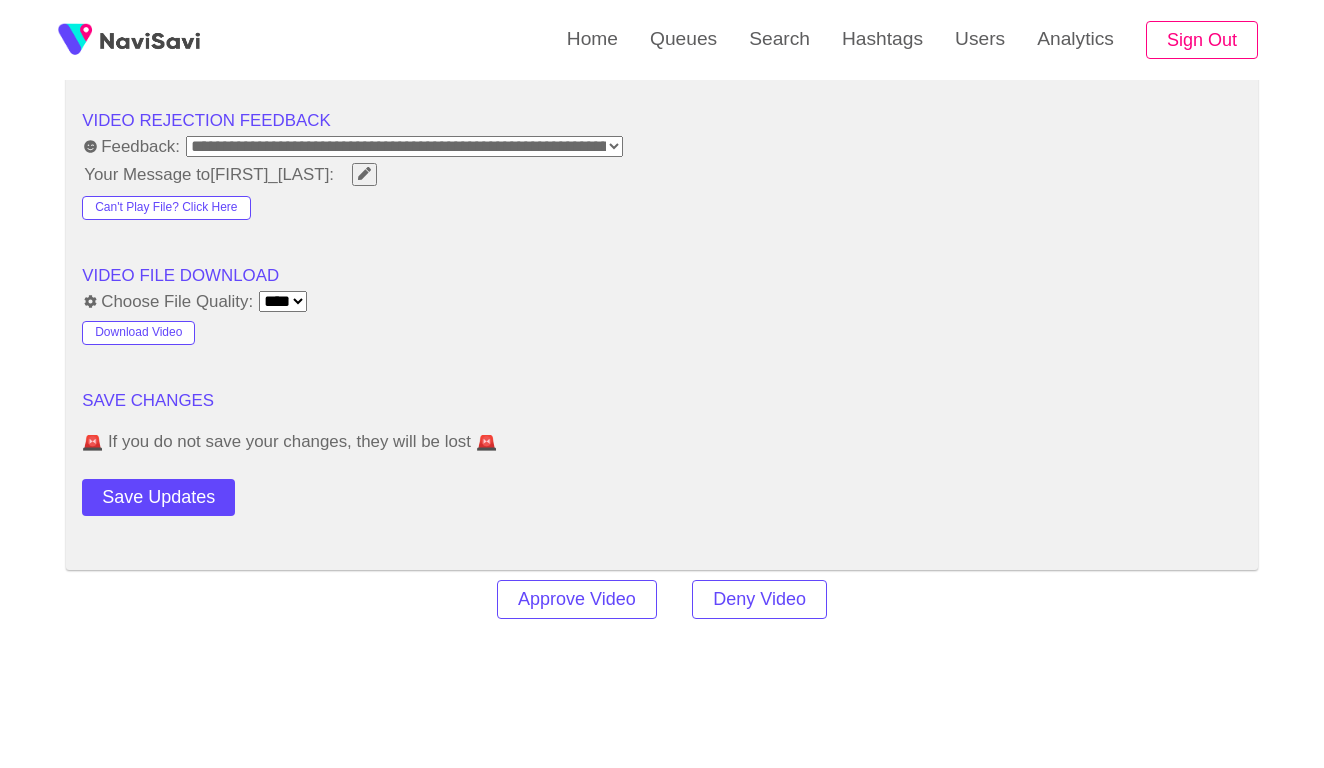 click on "Choose File Quality:   **** ****" at bounding box center (662, 301) 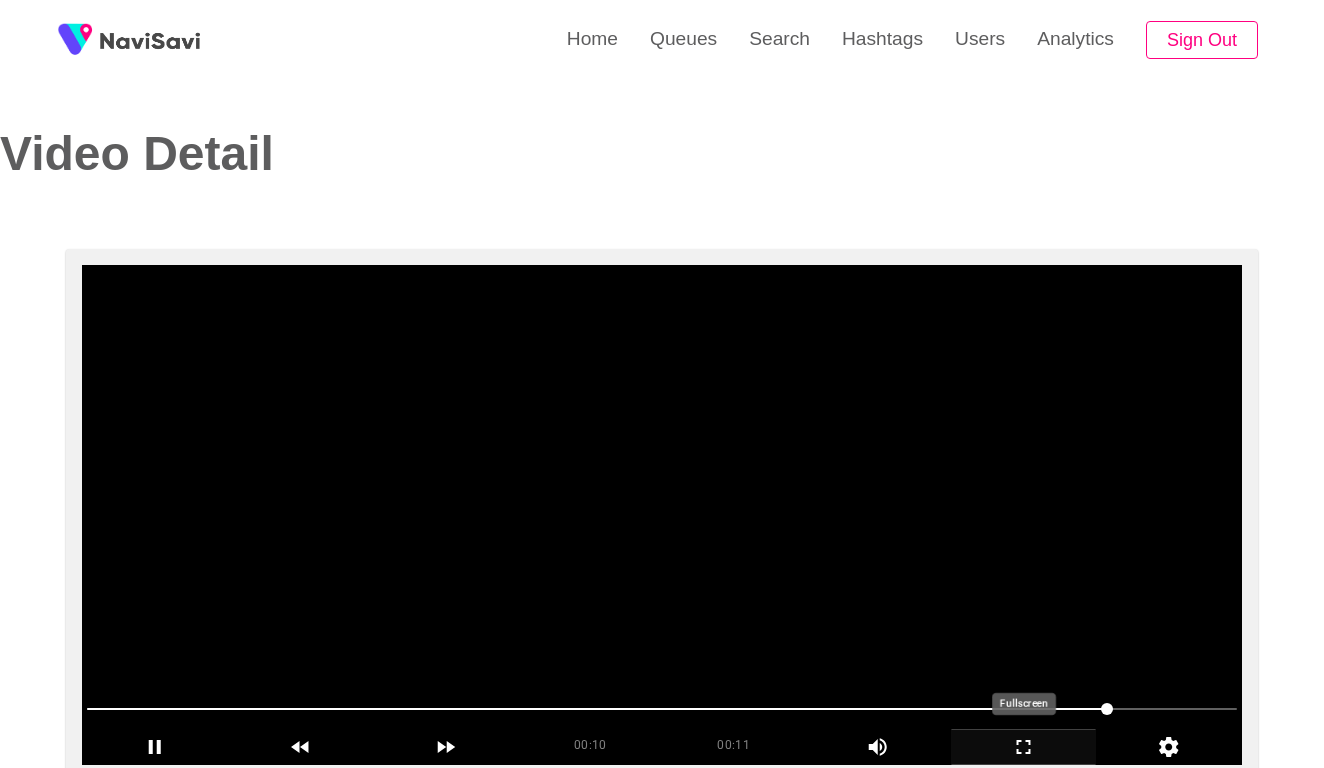 scroll, scrollTop: -1, scrollLeft: 0, axis: vertical 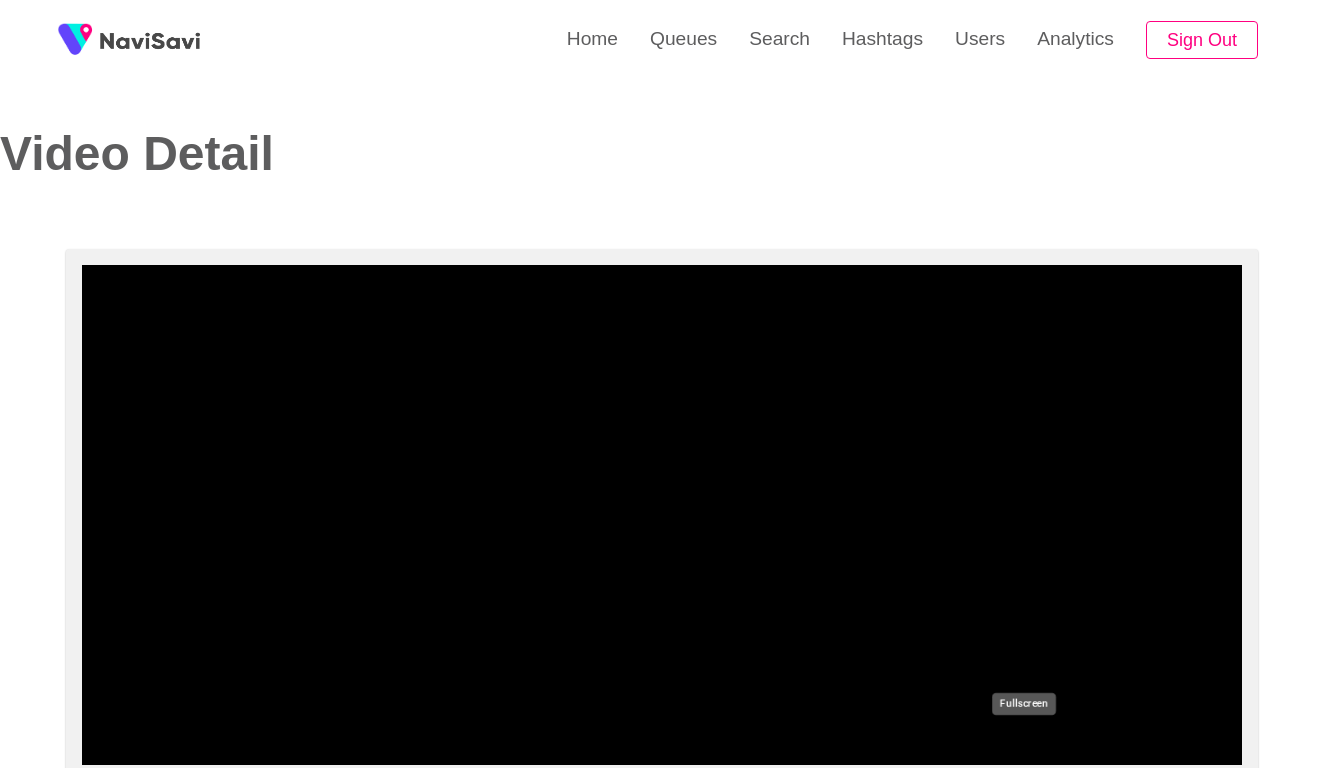 click 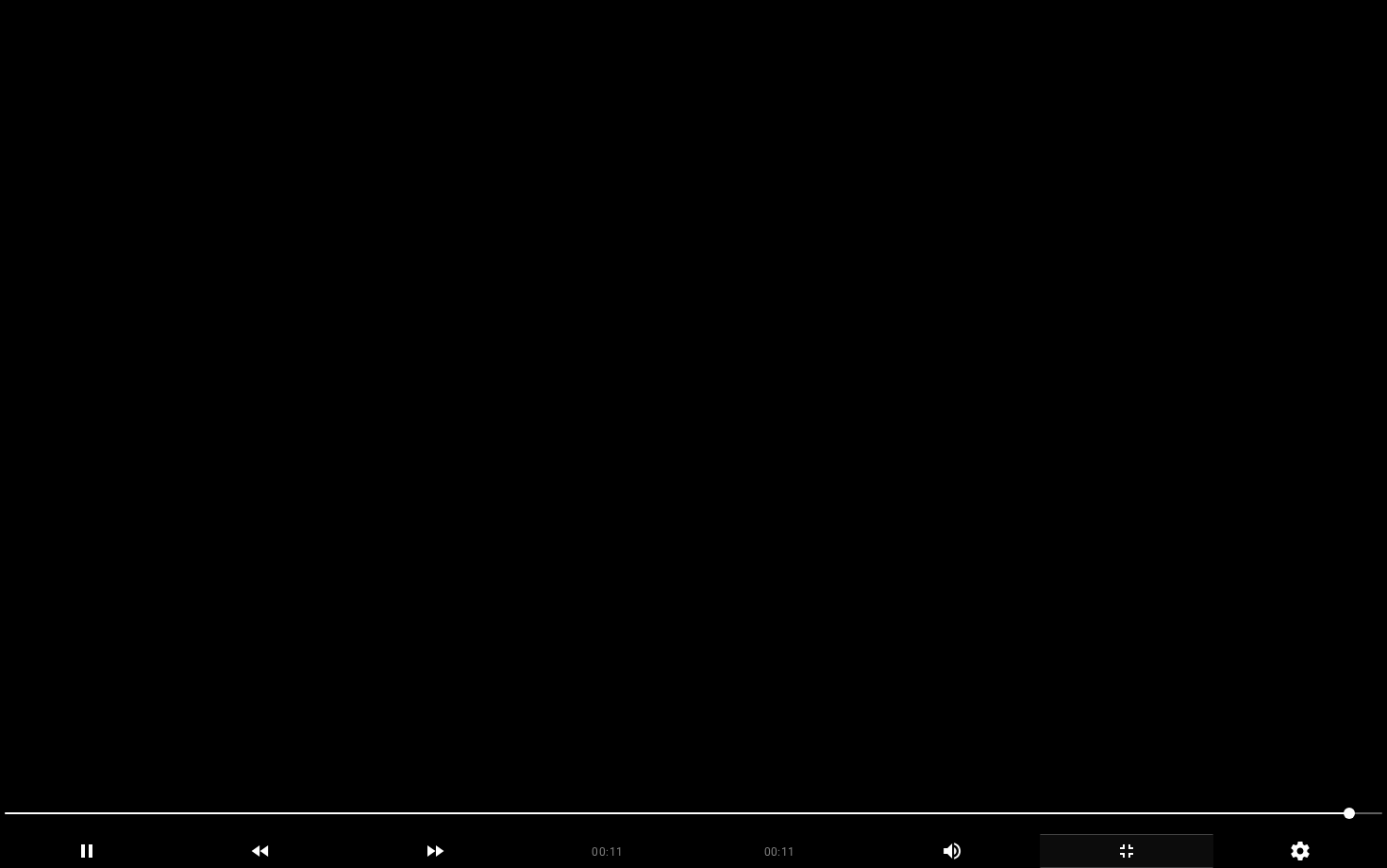 click at bounding box center (694, 434) 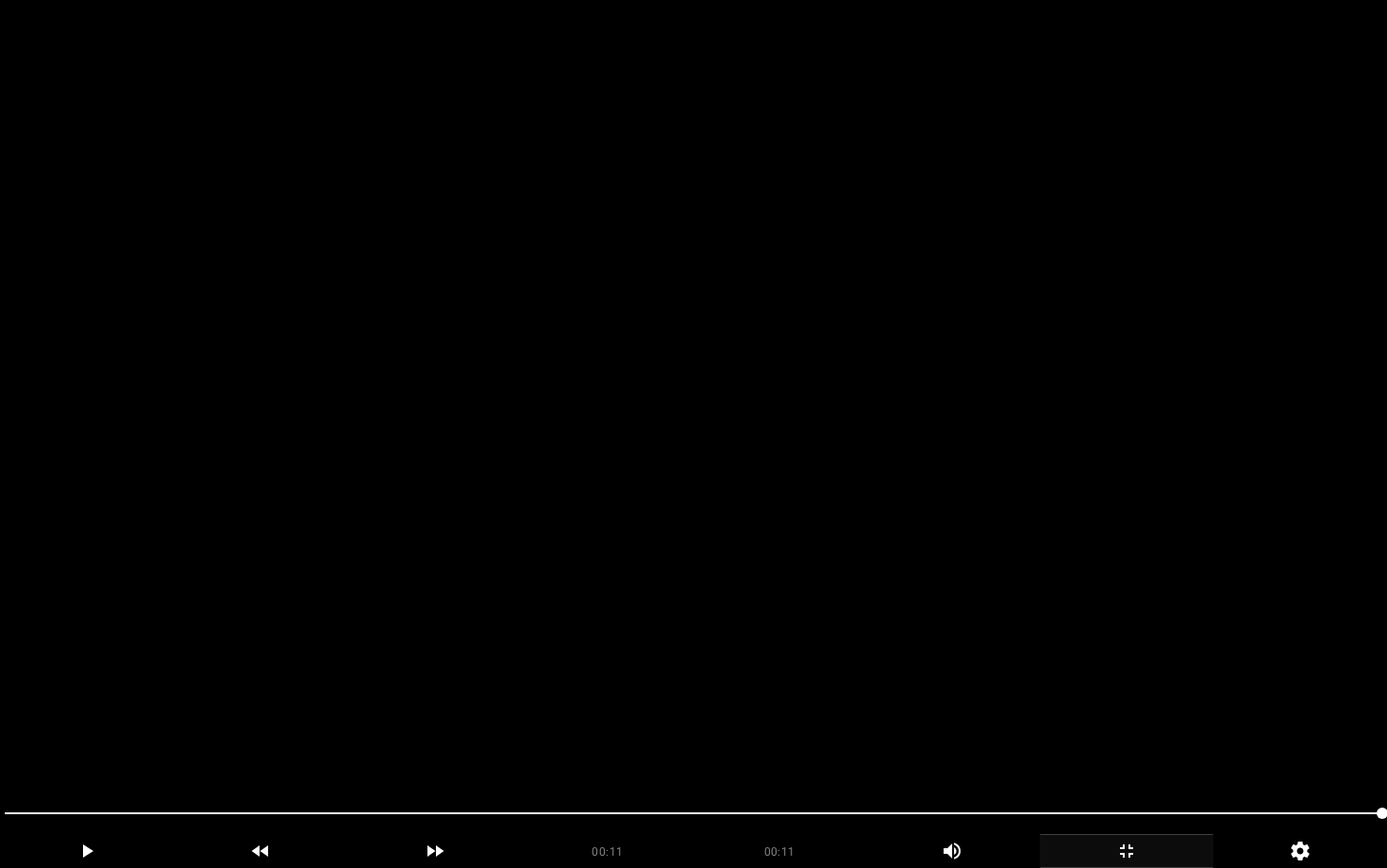 click at bounding box center (694, 434) 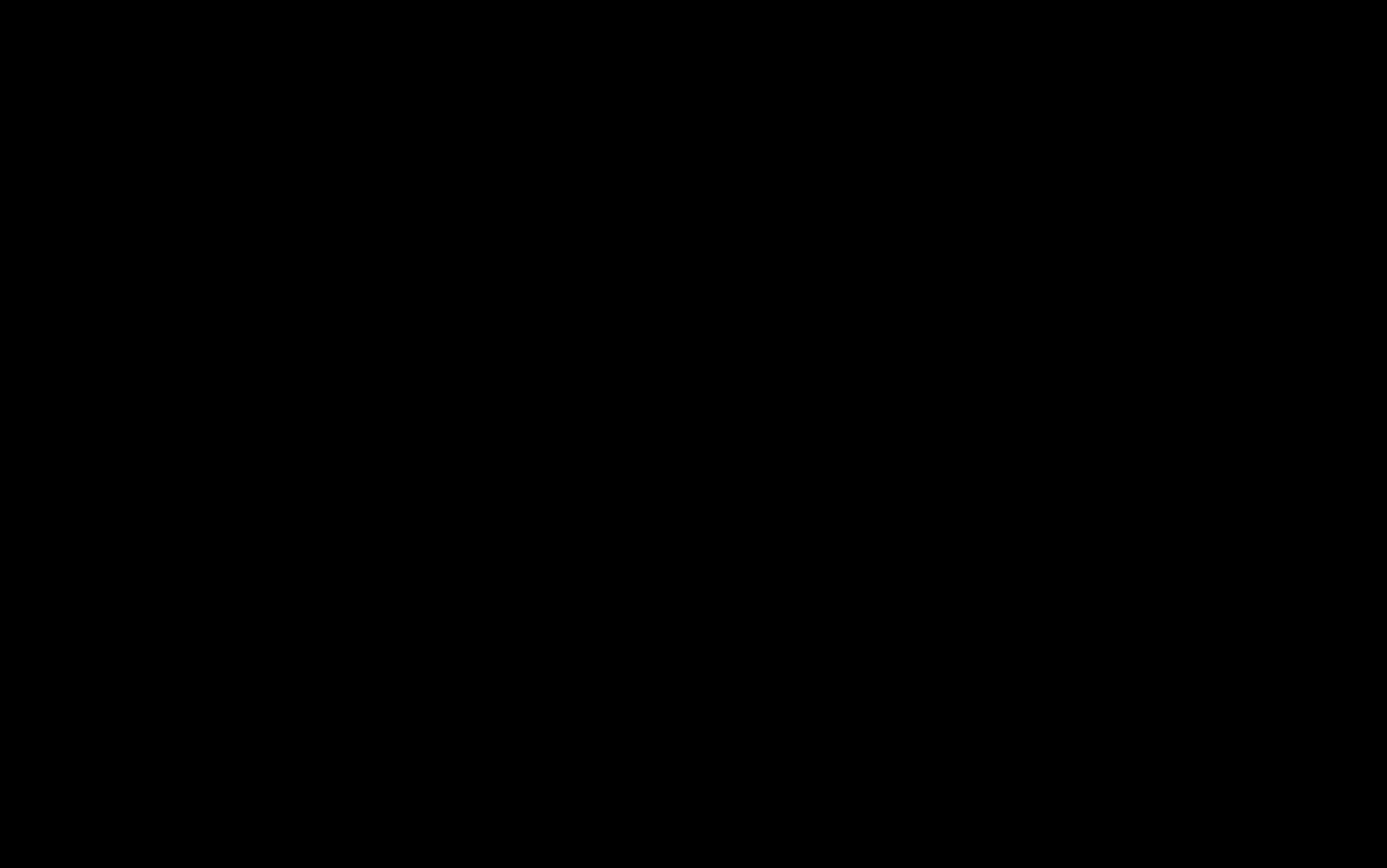 click 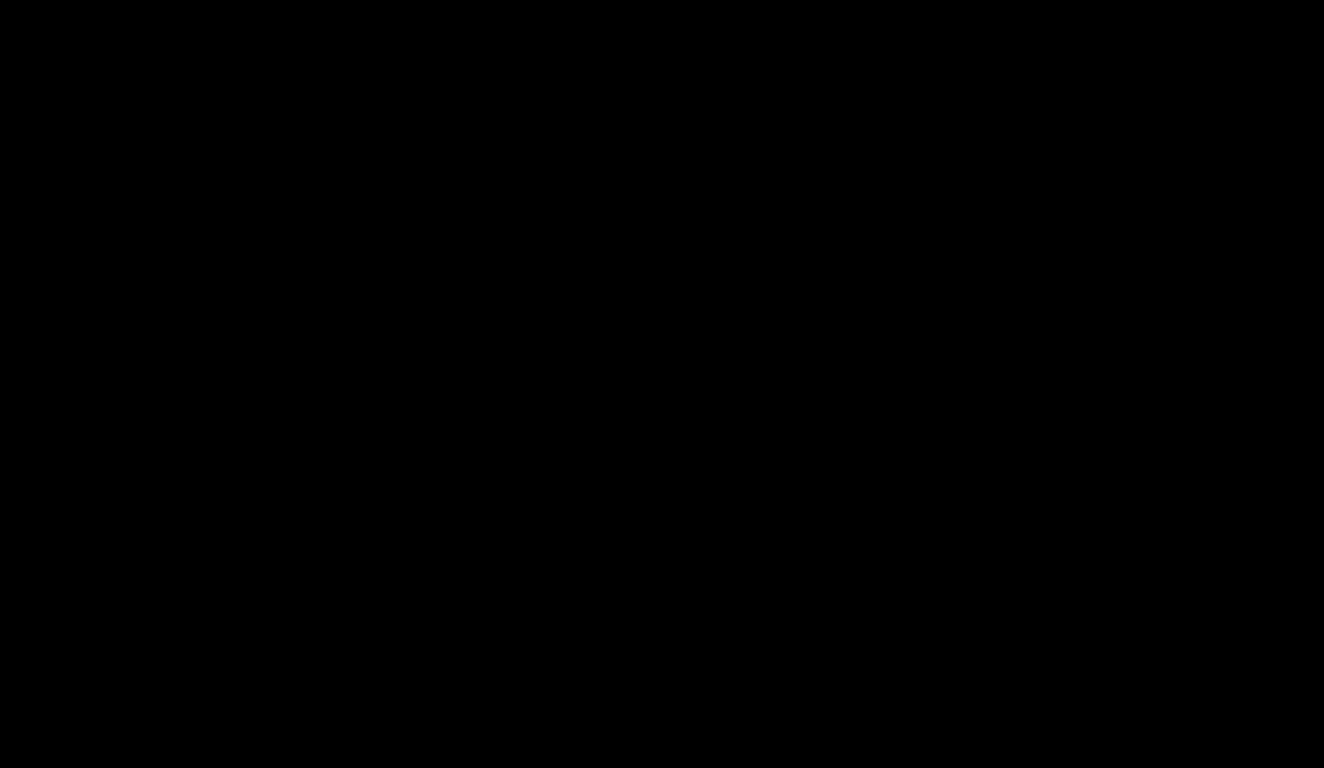 scroll, scrollTop: 866, scrollLeft: 0, axis: vertical 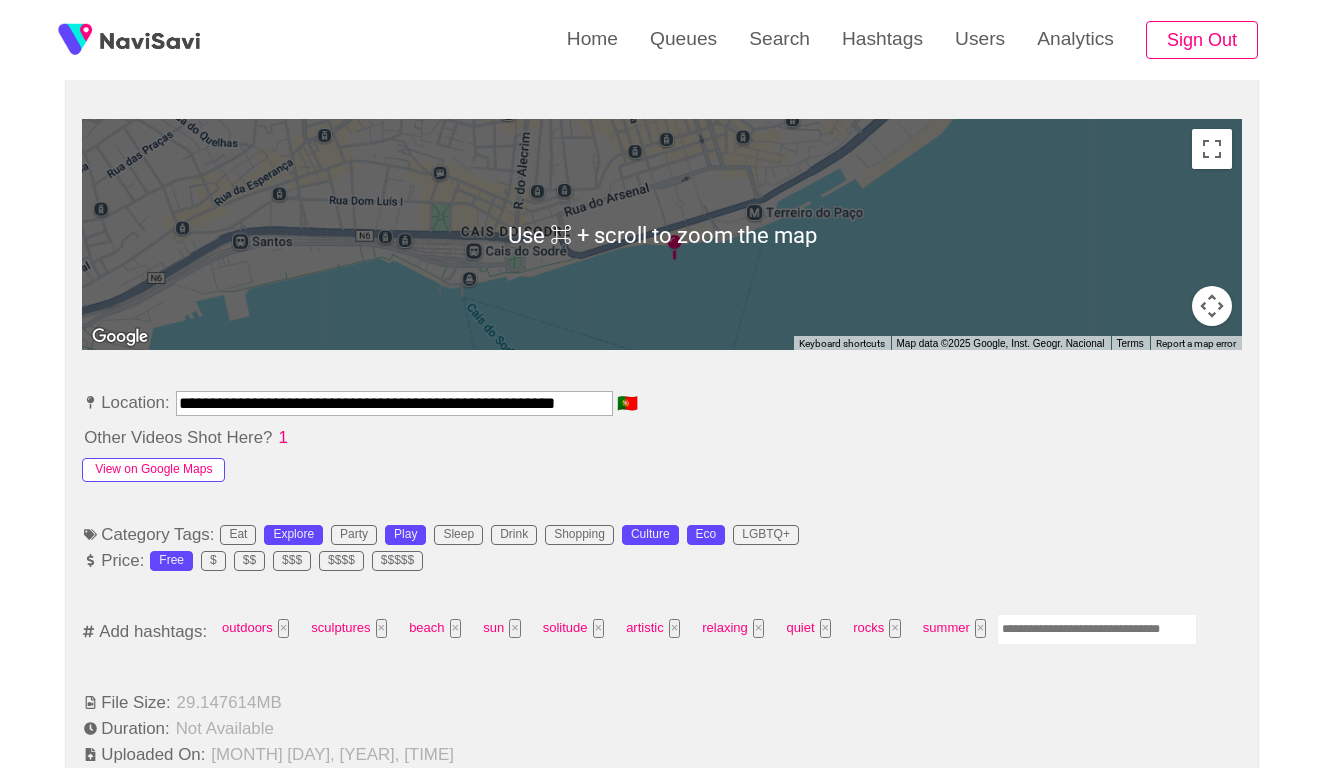 click on "View on Google Maps" at bounding box center (153, 470) 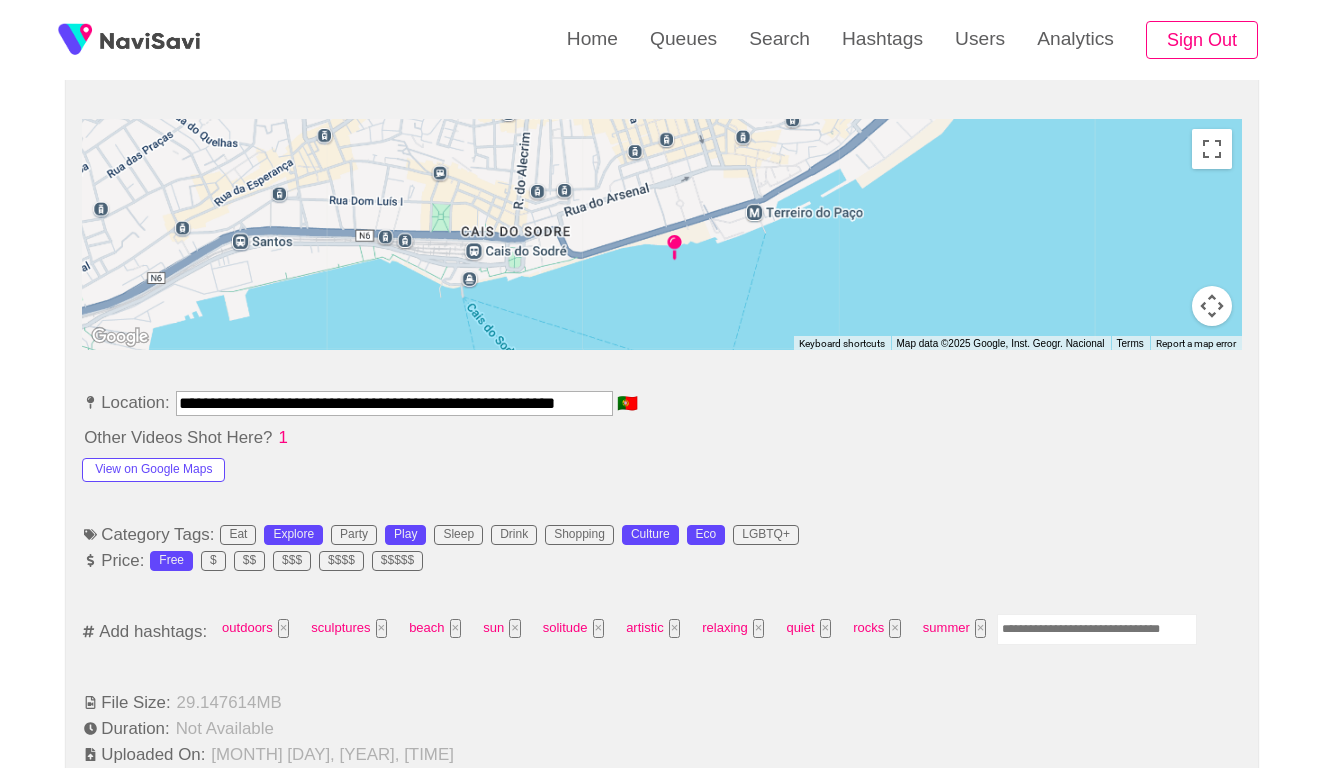 click on "**********" at bounding box center (394, 403) 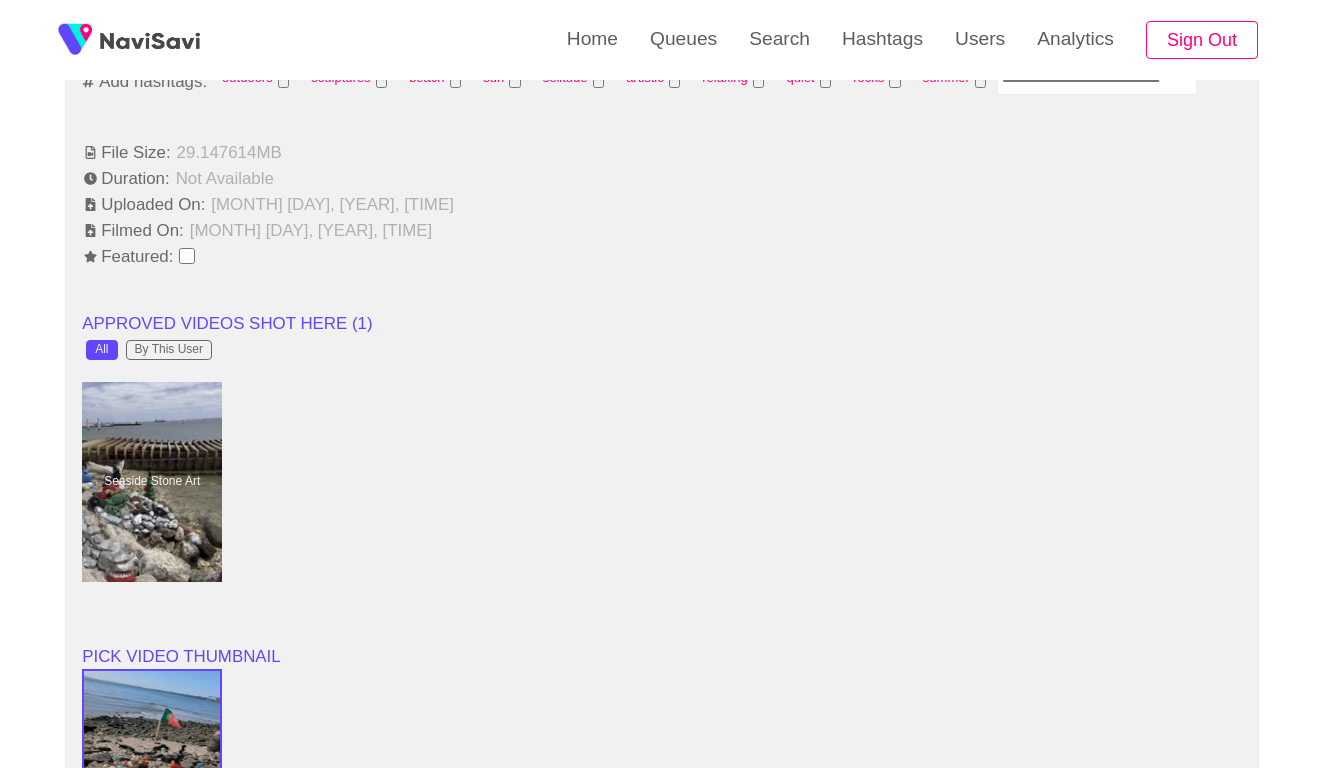 scroll, scrollTop: 1421, scrollLeft: 0, axis: vertical 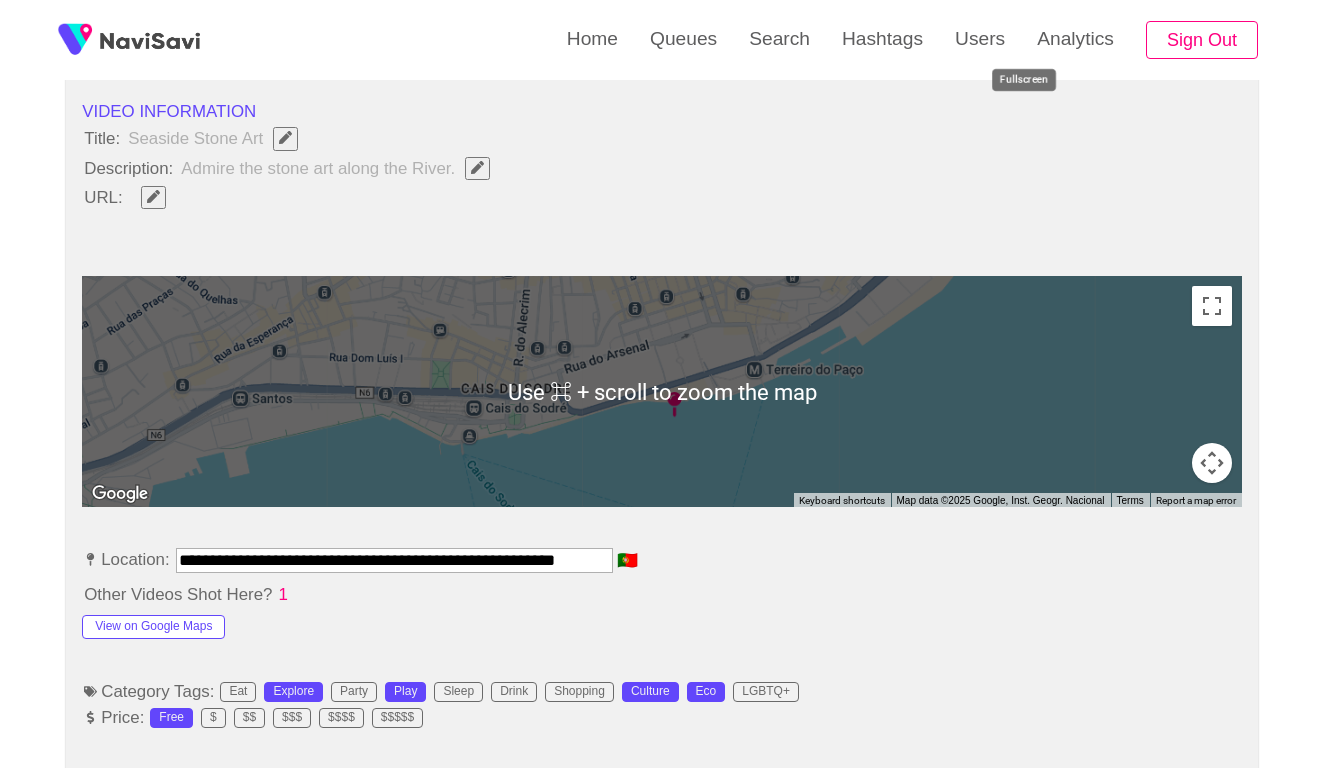 click 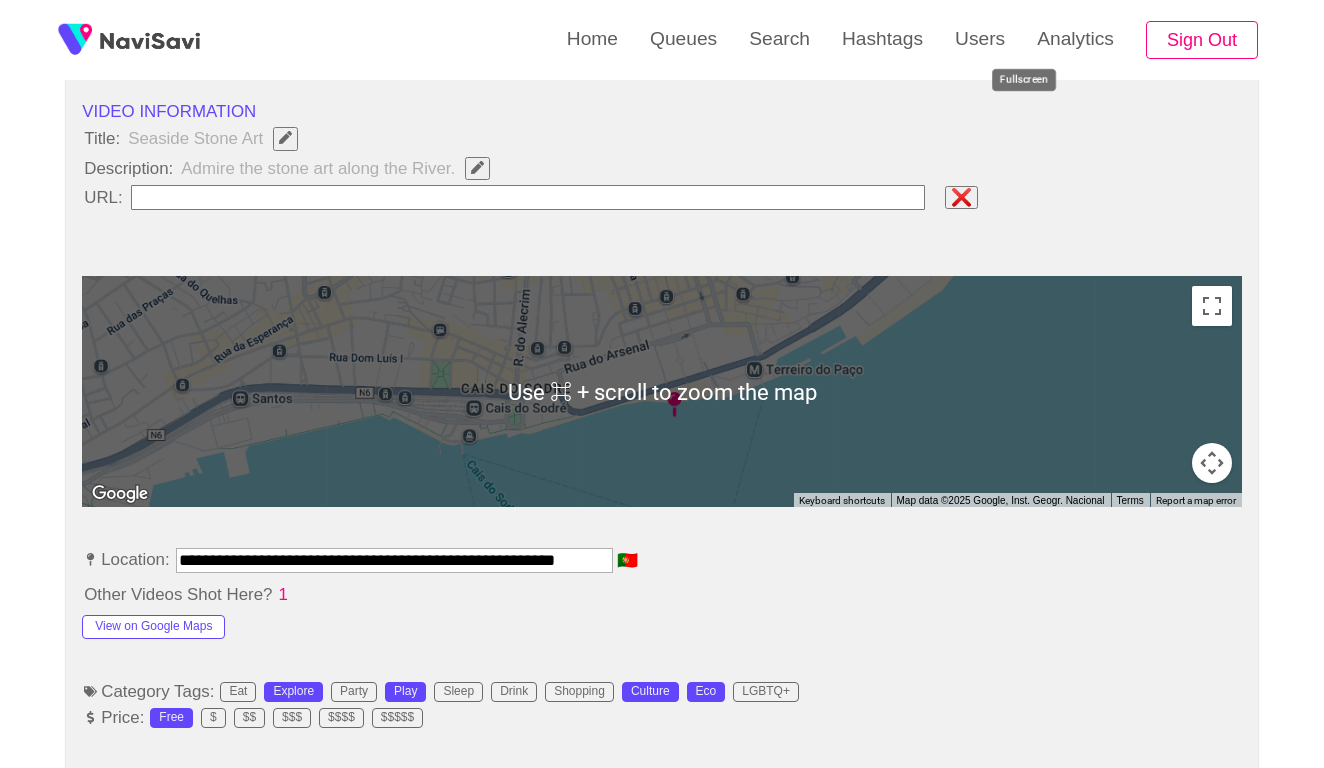 type on "**********" 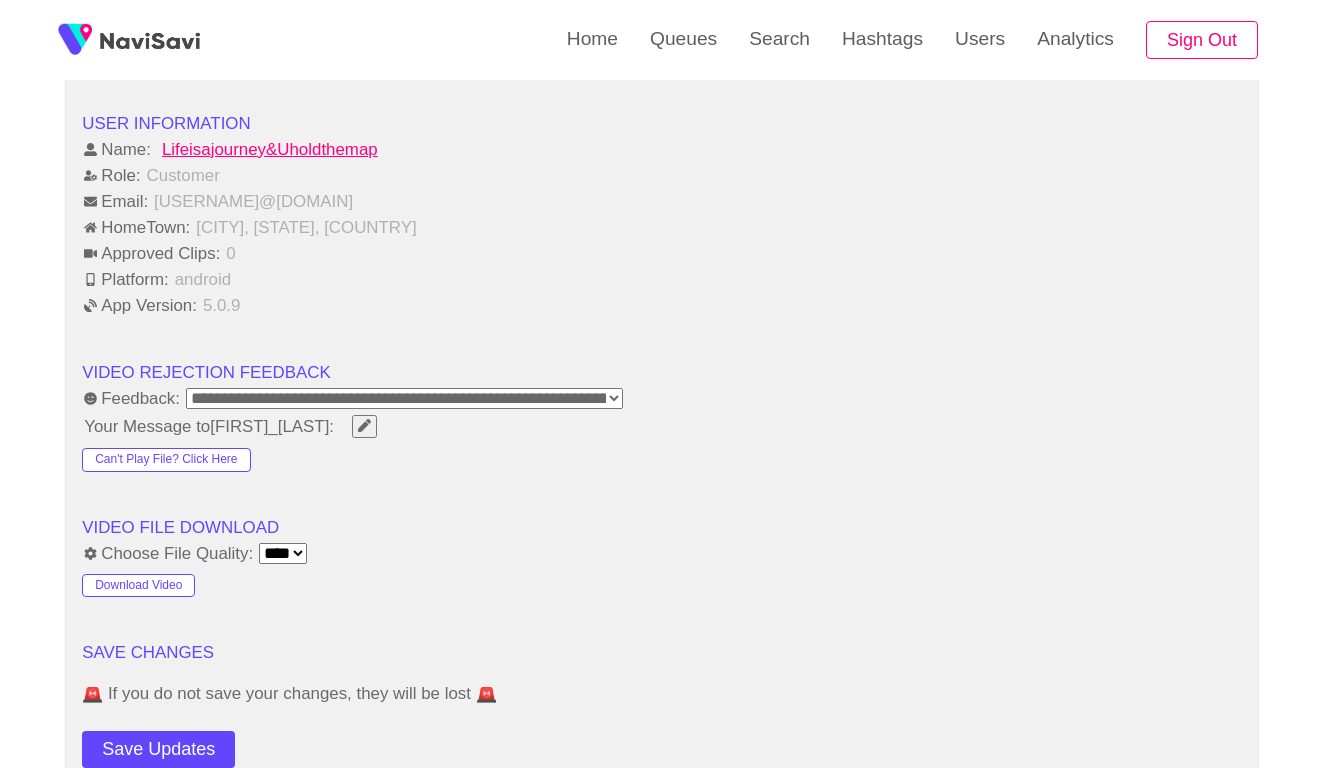scroll, scrollTop: 2663, scrollLeft: 0, axis: vertical 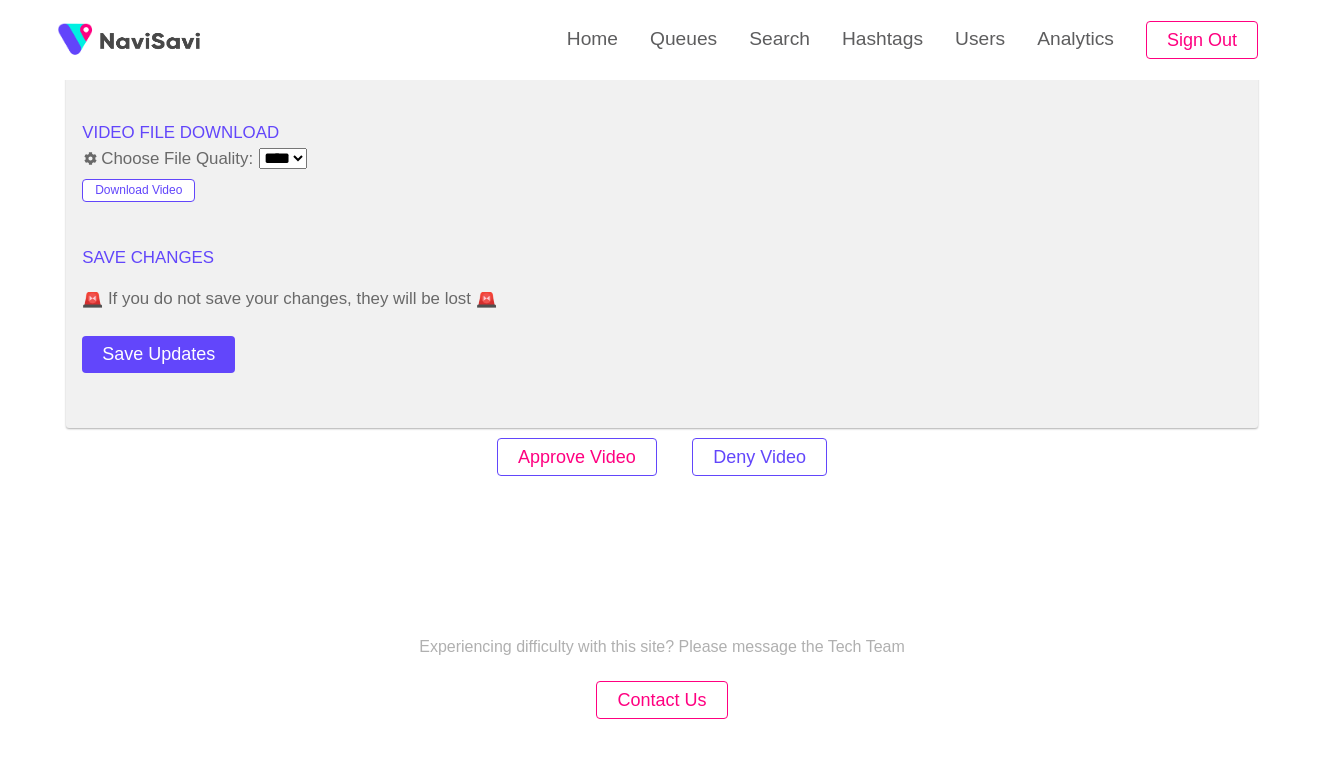 click on "Approve Video" at bounding box center (577, 457) 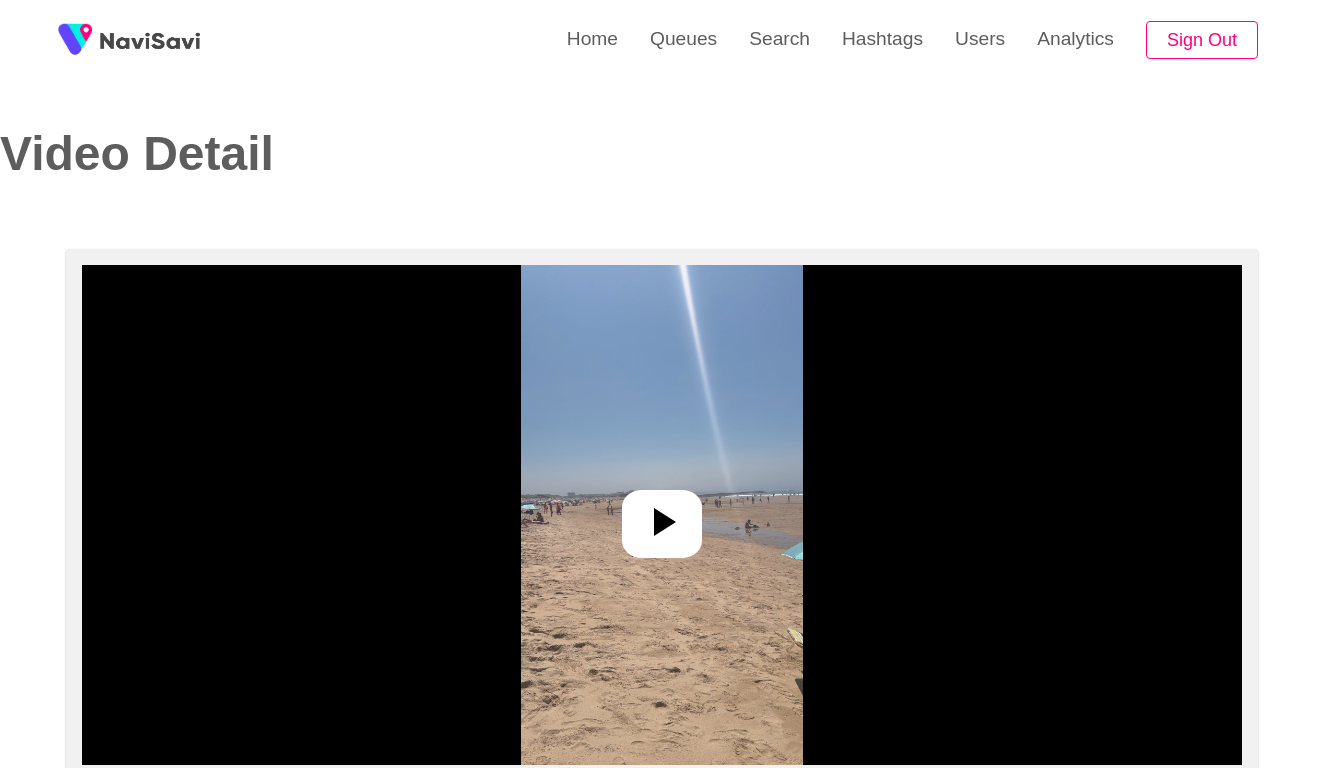 select on "**********" 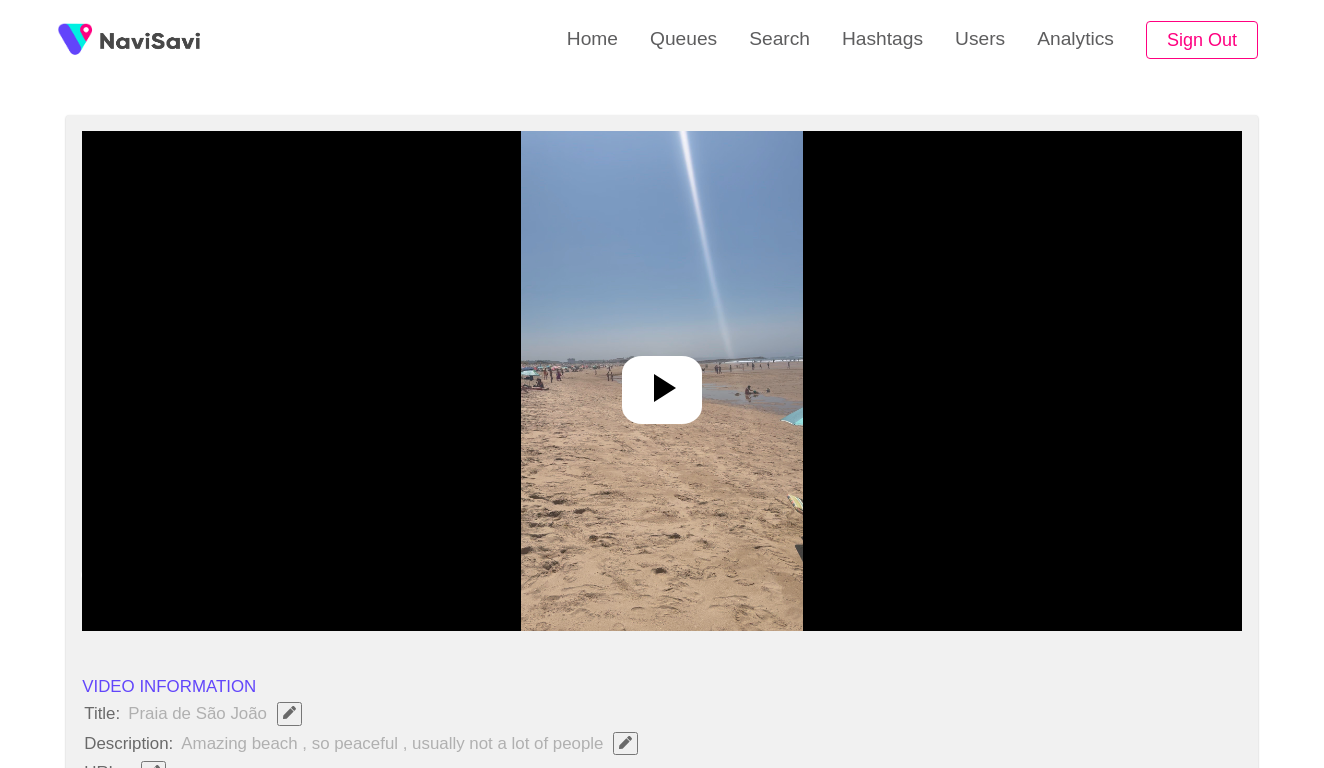 scroll, scrollTop: 155, scrollLeft: 0, axis: vertical 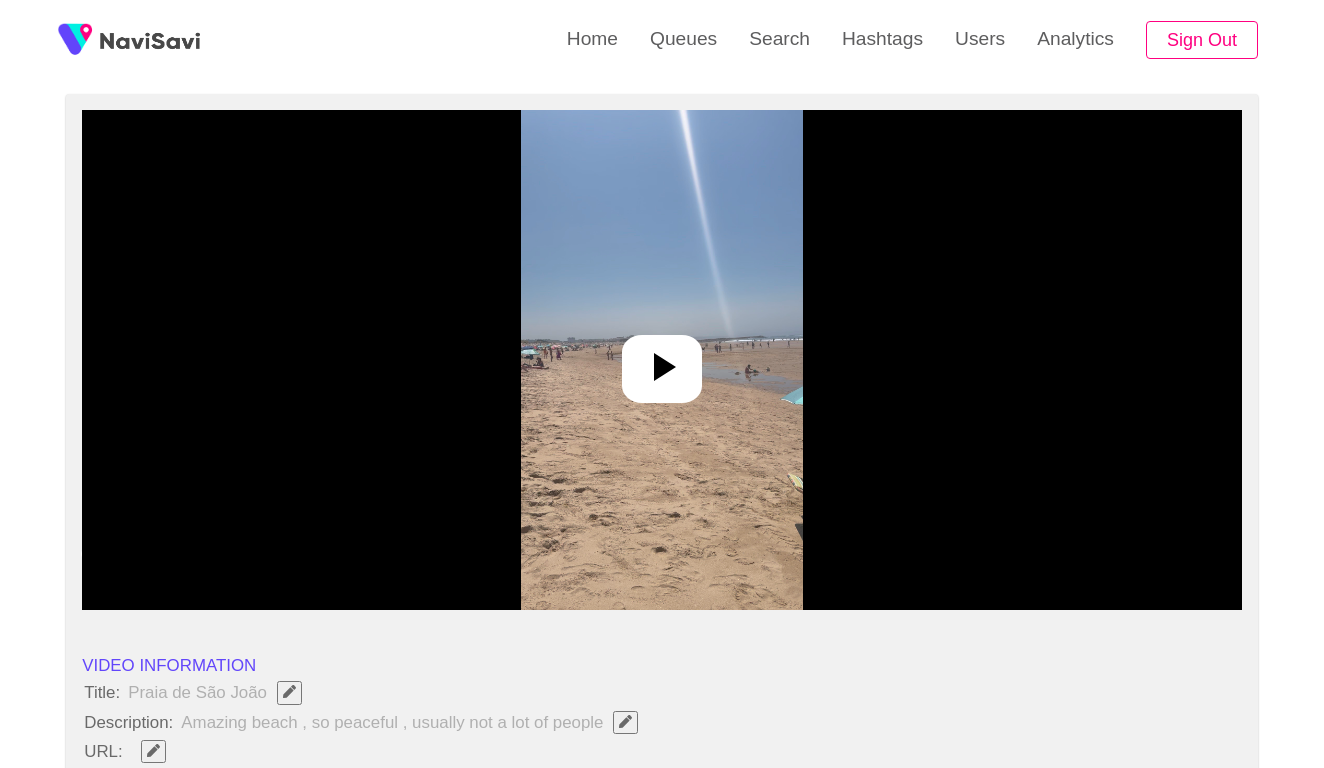 click at bounding box center (661, 360) 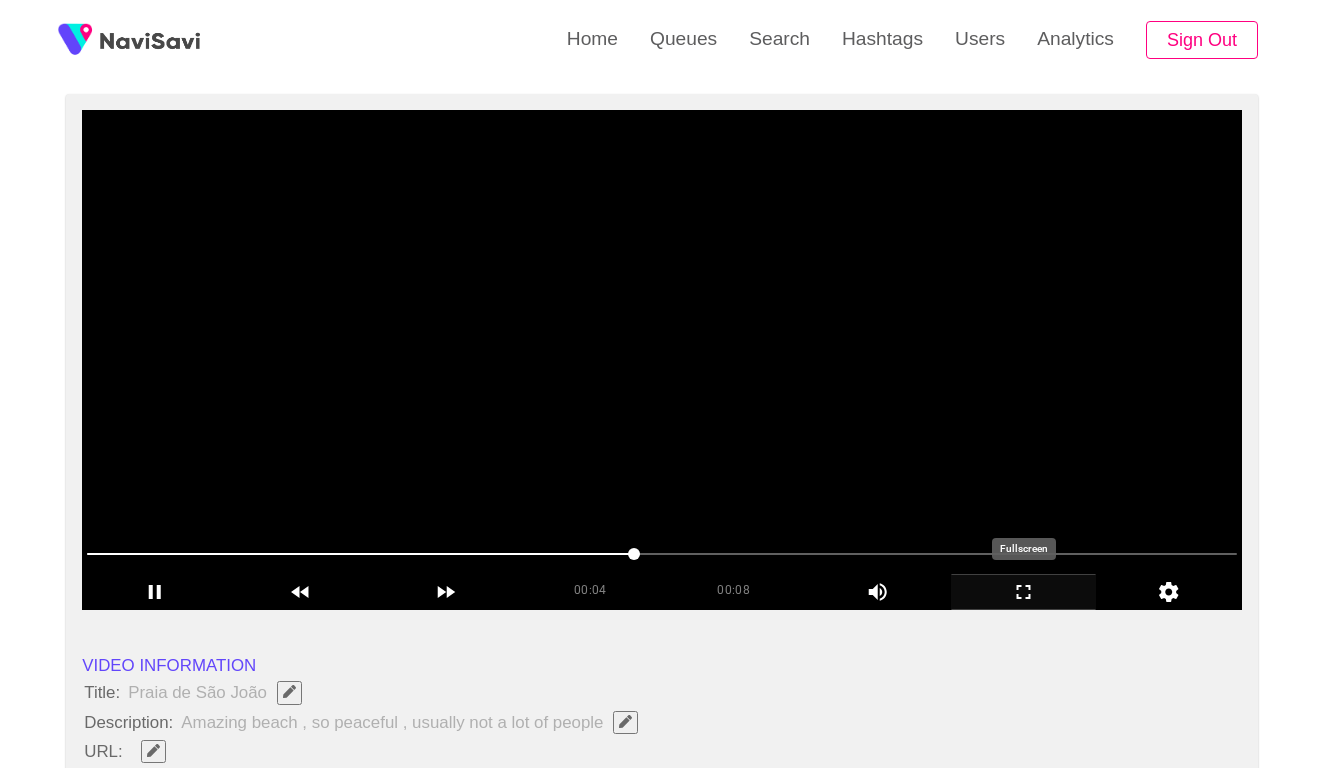 click 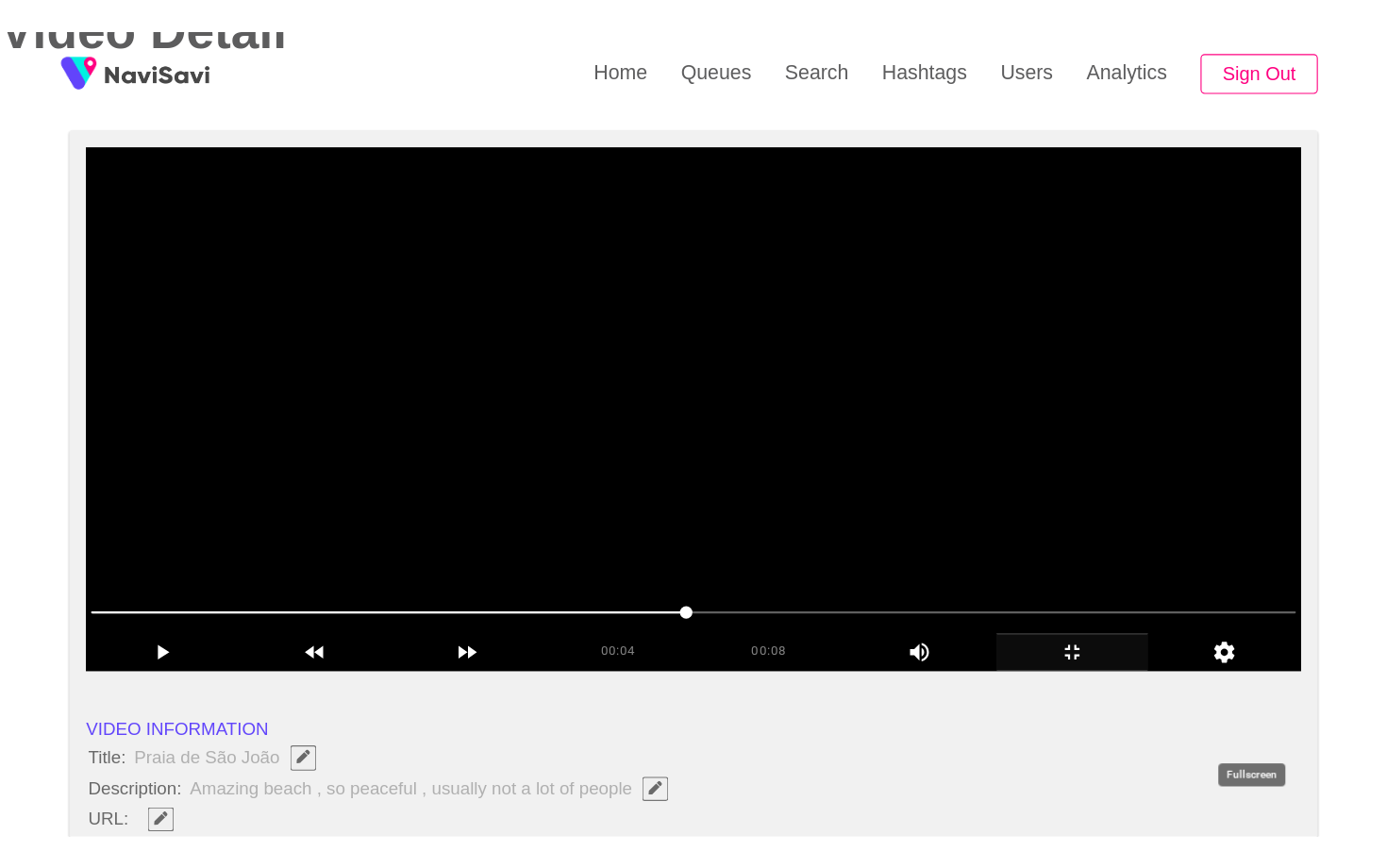 scroll, scrollTop: 0, scrollLeft: 0, axis: both 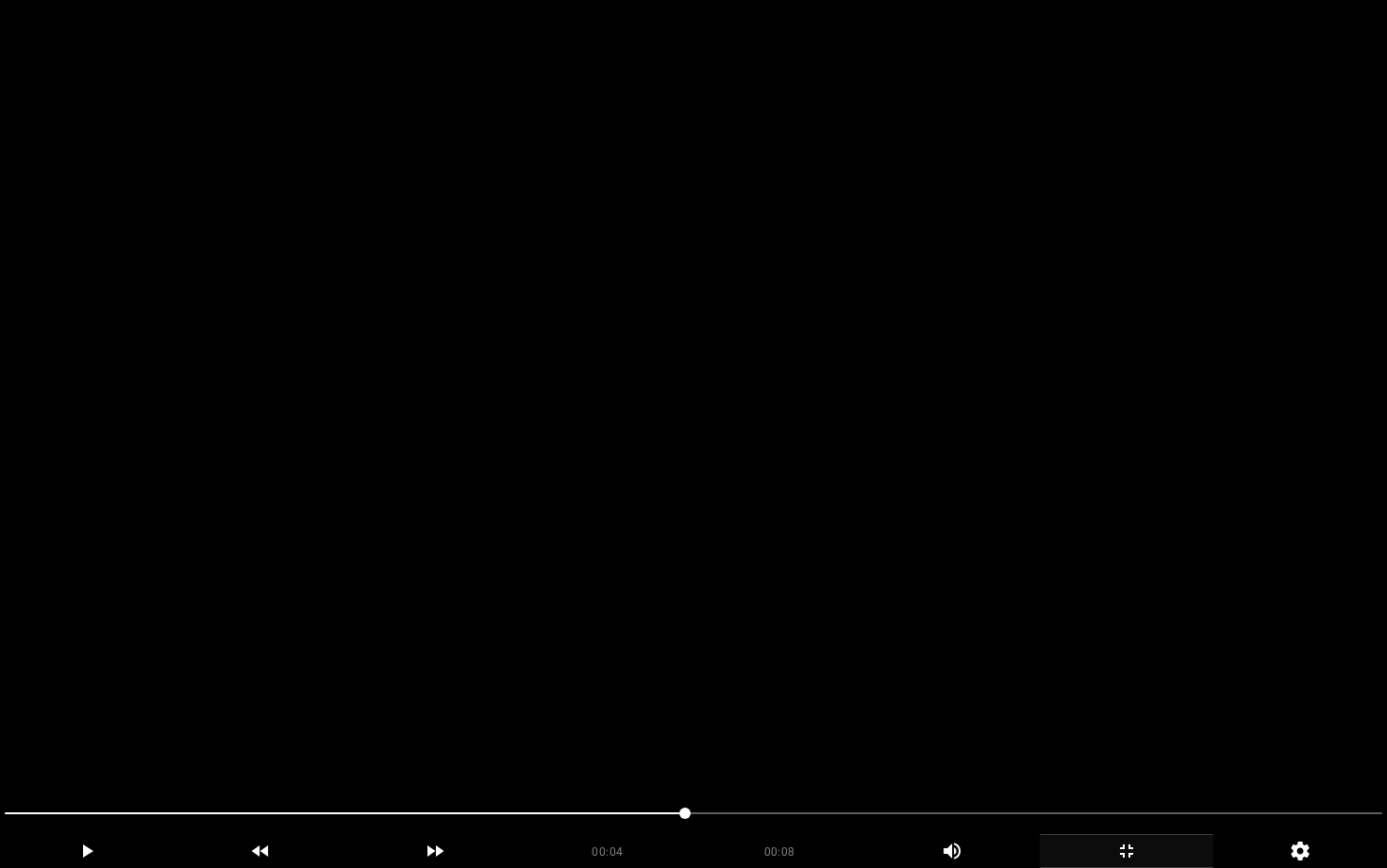 click at bounding box center (694, 434) 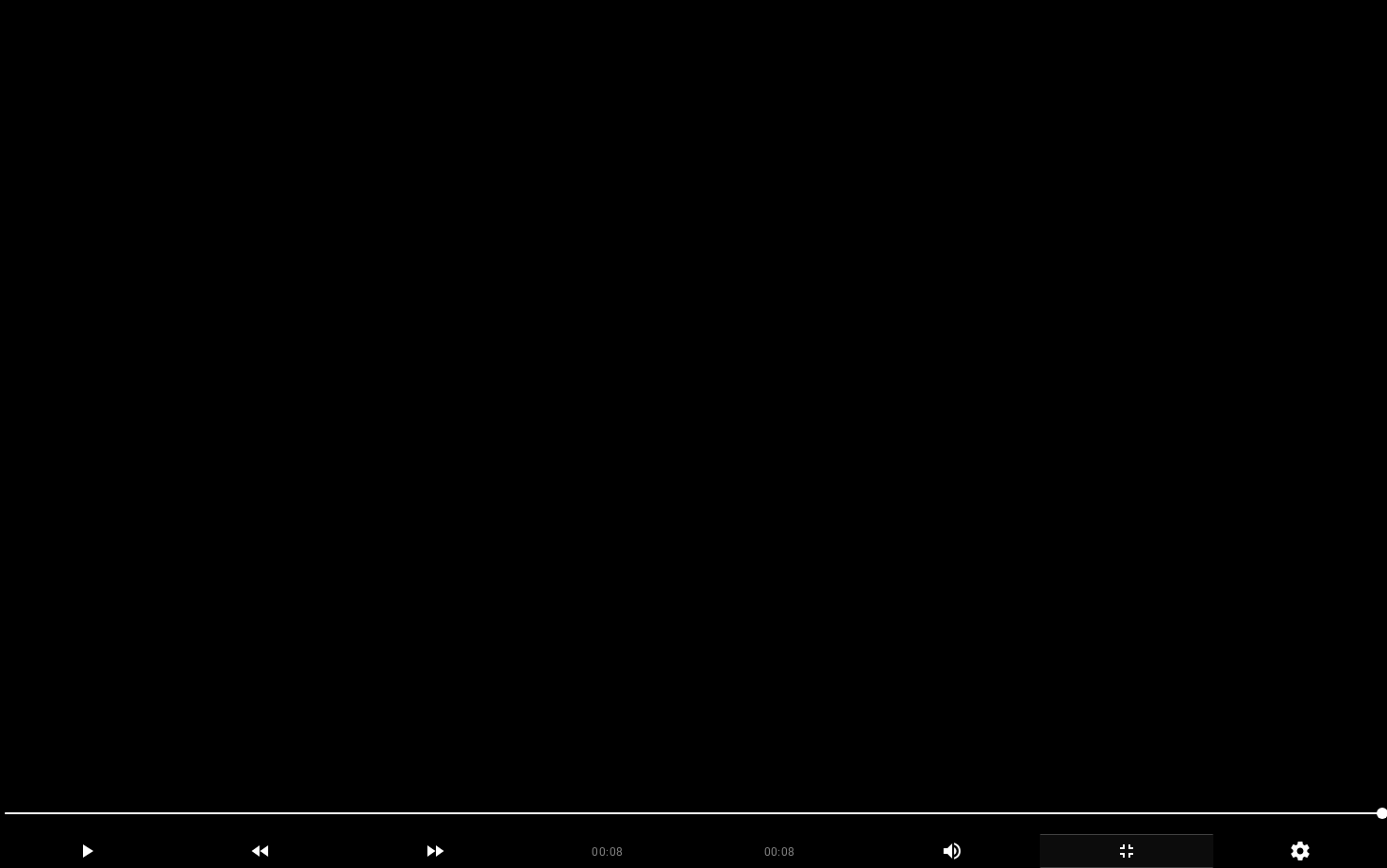 click at bounding box center (694, 434) 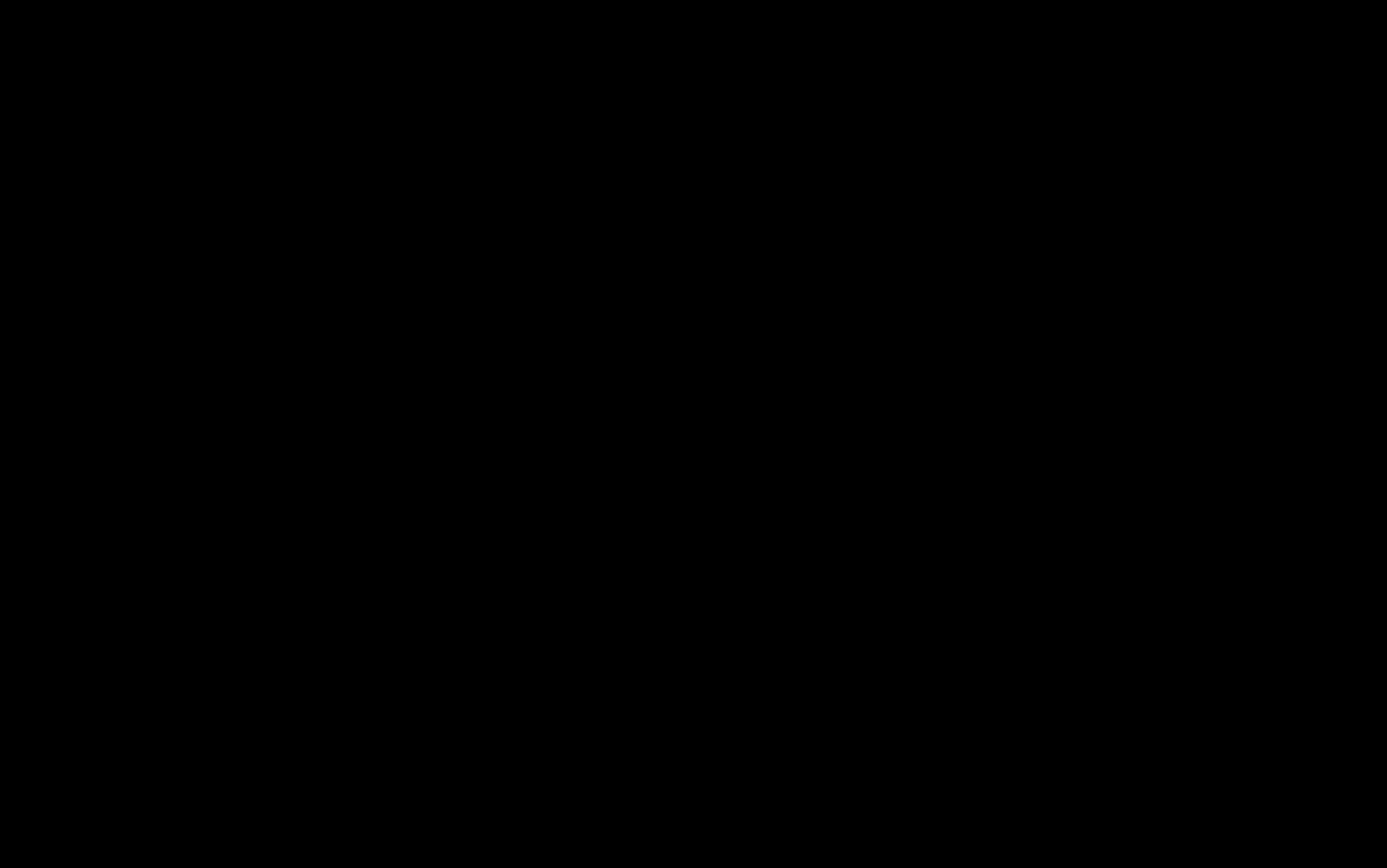 click 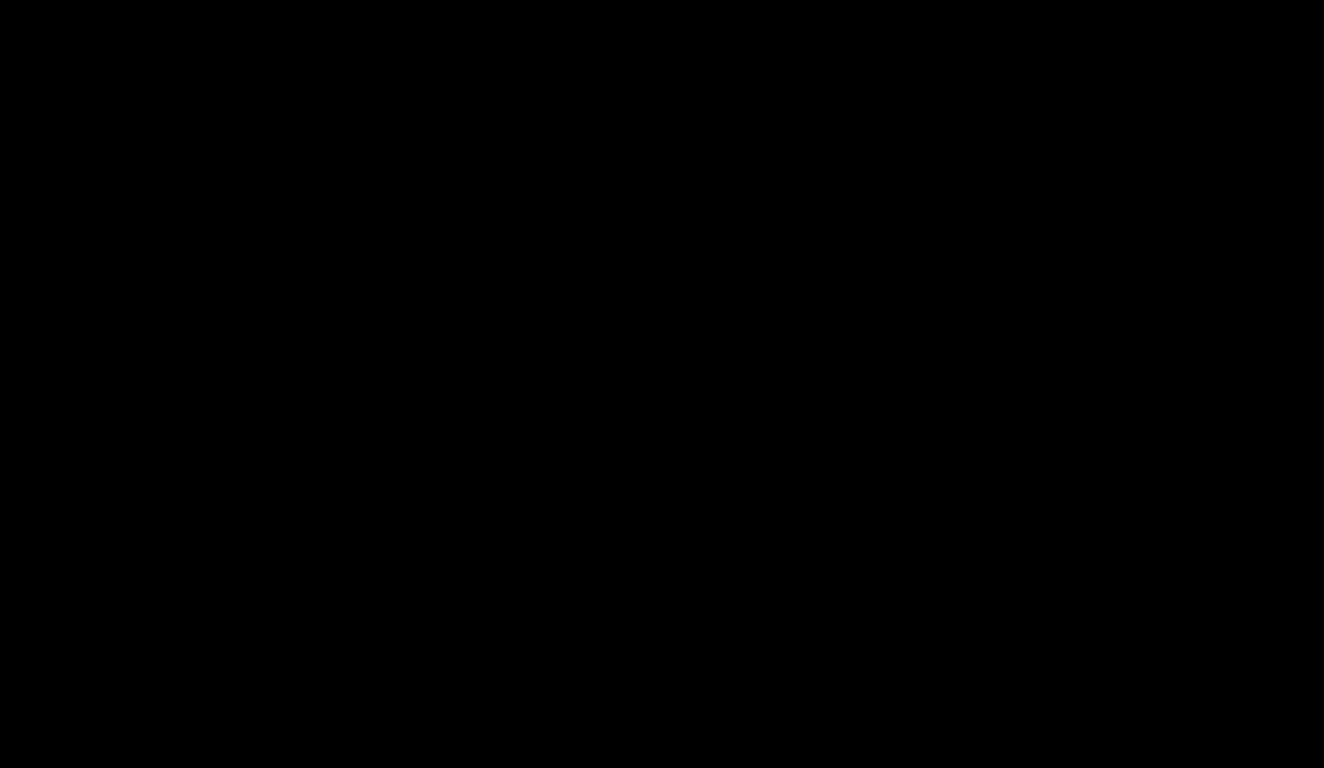 scroll, scrollTop: 1536, scrollLeft: 0, axis: vertical 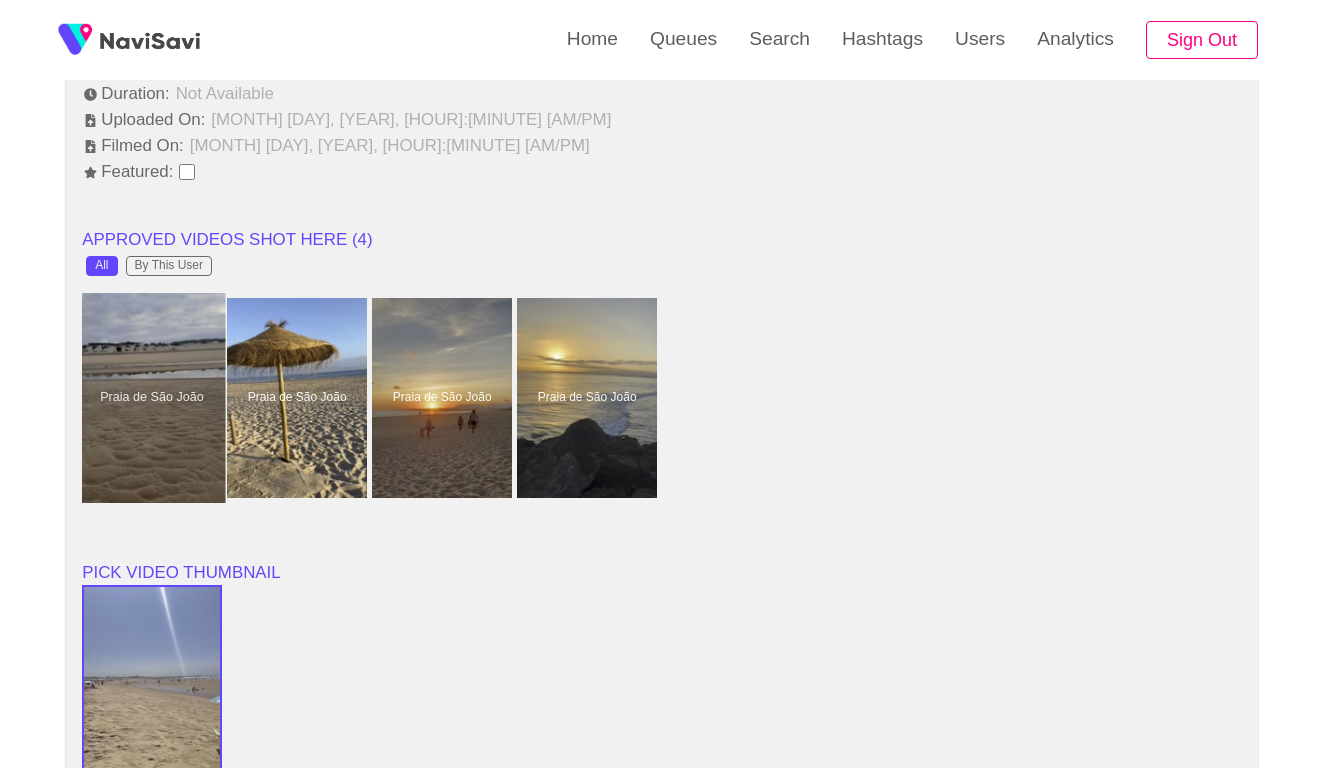 click at bounding box center [152, 398] 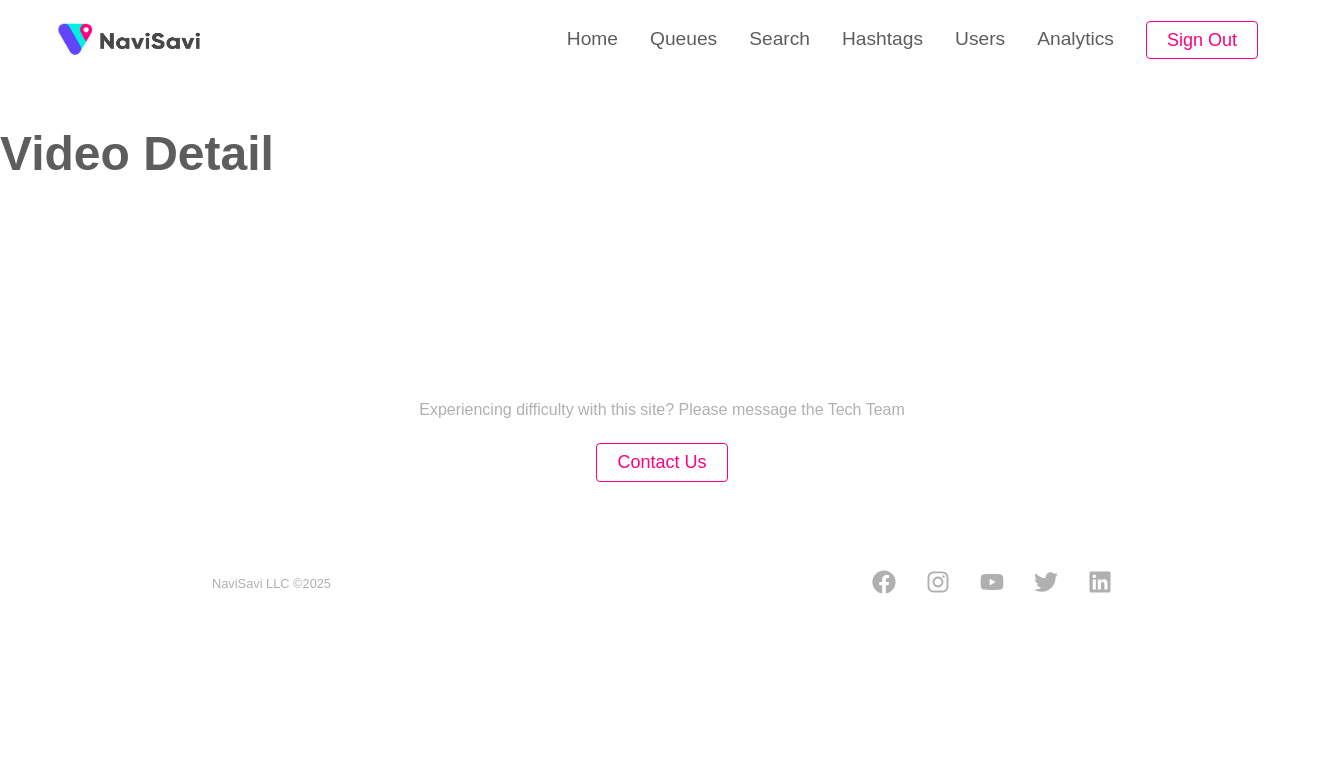 scroll, scrollTop: 0, scrollLeft: 0, axis: both 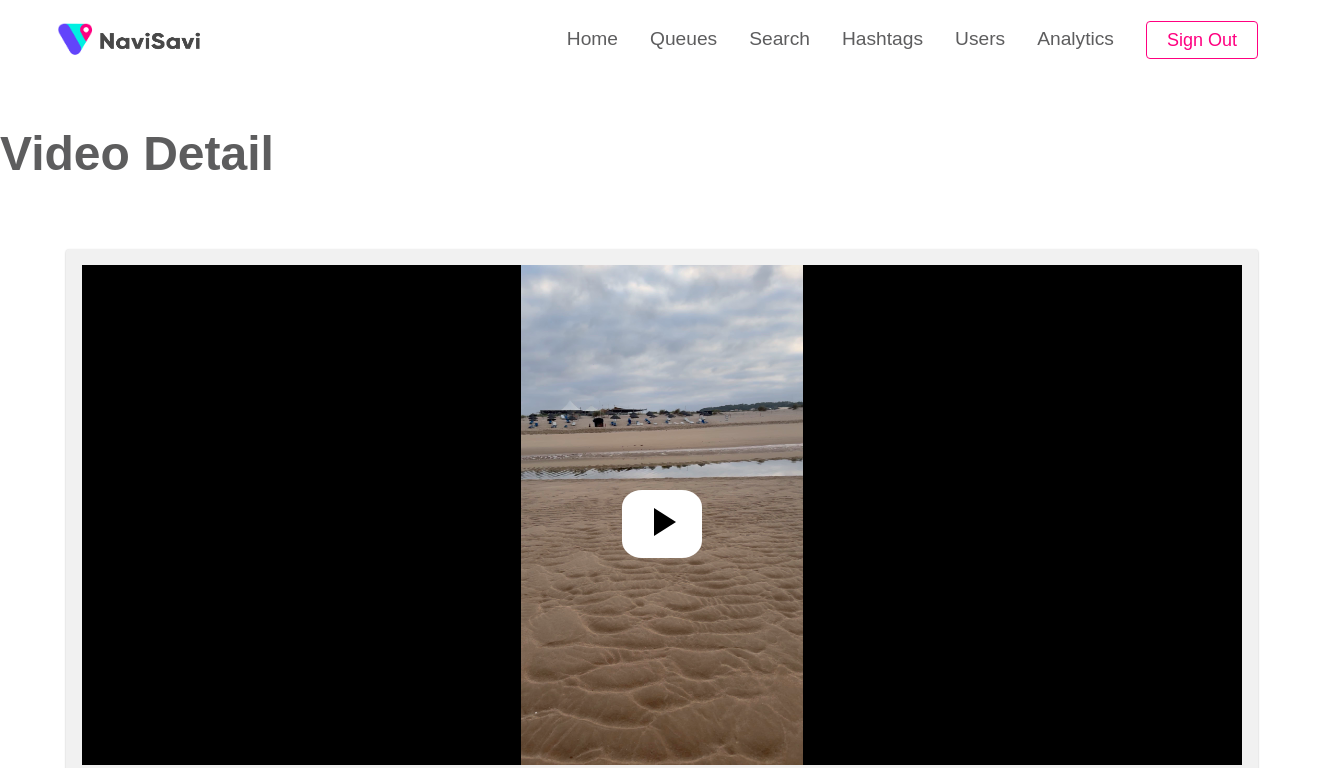 click at bounding box center [662, 515] 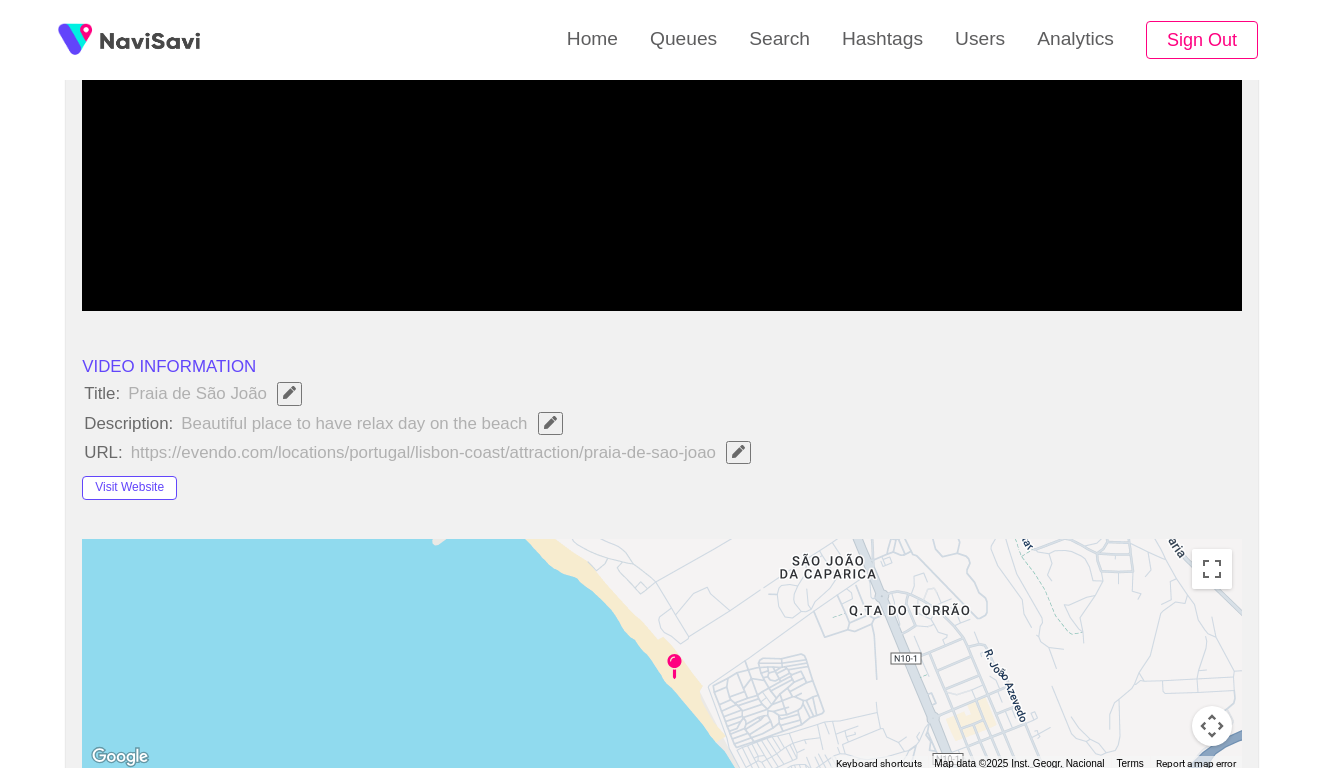 scroll, scrollTop: 469, scrollLeft: 0, axis: vertical 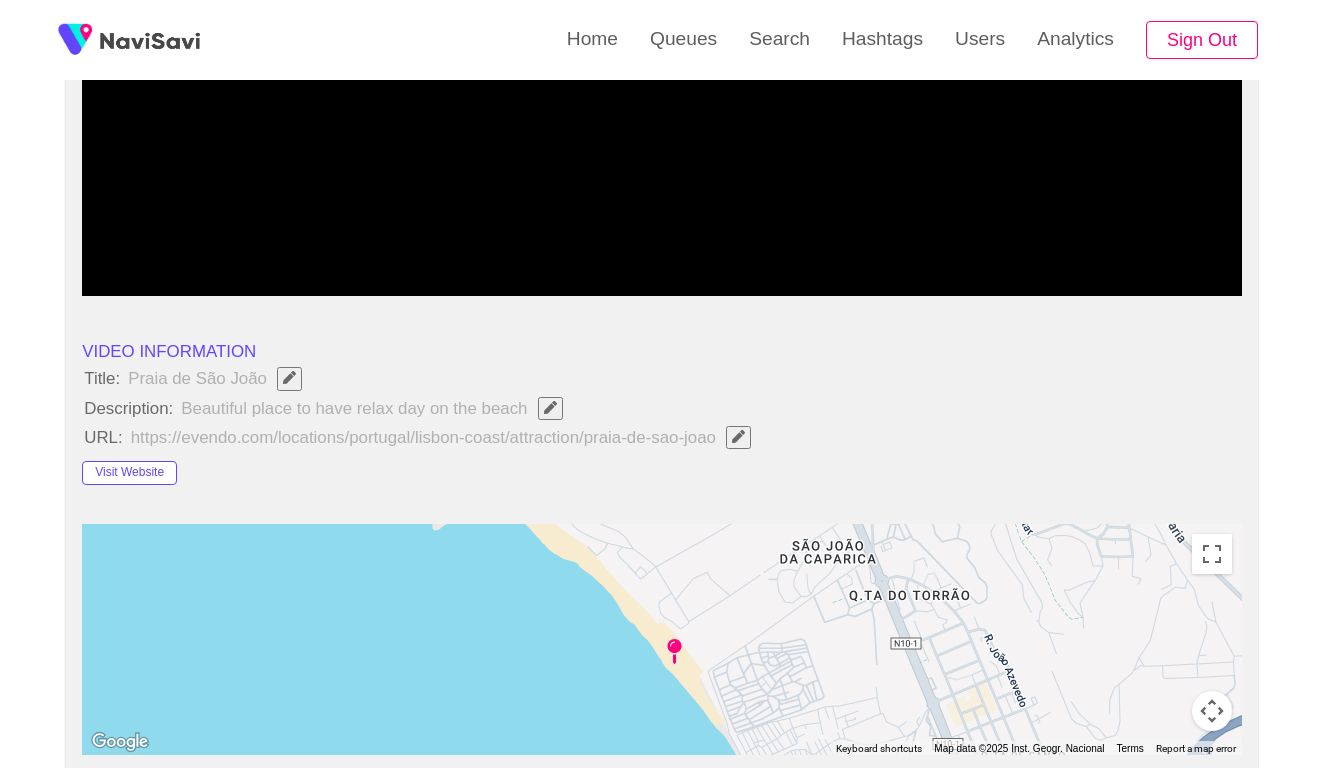 click 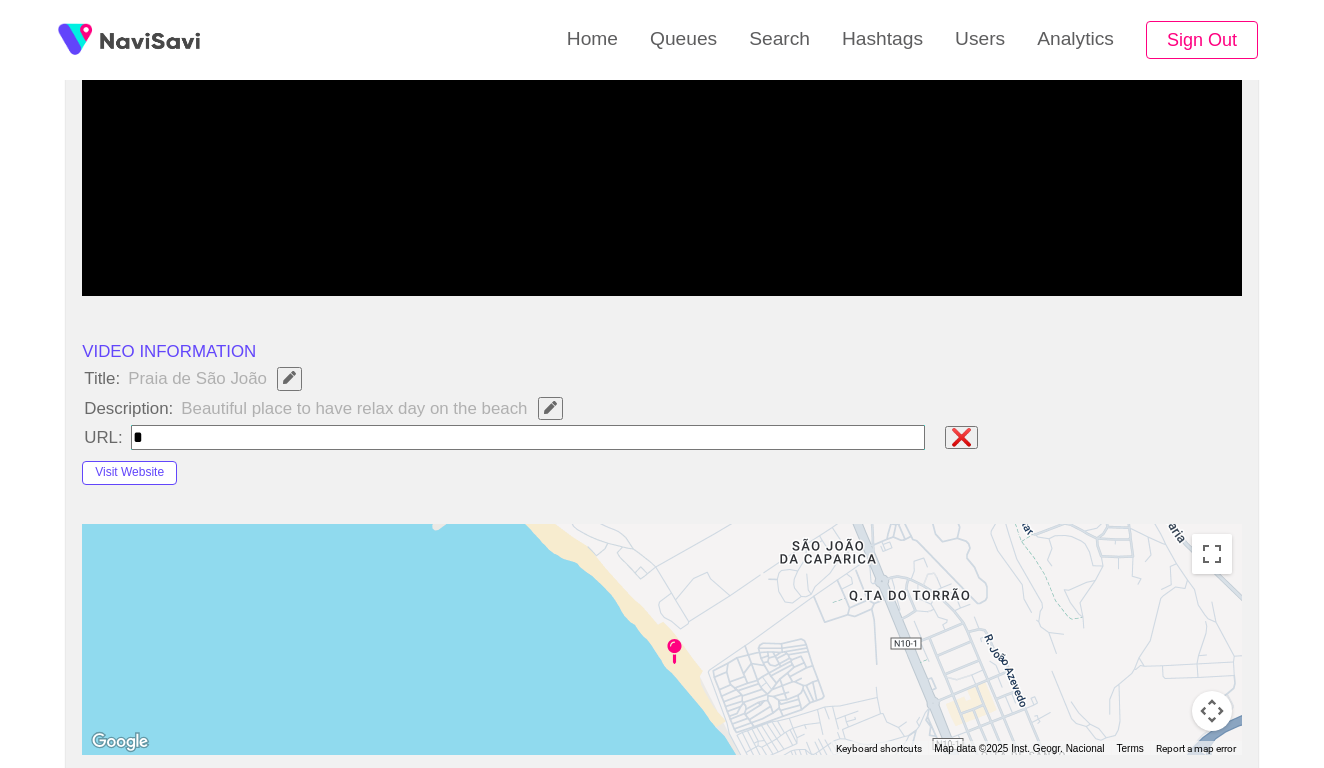 type on "**********" 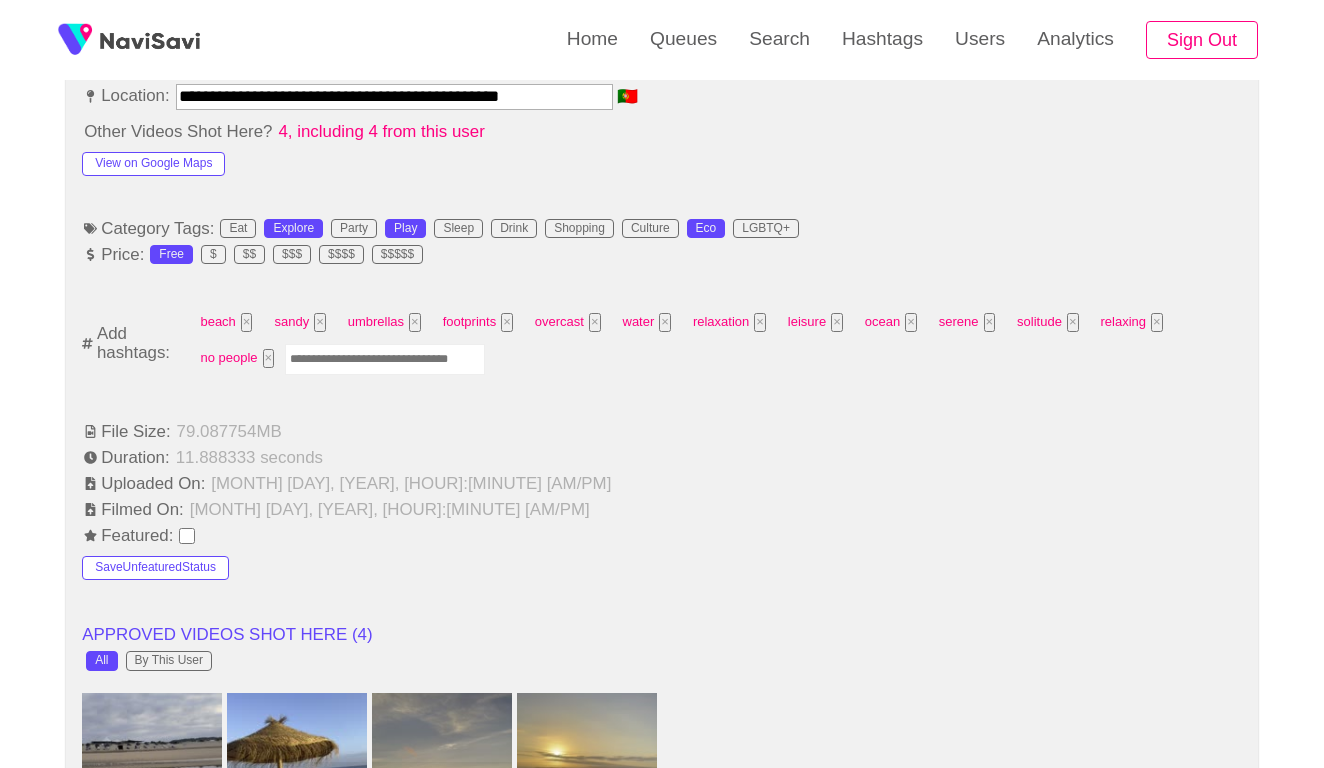 scroll, scrollTop: 1198, scrollLeft: 0, axis: vertical 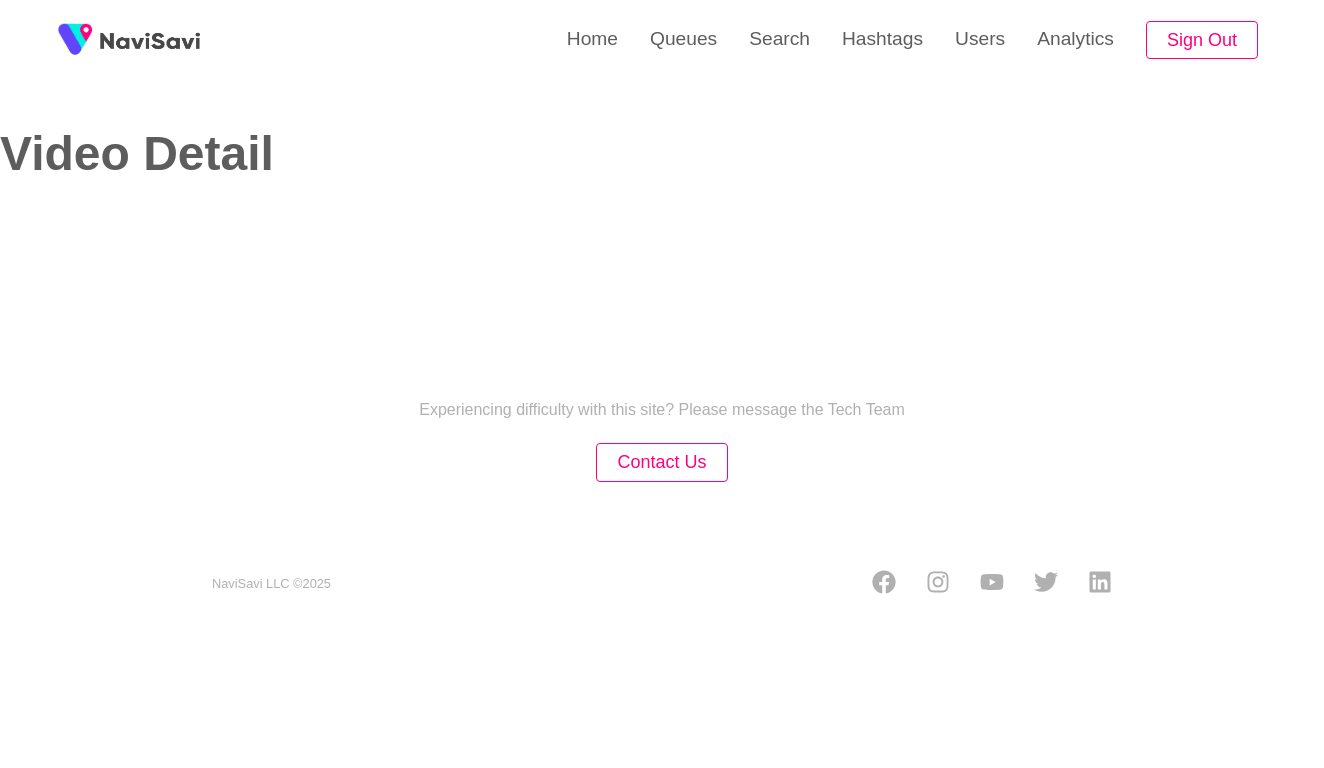 select on "**********" 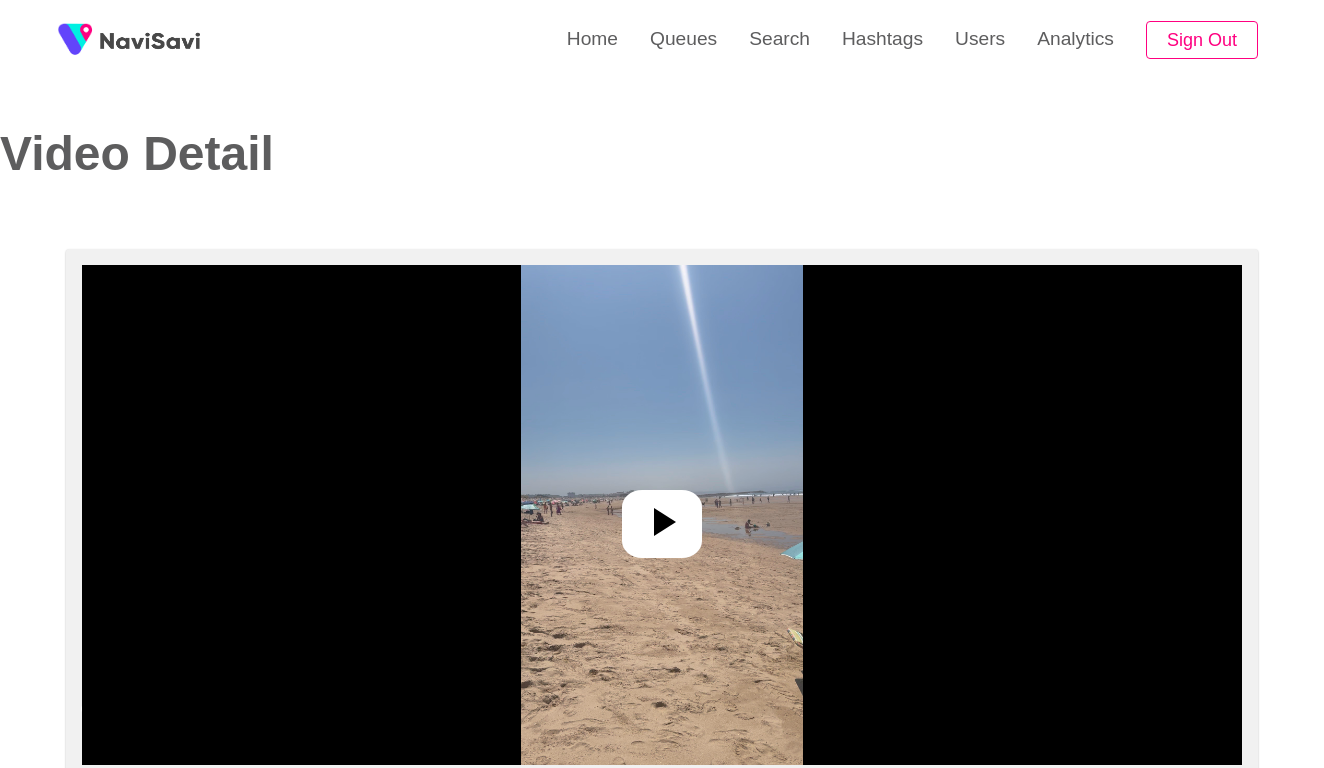 click at bounding box center [661, 515] 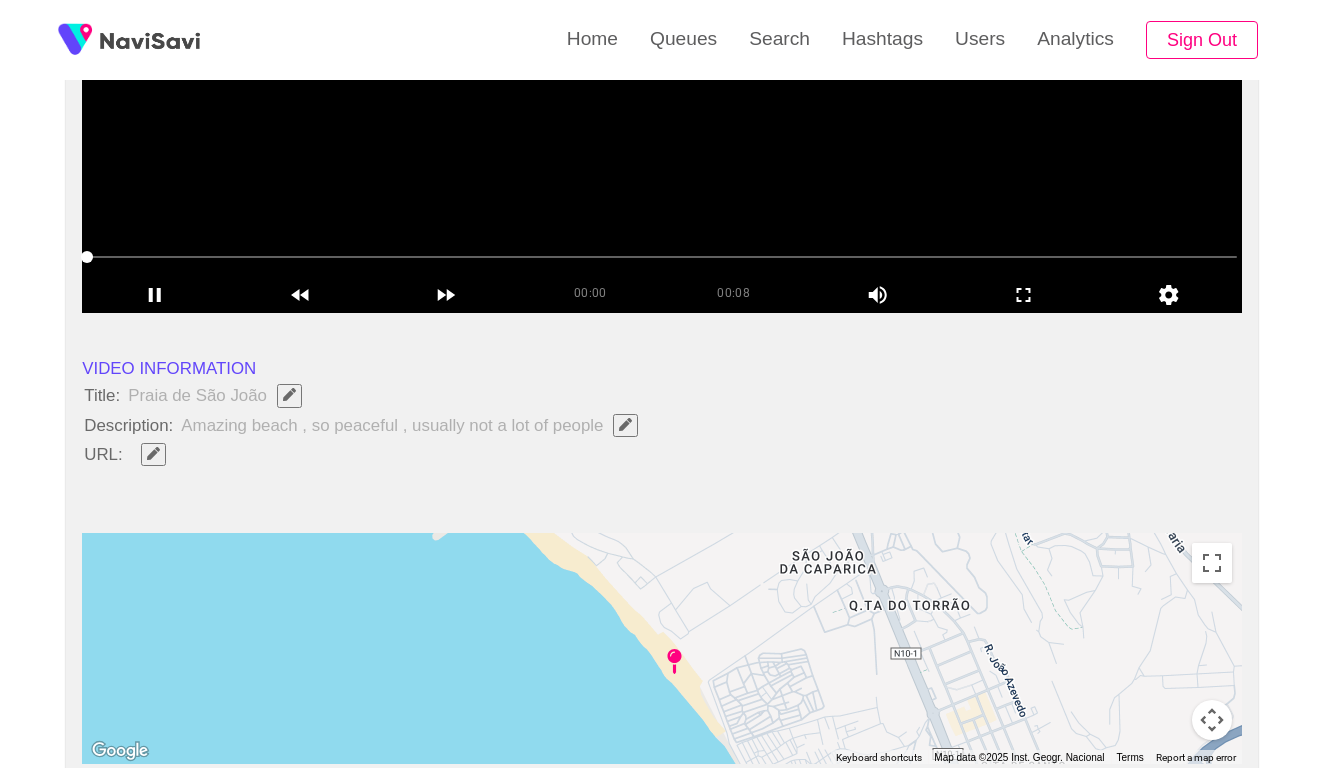 scroll, scrollTop: 543, scrollLeft: 0, axis: vertical 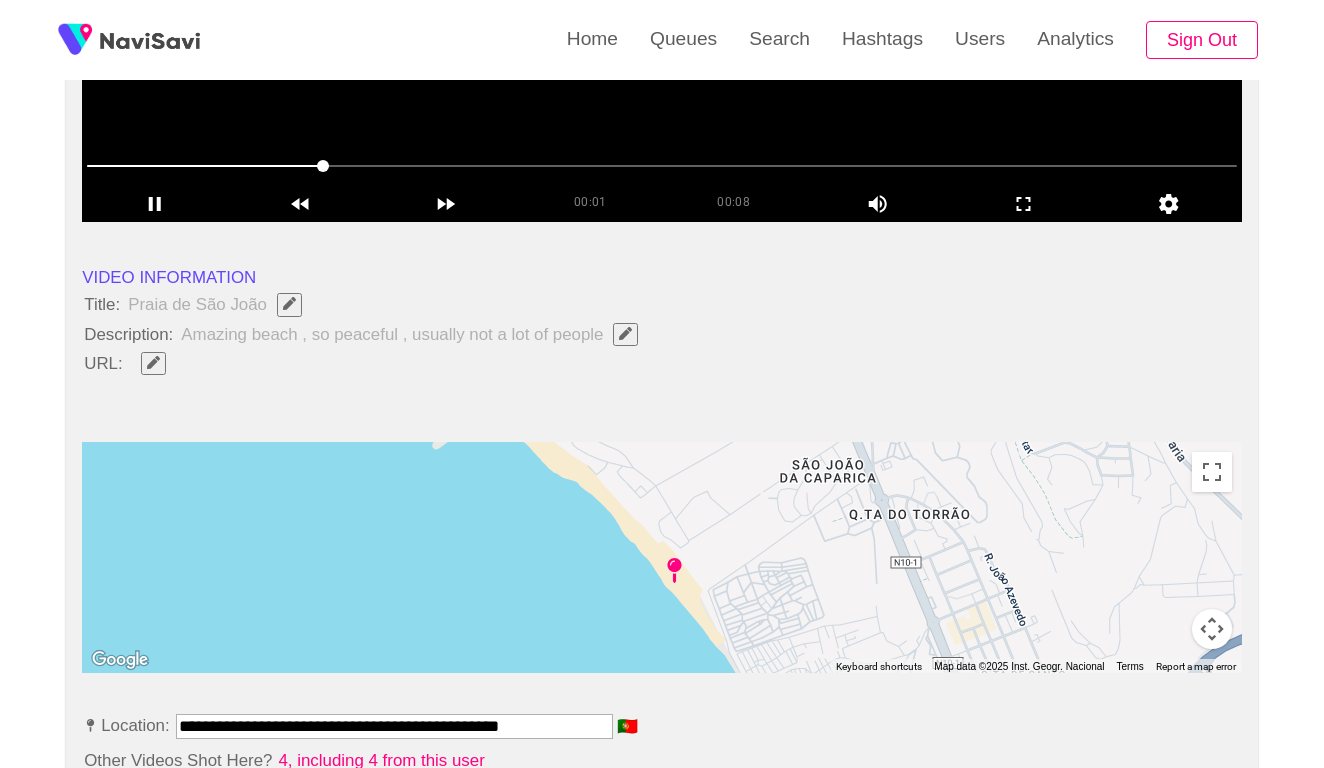 click 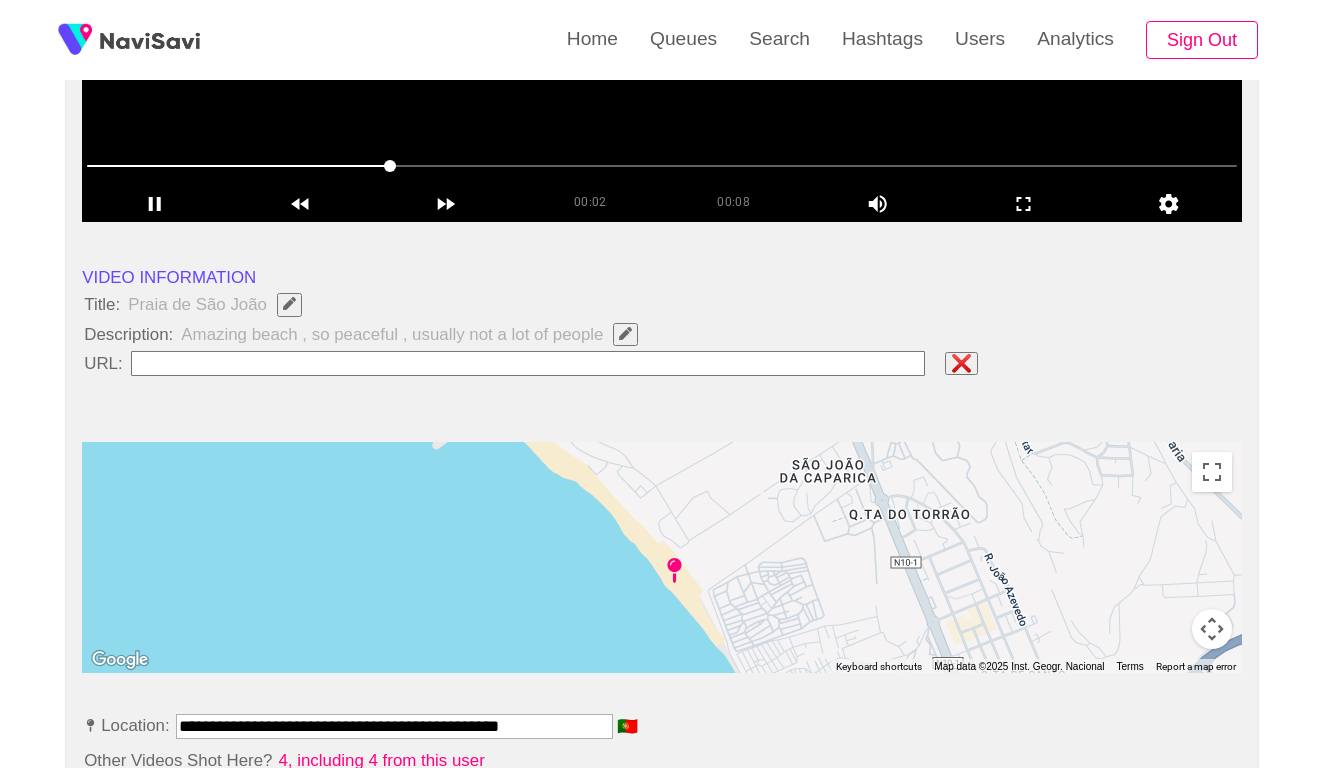 type on "**********" 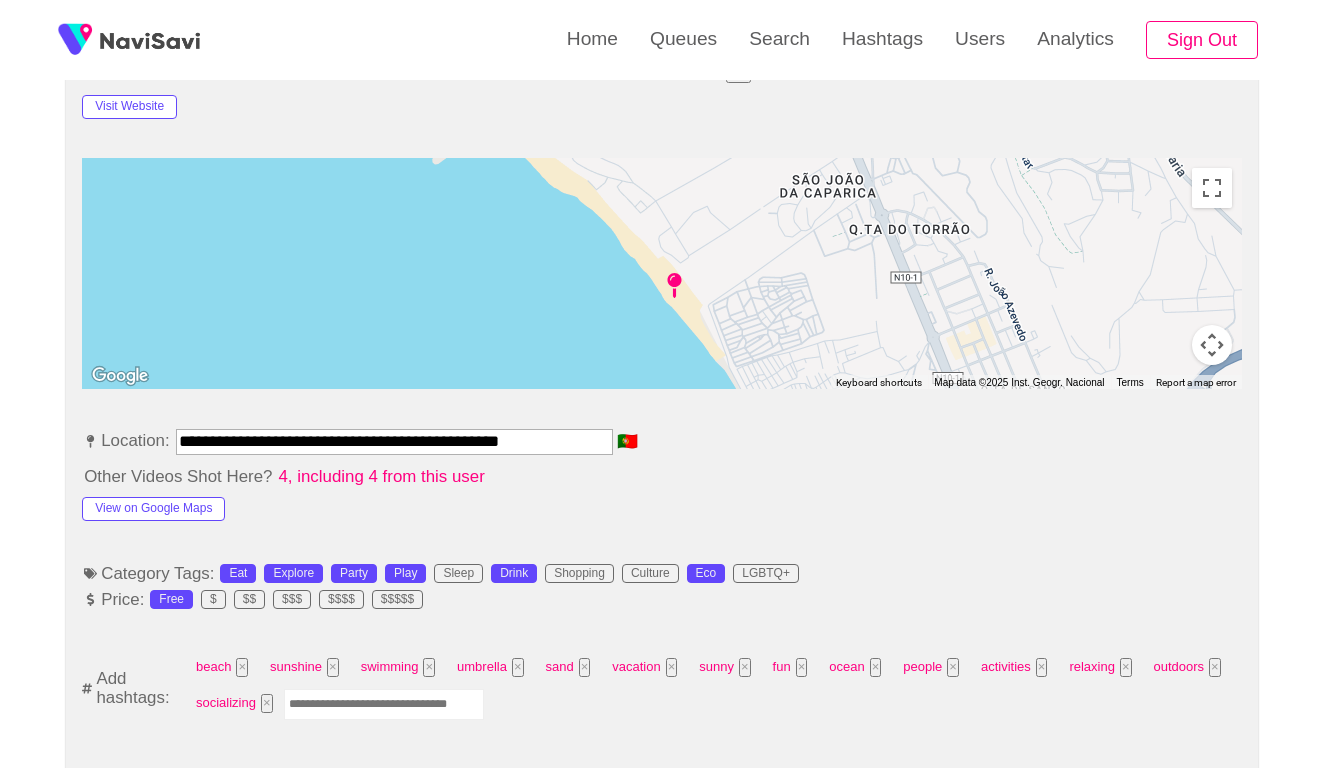 scroll, scrollTop: 875, scrollLeft: 0, axis: vertical 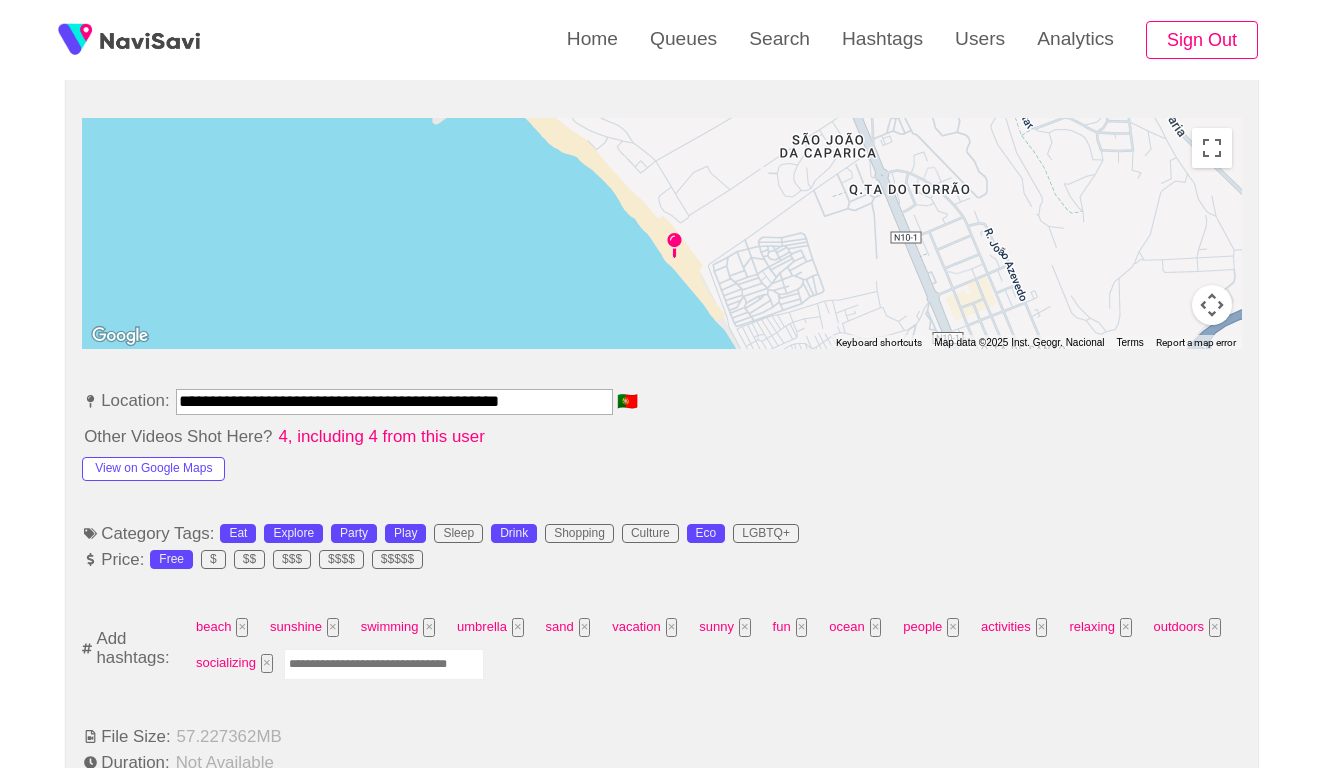 click at bounding box center (384, 664) 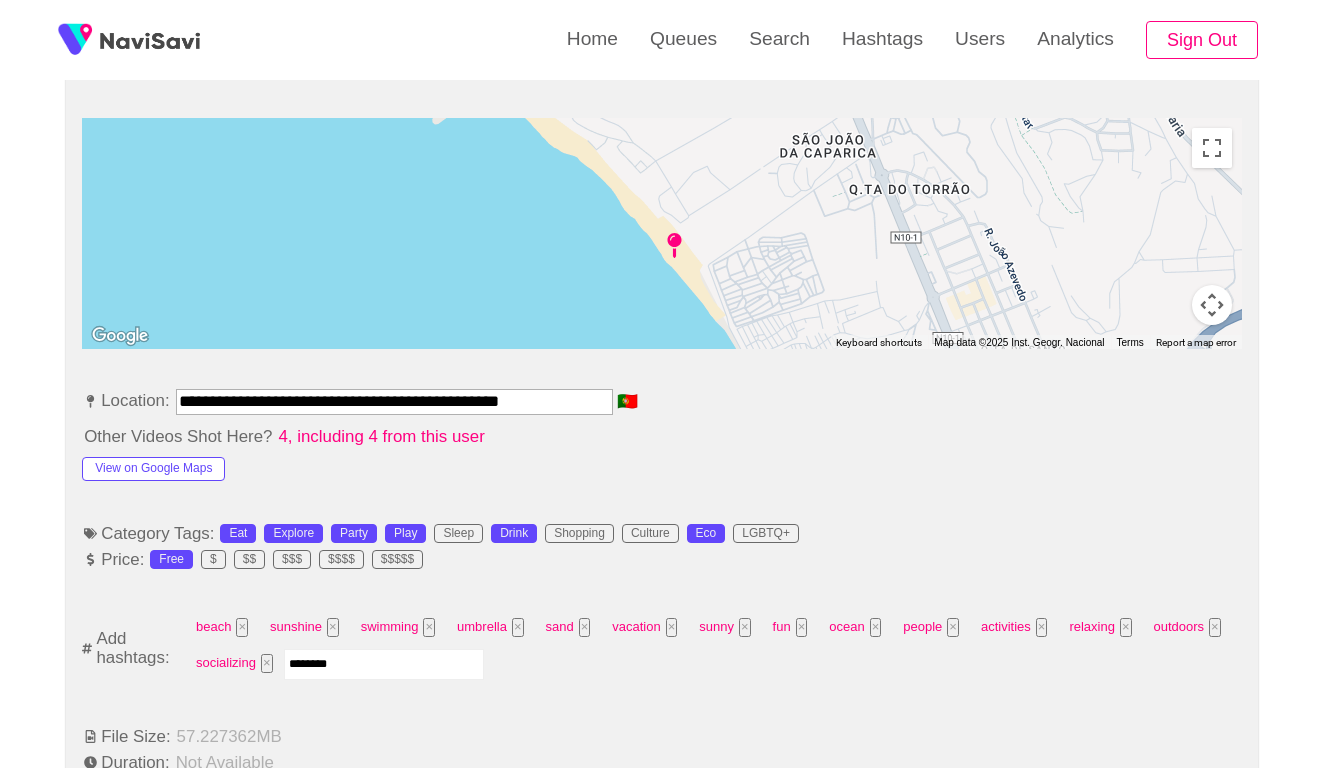 type on "*********" 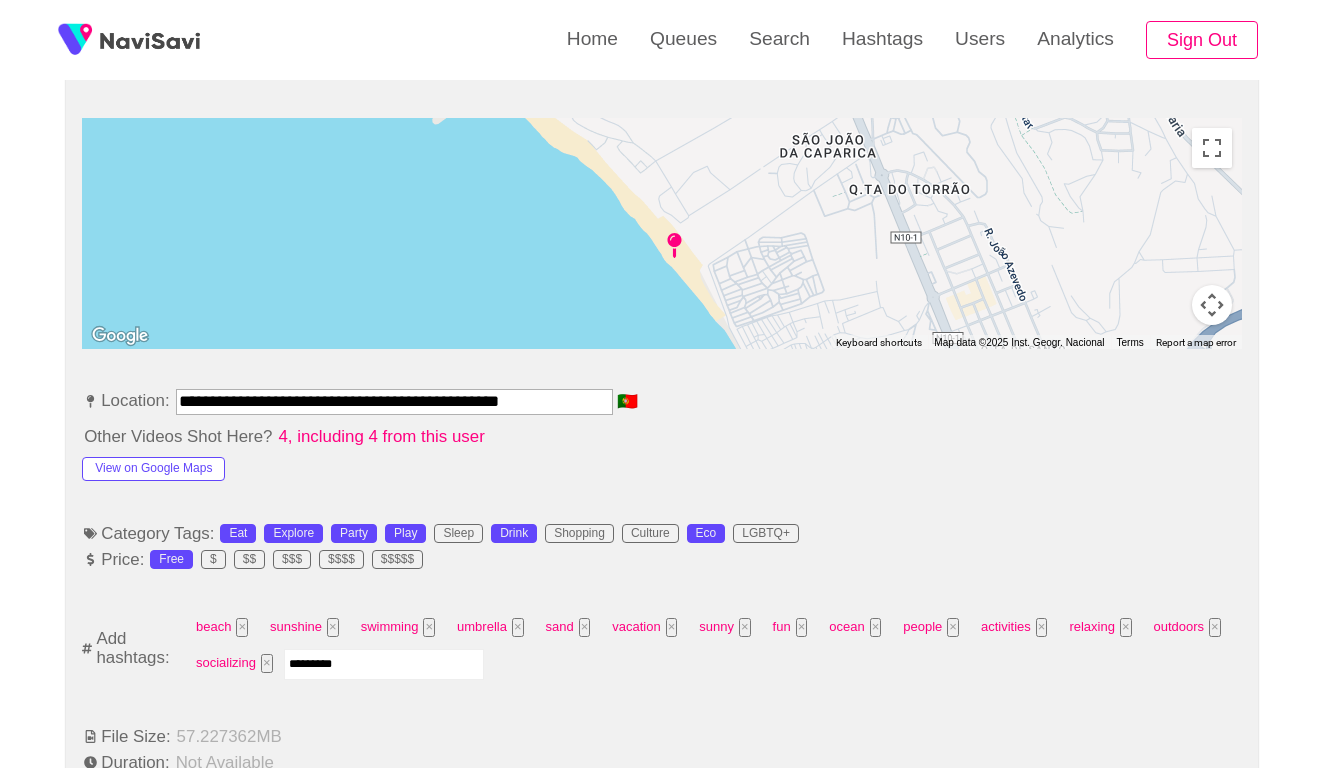 type 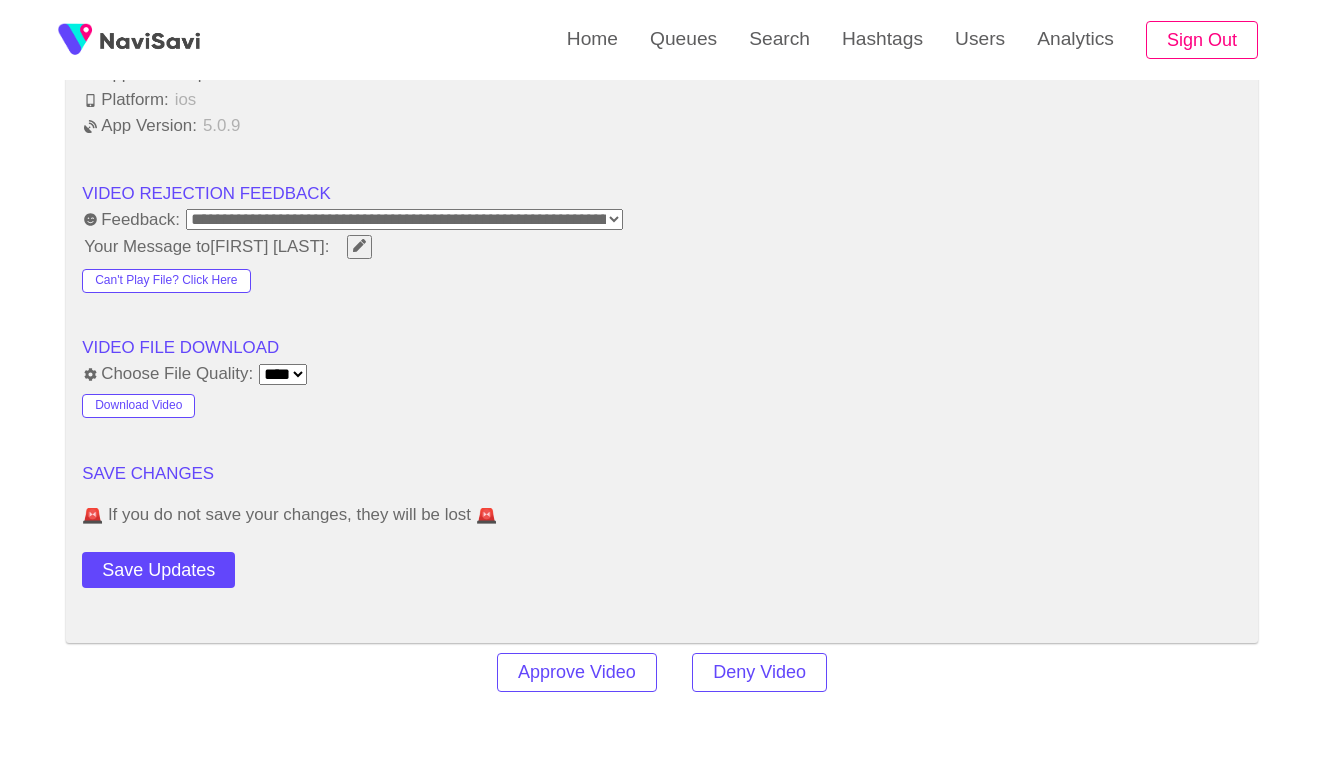 scroll, scrollTop: 2244, scrollLeft: 0, axis: vertical 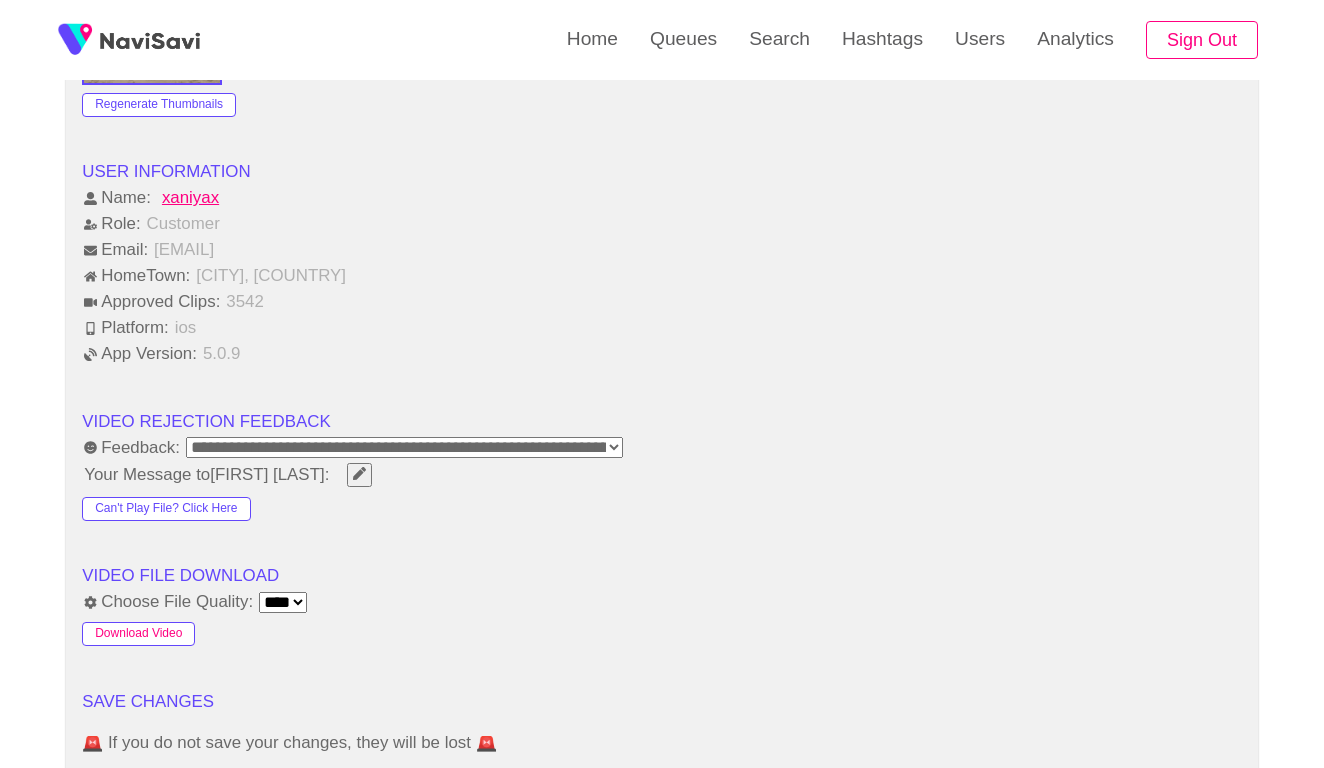 click on "Download Video" at bounding box center [138, 634] 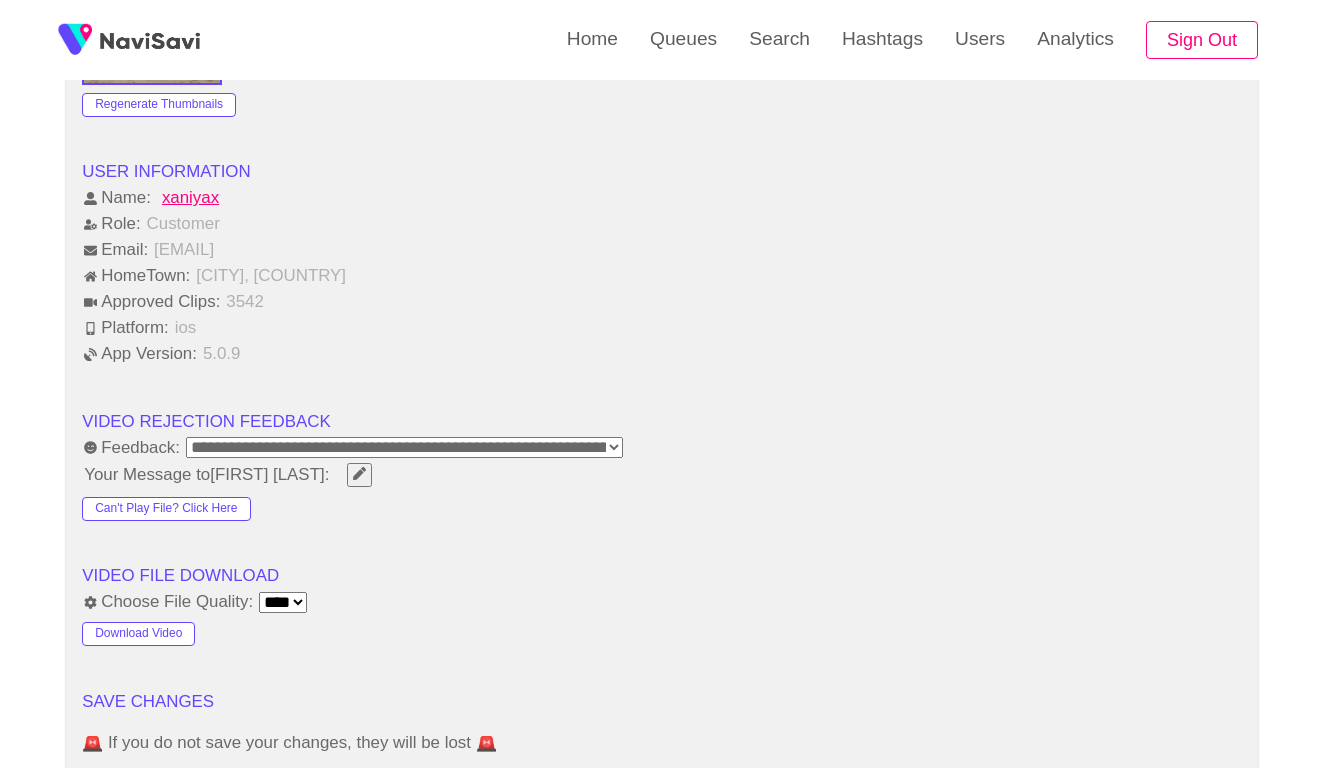 click on "Platform:     ios" at bounding box center [662, 328] 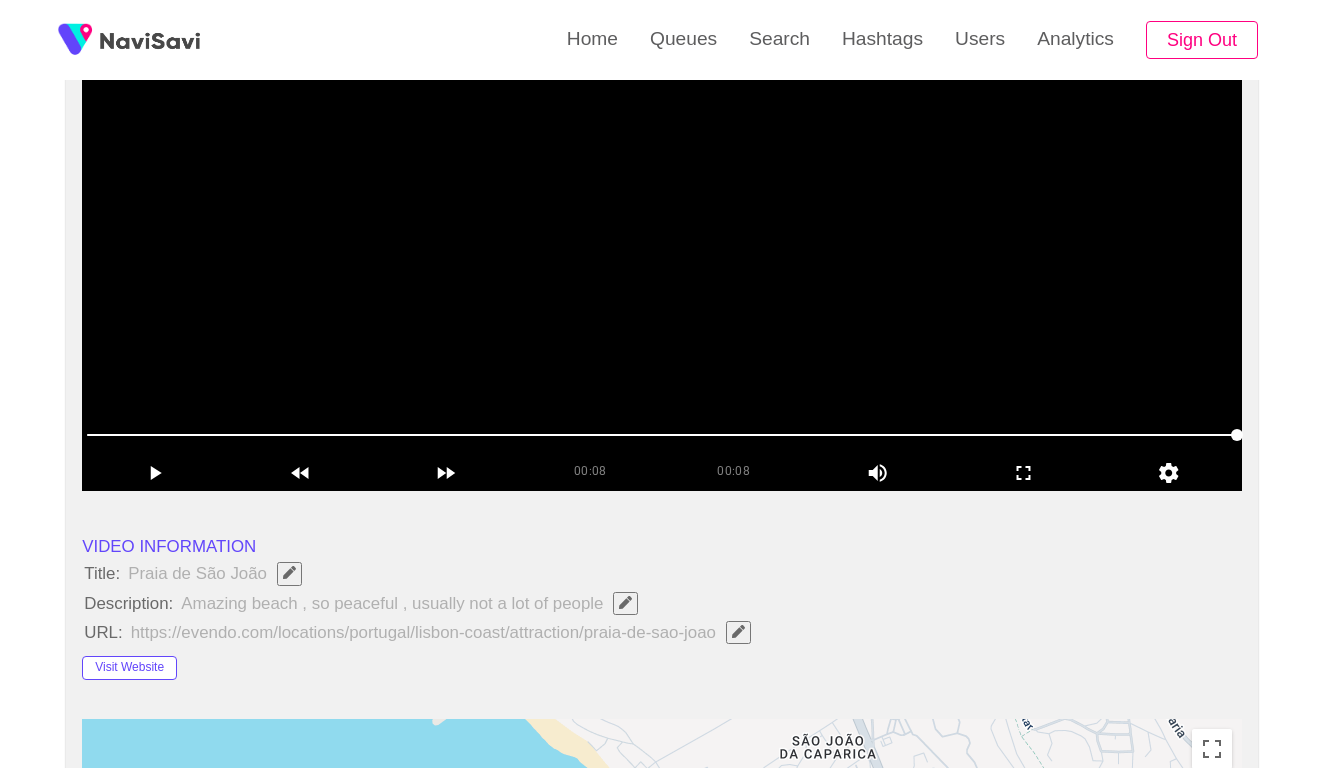 scroll, scrollTop: 86, scrollLeft: 0, axis: vertical 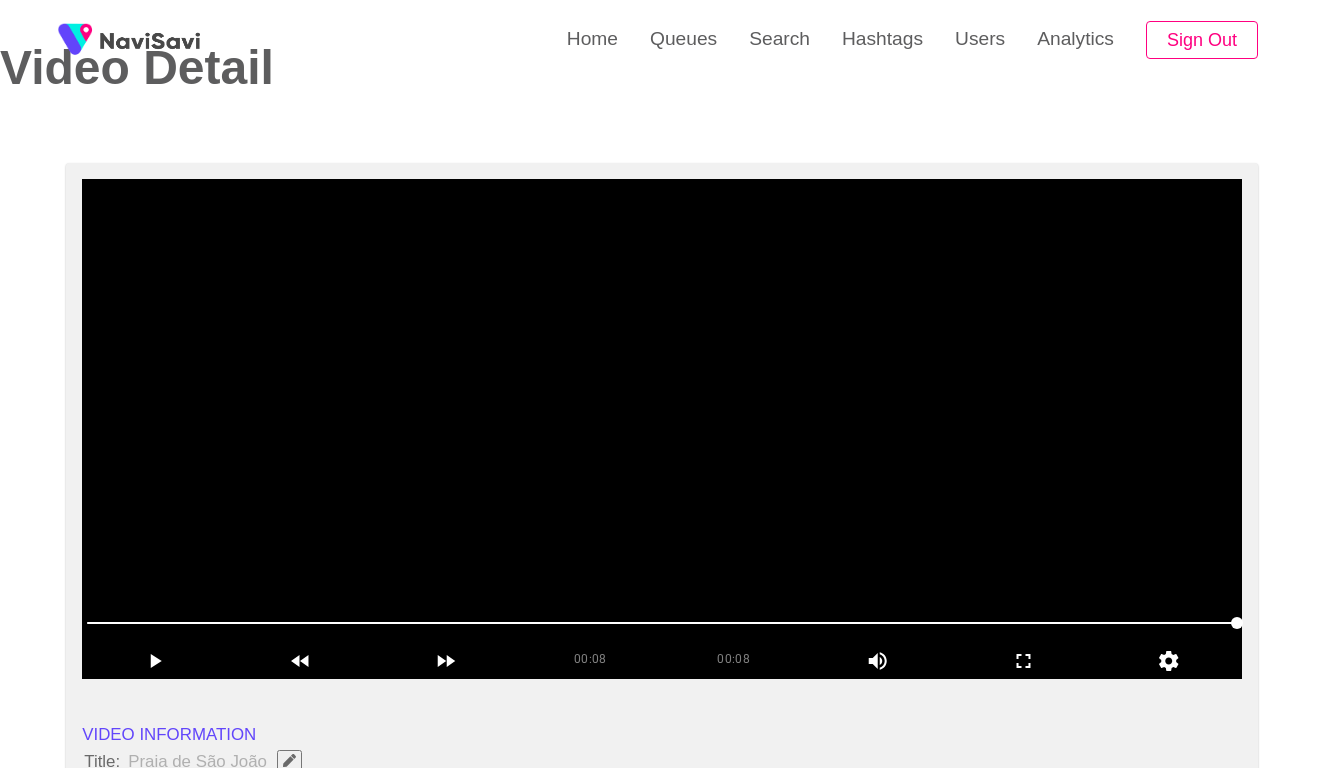 click at bounding box center (662, 429) 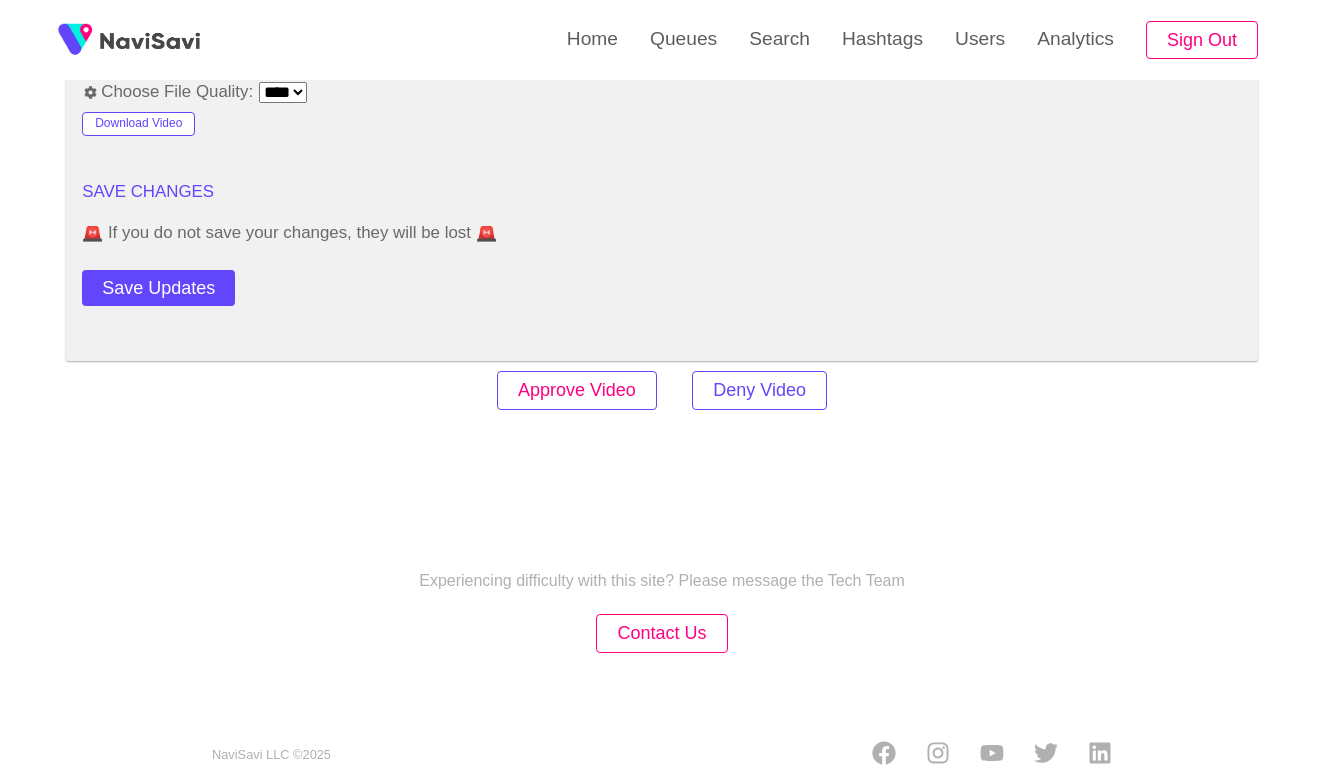 scroll, scrollTop: 2753, scrollLeft: 0, axis: vertical 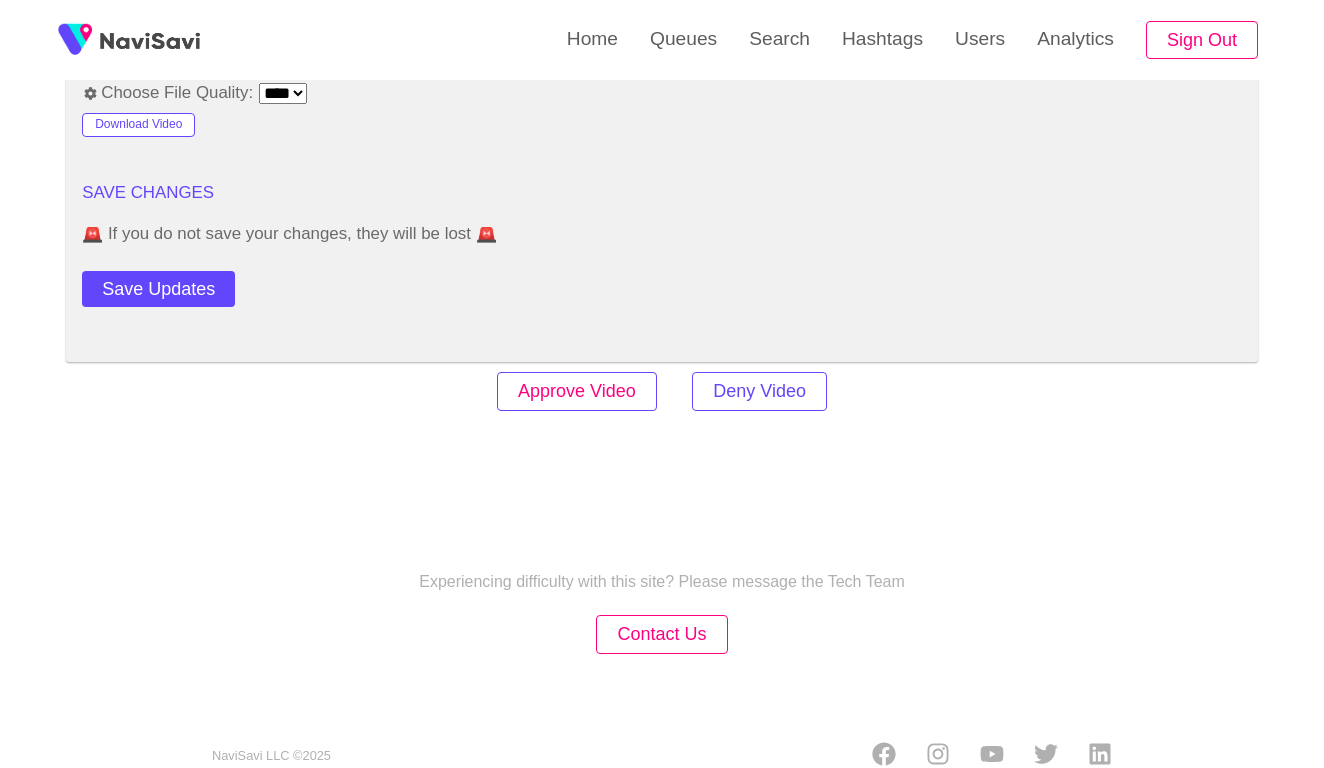 click on "Approve Video" at bounding box center (577, 391) 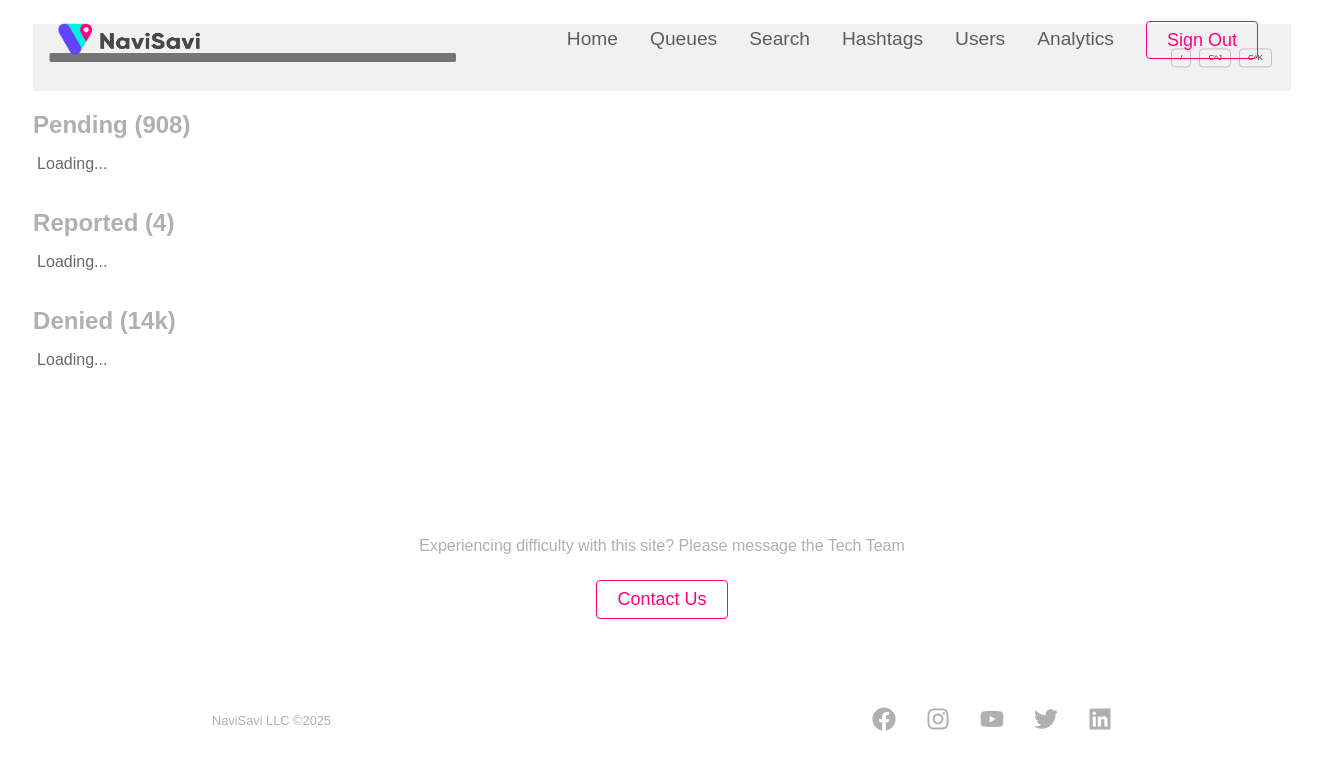 scroll, scrollTop: 0, scrollLeft: 0, axis: both 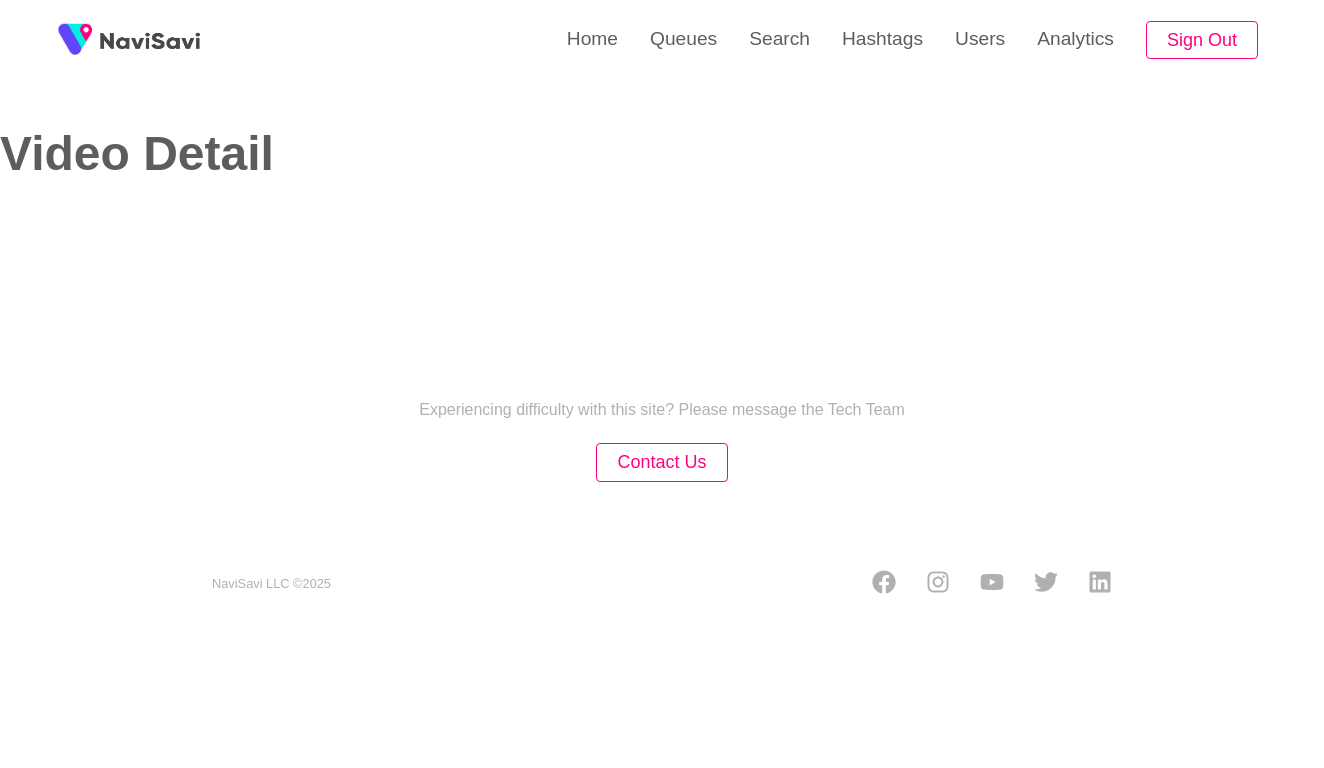 select on "**********" 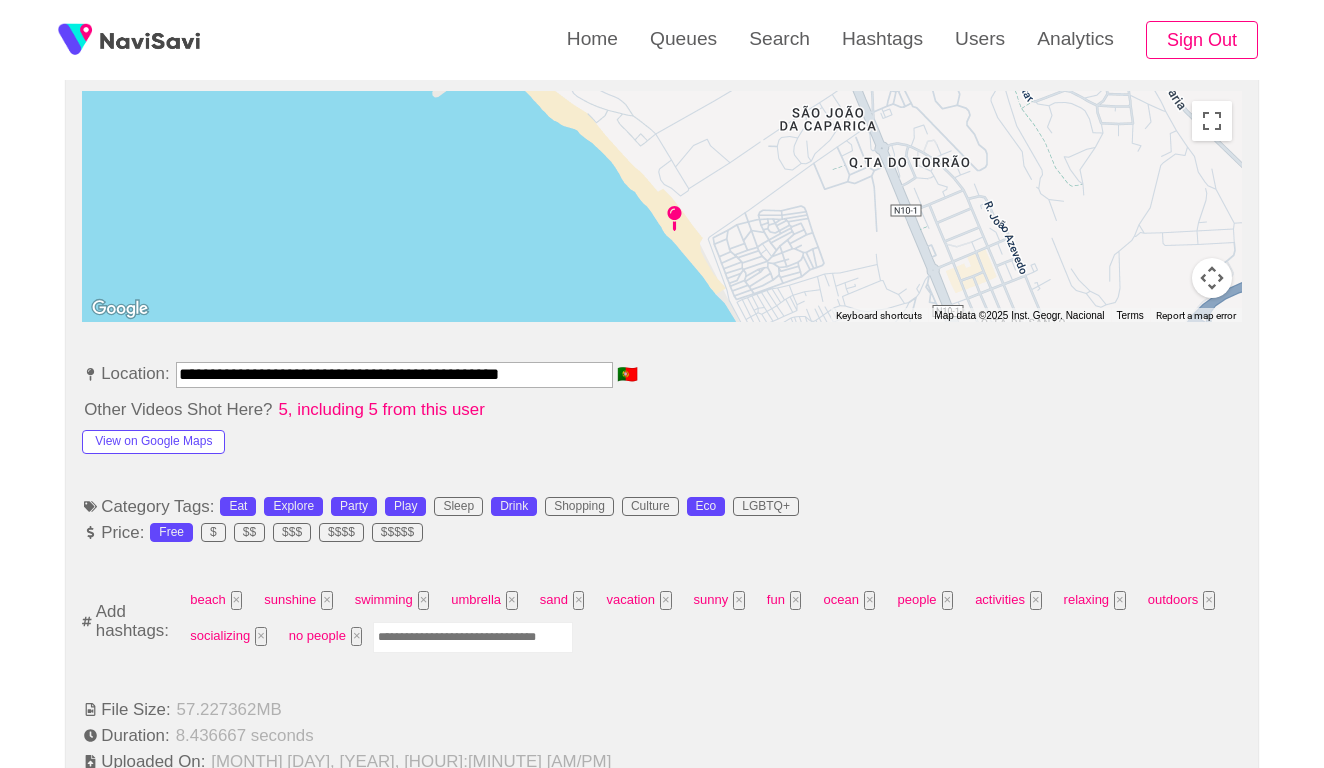 scroll, scrollTop: 905, scrollLeft: 0, axis: vertical 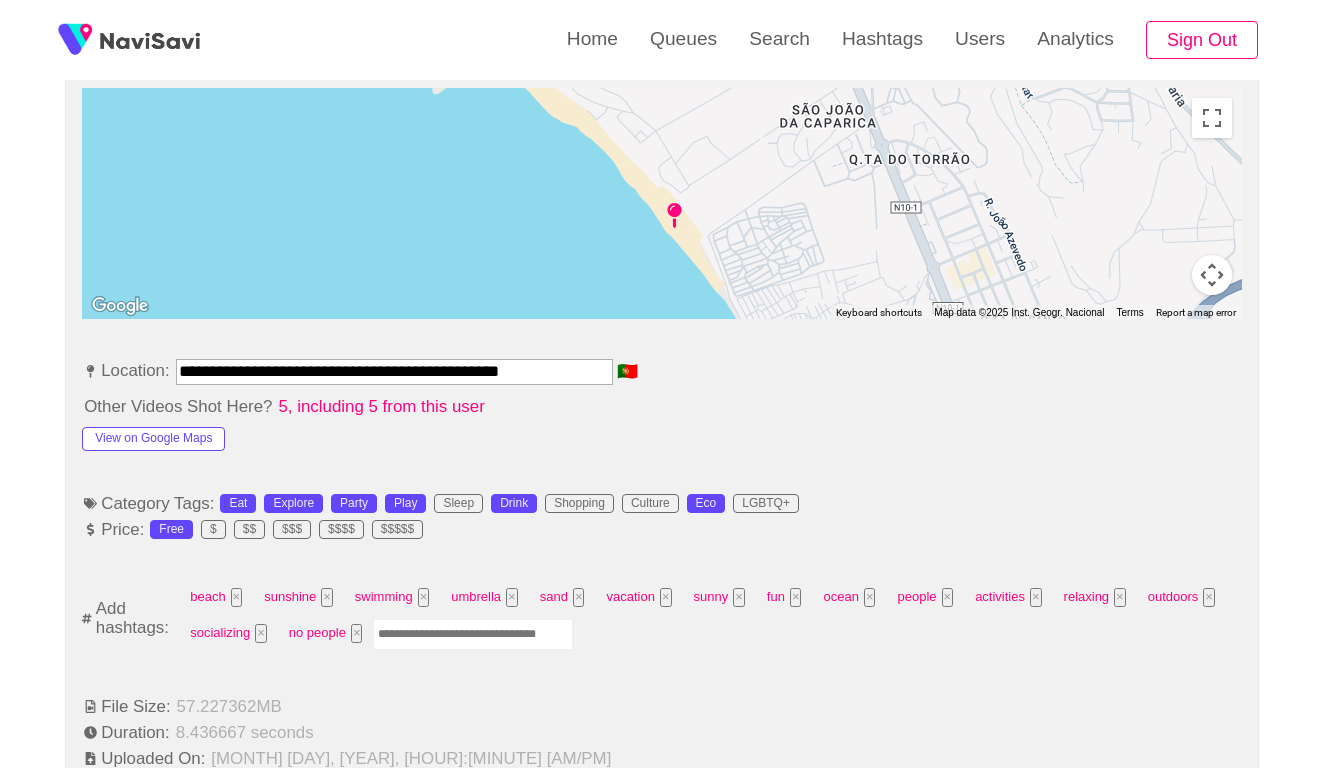 click on "**********" at bounding box center [662, 1033] 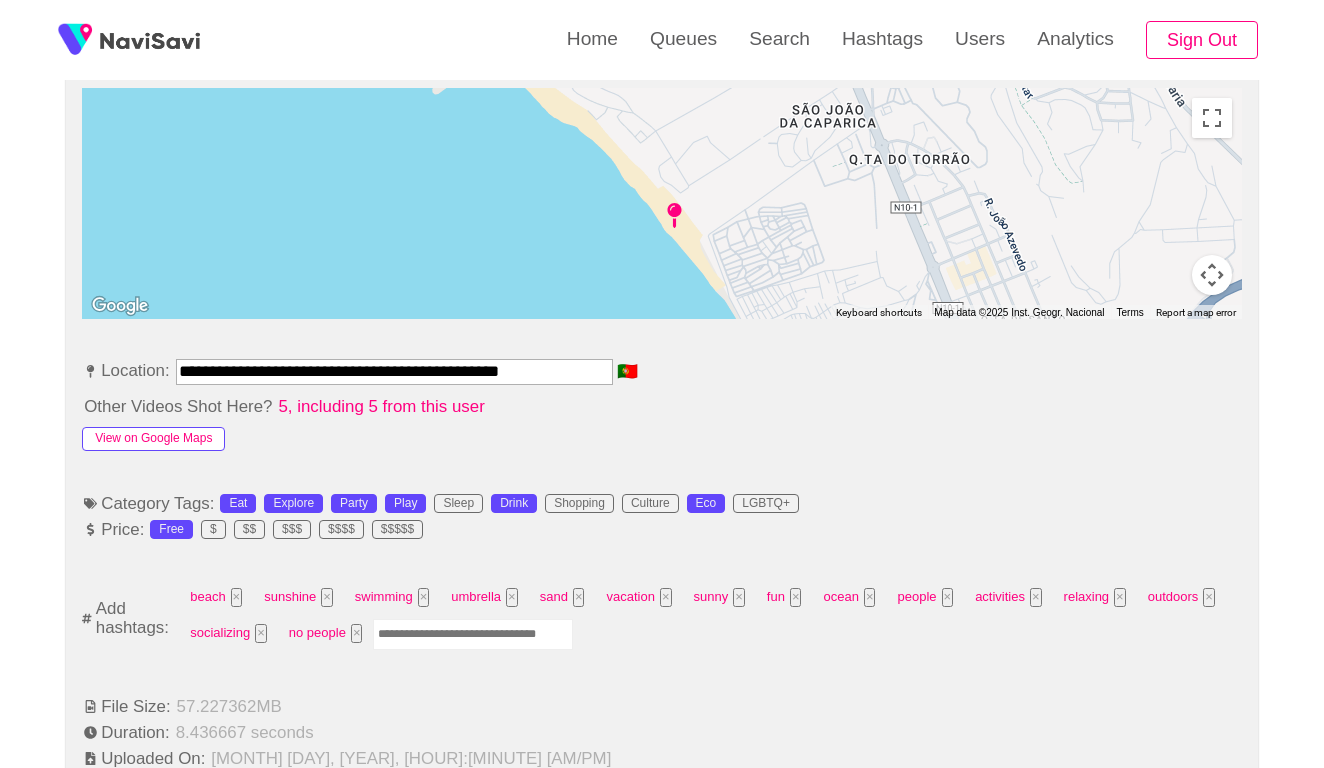 click on "View on Google Maps" at bounding box center (153, 439) 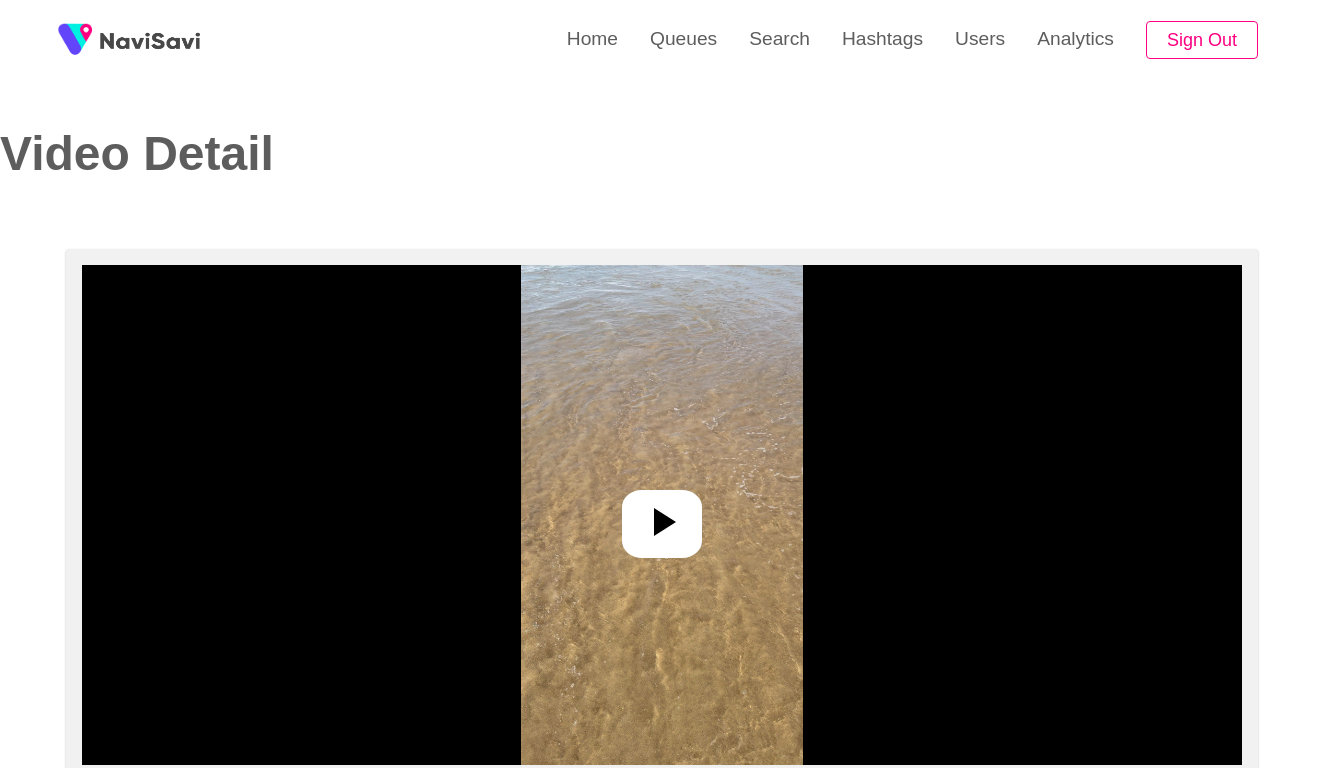 select on "**********" 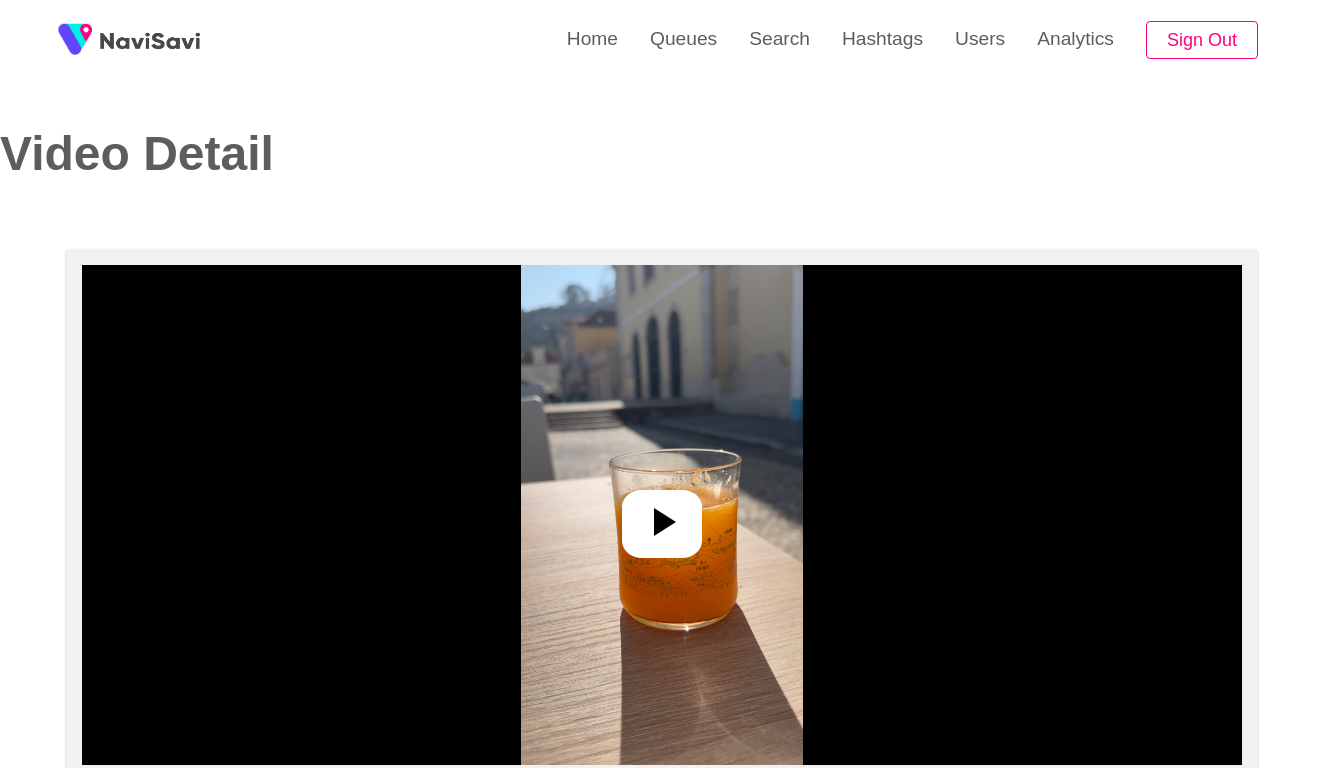 select on "**********" 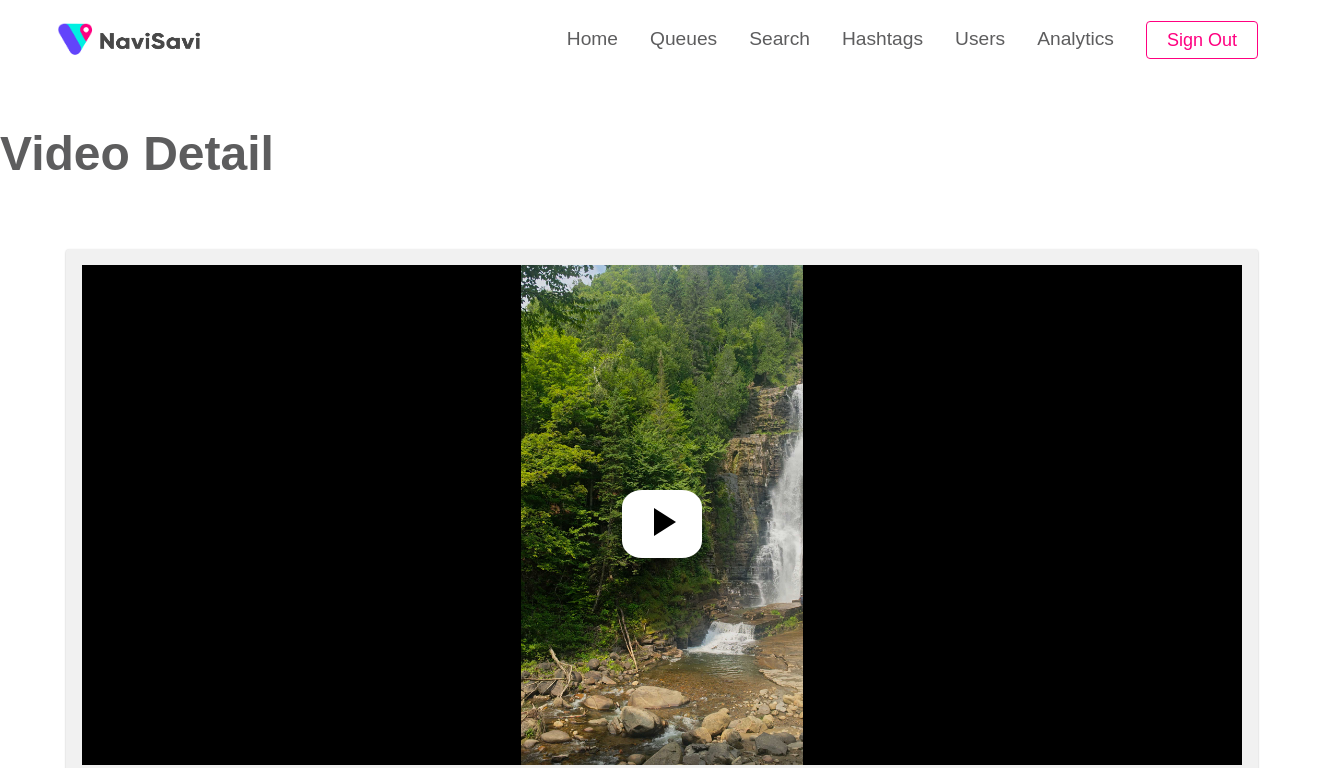select on "**********" 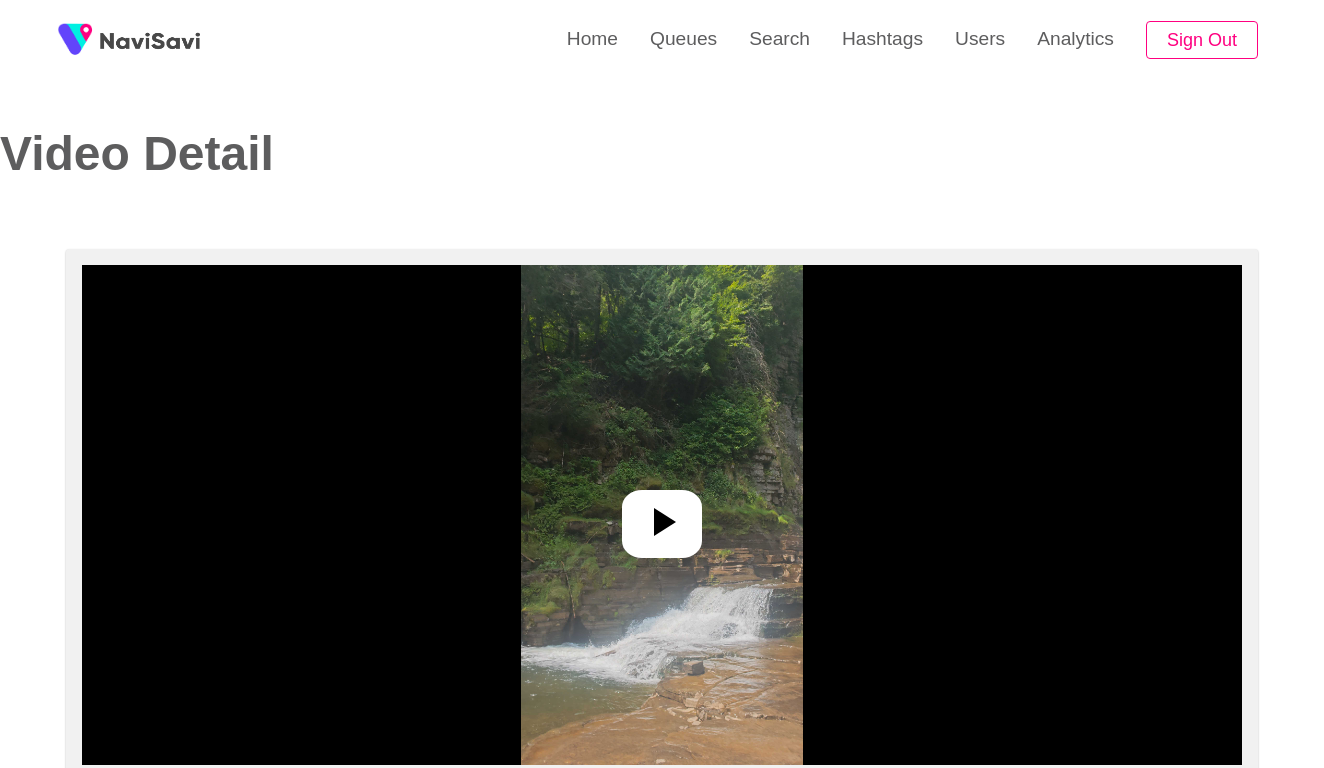 select on "**********" 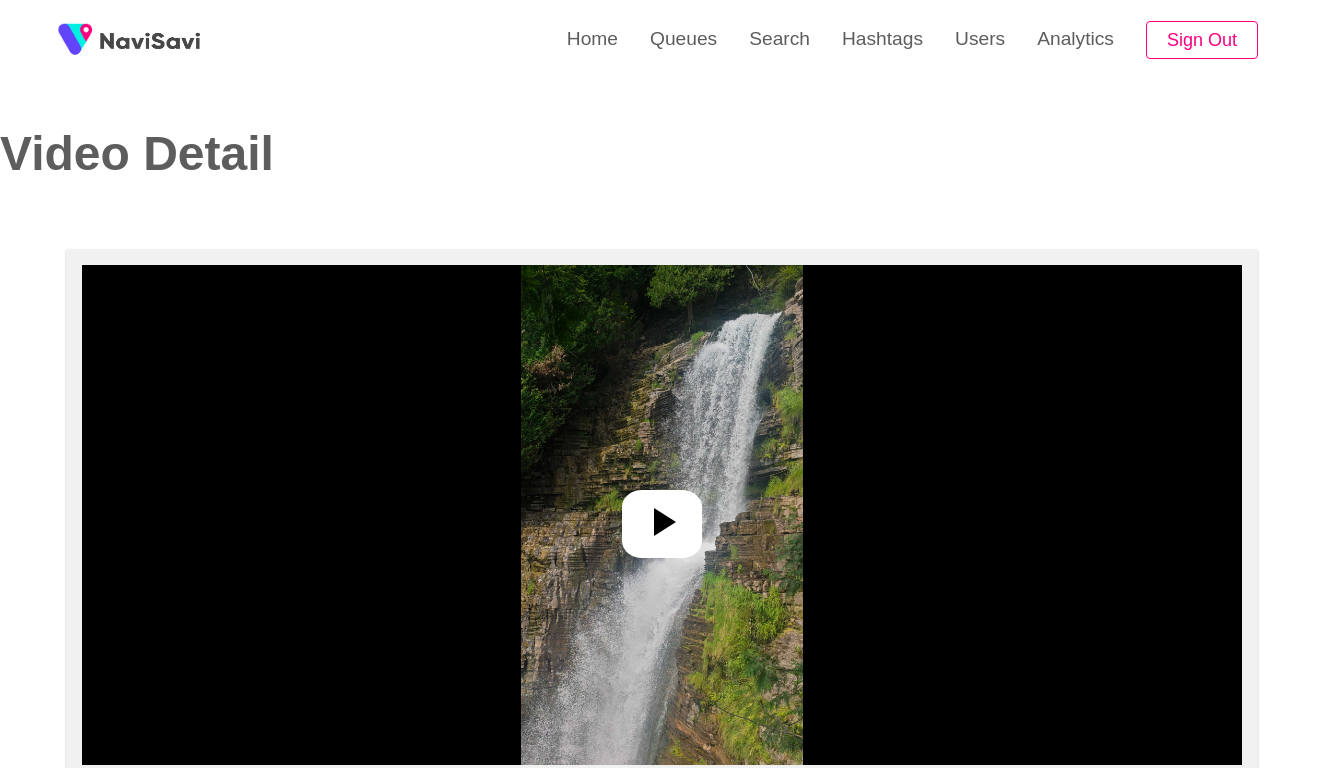 select on "**********" 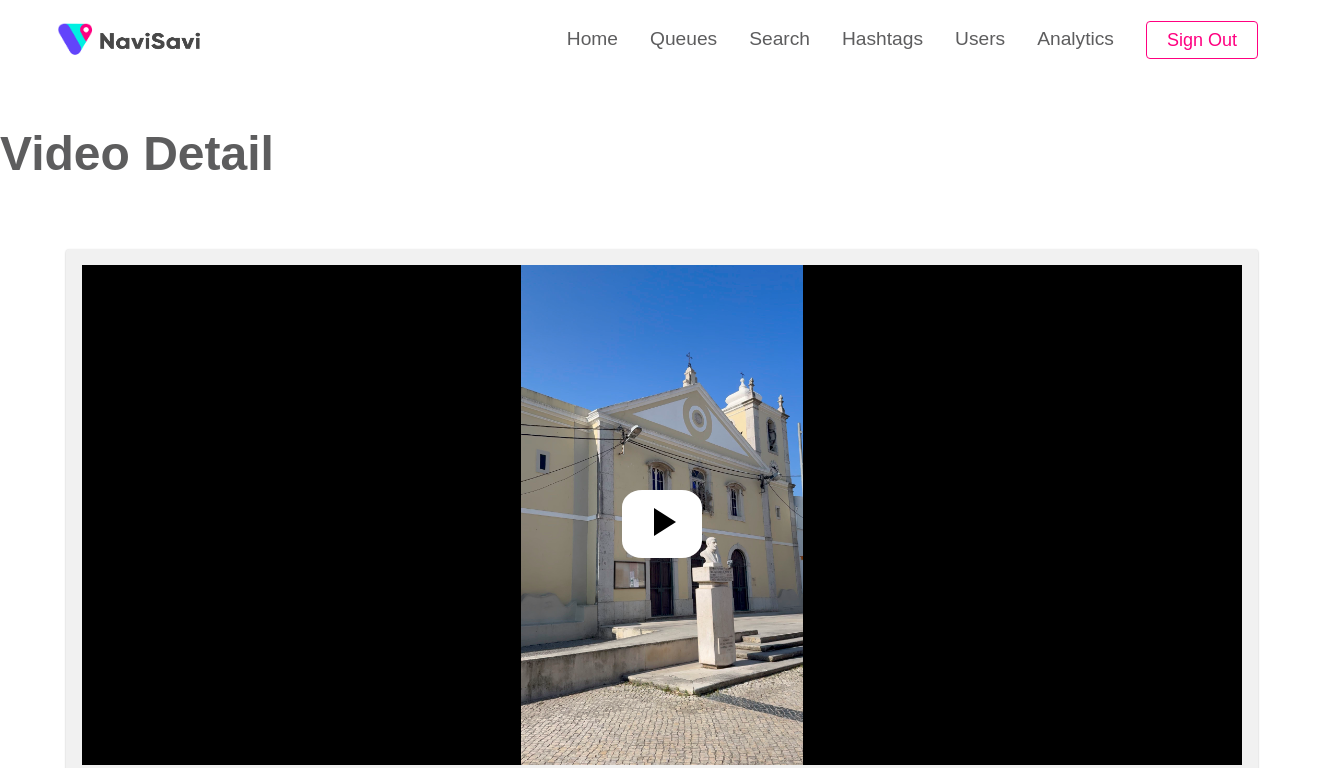 select on "**********" 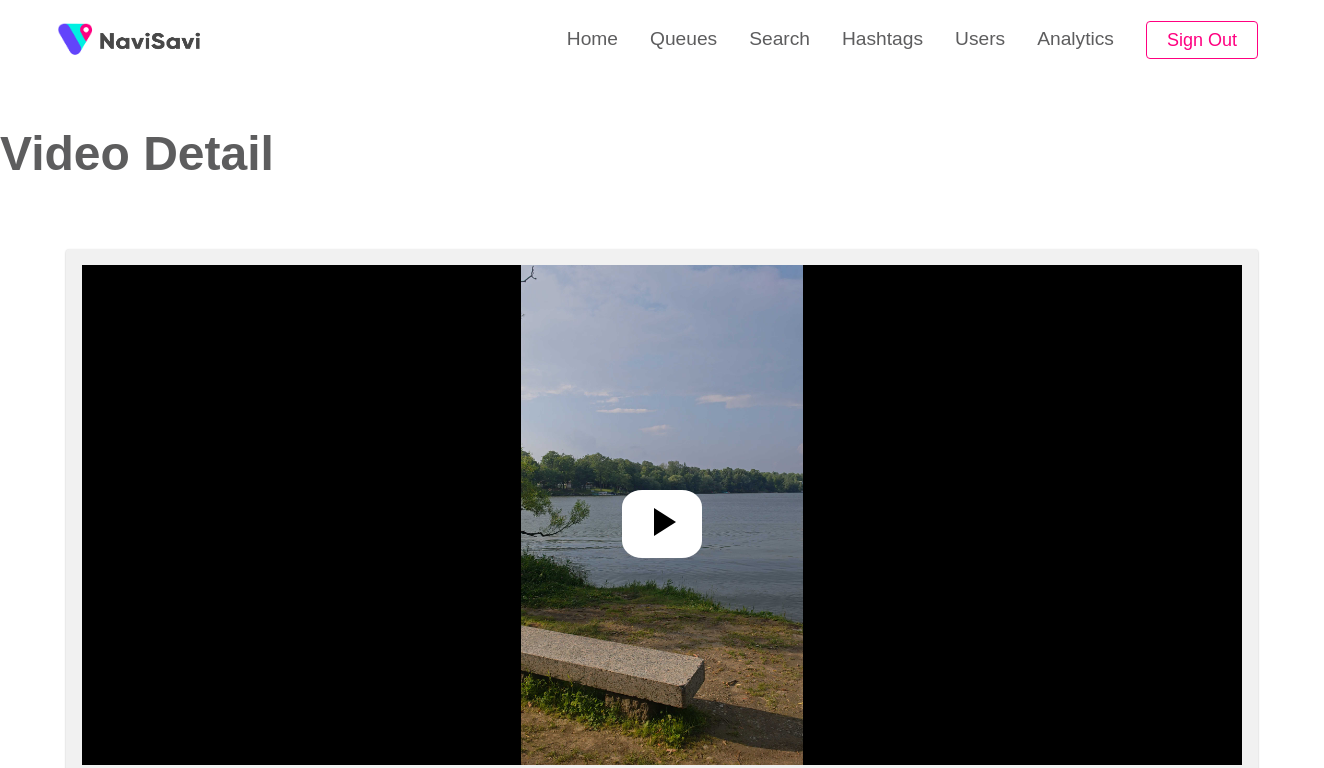 select on "**********" 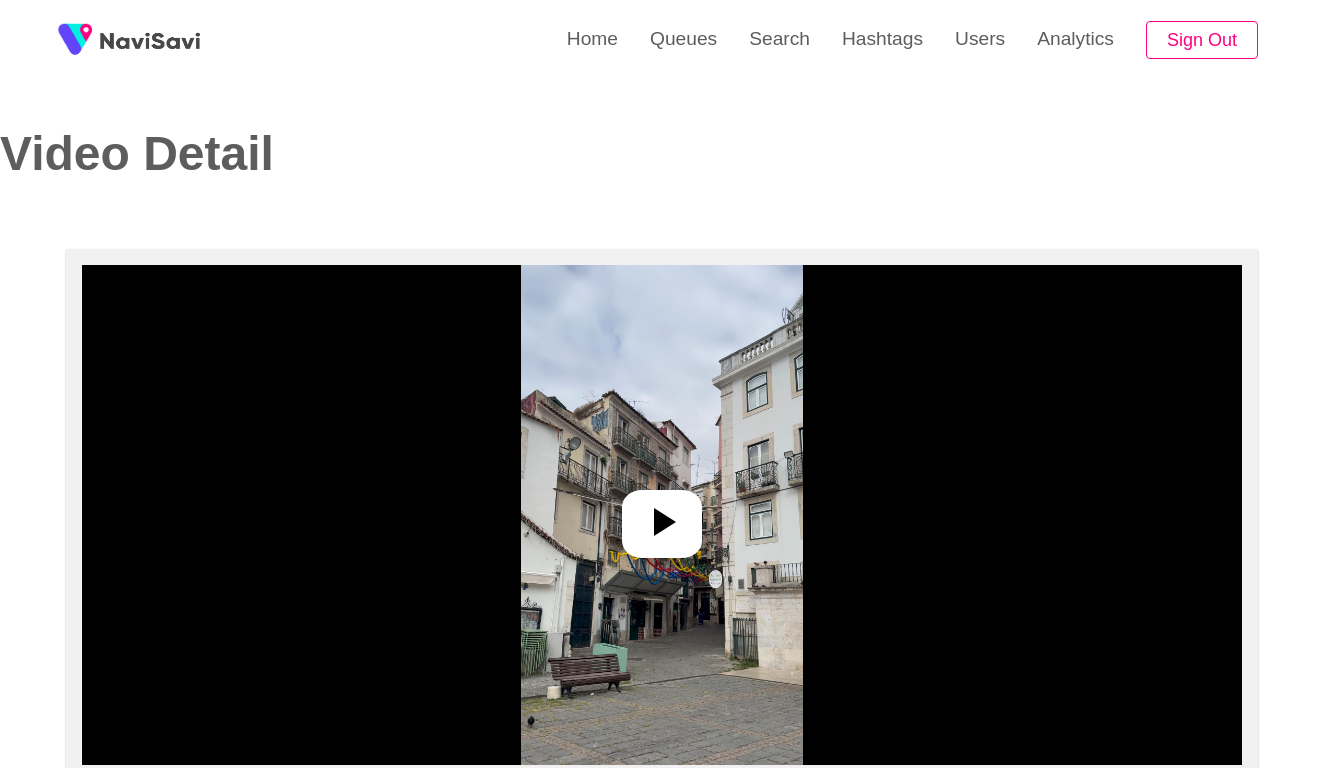 select on "**********" 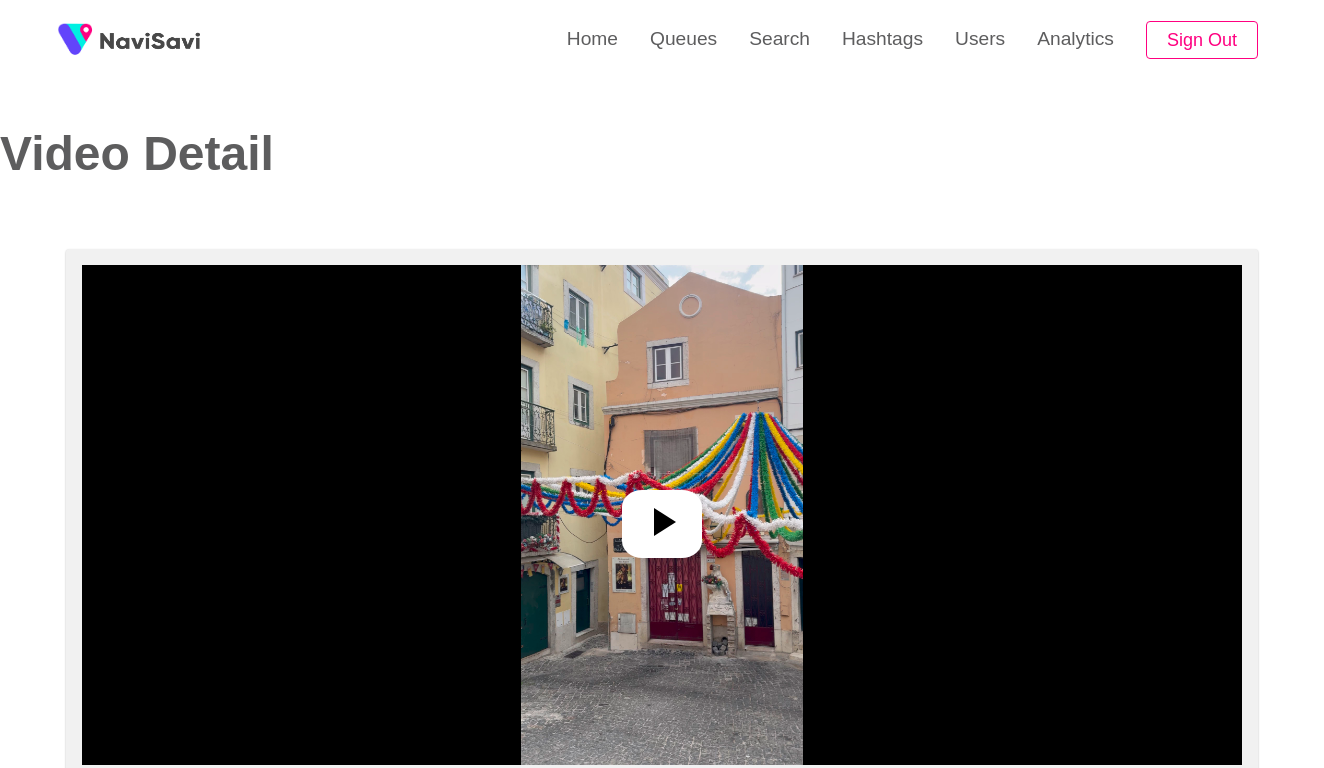 select on "**********" 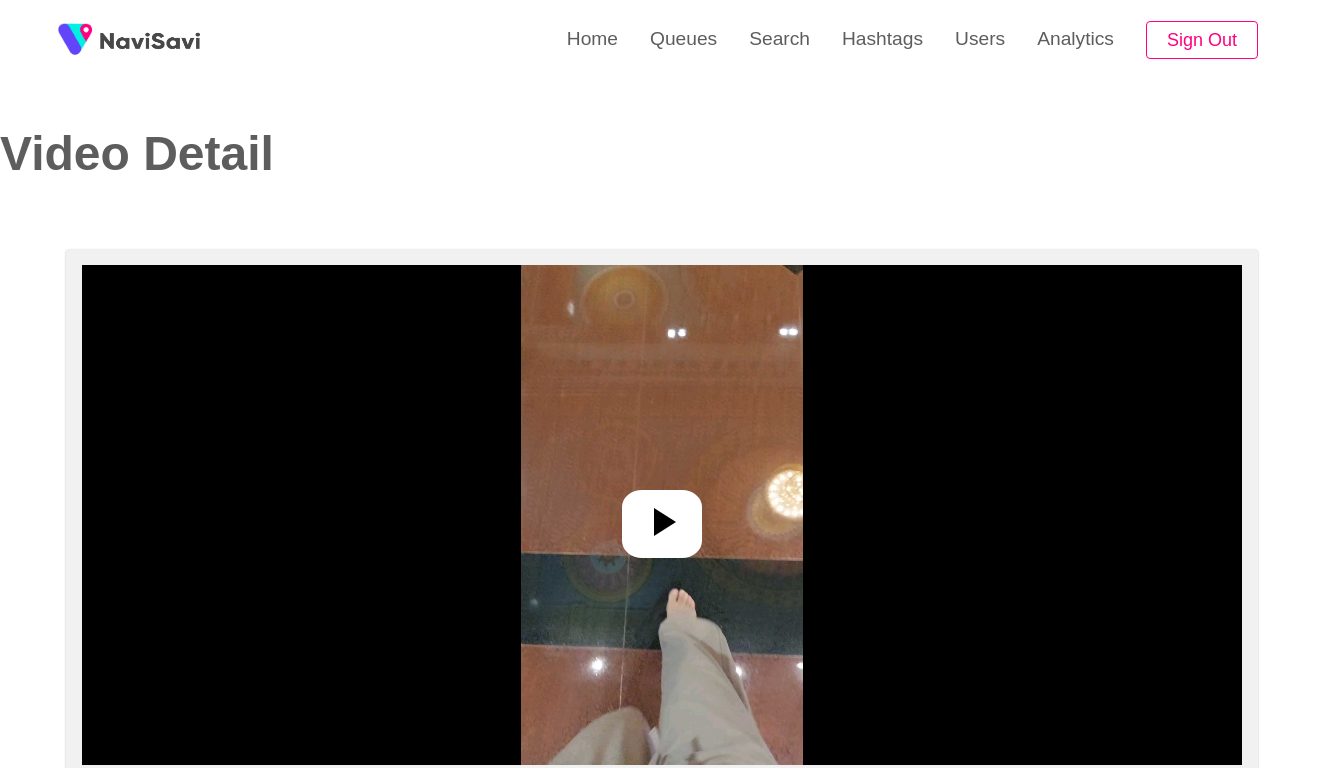 select on "**********" 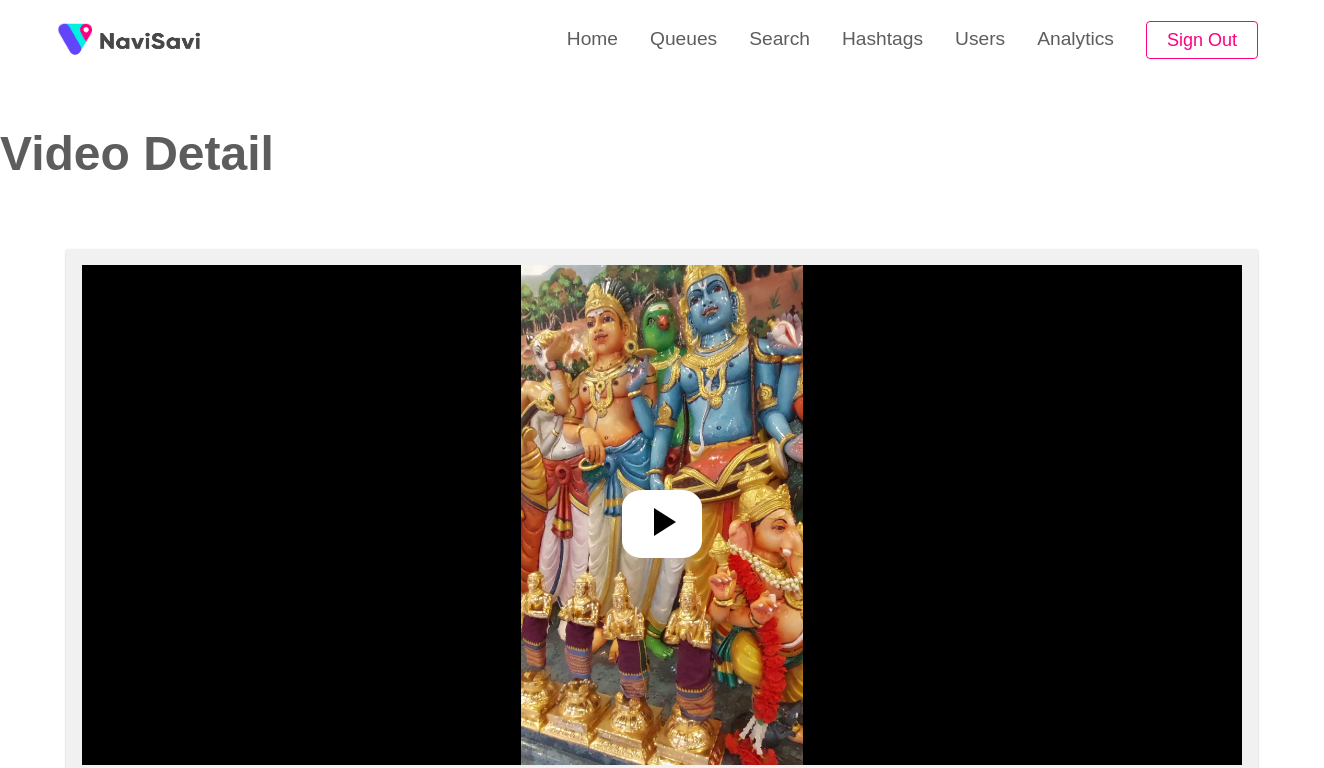 select on "**********" 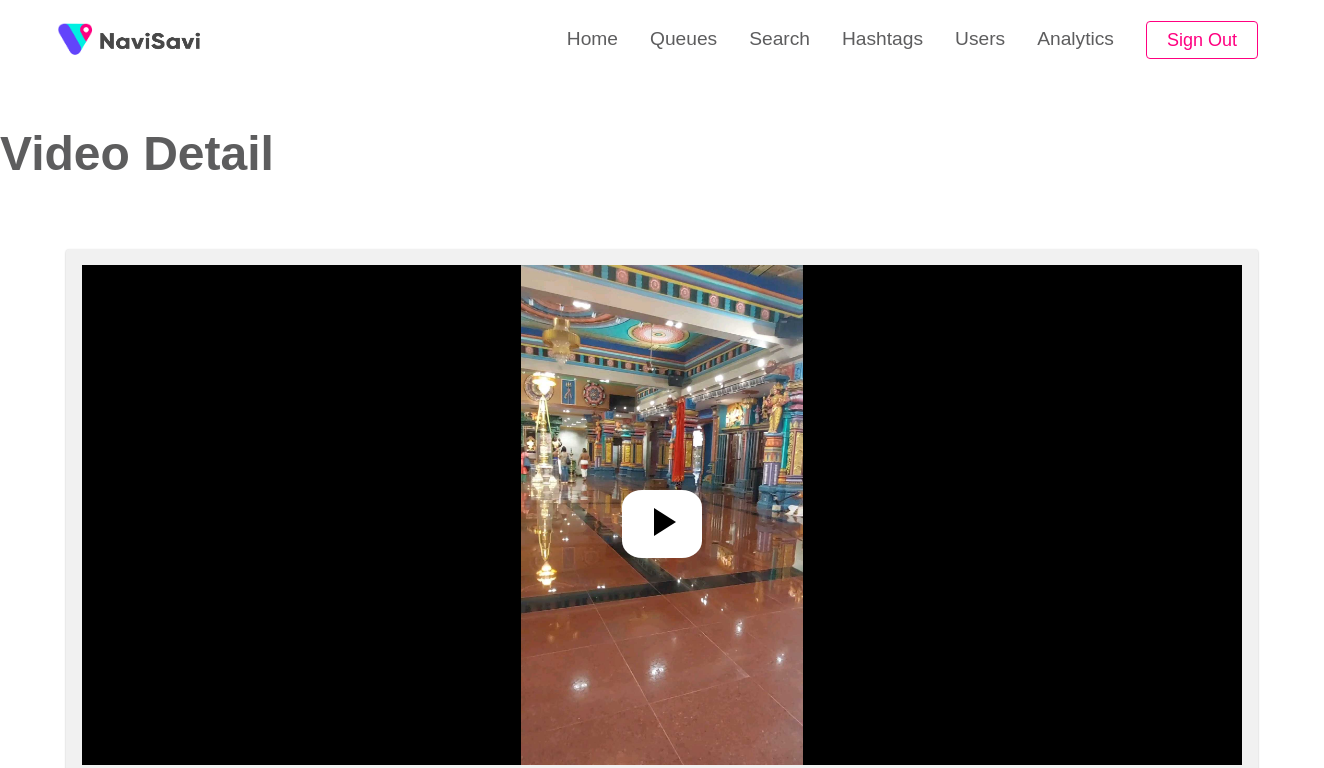 select on "**********" 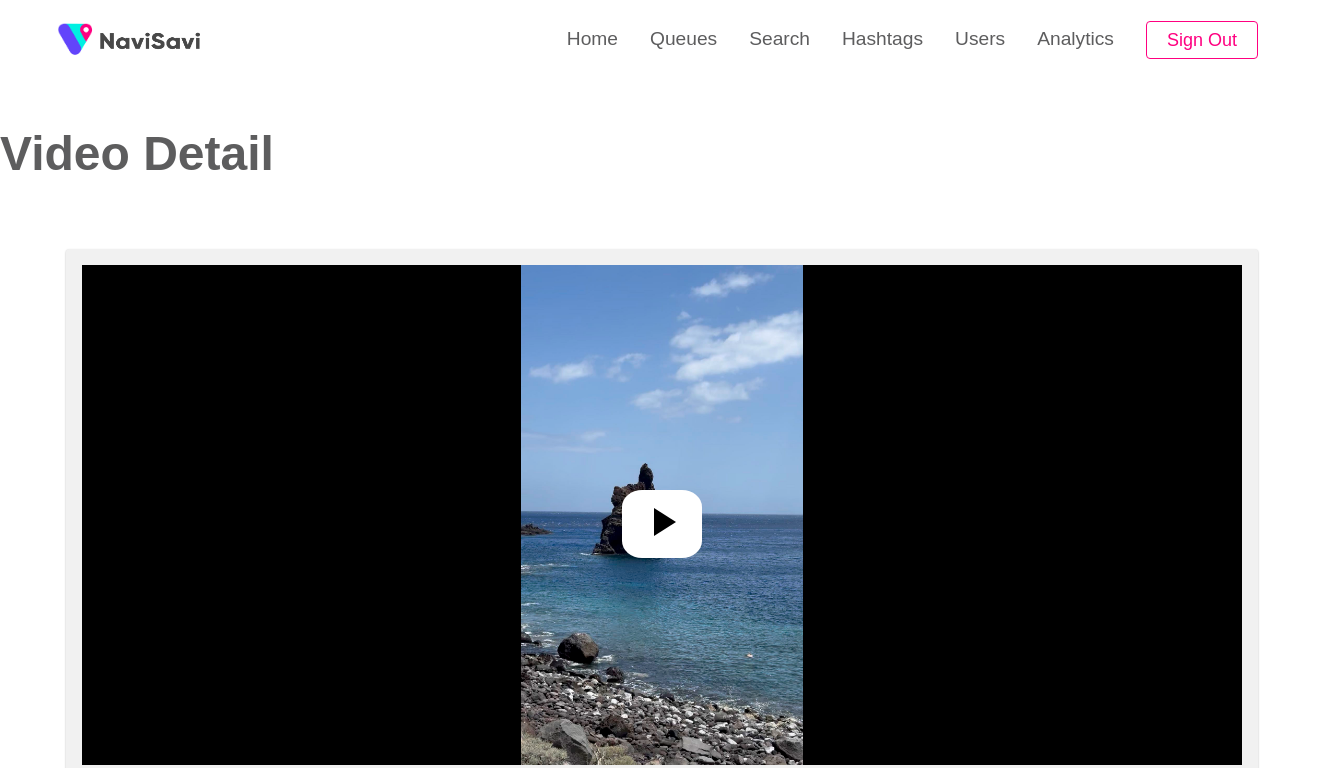 select on "**********" 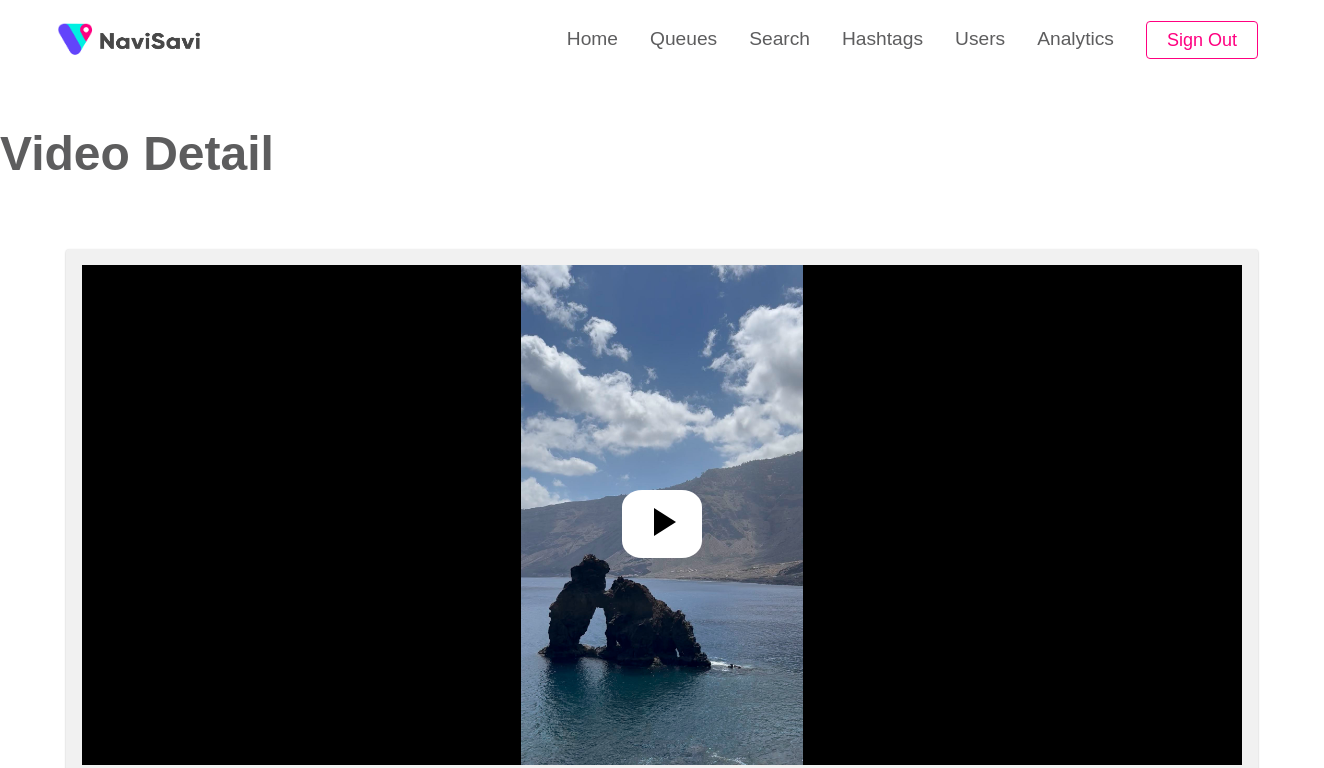 select on "**********" 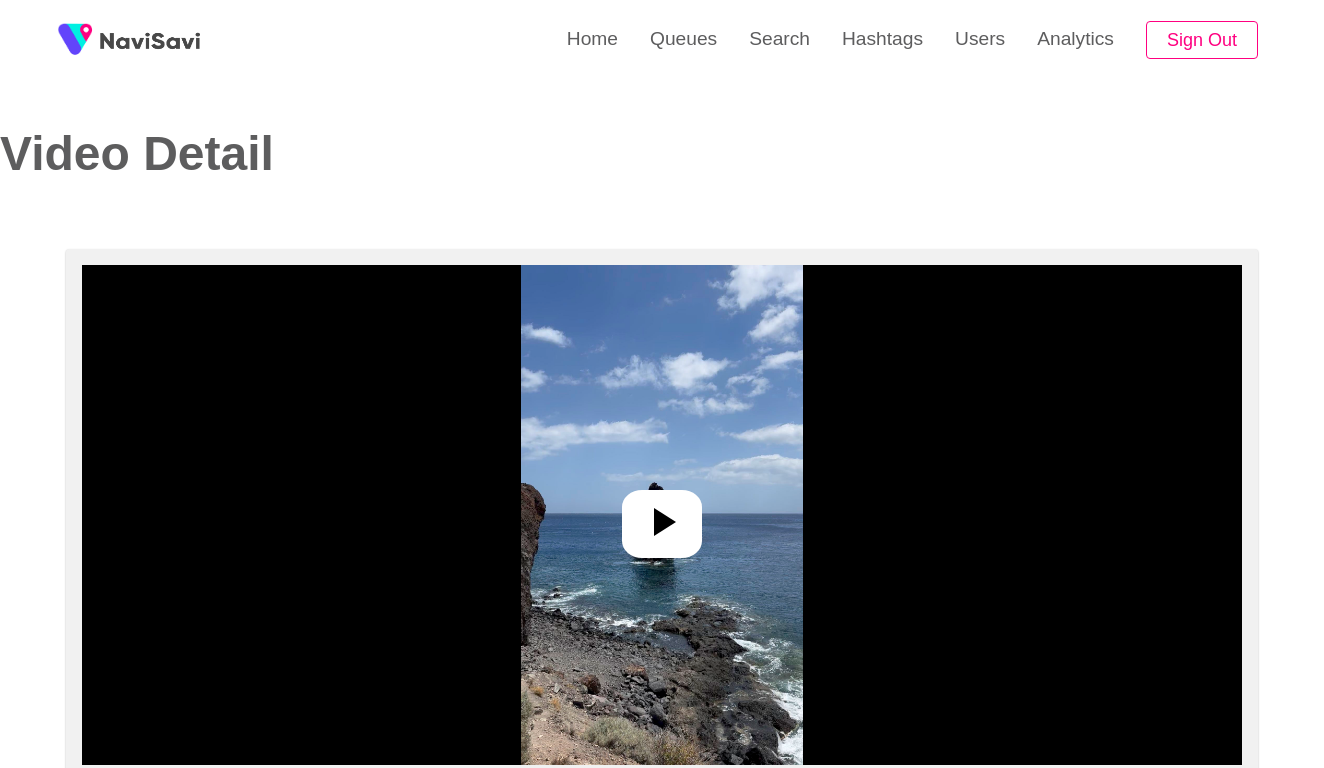 select on "**********" 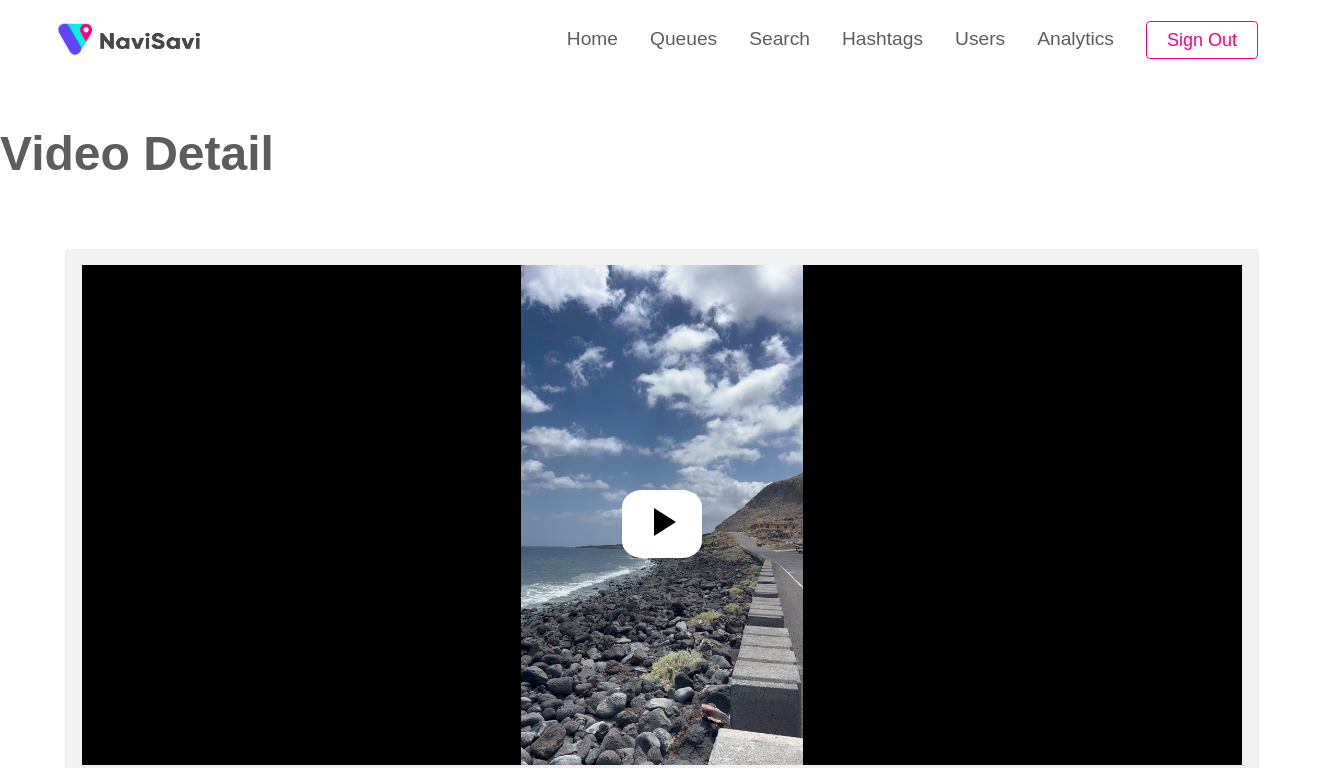 select on "**********" 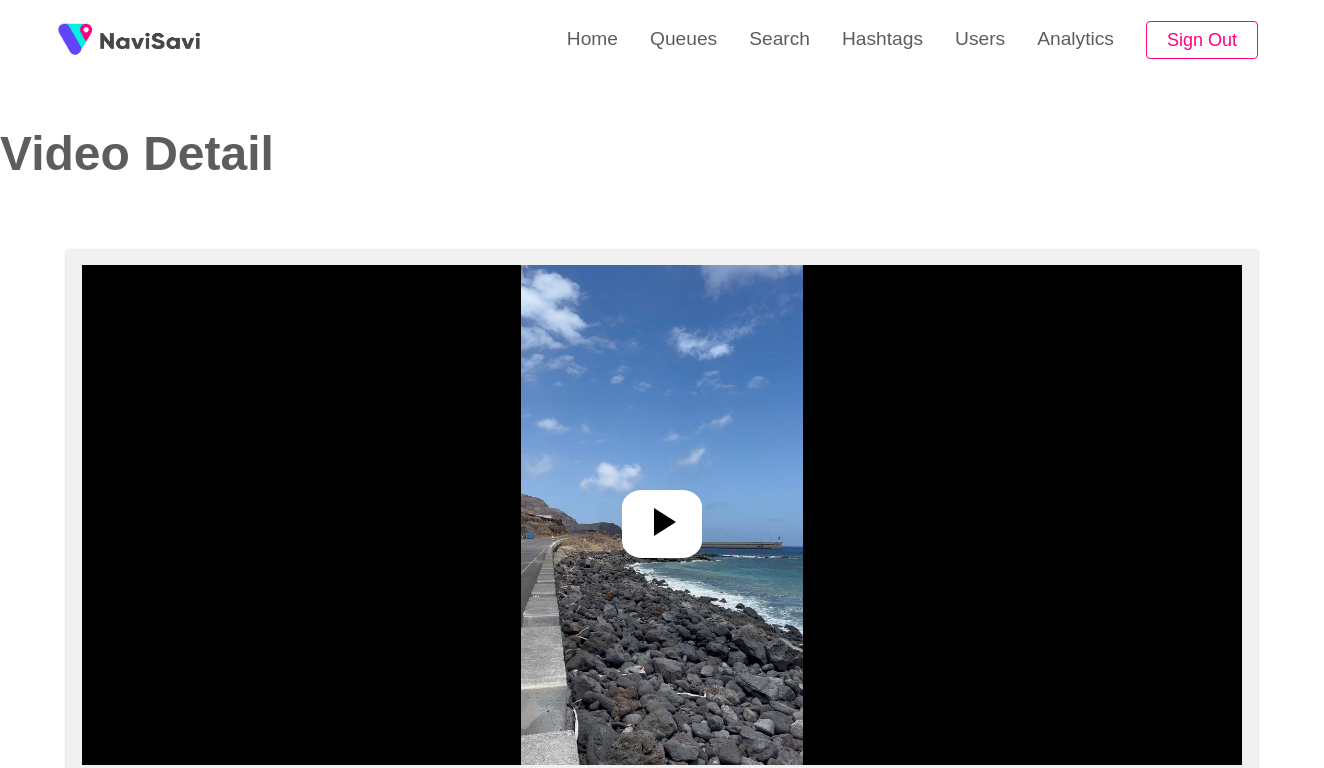 select on "**********" 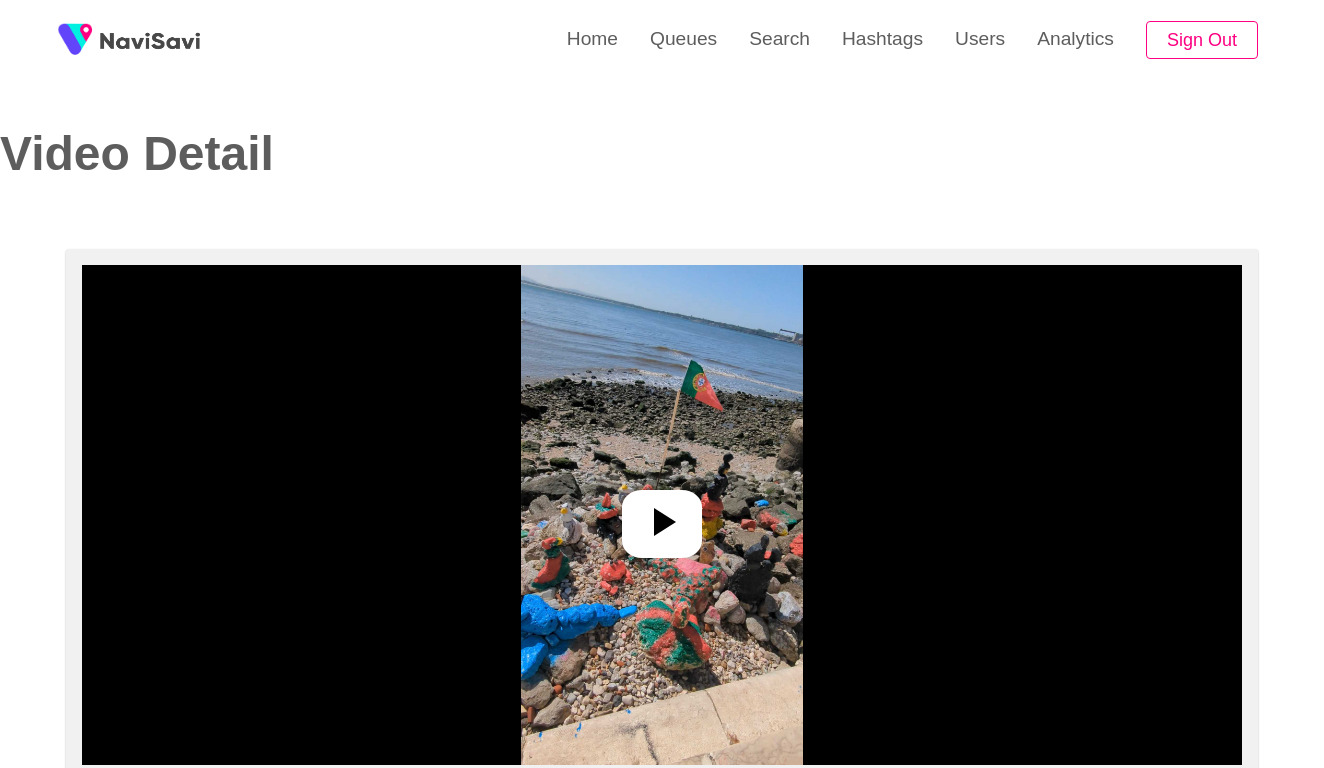 select on "**********" 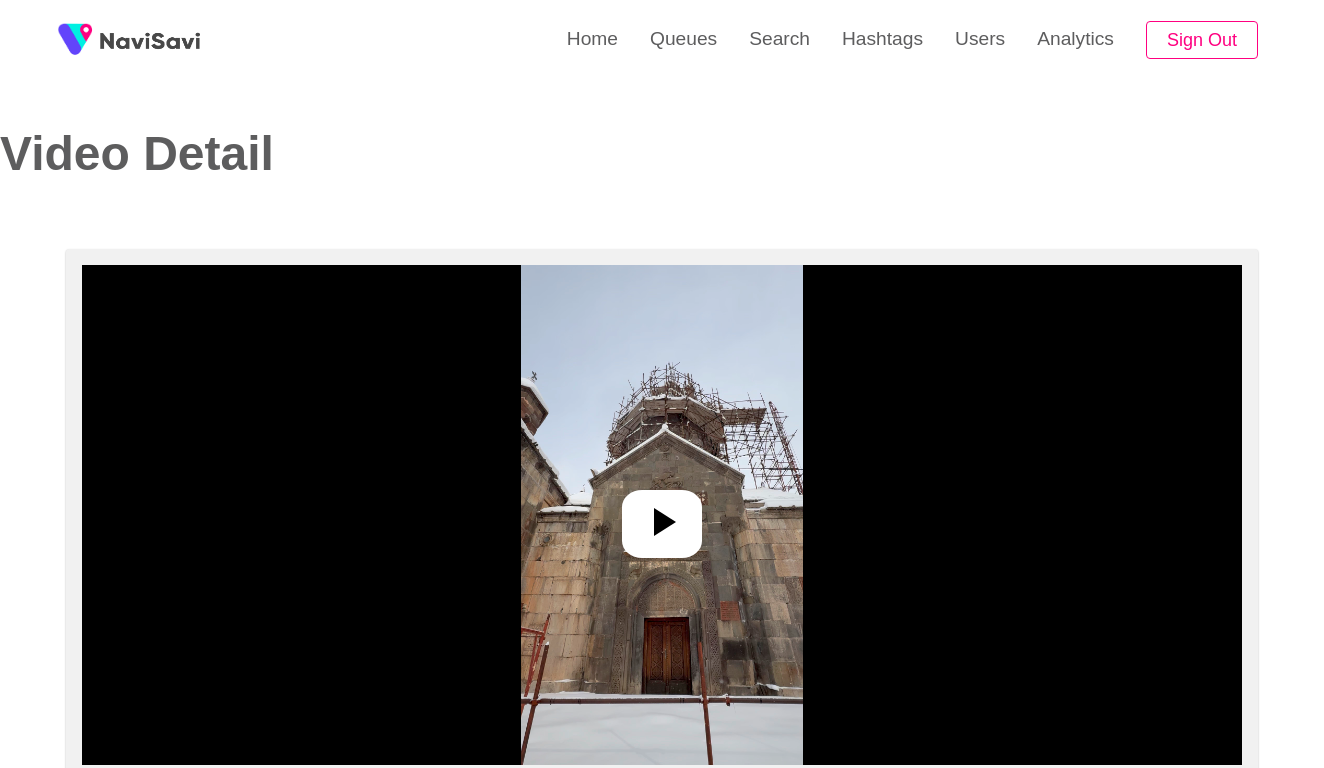 select on "**********" 